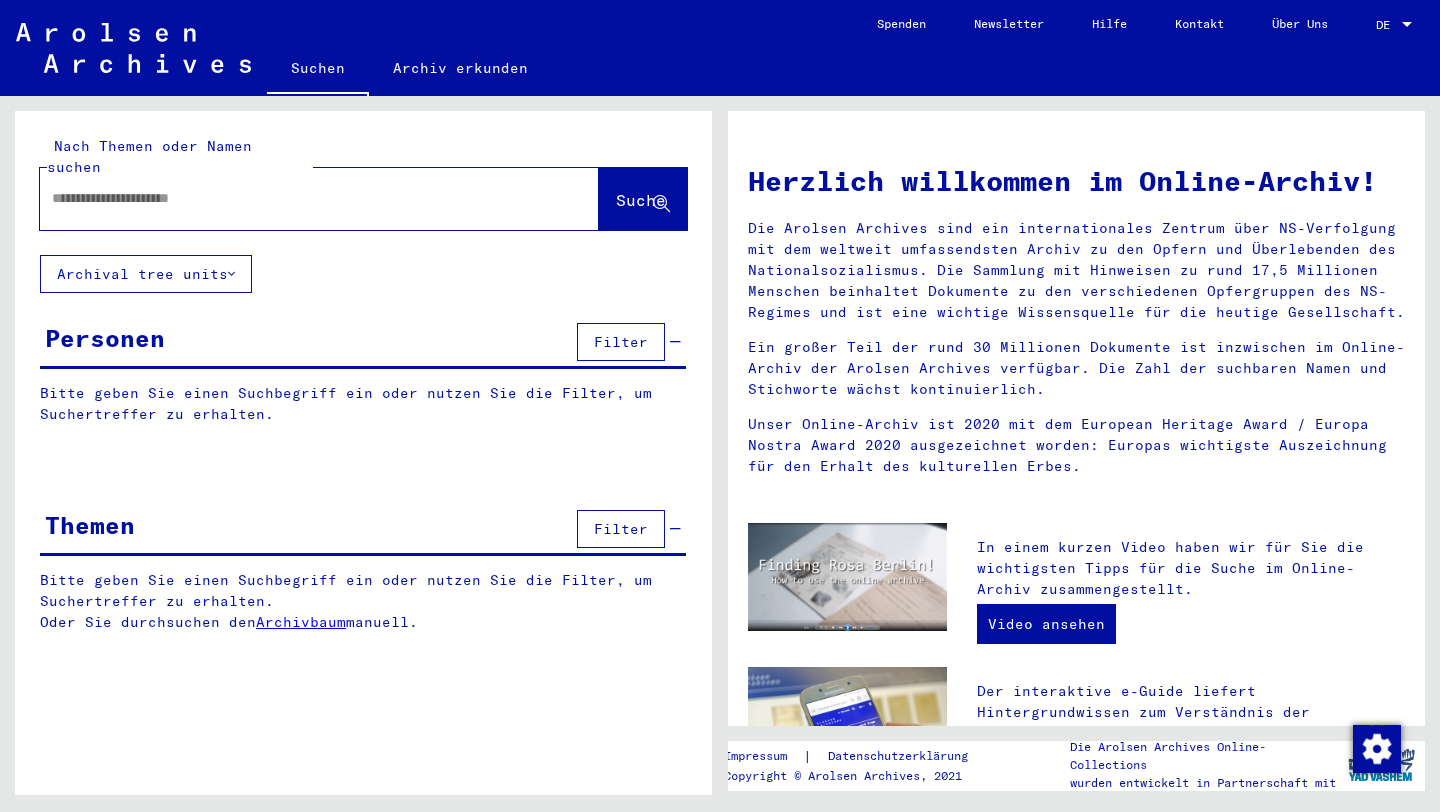 scroll, scrollTop: 0, scrollLeft: 0, axis: both 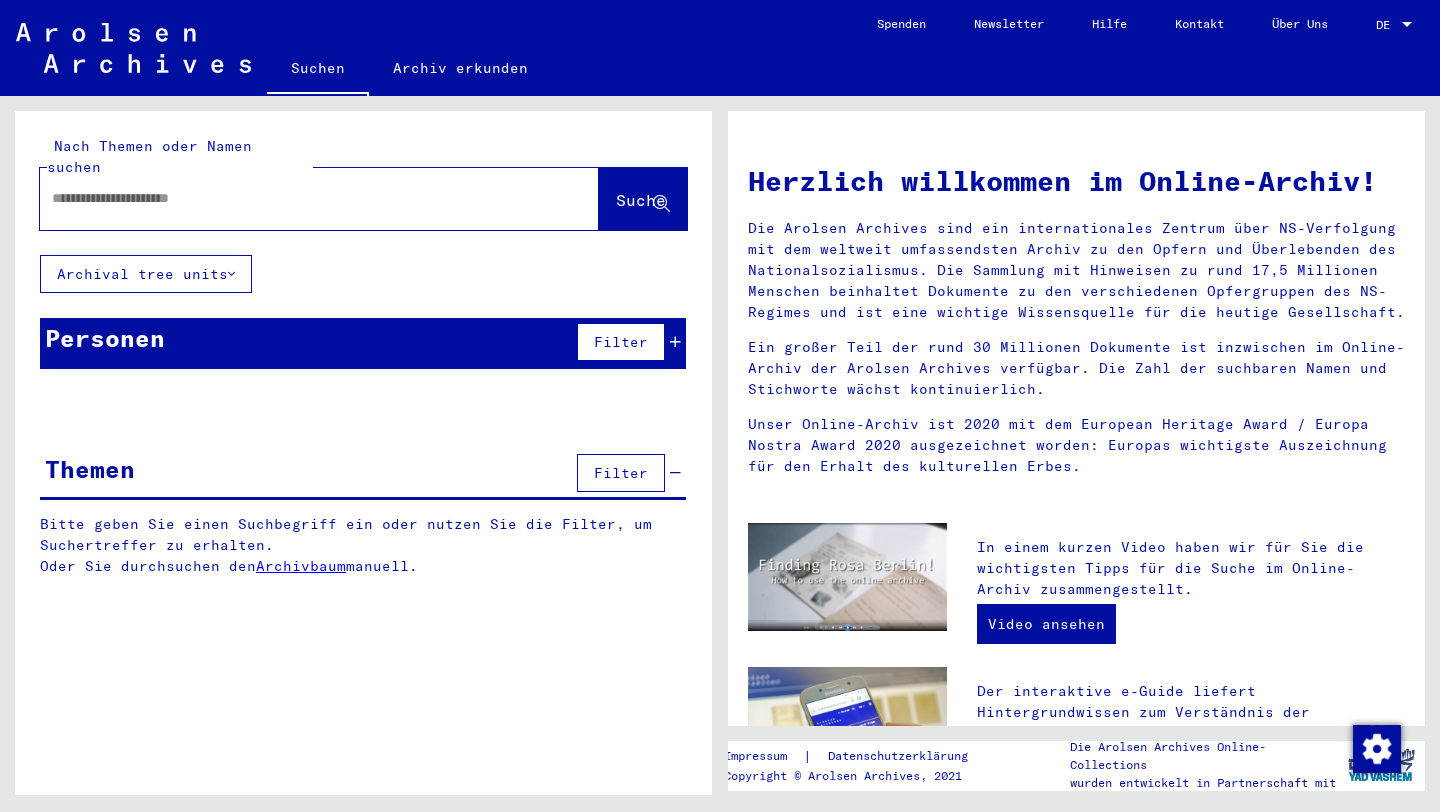 click at bounding box center [295, 198] 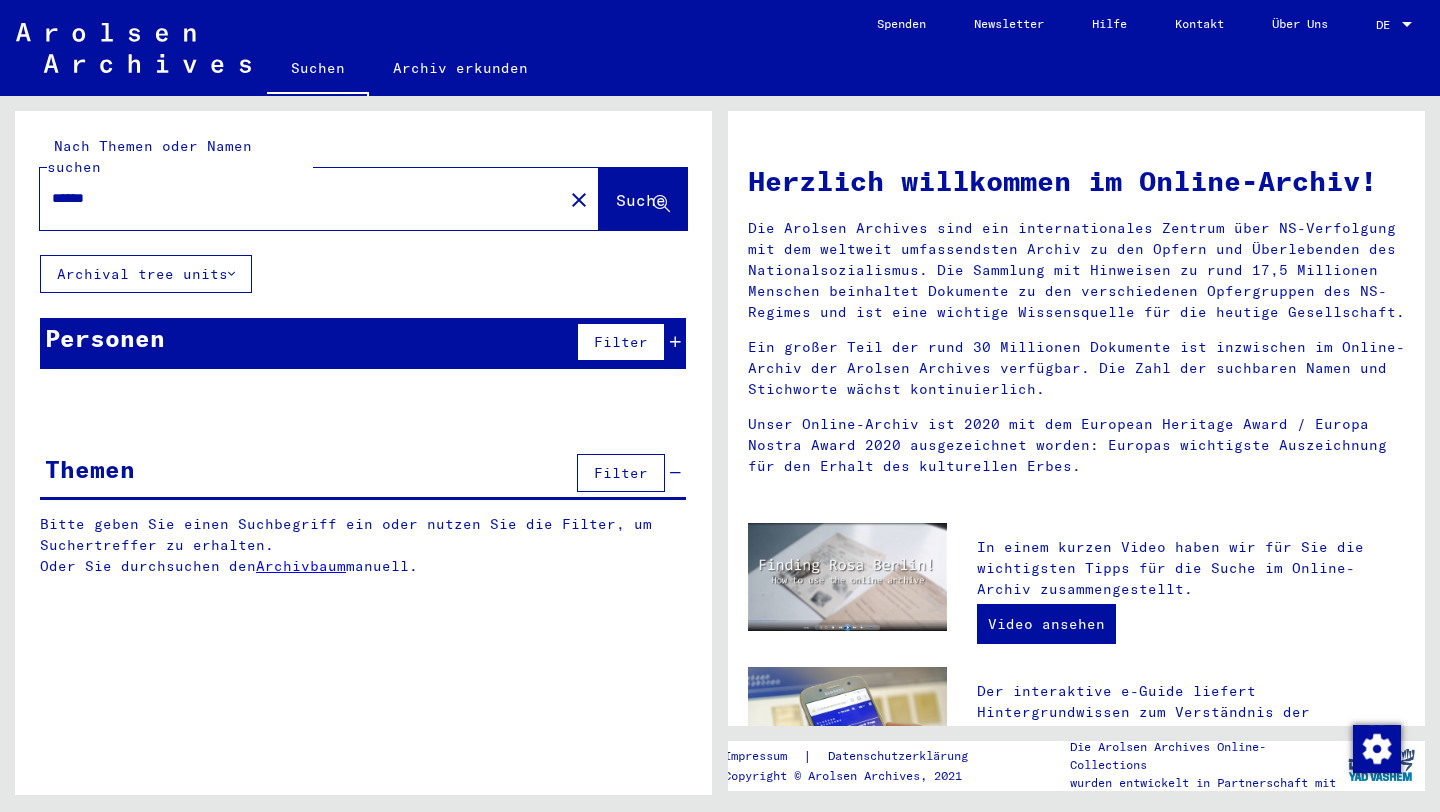 type on "******" 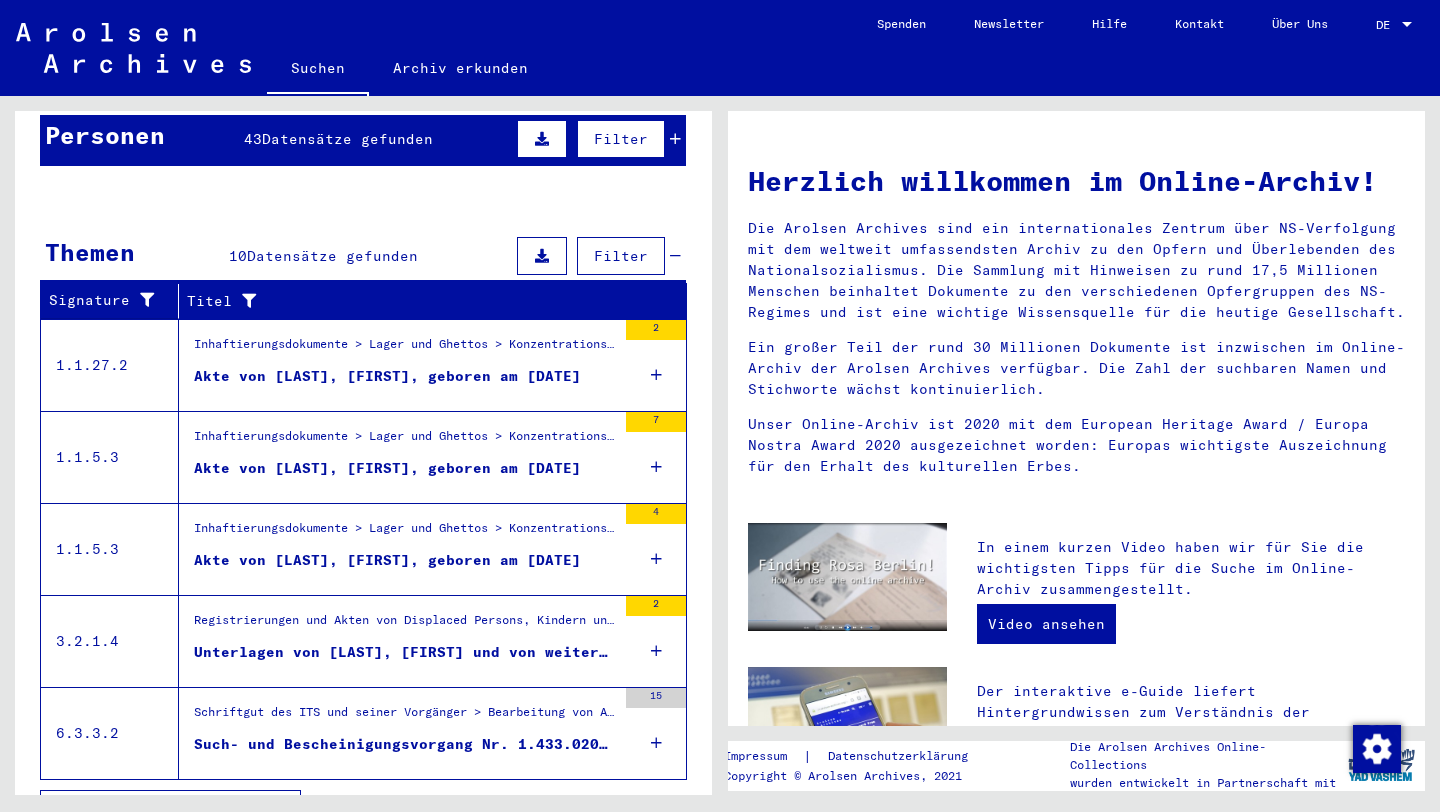 scroll, scrollTop: 225, scrollLeft: 0, axis: vertical 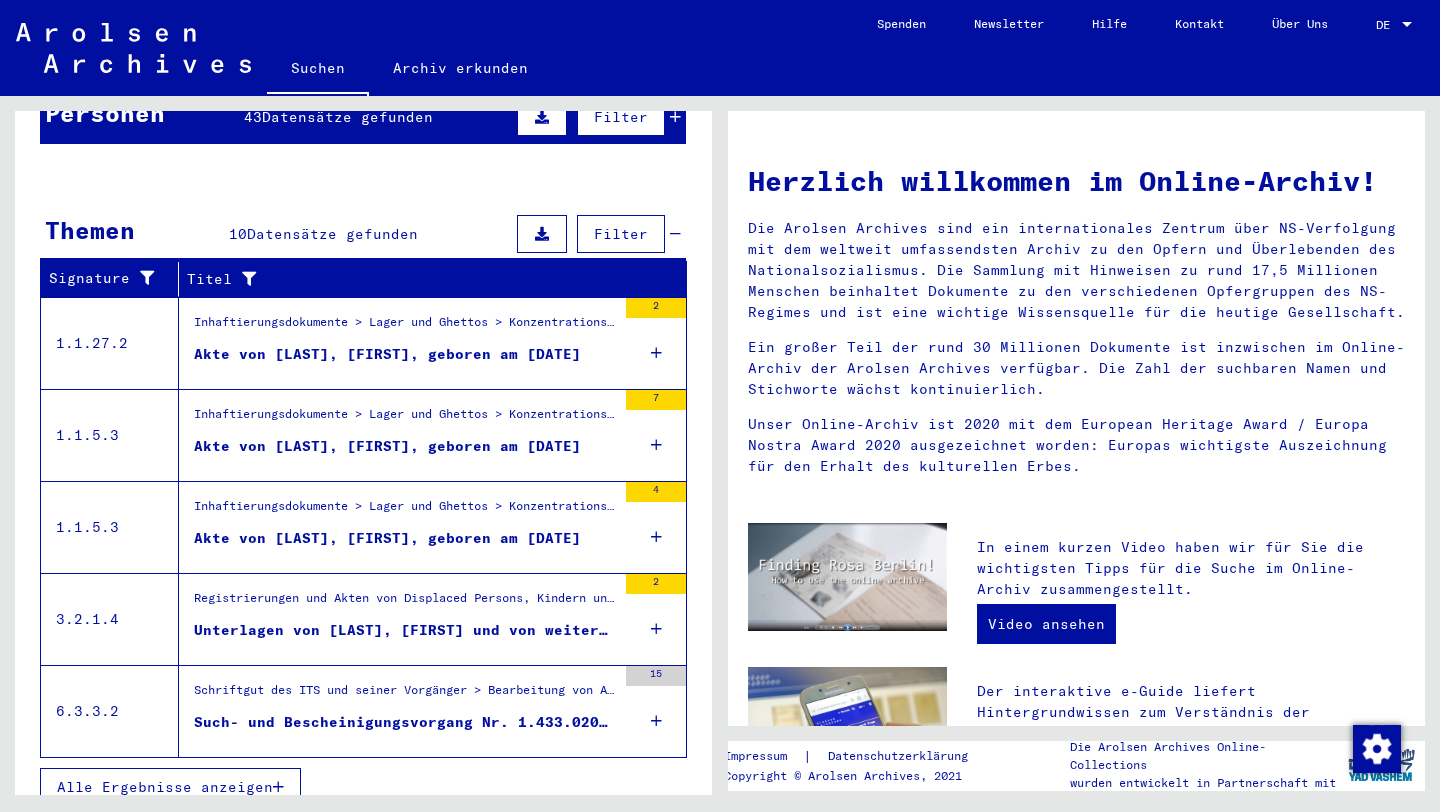 click on "Alle Ergebnisse anzeigen" at bounding box center (165, 787) 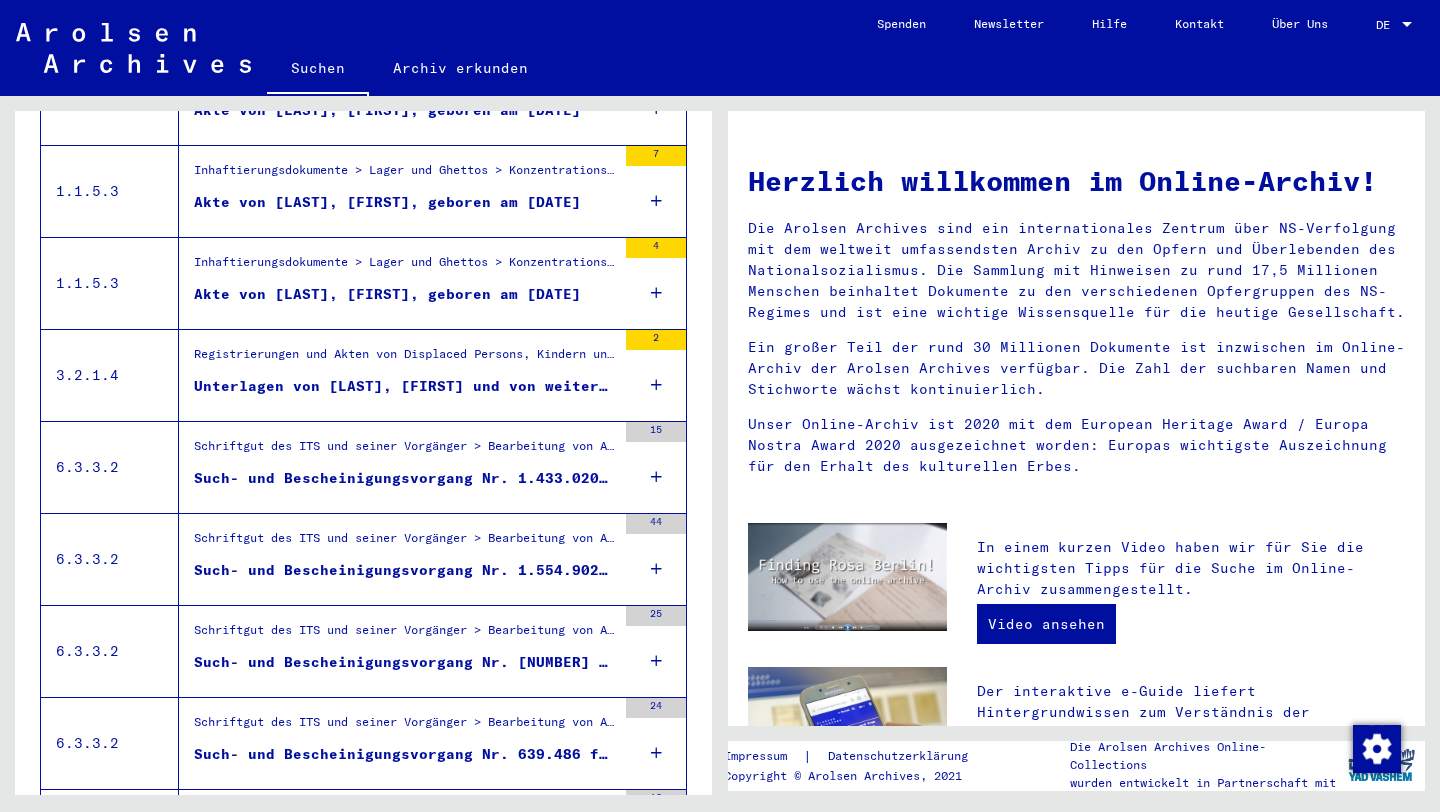 scroll, scrollTop: 471, scrollLeft: 0, axis: vertical 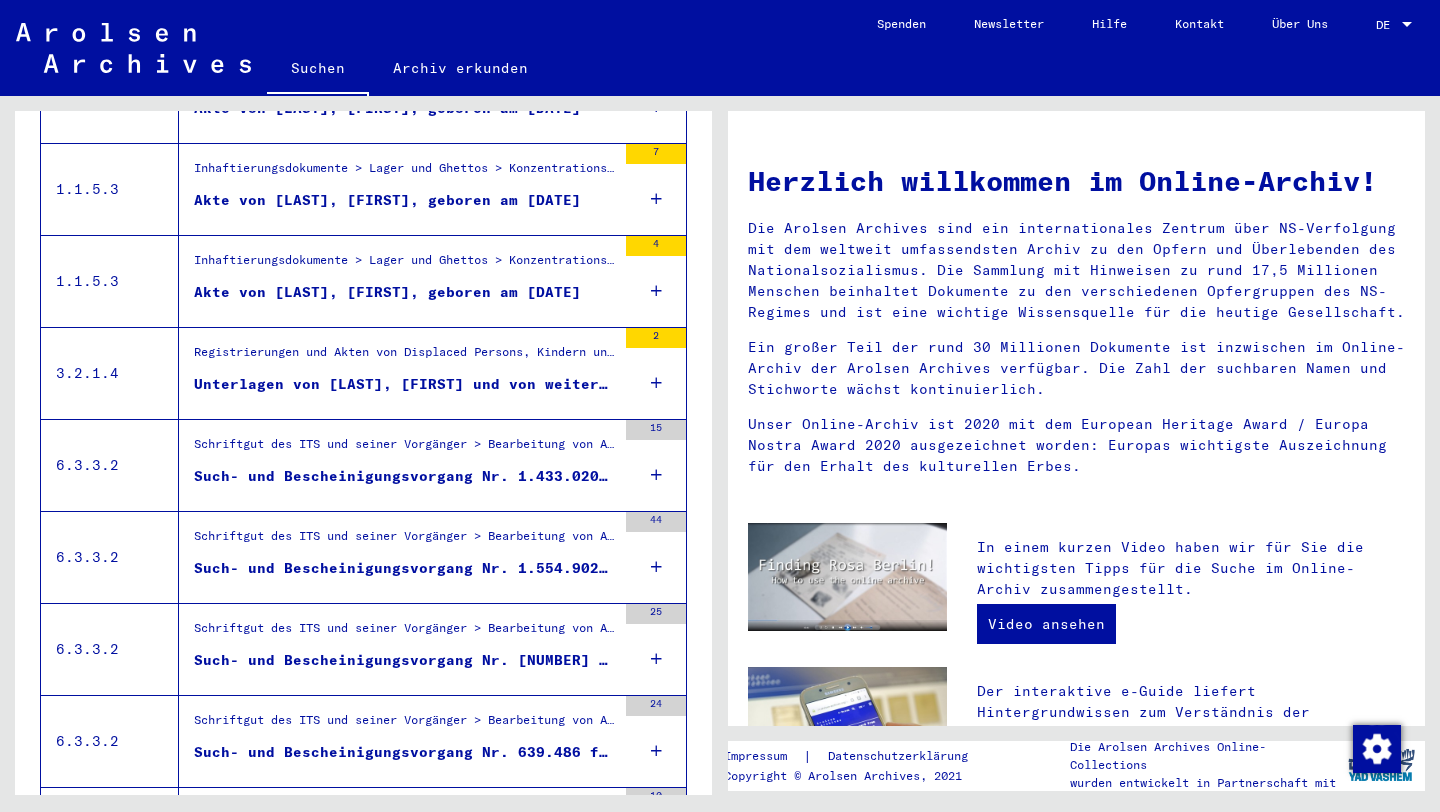 click on "Such- und Bescheinigungsvorgang Nr. 1.433.020 für [LAST], [FIRST] geboren [DATE]" at bounding box center [405, 476] 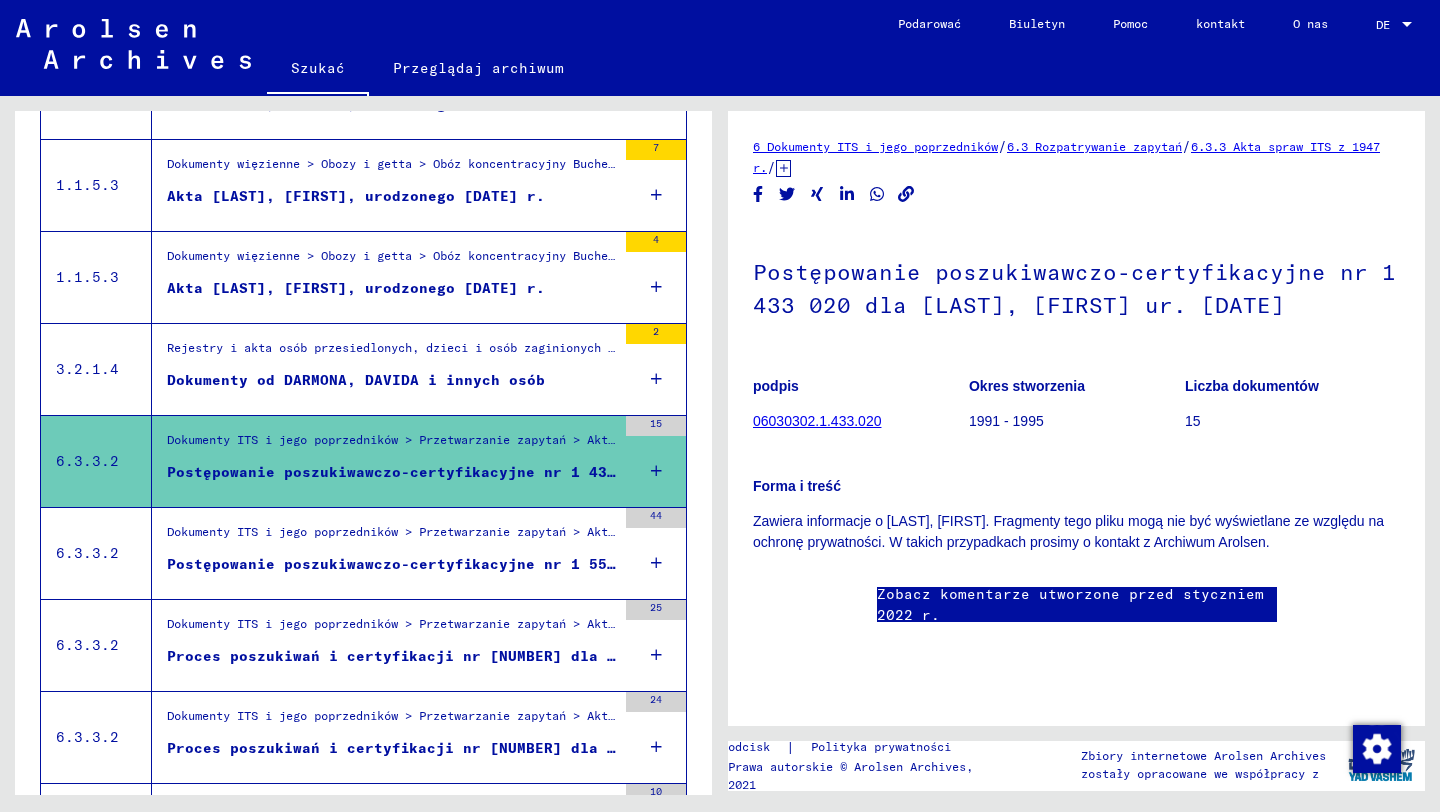 scroll, scrollTop: 496, scrollLeft: 0, axis: vertical 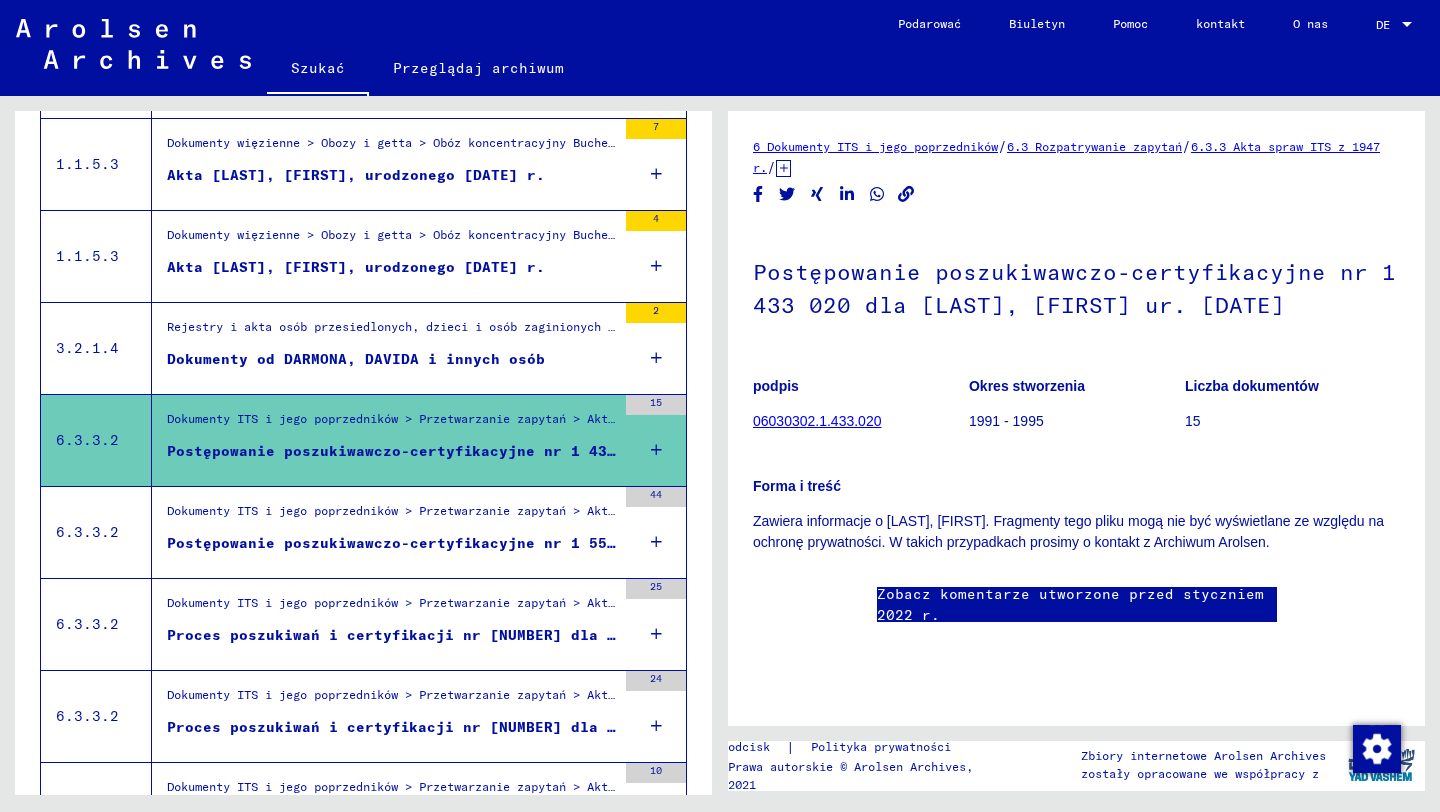click on "Dokumenty ITS i jego poprzedników > Przetwarzanie zapytań > Akta spraw ITS od 1947 r. > Składanie spraw T/D > Procesy poszukiwań i certyfikacji o numerach (T/D) od 1 500 000 do 1 749 999 > Procesy poszukiwań i certyfikacji o numerach (T/D) od 1 554 500 do 1 554 999" at bounding box center [1095, 510] 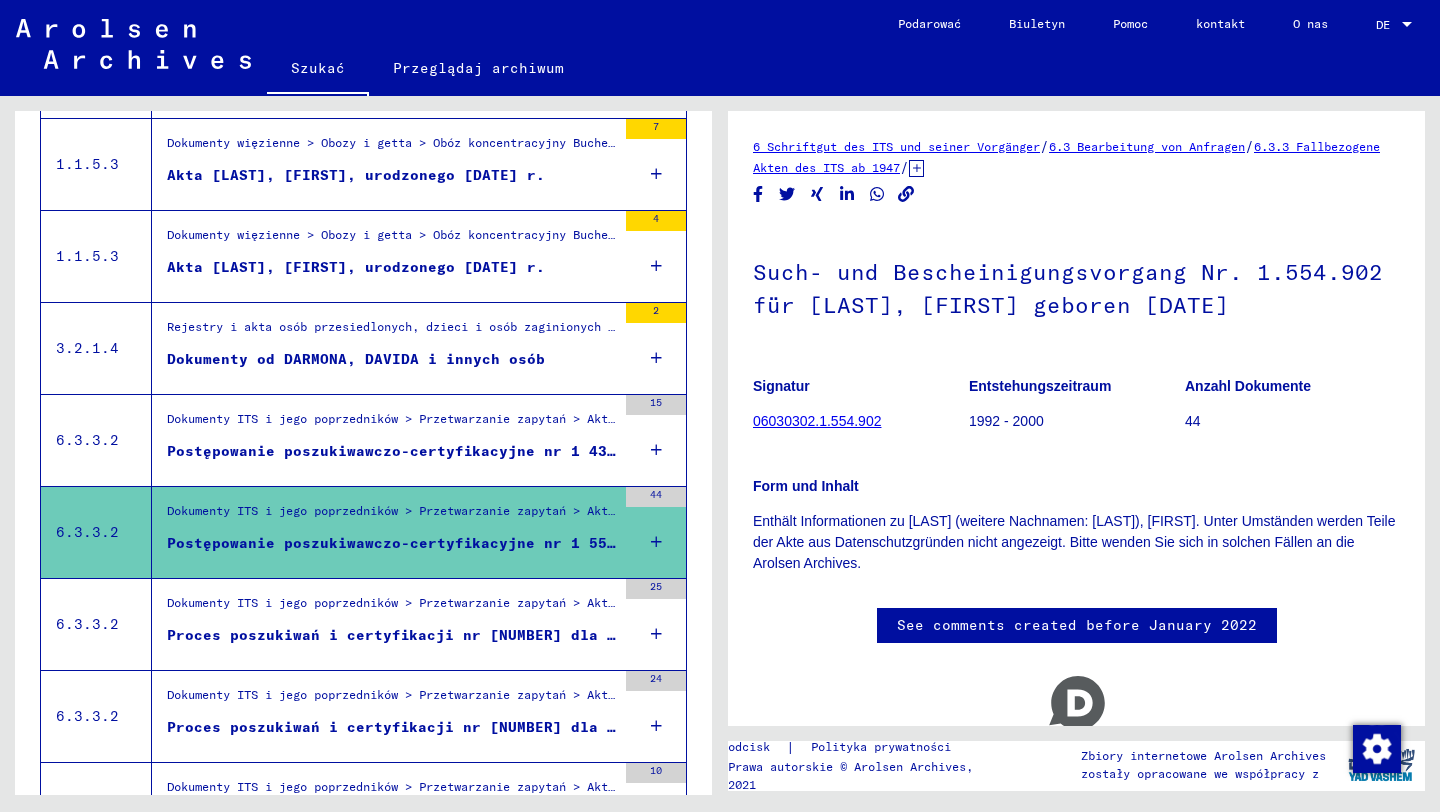 click on "Postępowanie poszukiwawczo-certyfikacyjne nr 1 433 020 dla [LAST], [FIRST] ur. [DATE]" at bounding box center [549, 451] 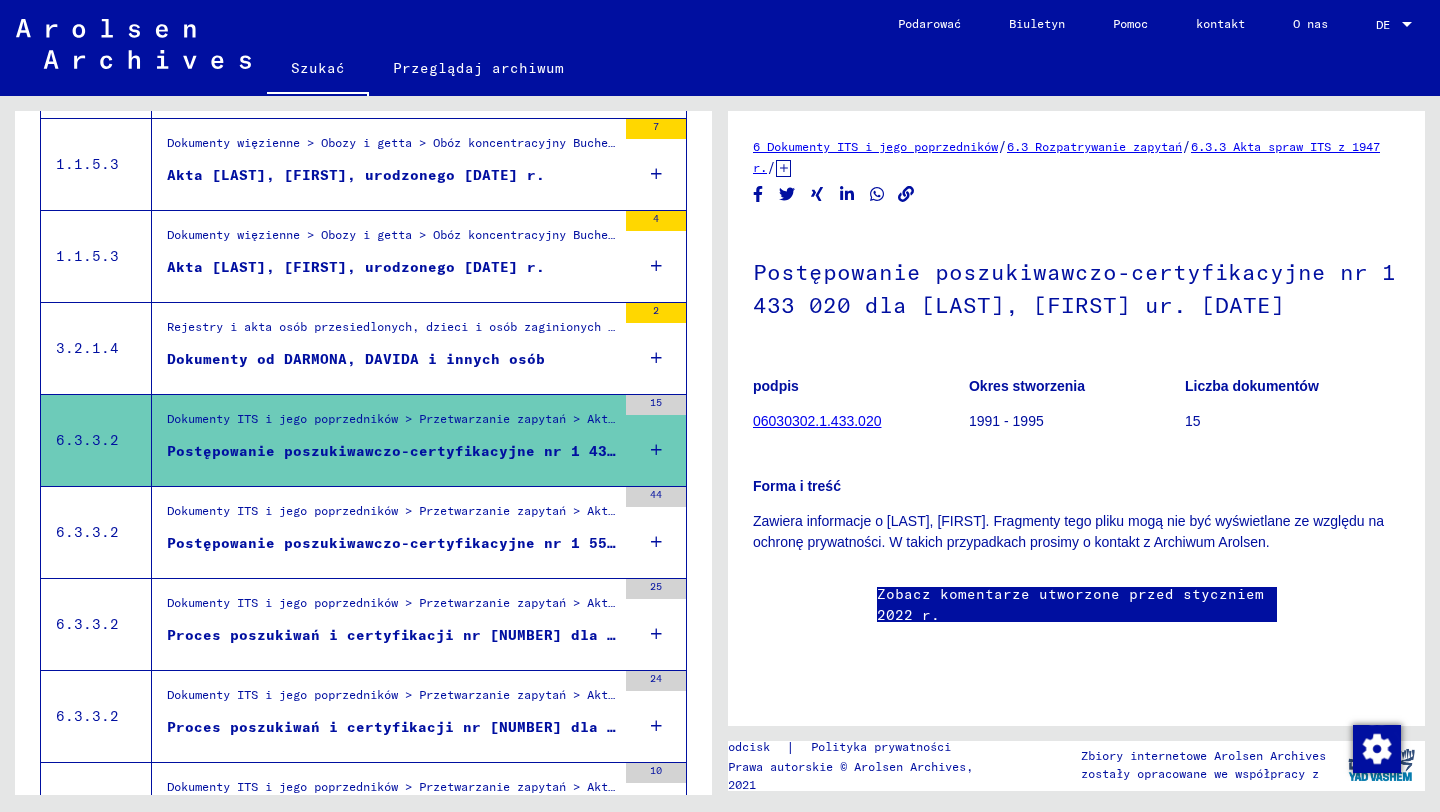 scroll, scrollTop: 530, scrollLeft: 0, axis: vertical 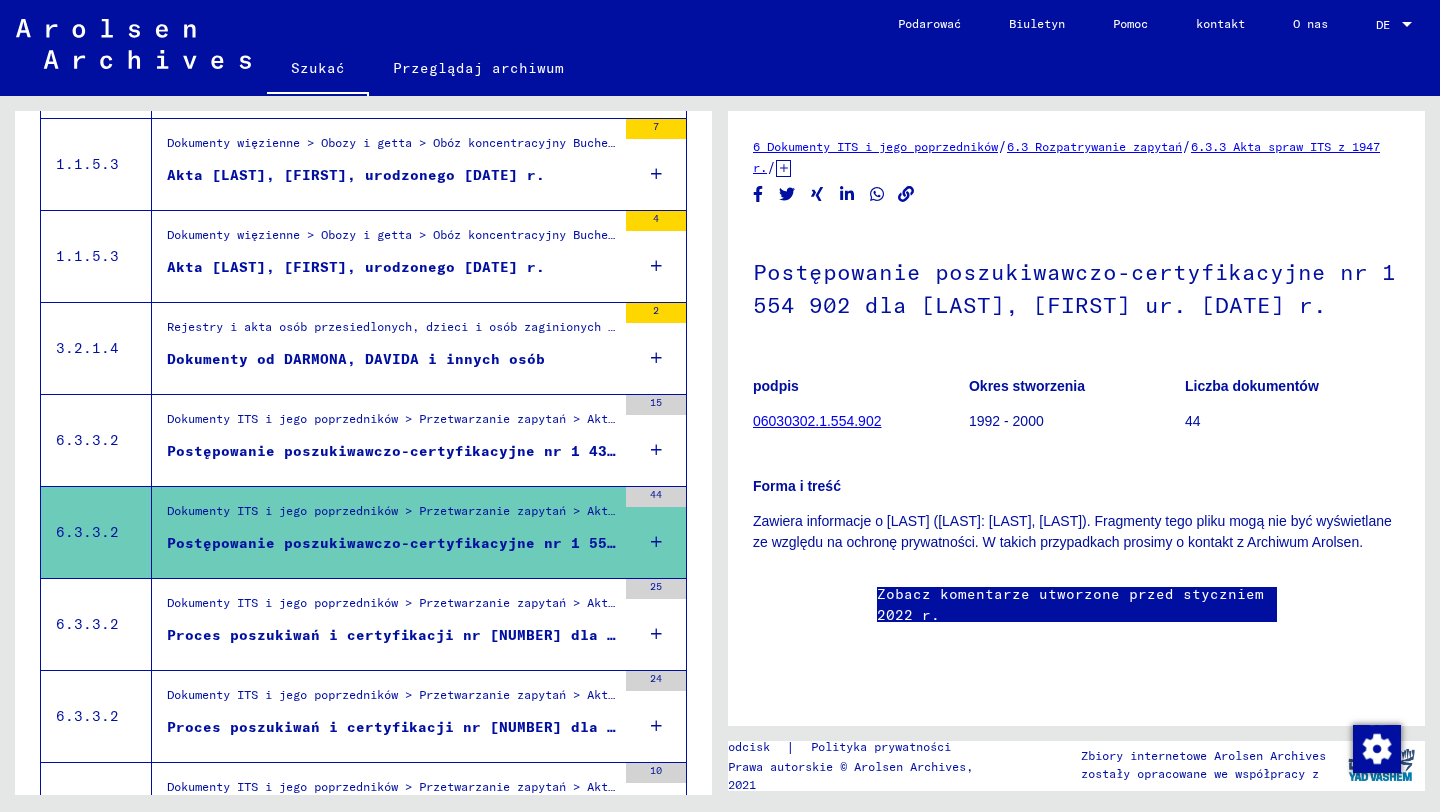 click on "Dokumenty ITS i jego poprzedników > Przetwarzanie zapytań > Akta spraw ITS od 1947 r. > Składanie spraw T/D > Procesy poszukiwań i certyfikacji z numerami (T/D) od 1 do 249 999 > Procesy poszukiwań i certyfikacji z numerami (T/D) od 5500 do 5999 Proces poszukiwań i certyfikacji nr [NUMBER] dla [LAST], [FIRST] urodzonego [DATE]" at bounding box center (384, 624) 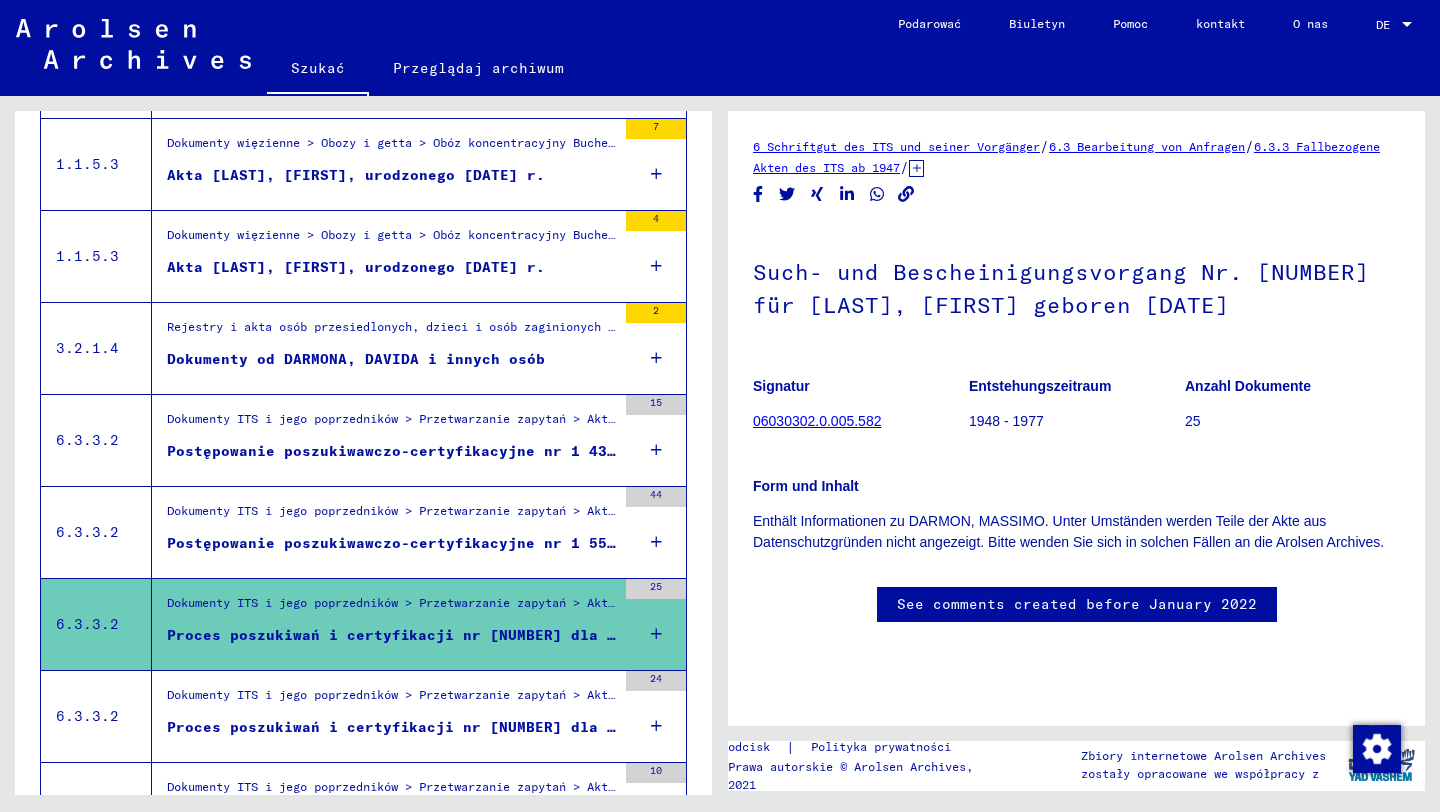 scroll, scrollTop: 0, scrollLeft: 0, axis: both 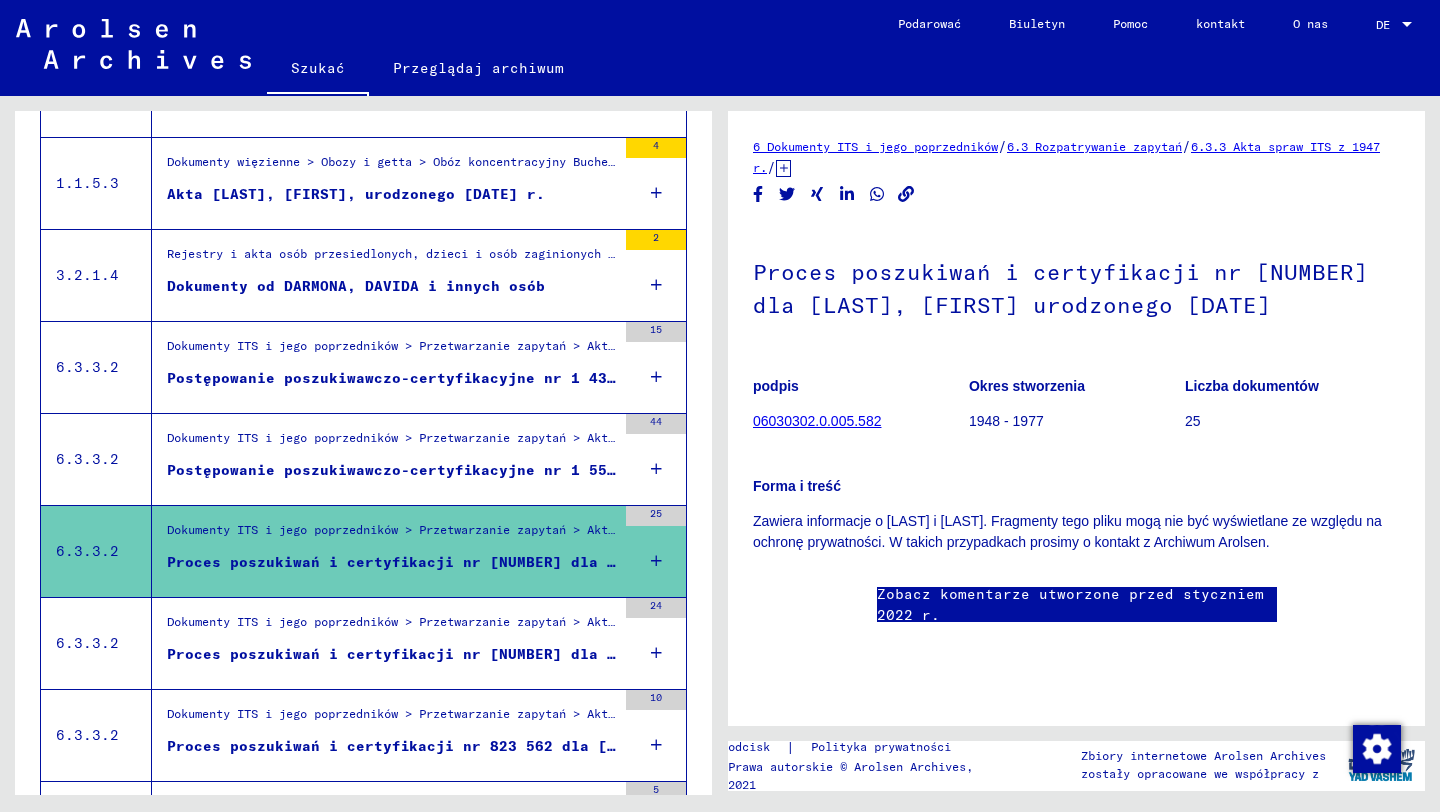 click on "Dokumenty ITS i jego poprzedników > Przetwarzanie zapytań > Akta spraw ITS od 1947 r. > Składanie spraw T/D > Procesy poszukiwań i certyfikacji o numerach (T/D) od 500 000 do 749 999 > Procesy poszukiwań i certyfikacji o numerach (T/D) od 639 000 do 639 499" at bounding box center (391, 627) 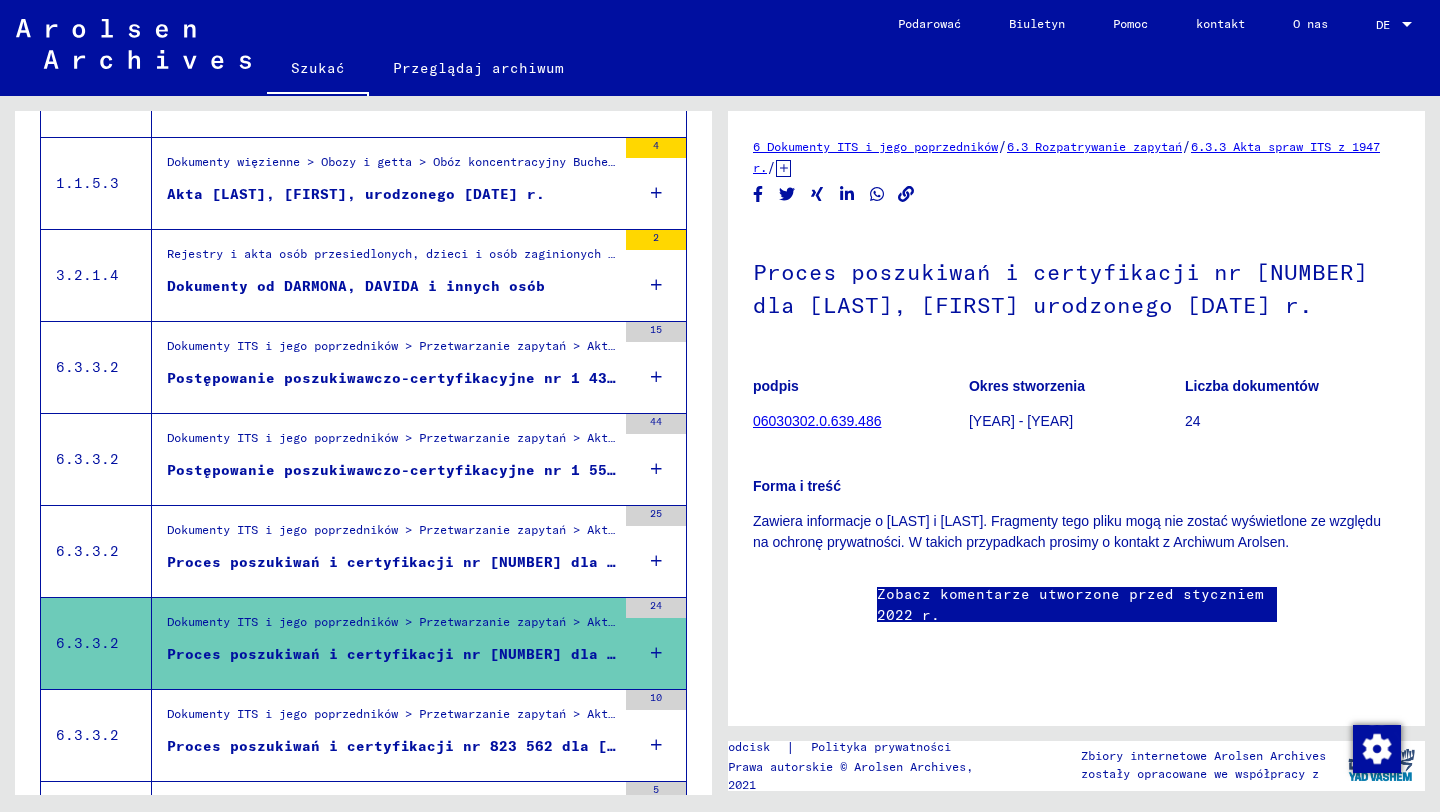 scroll, scrollTop: 0, scrollLeft: 0, axis: both 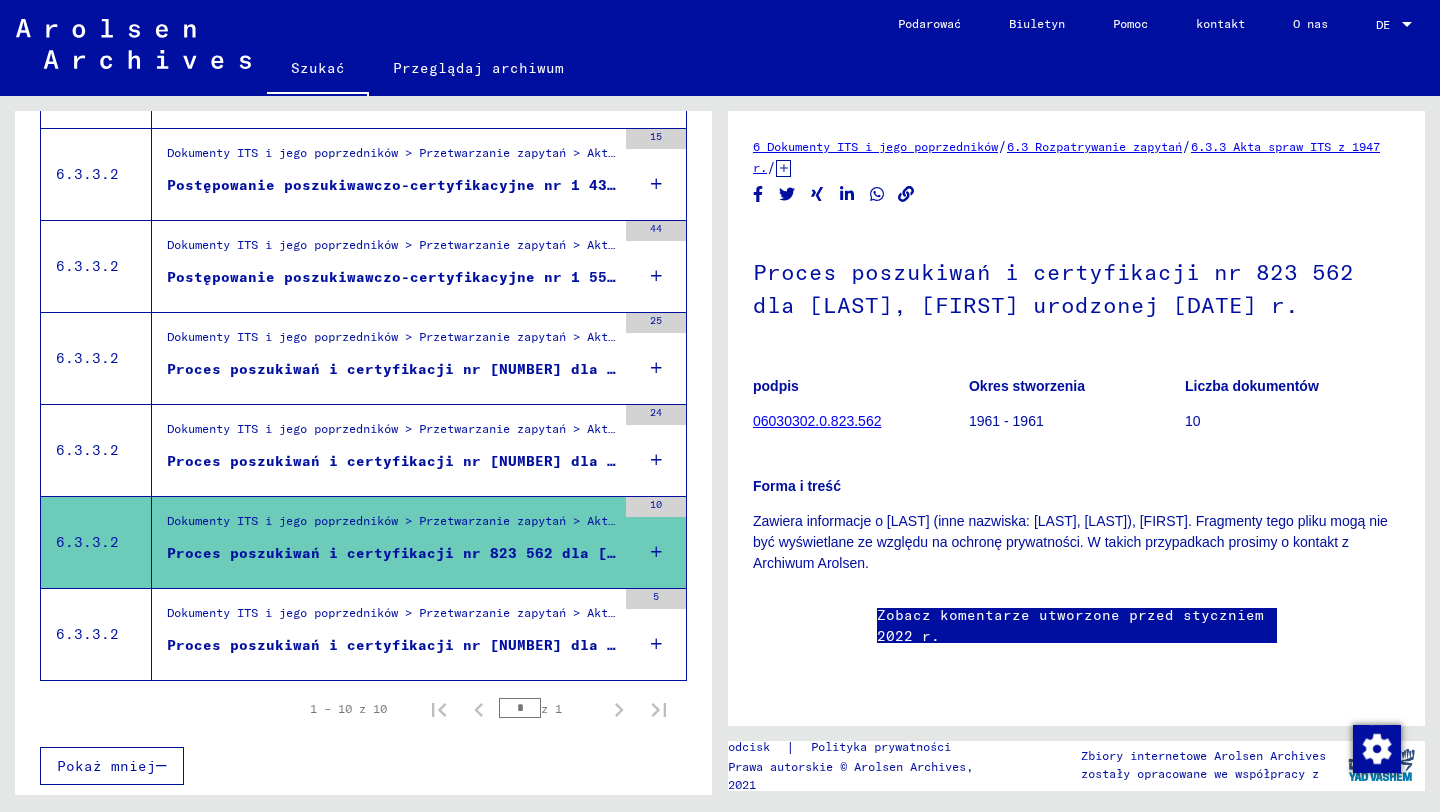 click on "Dokumenty ITS i jego poprzedników > Przetwarzanie zapytań > Akta spraw ITS od 1947 r. > Składanie spraw T/D > Procesy poszukiwań i certyfikacji o numerach (T/D) od 750 000 do 999 999 > Procesy poszukiwań i certyfikacji o numerach (T/D) od 852 000 do 852 499" at bounding box center (1067, 612) 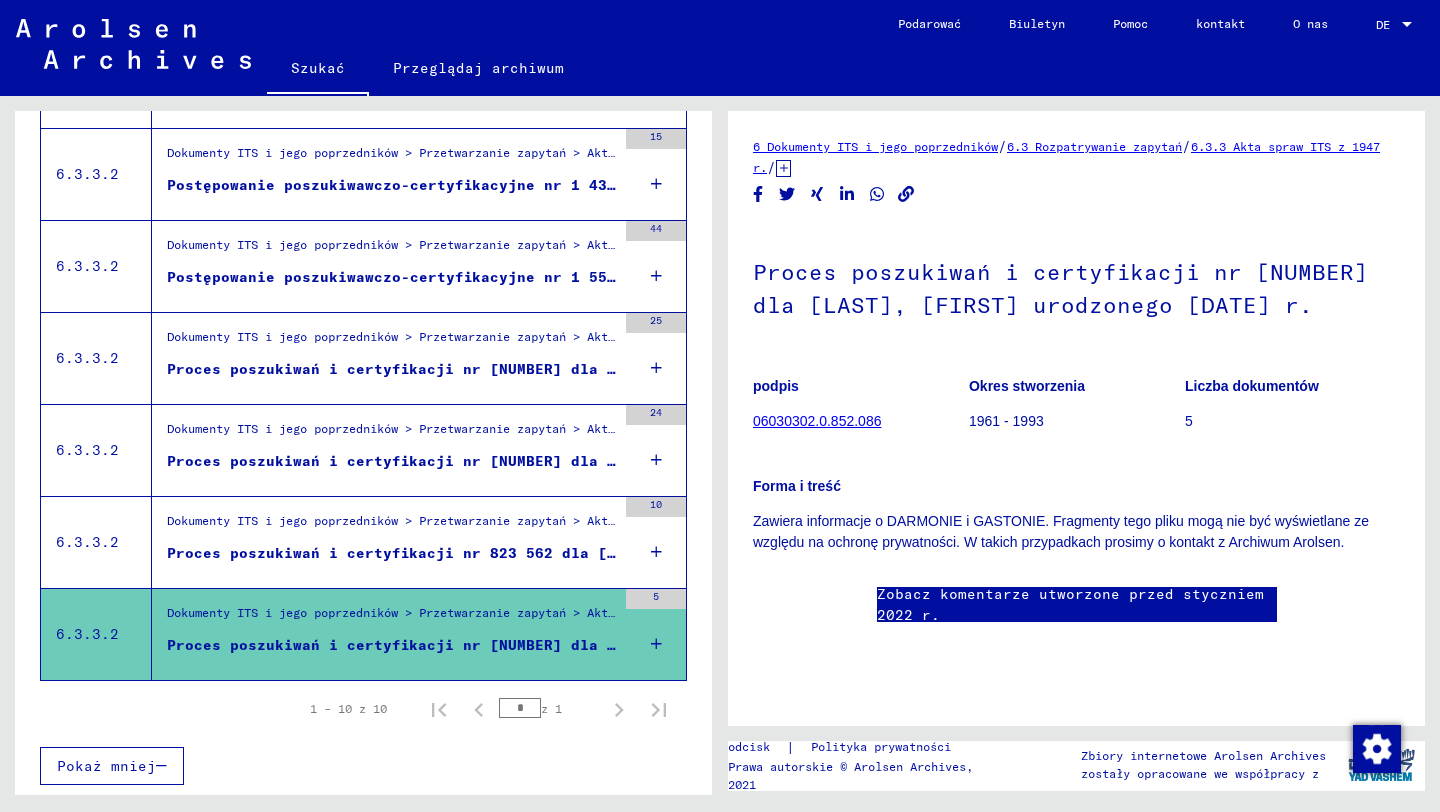 scroll, scrollTop: 0, scrollLeft: 0, axis: both 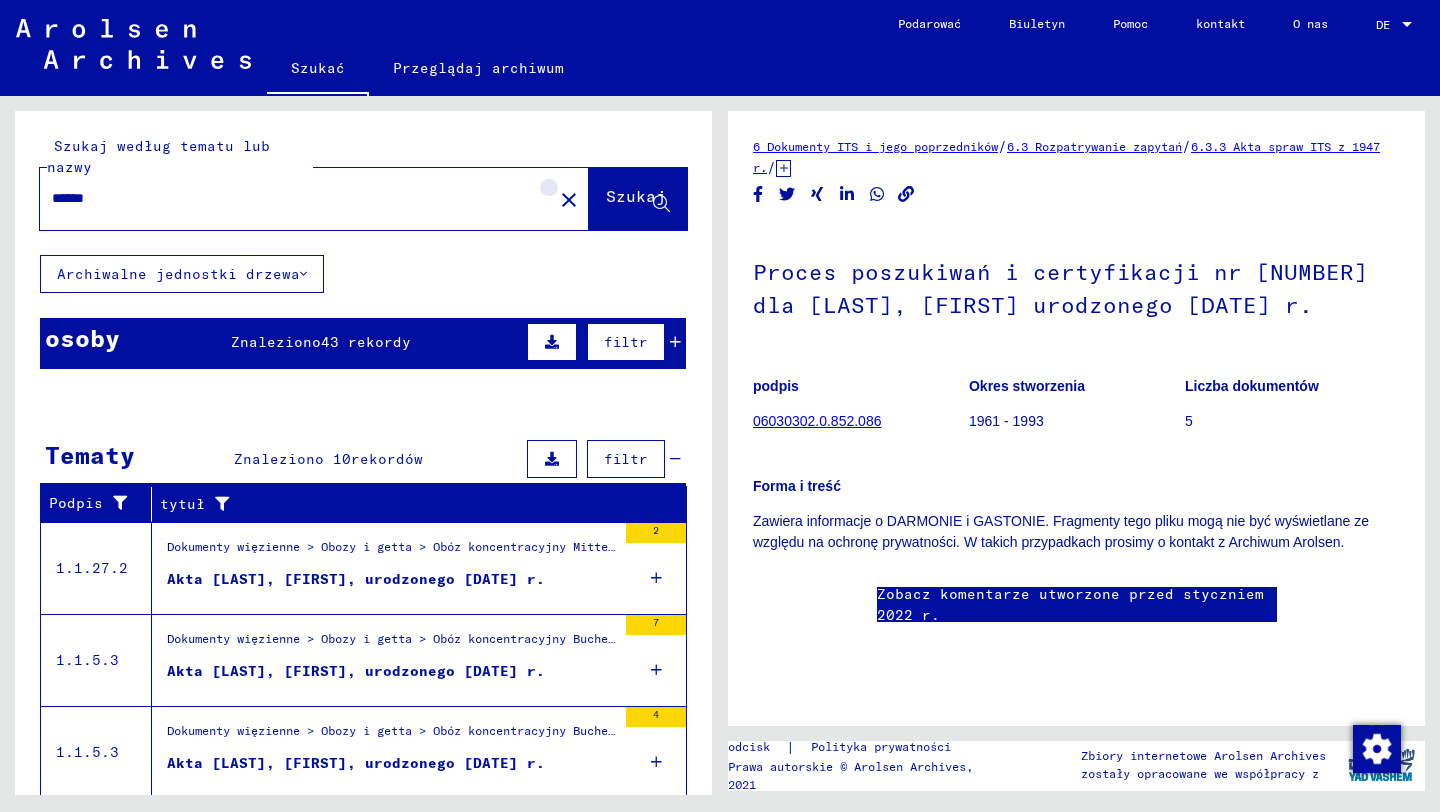 click on "close" 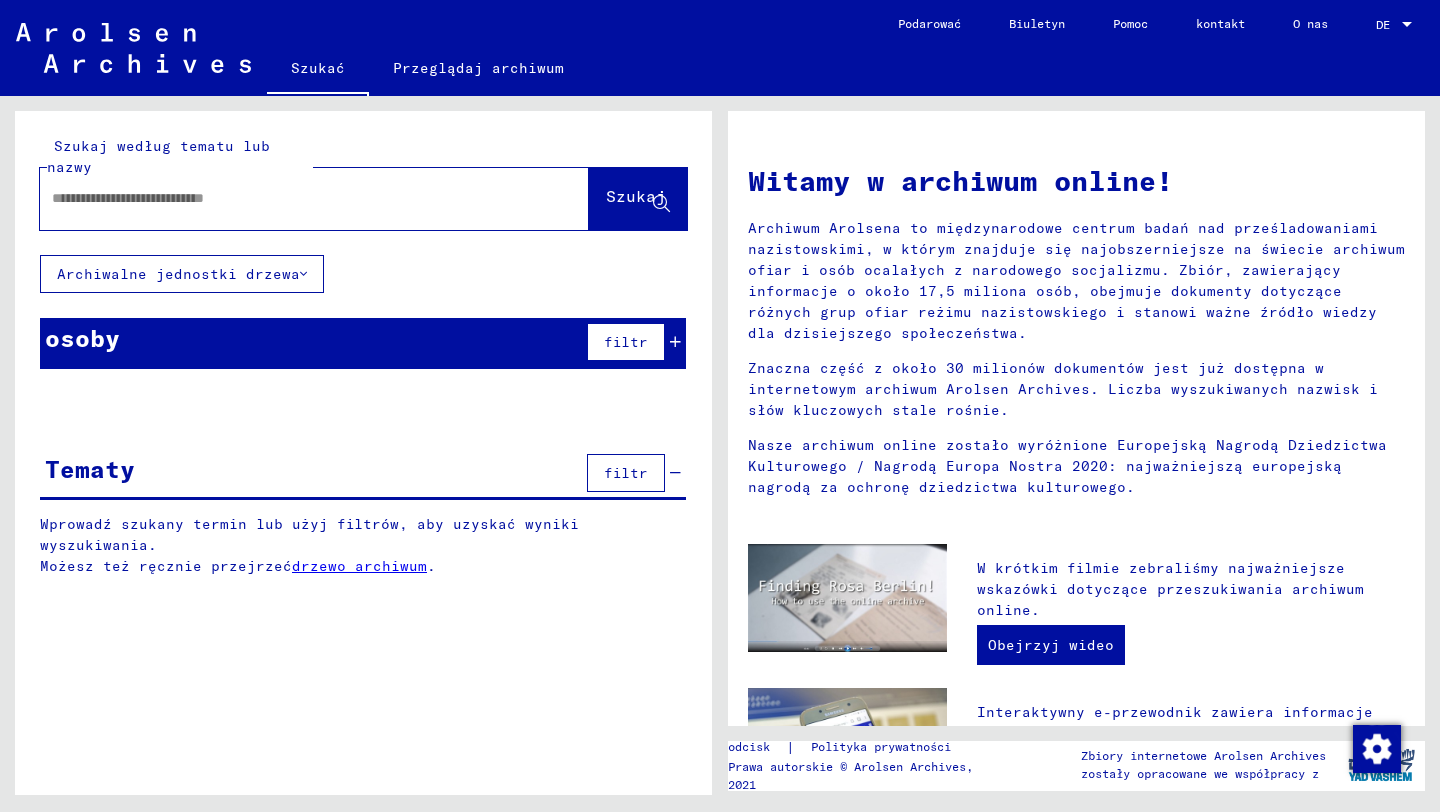 click at bounding box center (290, 198) 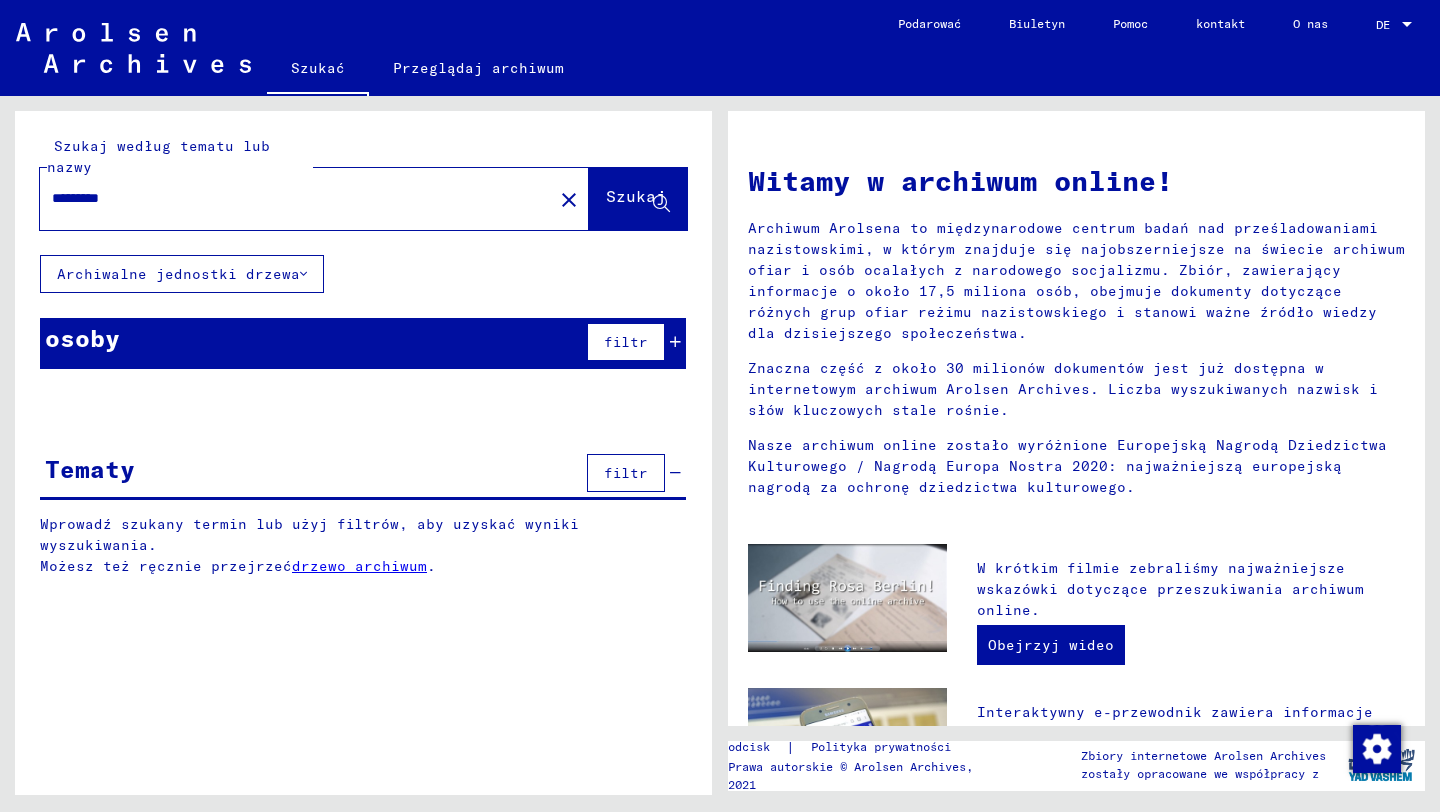 type on "*********" 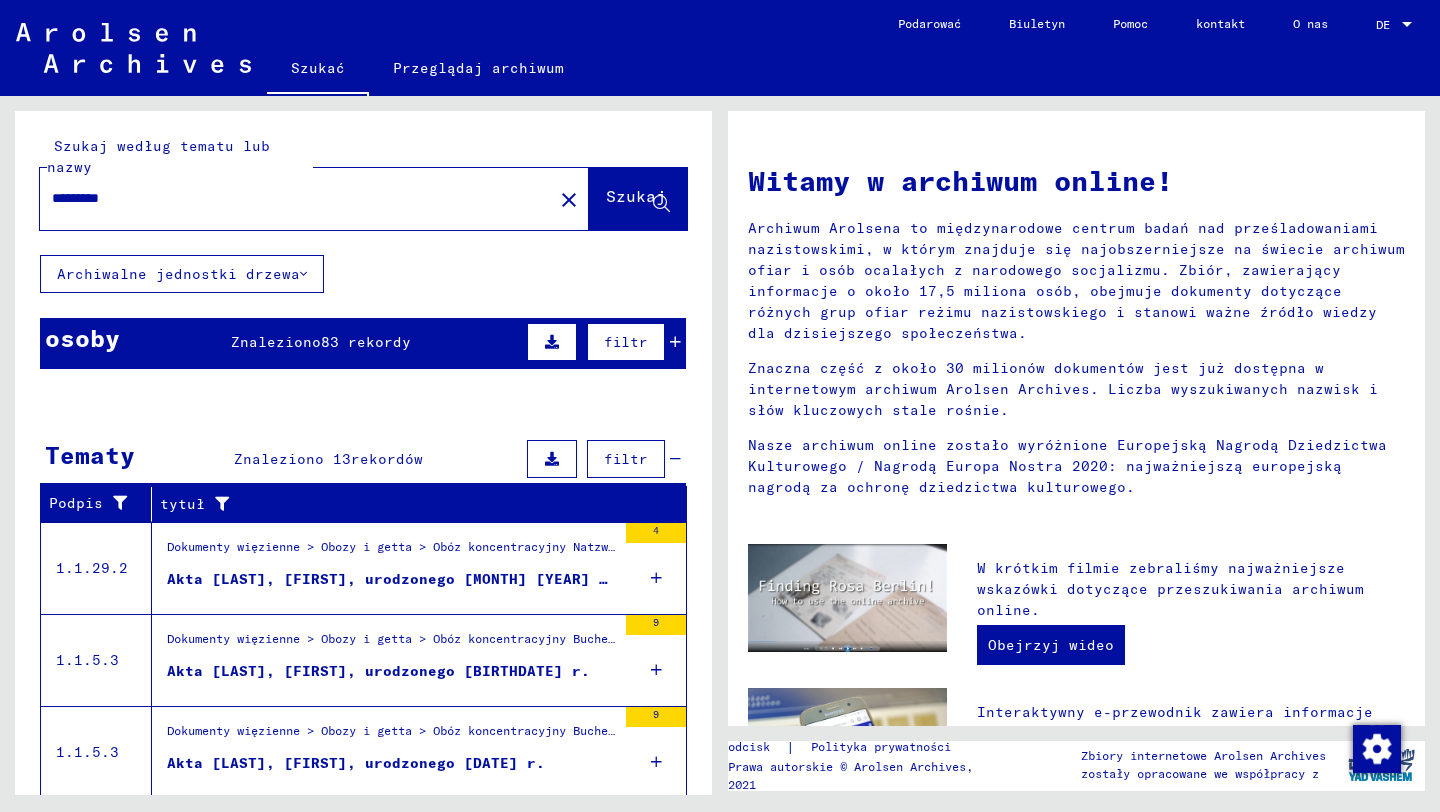 click on "Akta [LAST], [FIRST], urodzonego [MONTH] [YEAR] r. w [CITY]" at bounding box center (432, 579) 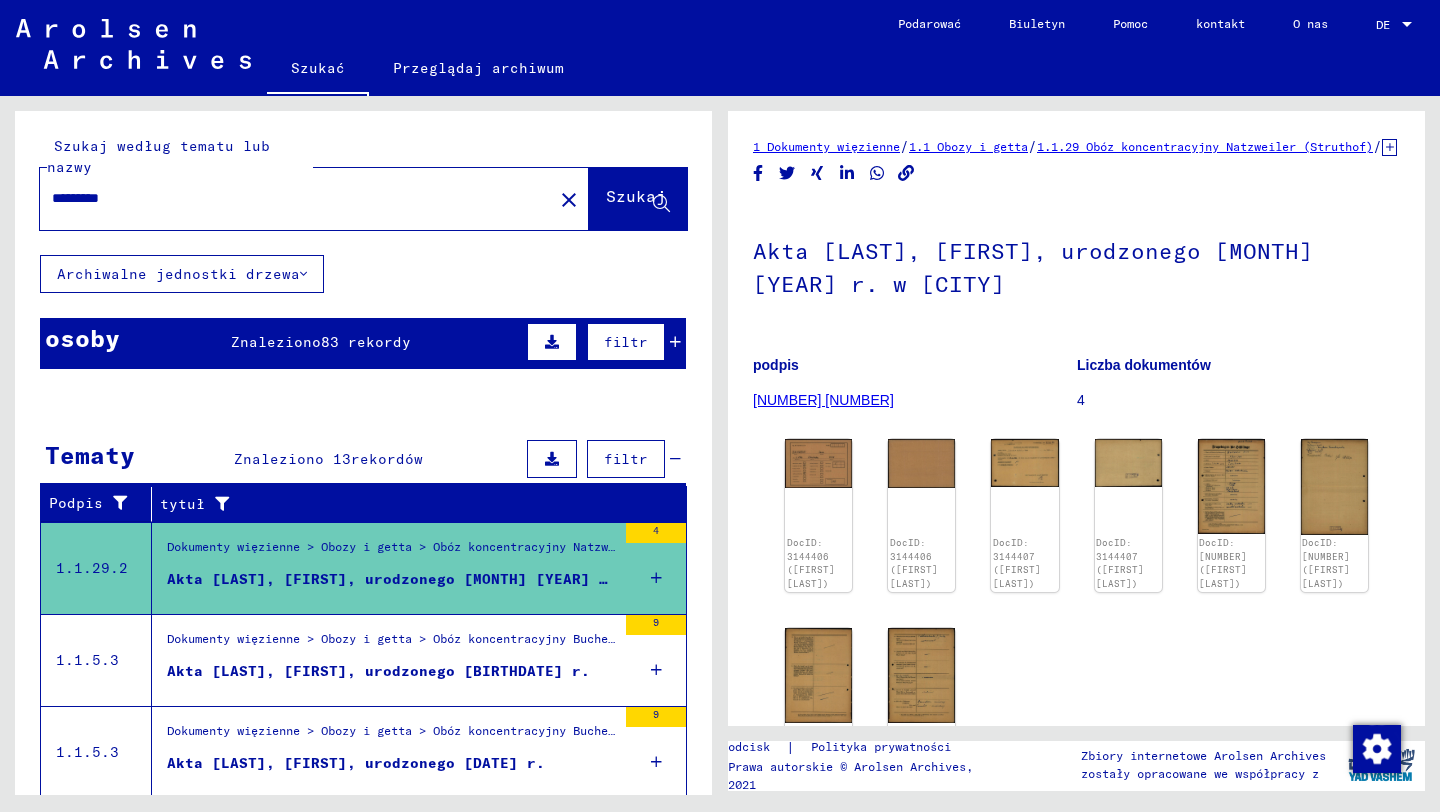 scroll, scrollTop: 0, scrollLeft: 0, axis: both 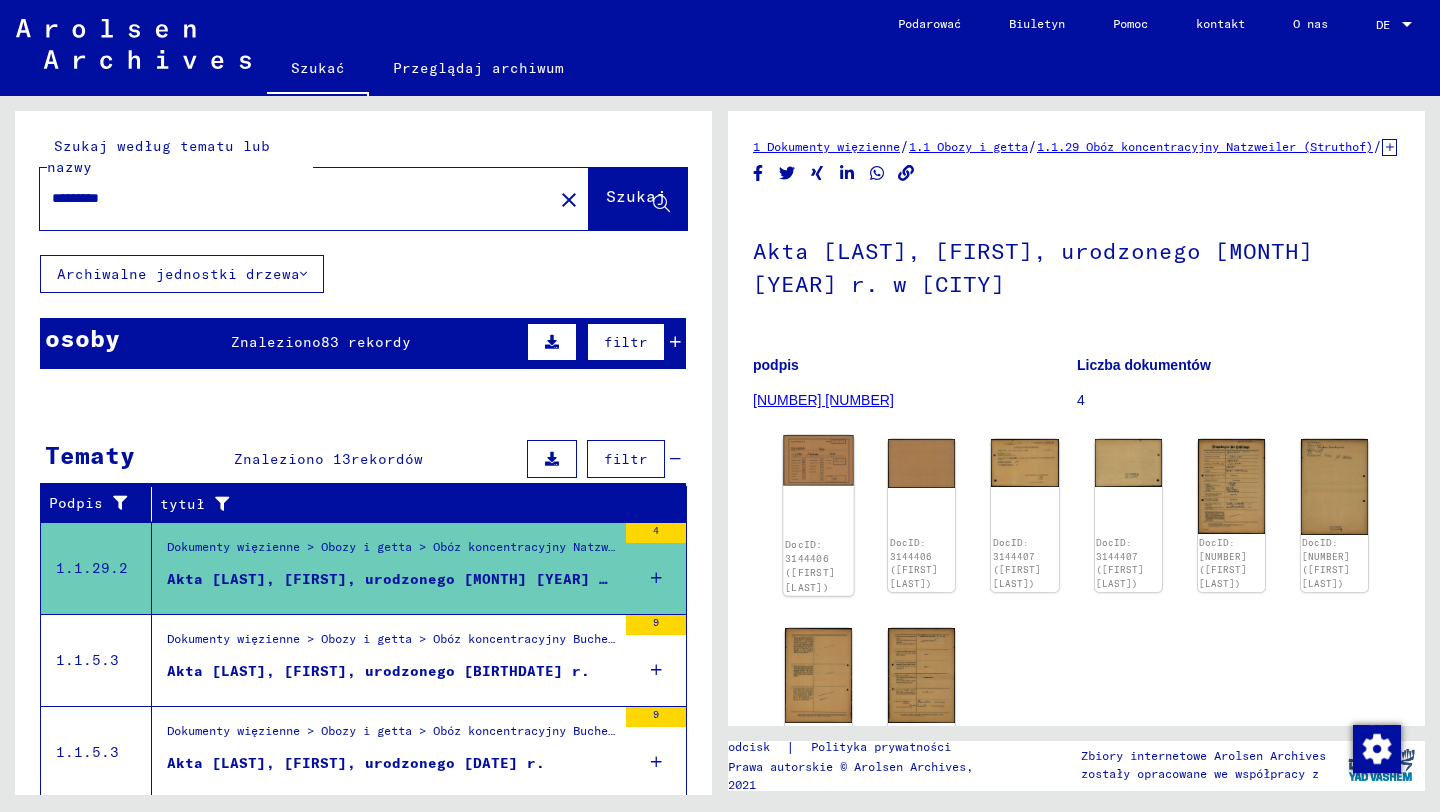 click 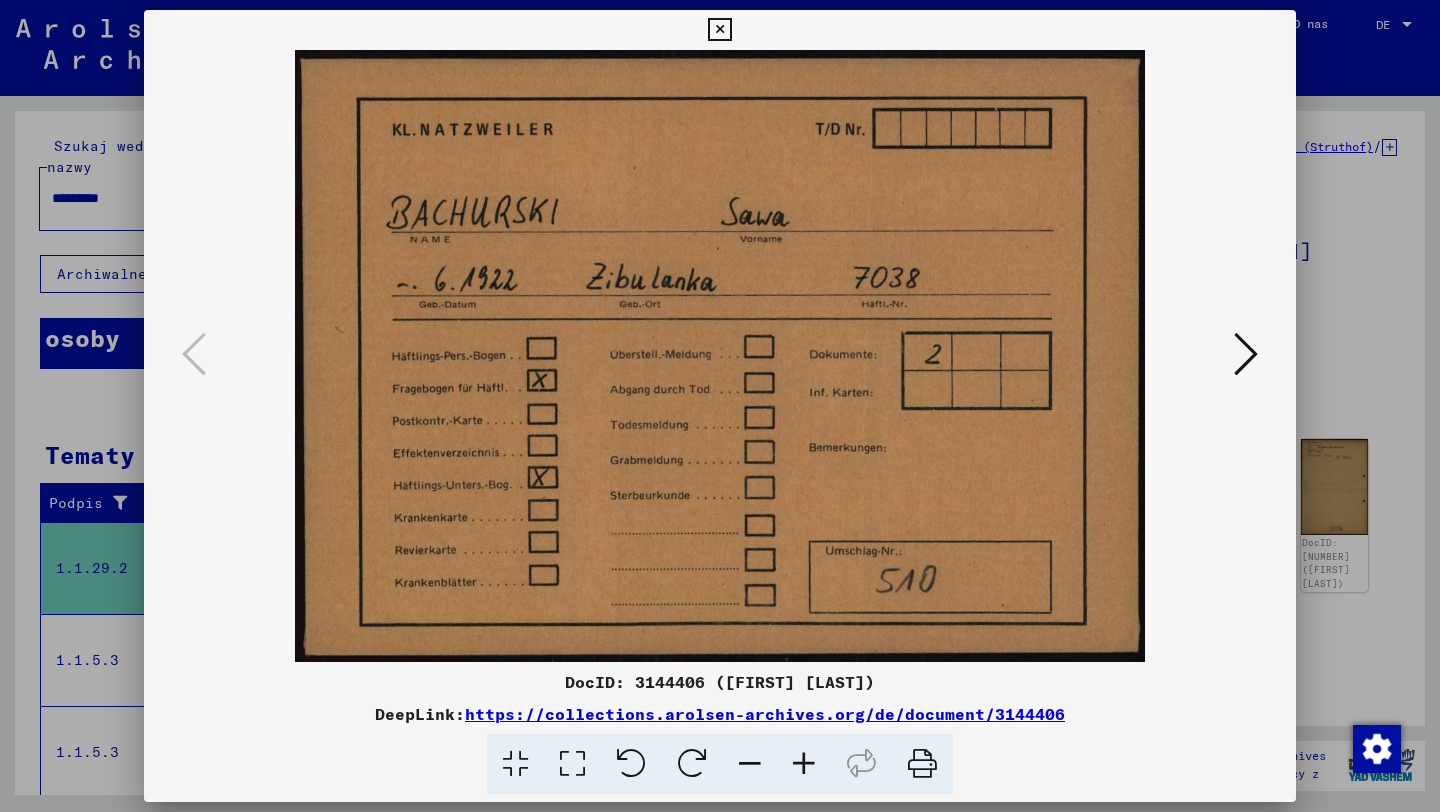 click at bounding box center [1246, 354] 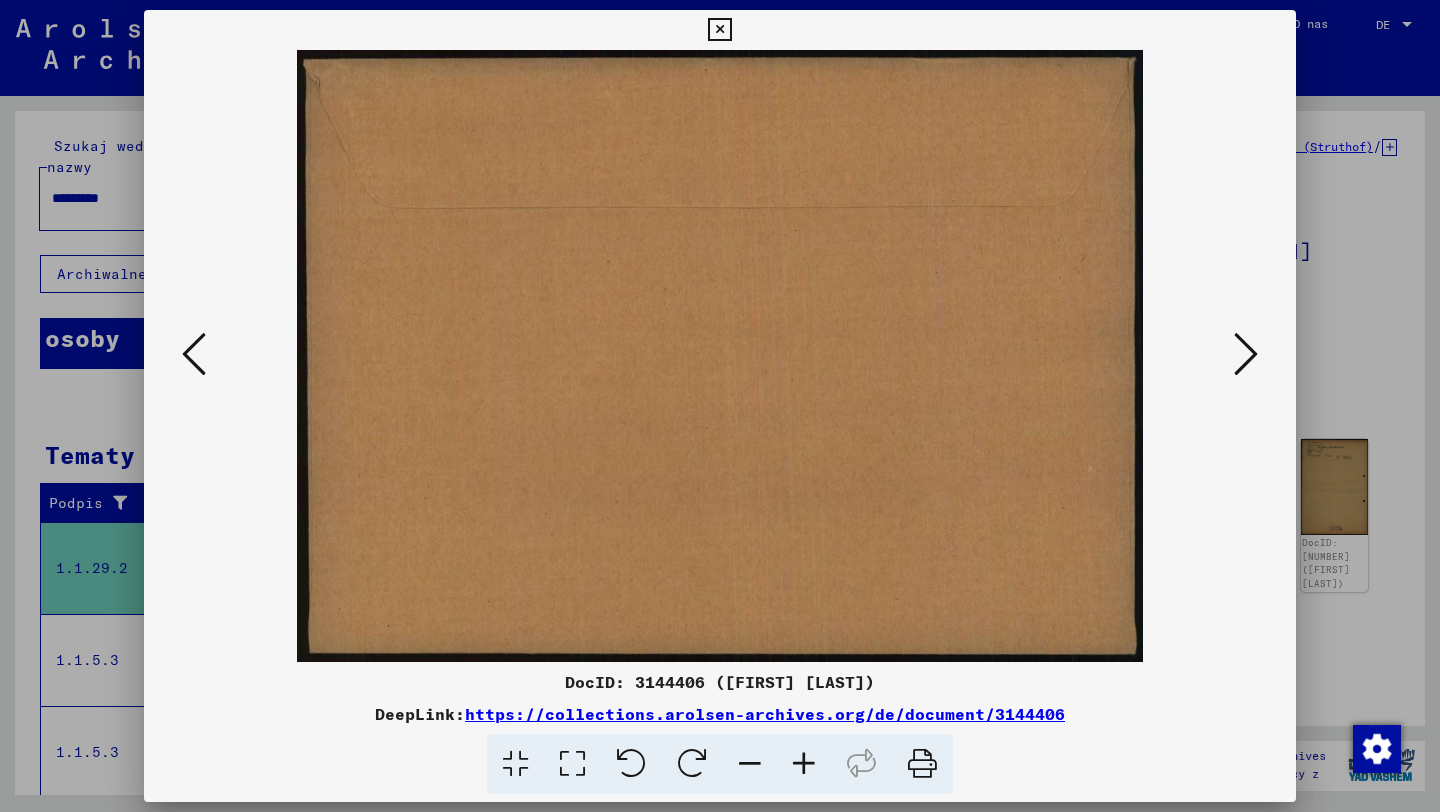 click at bounding box center (1246, 354) 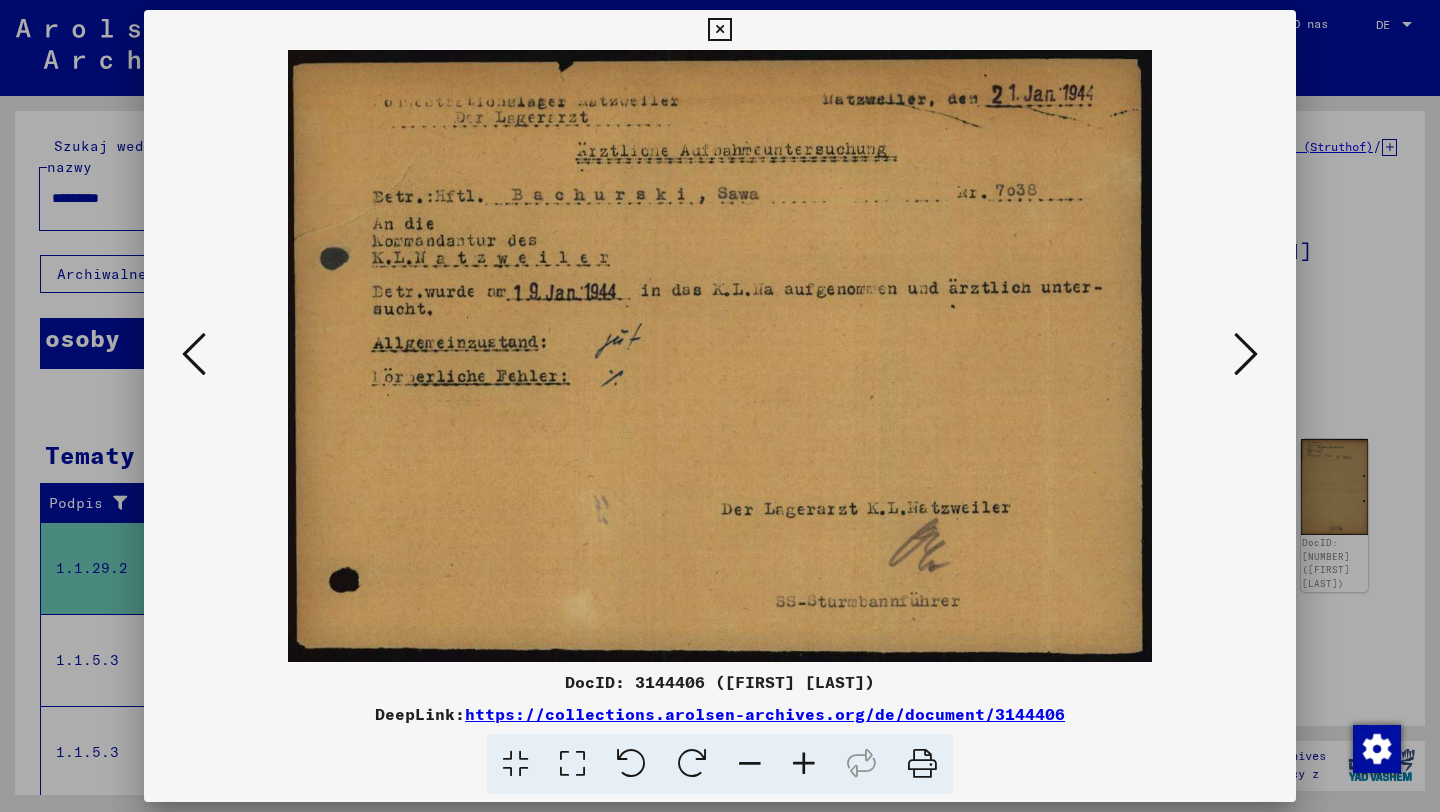 click at bounding box center (720, 406) 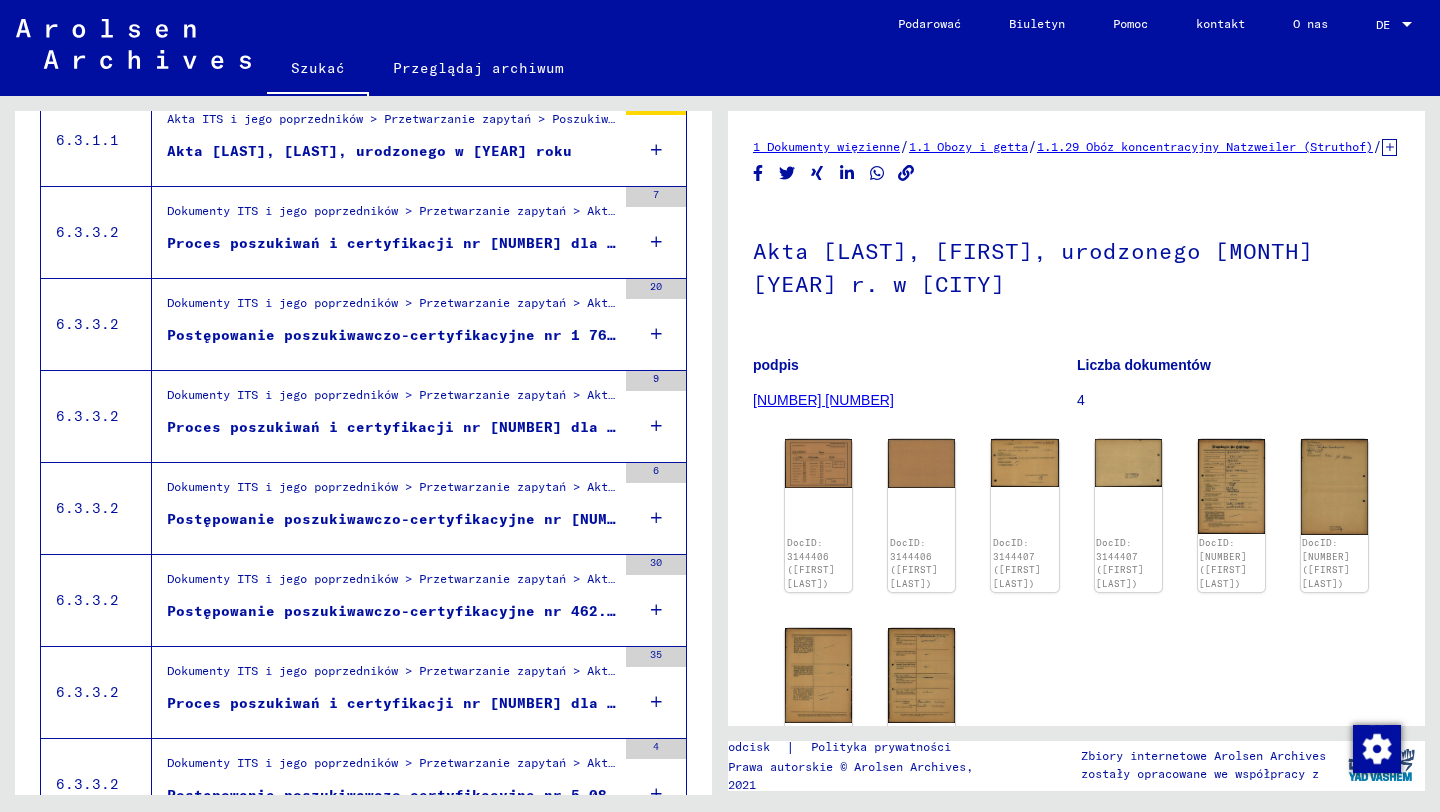 scroll, scrollTop: 1038, scrollLeft: 0, axis: vertical 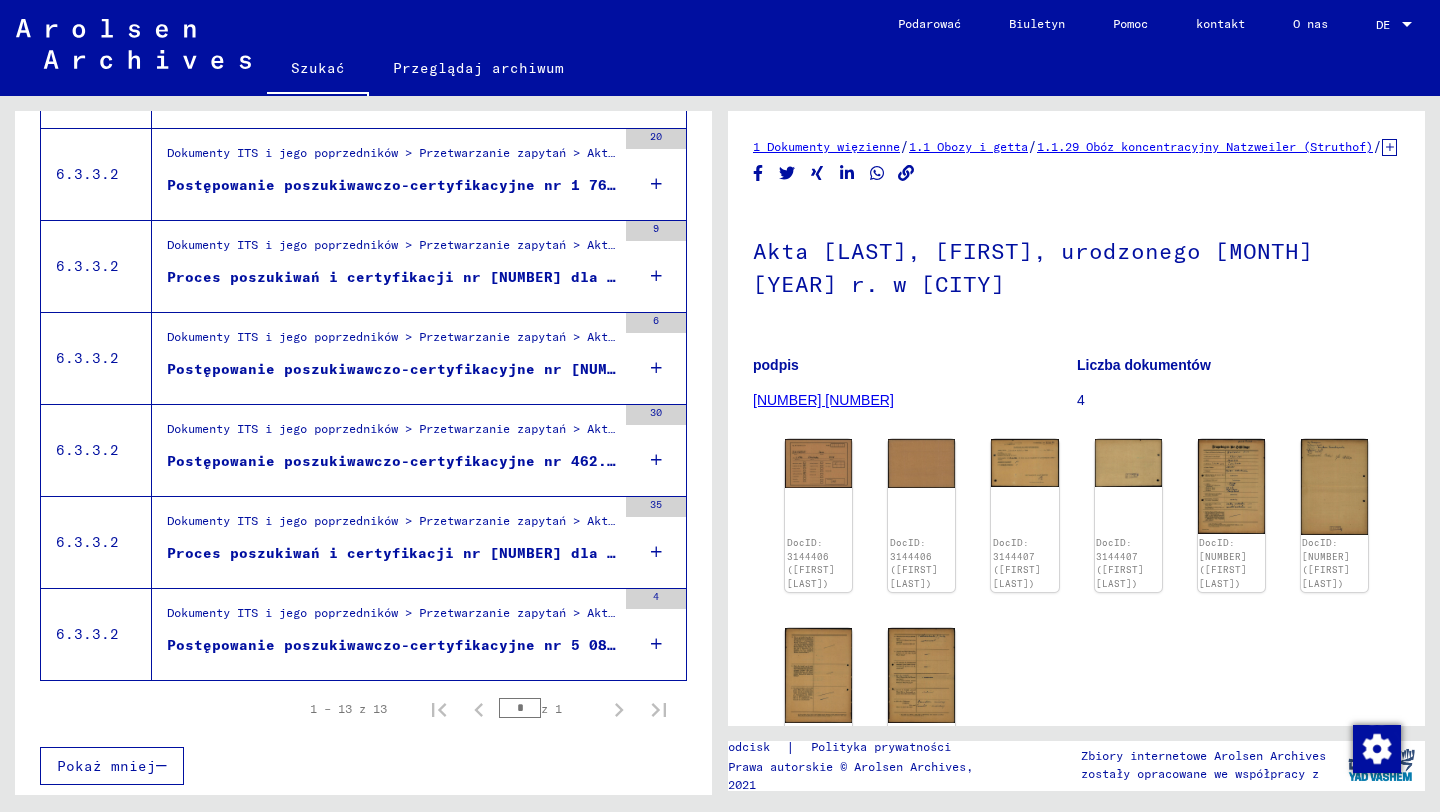 click on "Postępowanie poszukiwawczo-certyfikacyjne nr 5 089 424 dla [LAST], [FIRST]" at bounding box center (499, 645) 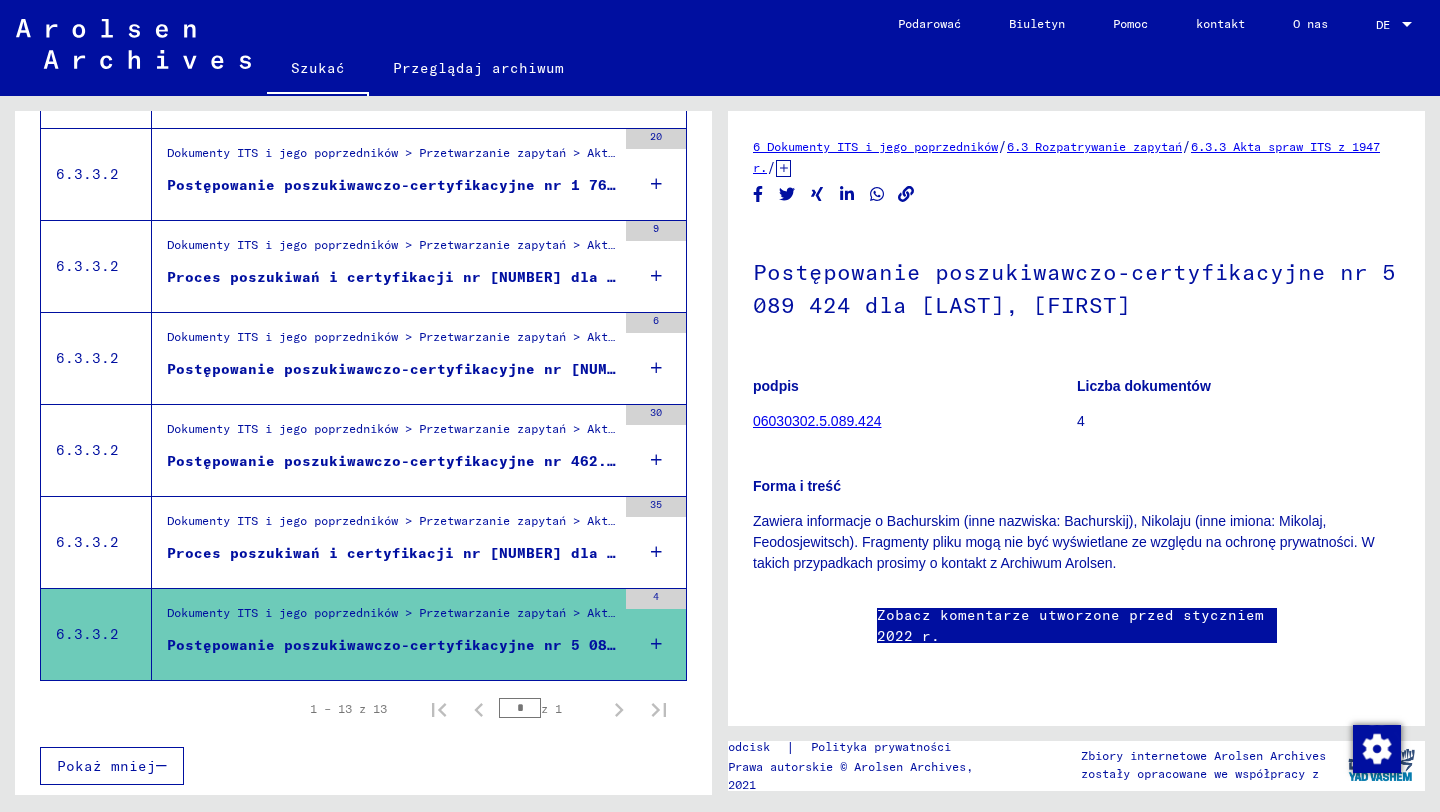scroll, scrollTop: 0, scrollLeft: 0, axis: both 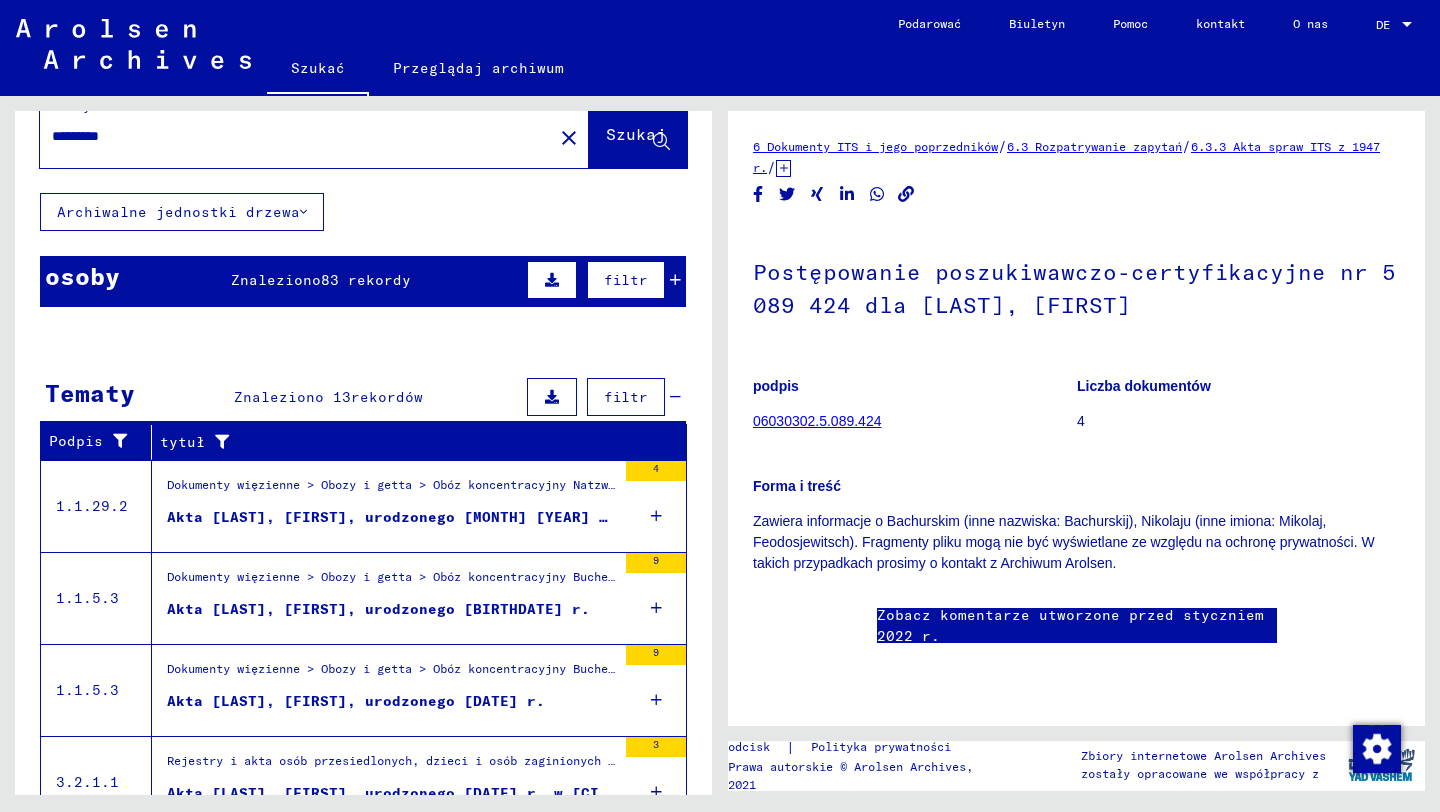 click on "Akta [LAST], [FIRST], urodzonego [MONTH] [YEAR] r. w [CITY]" at bounding box center (391, 517) 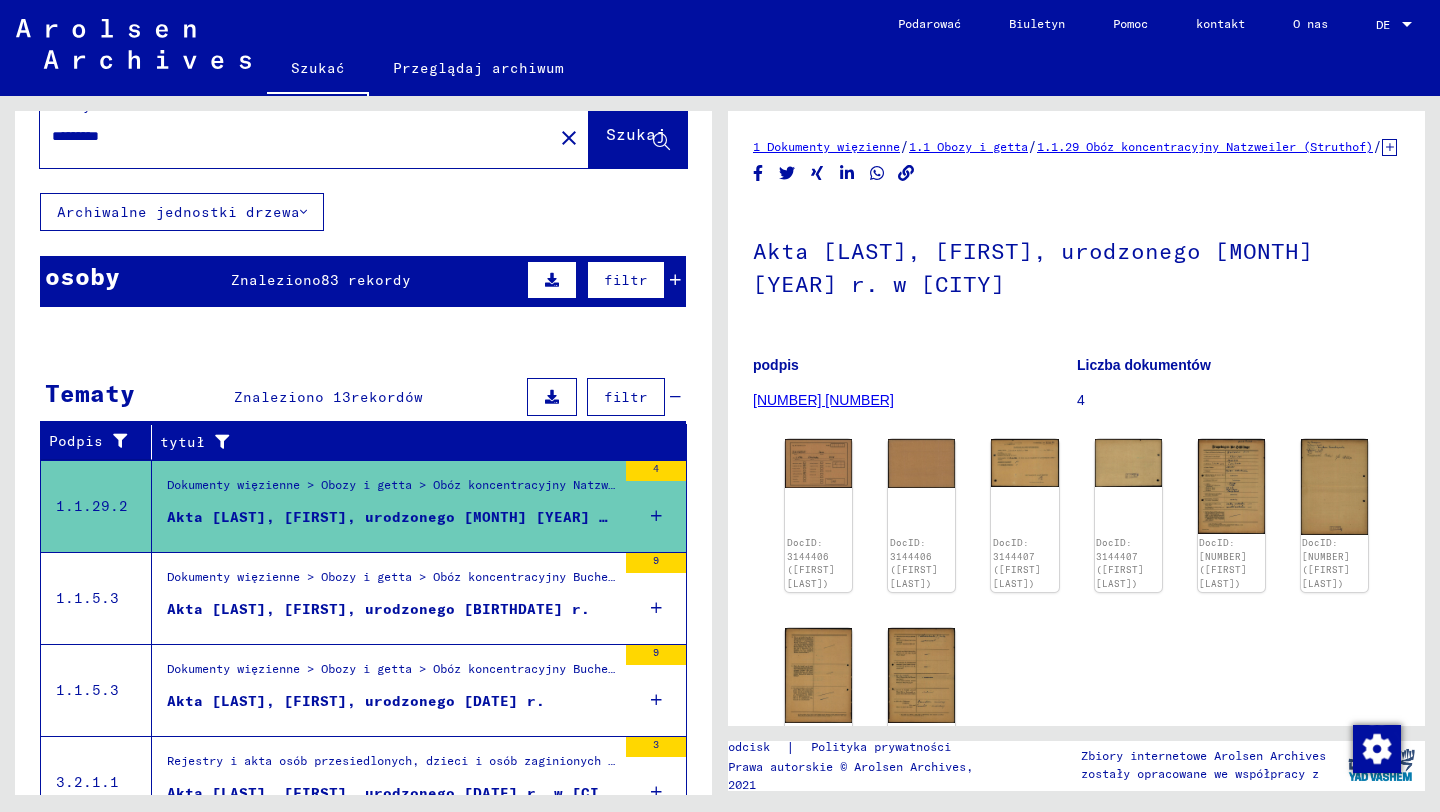click on "Akta [LAST], [FIRST], urodzonego [BIRTHDATE] r." at bounding box center [378, 609] 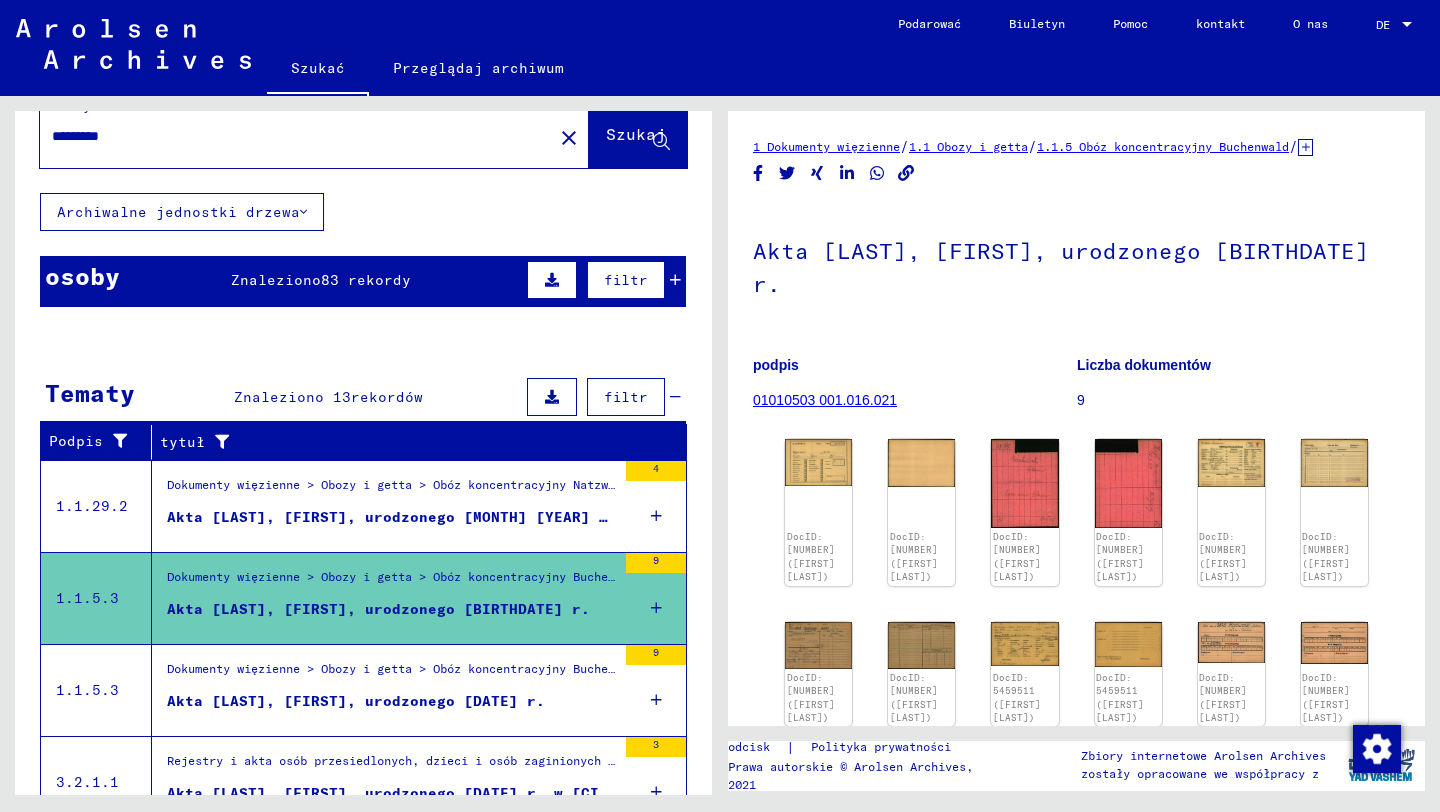 scroll, scrollTop: 0, scrollLeft: 0, axis: both 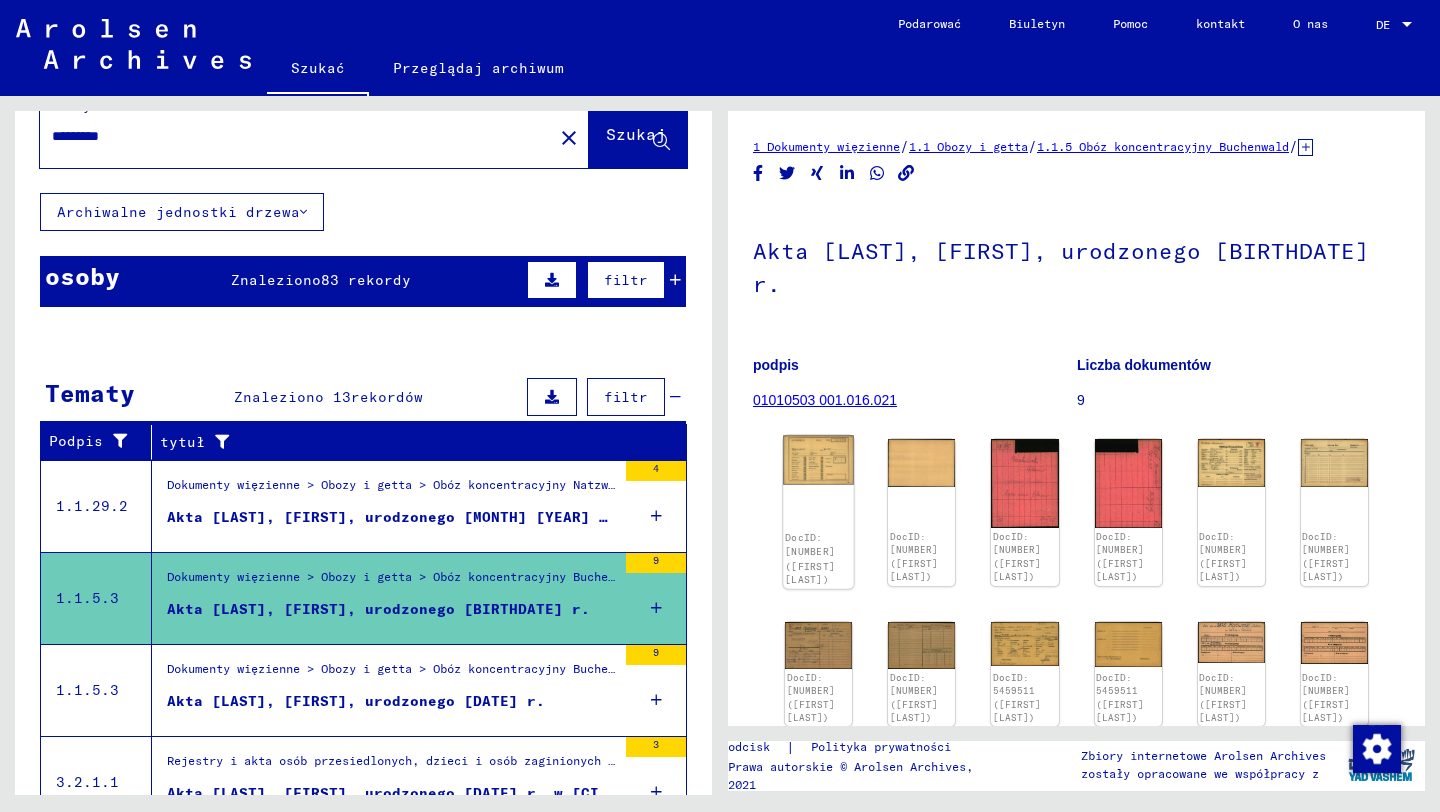 click 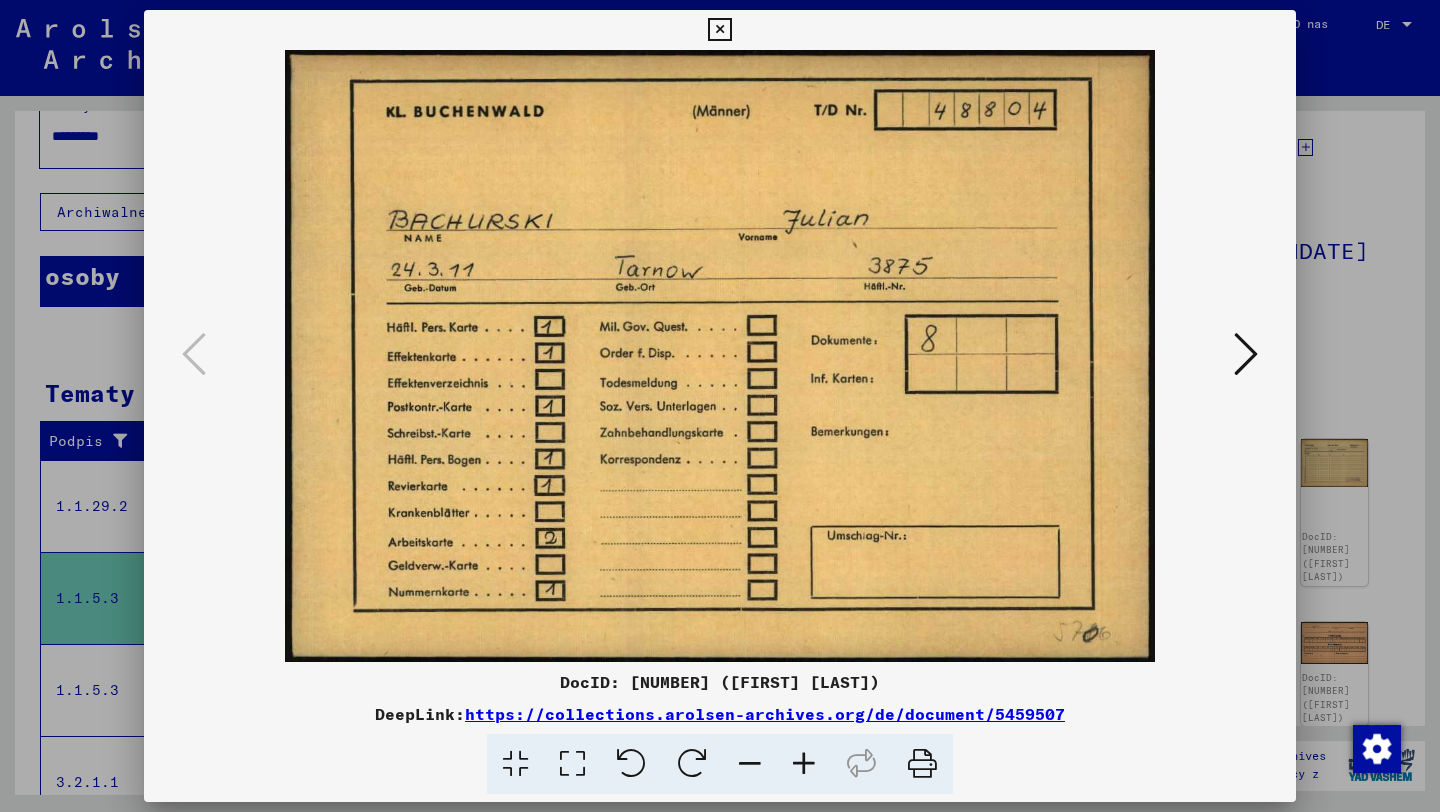 click at bounding box center (1246, 354) 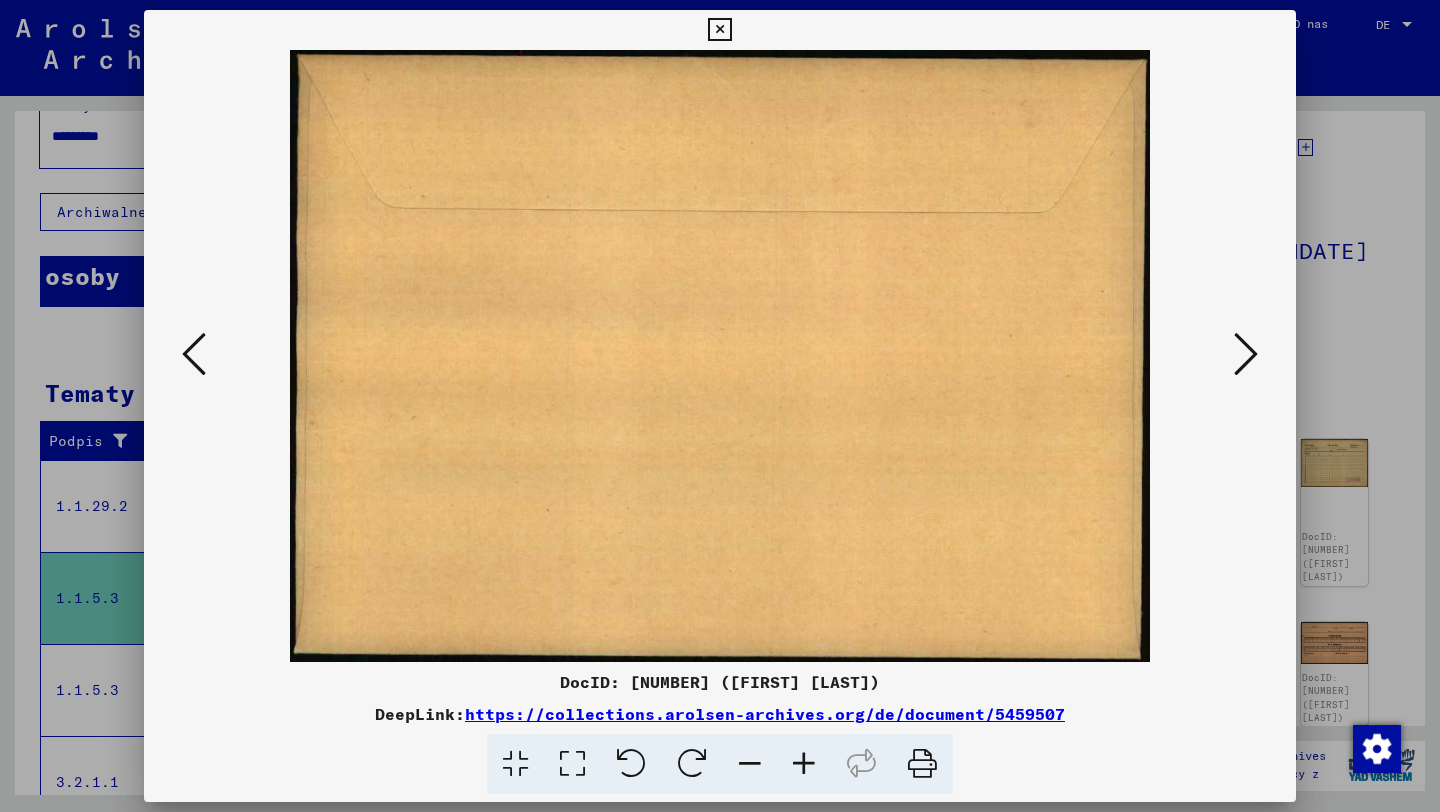 click at bounding box center (1246, 354) 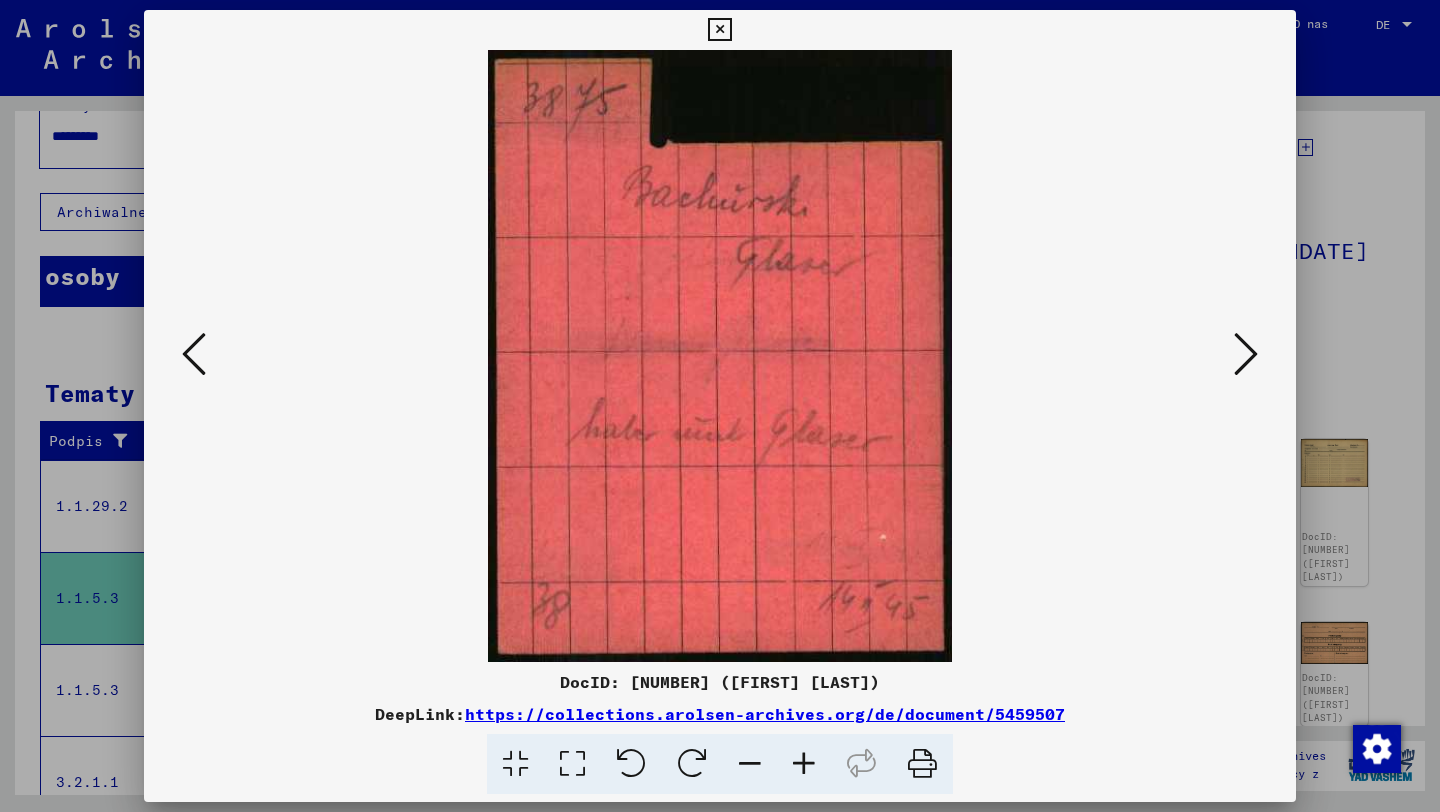 click at bounding box center (1246, 354) 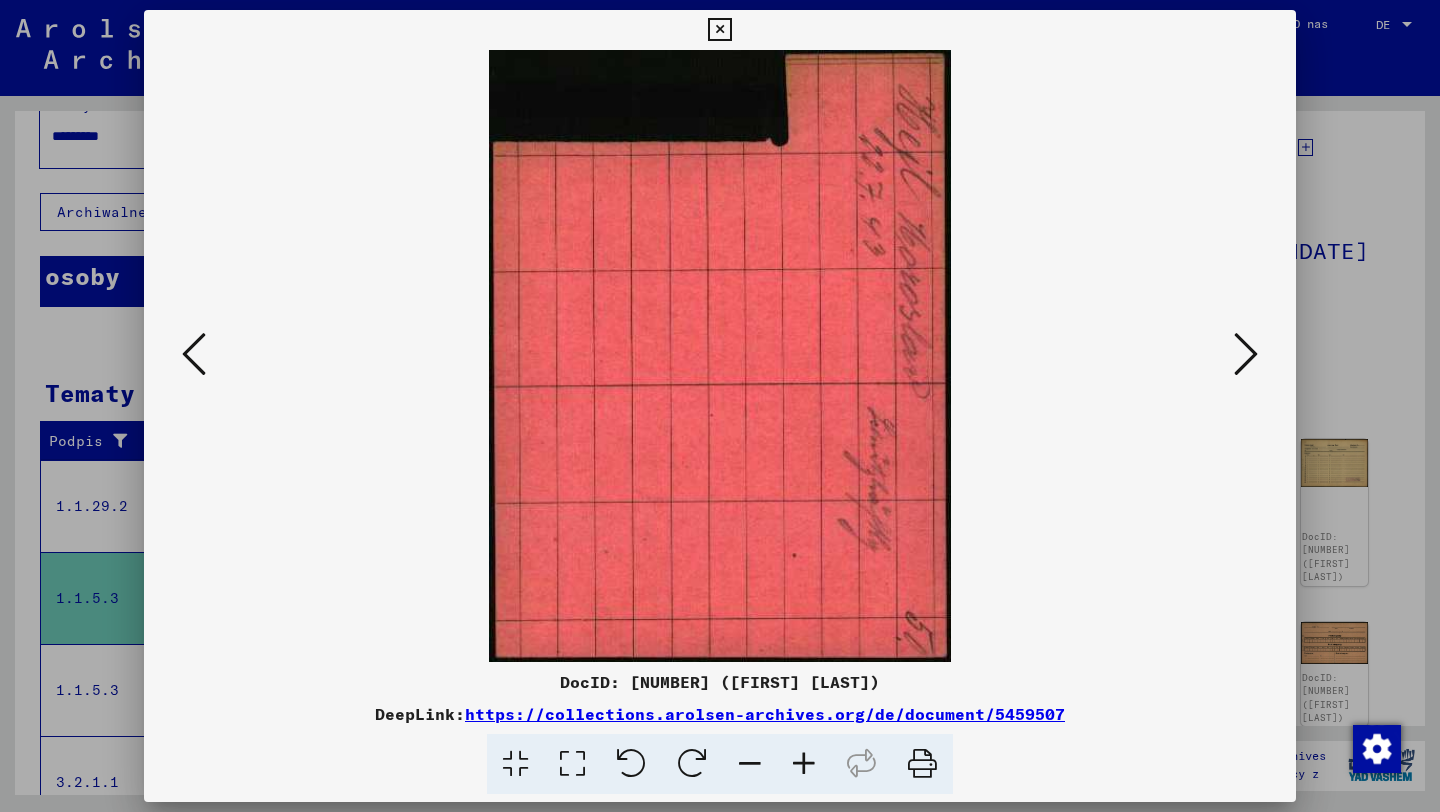 click at bounding box center [1246, 354] 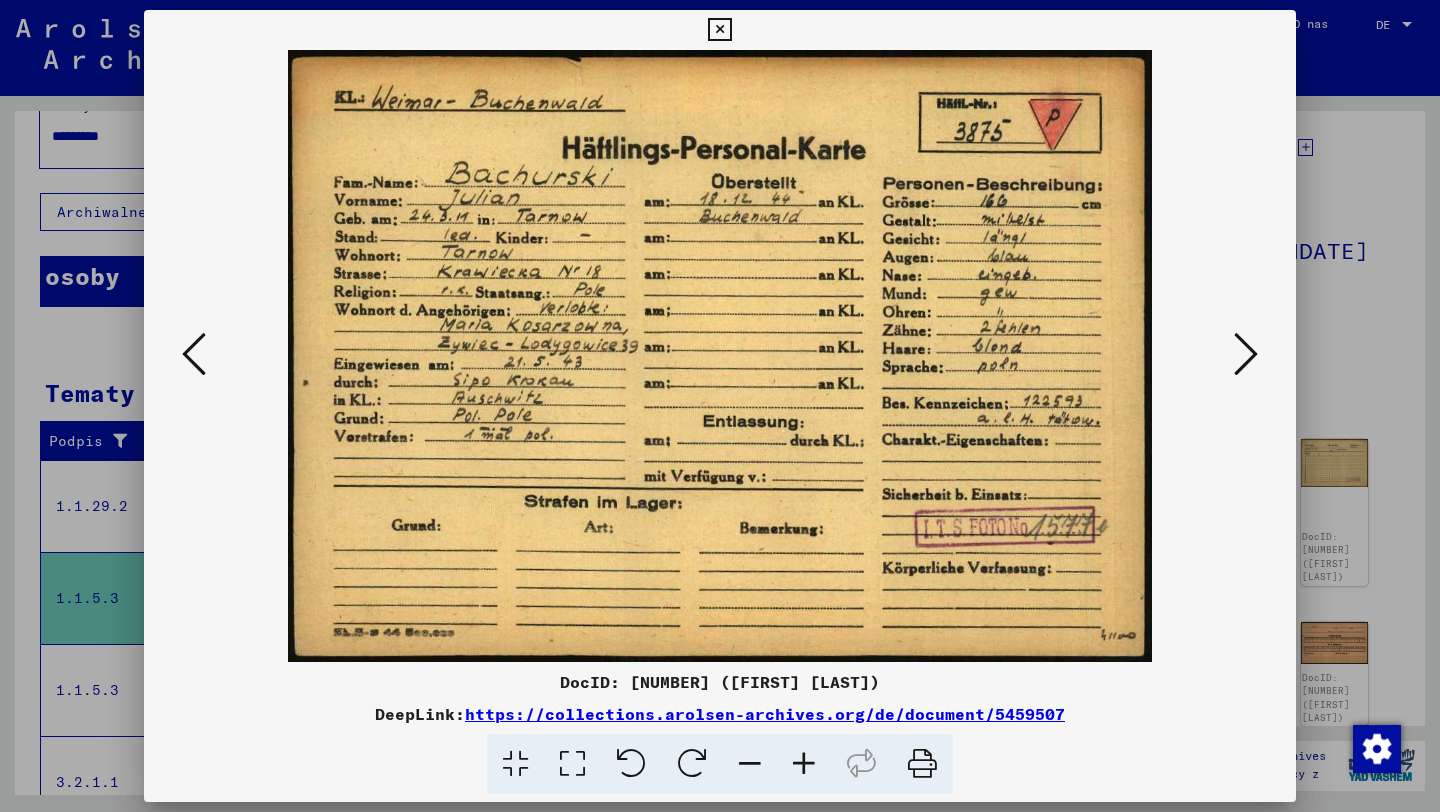 click at bounding box center [1246, 354] 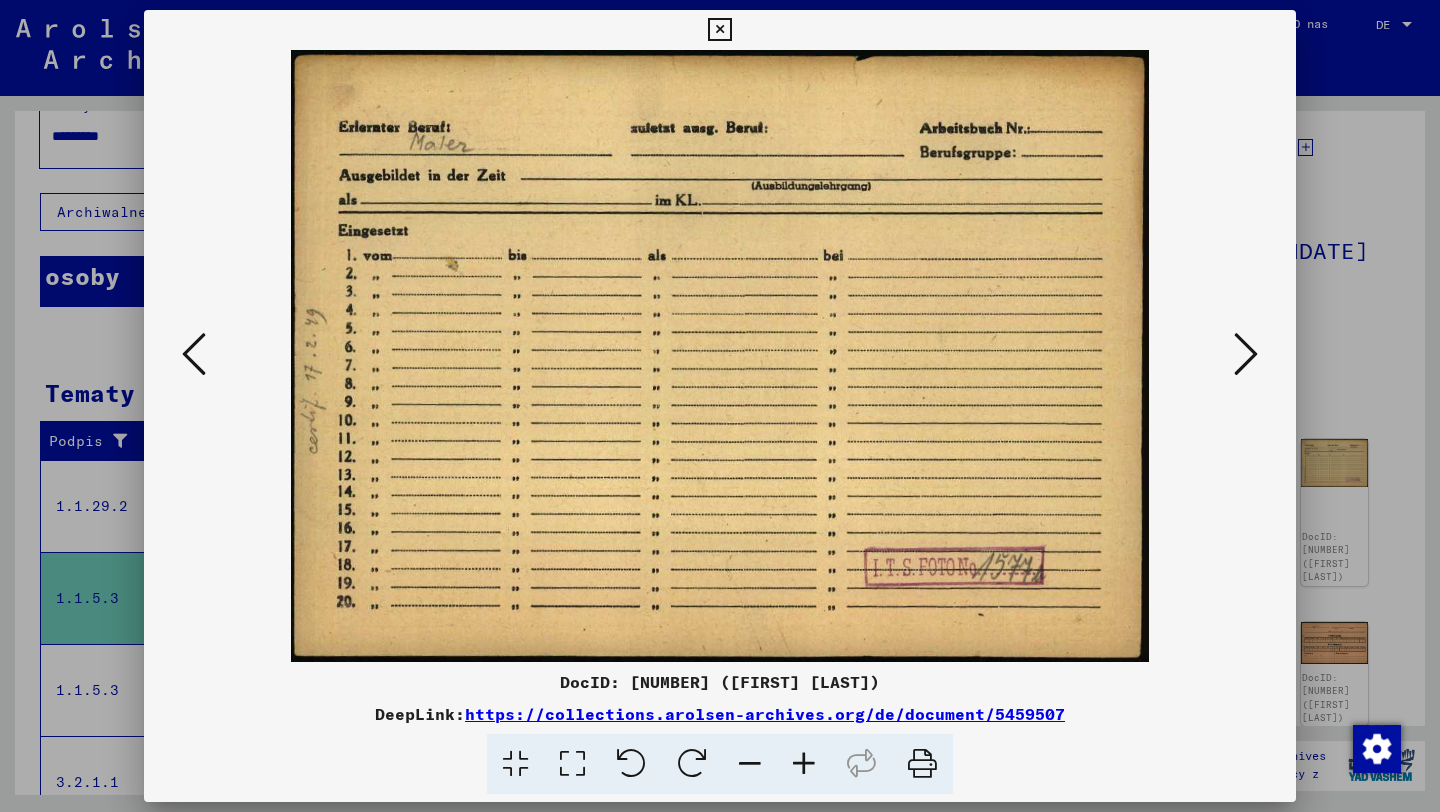click at bounding box center (1246, 354) 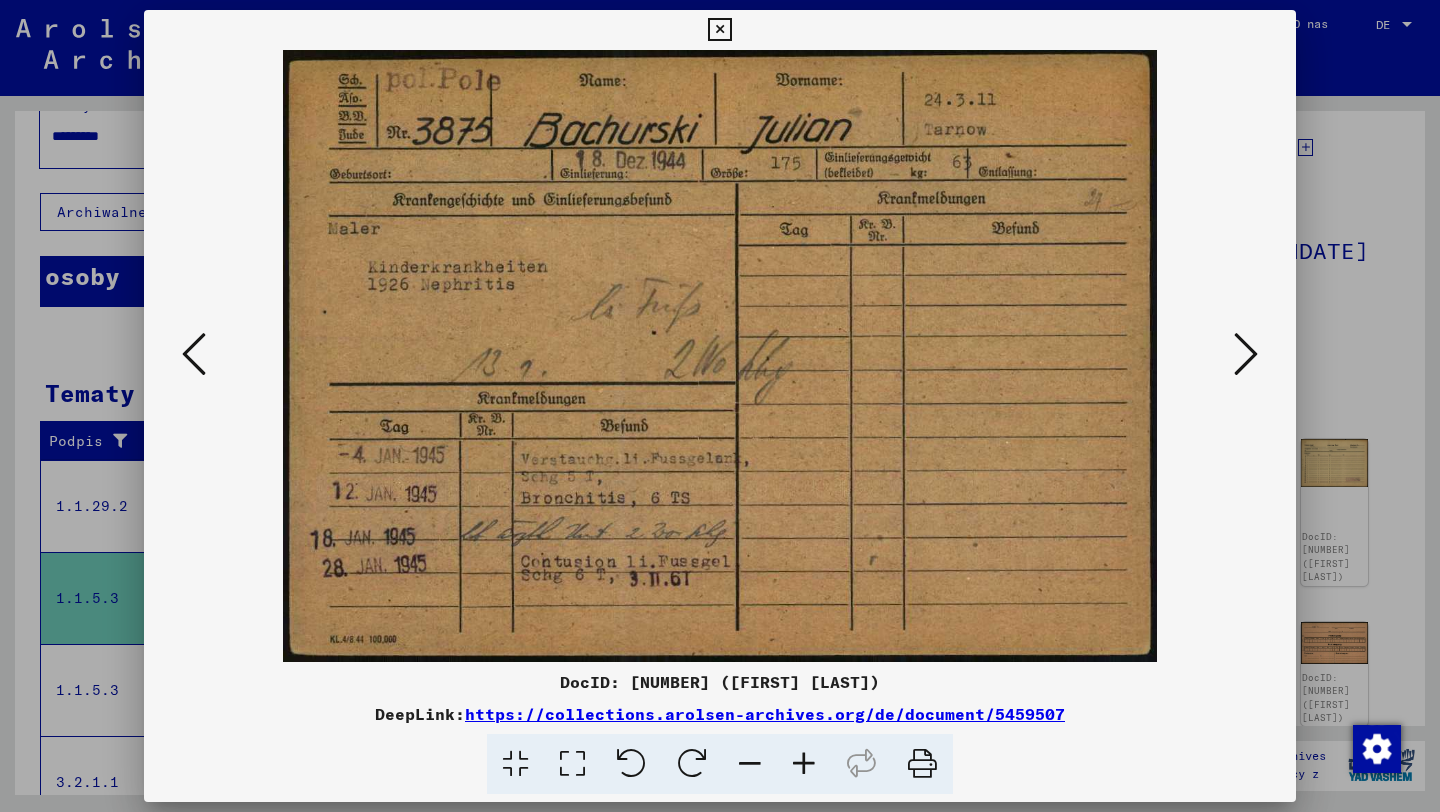 click at bounding box center [1246, 354] 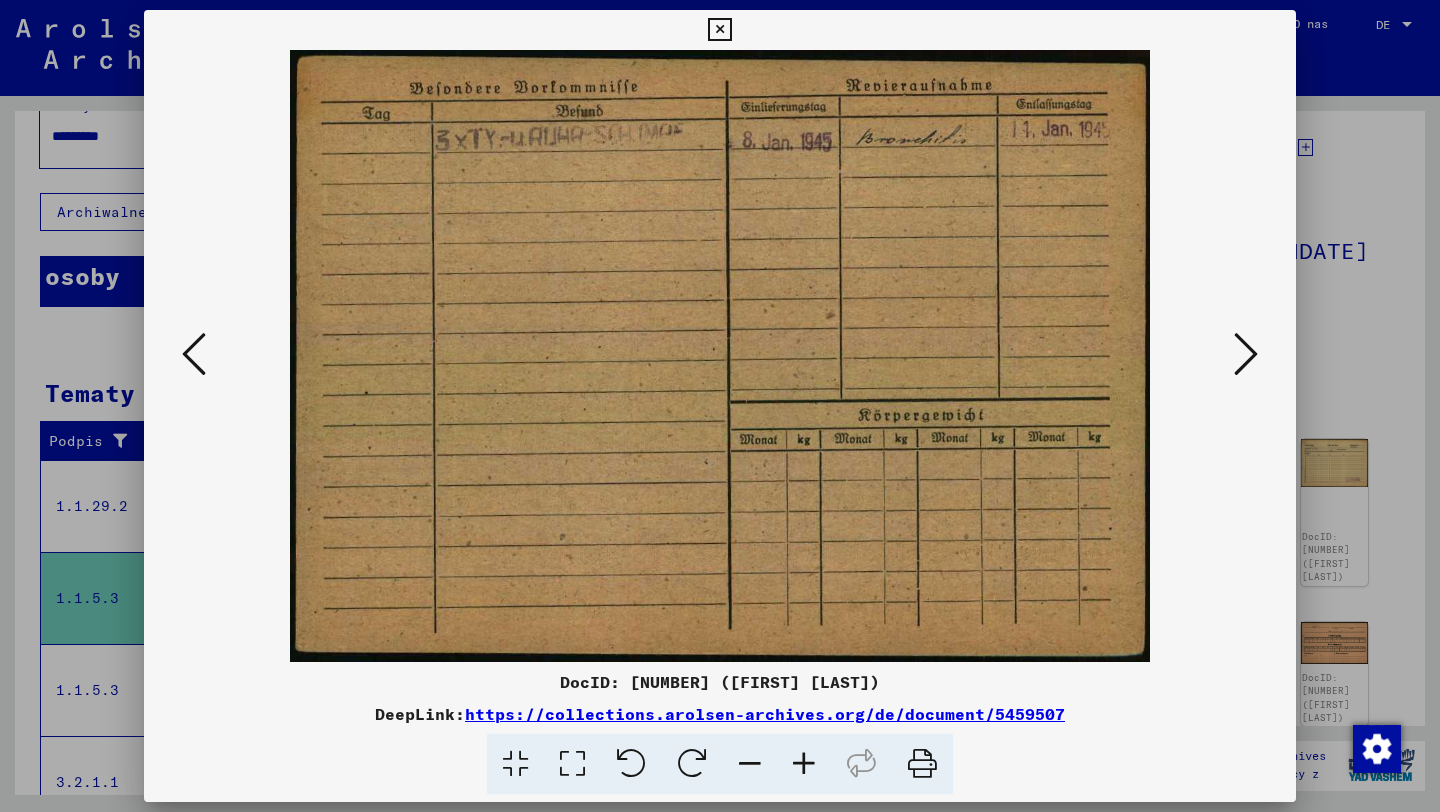 click at bounding box center [1246, 354] 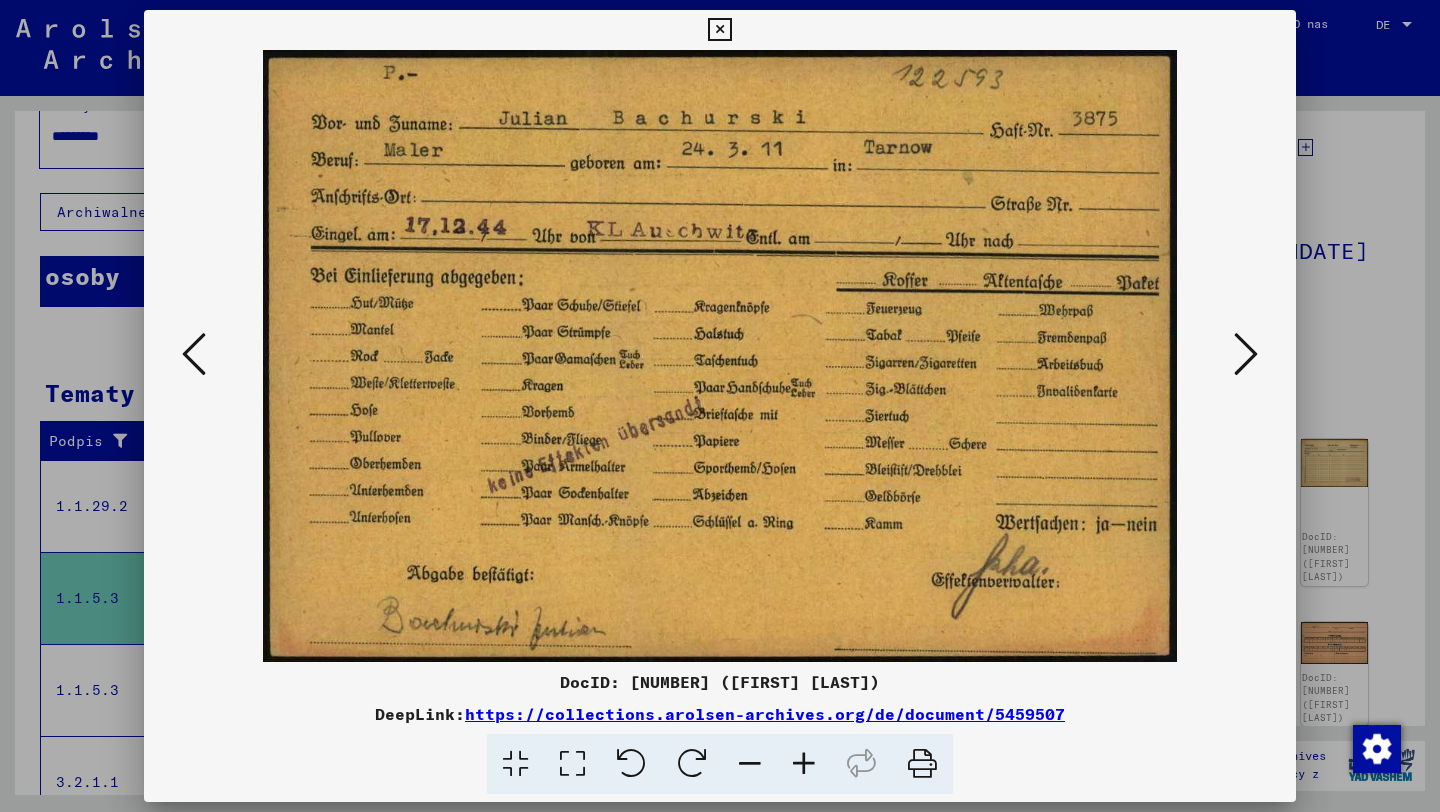 click at bounding box center [1246, 354] 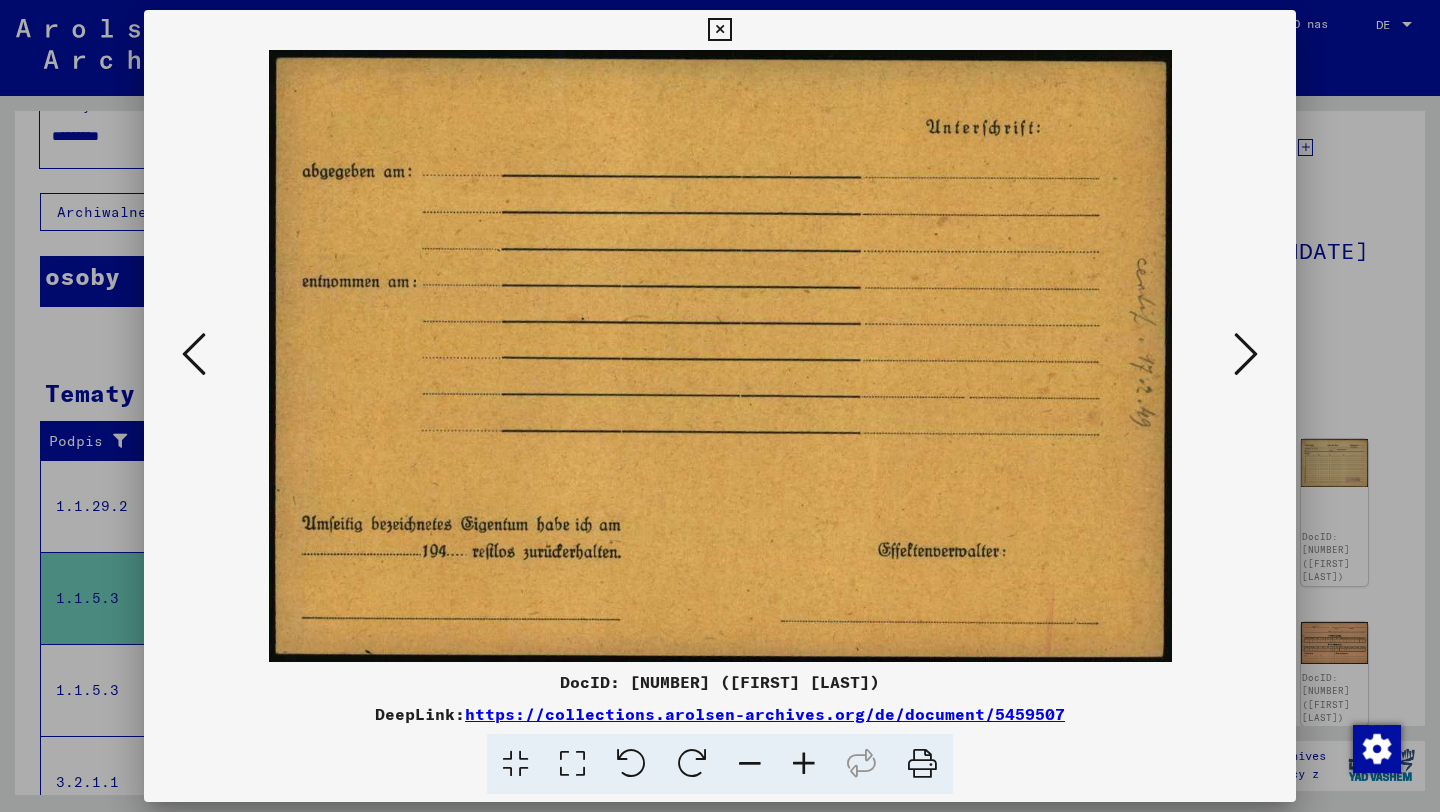 click at bounding box center (1246, 354) 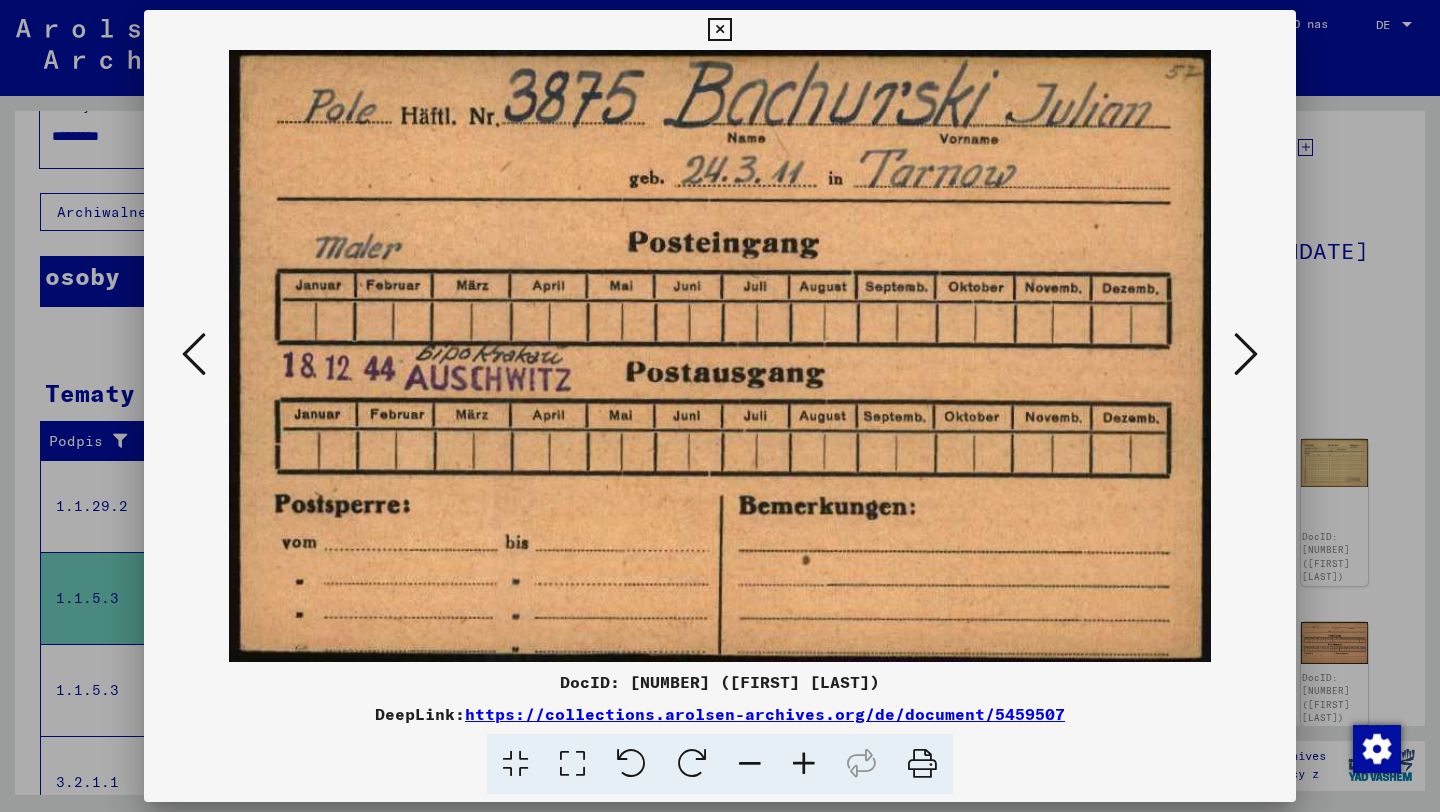 click at bounding box center (1246, 354) 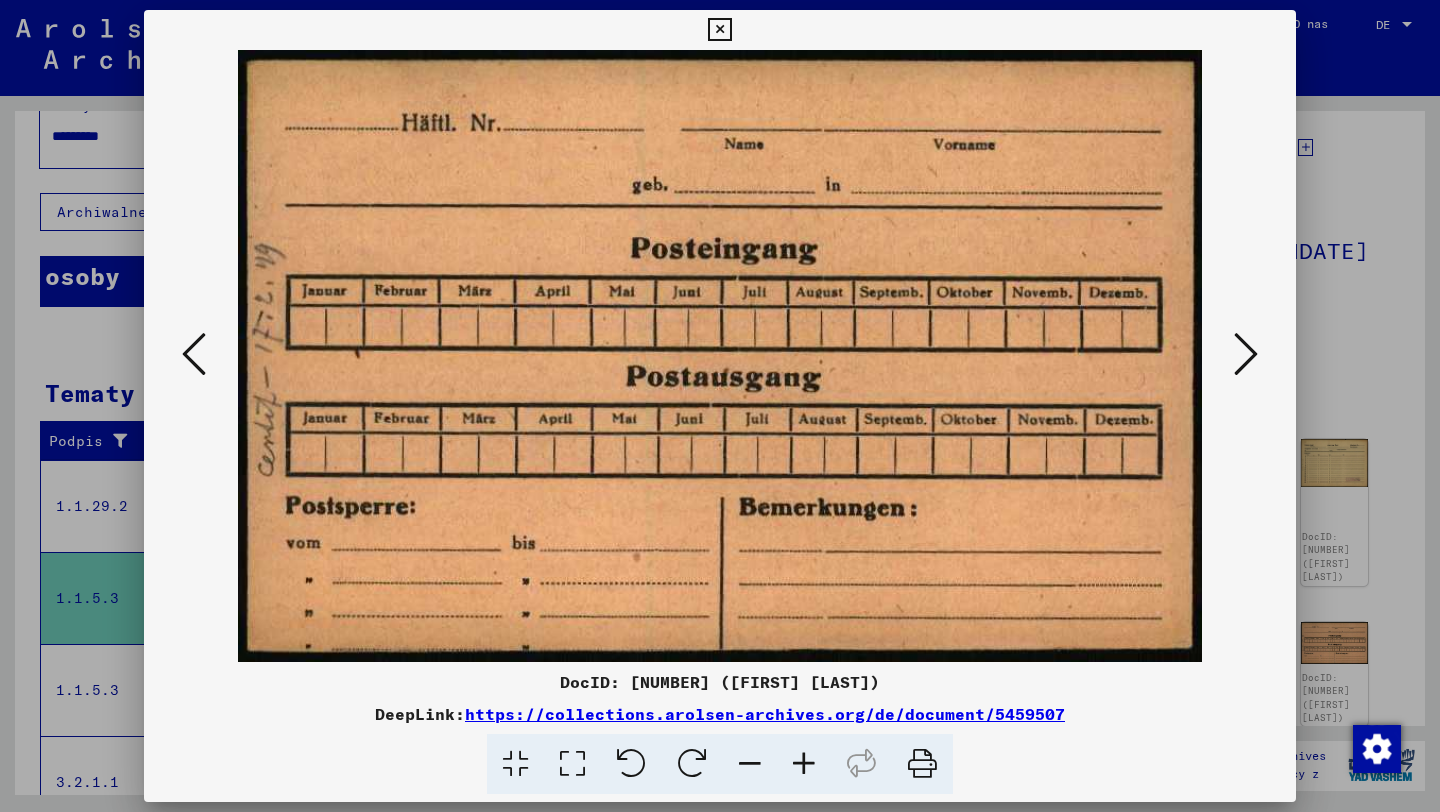 click at bounding box center (194, 354) 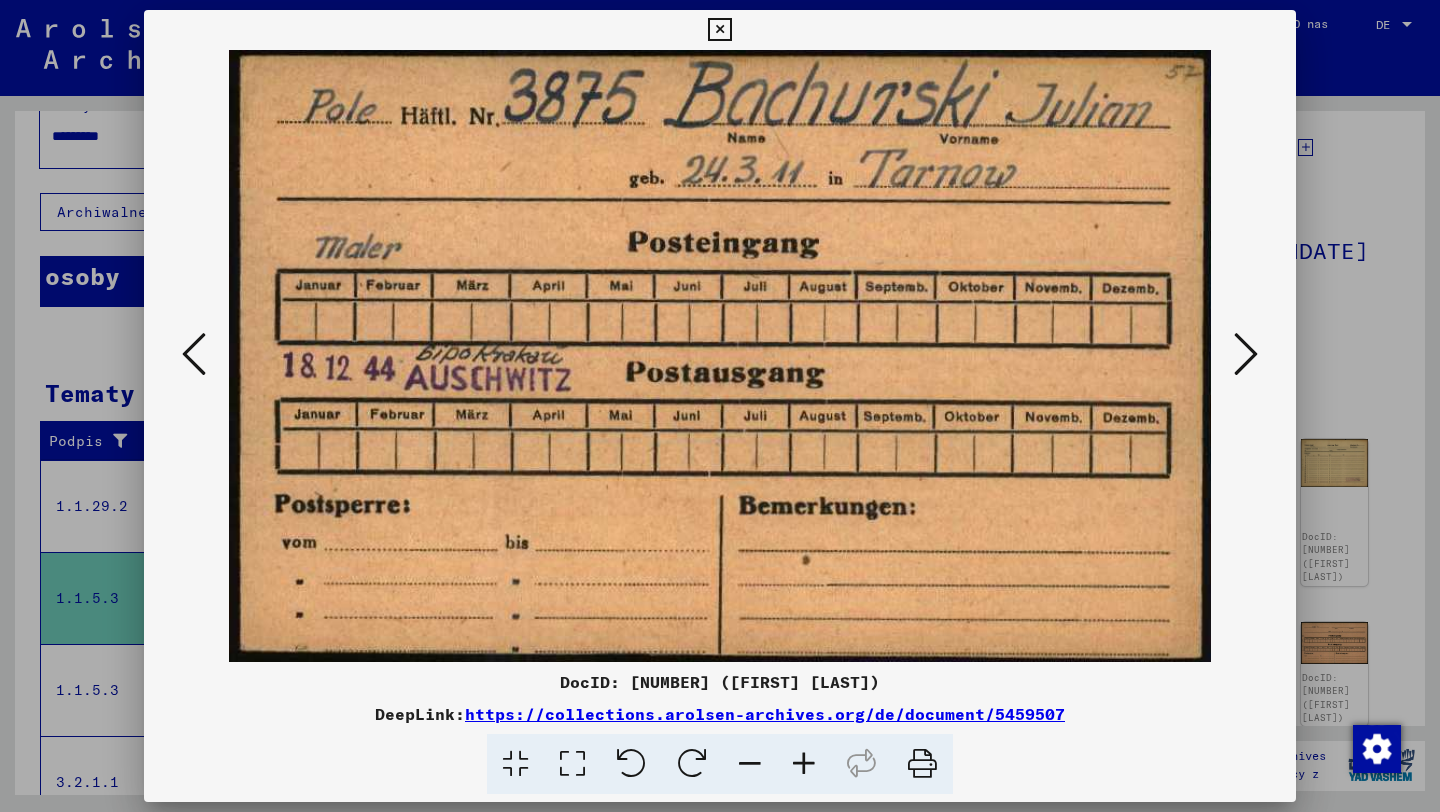 click at bounding box center [1246, 354] 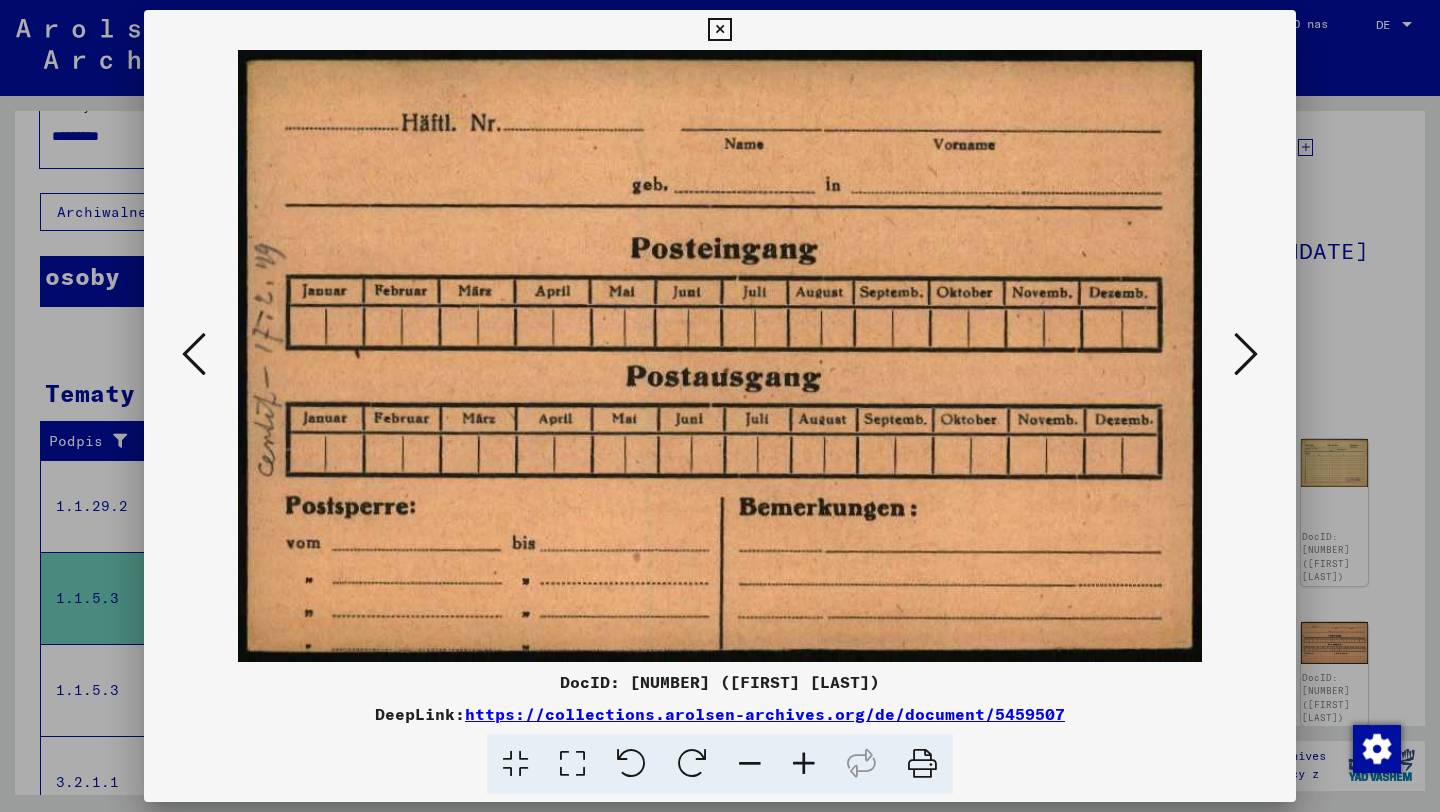 click at bounding box center [1246, 354] 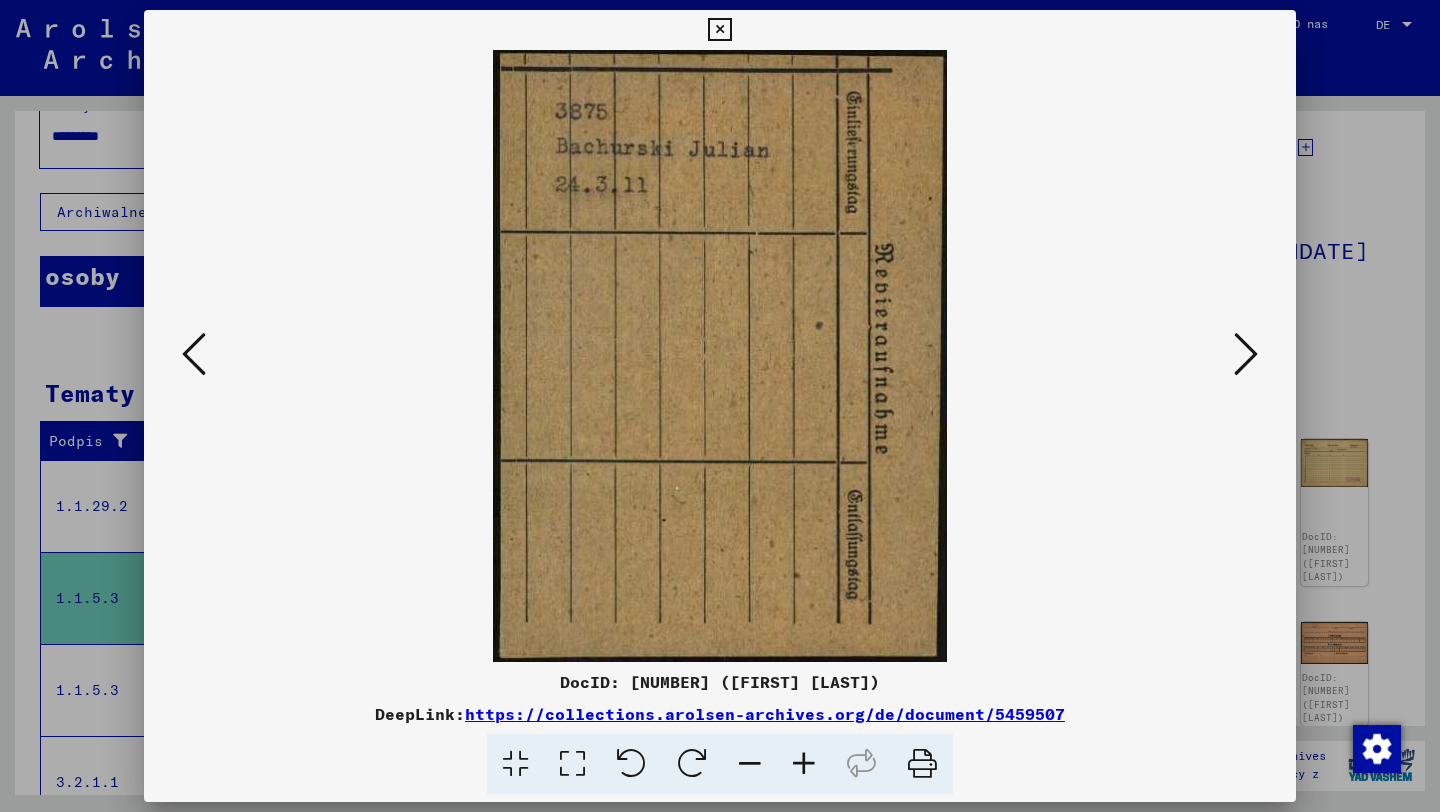 click at bounding box center (1246, 354) 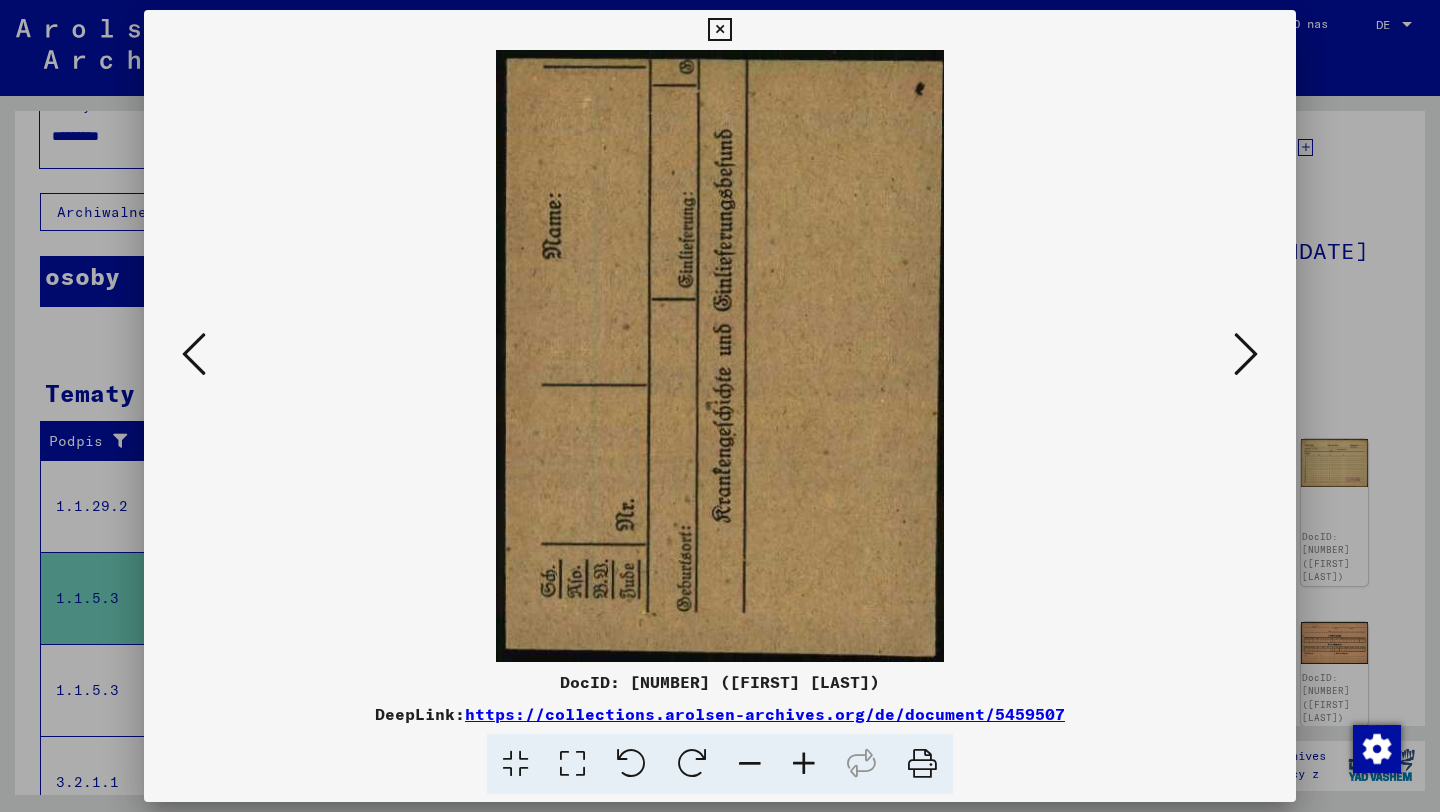 click at bounding box center (1246, 354) 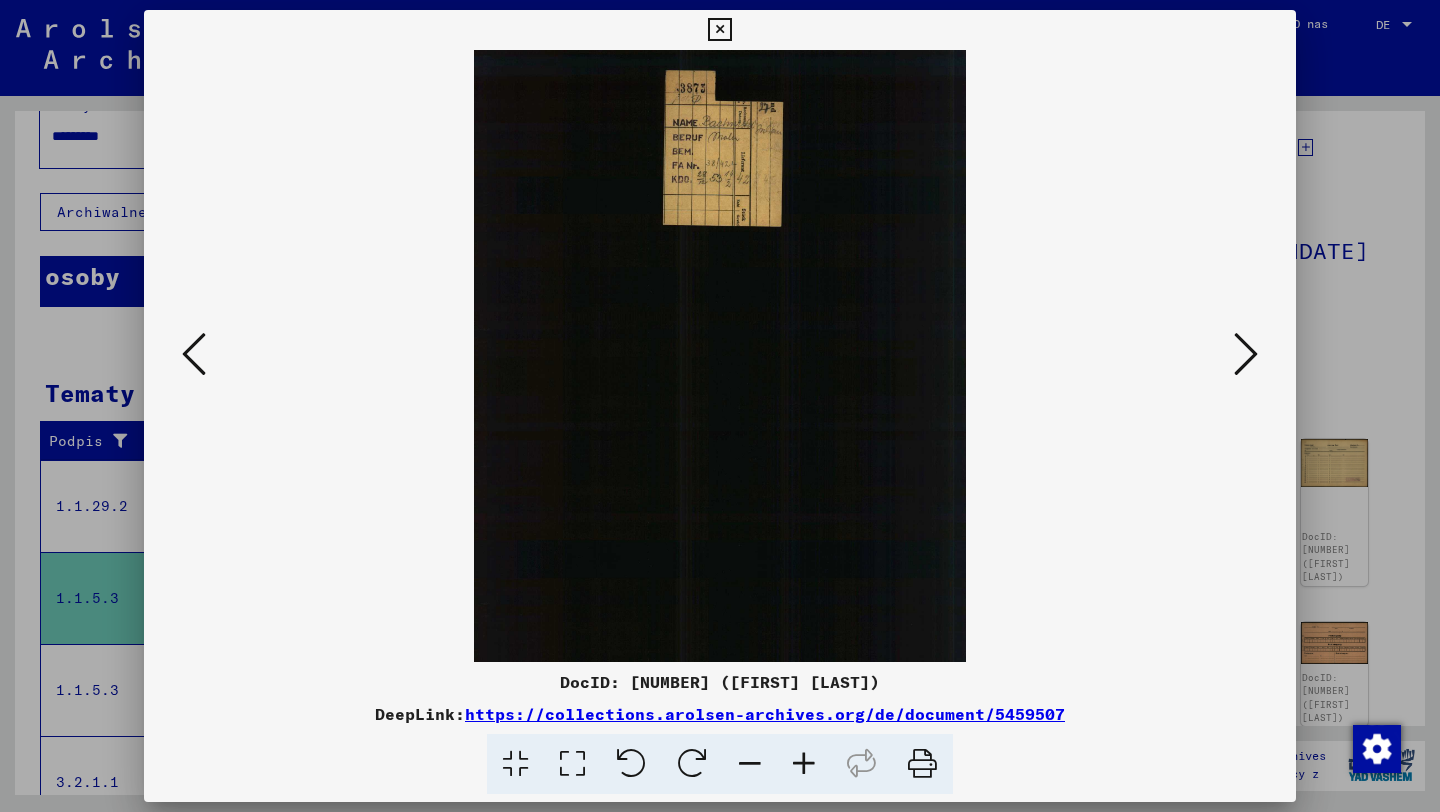 click at bounding box center (1246, 354) 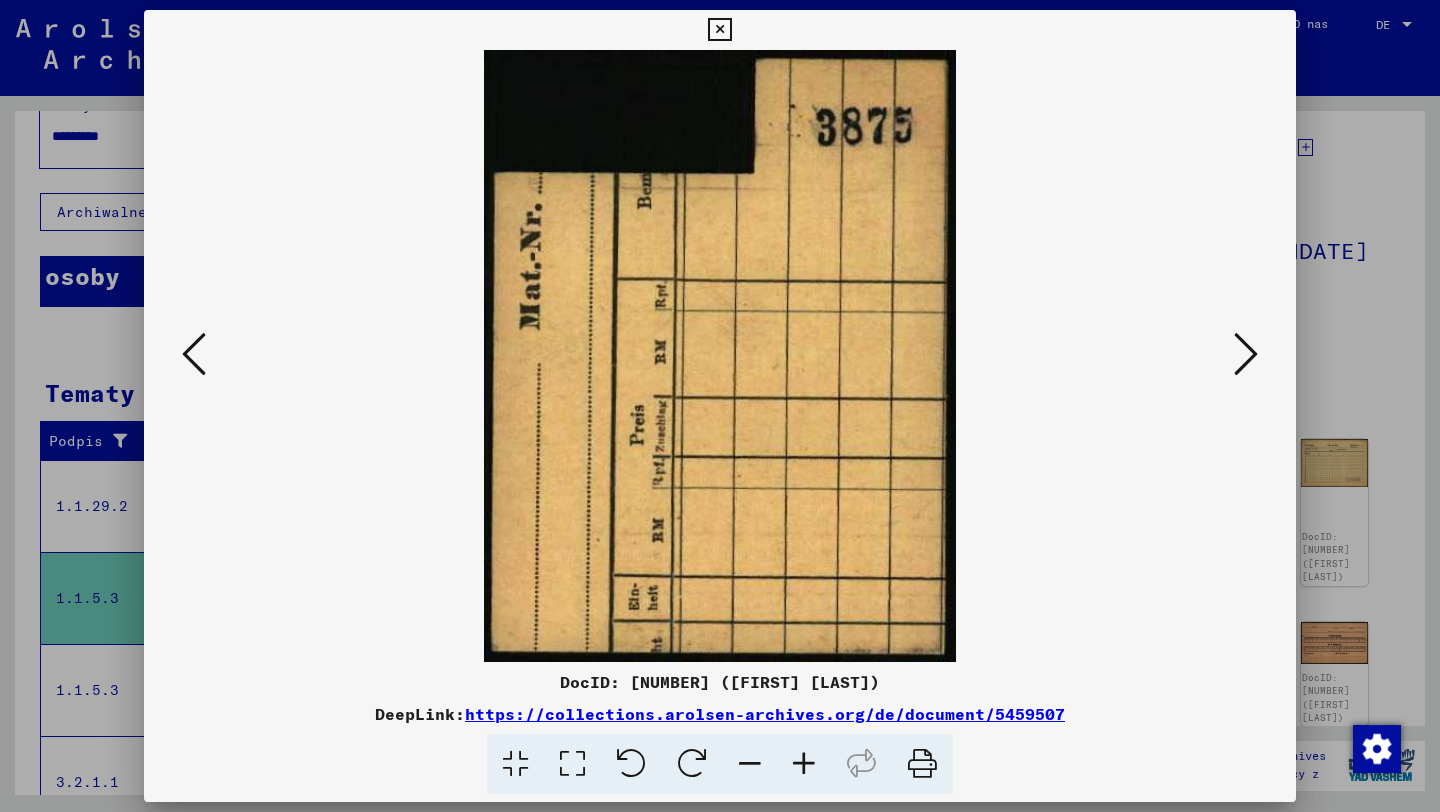 click at bounding box center (1246, 354) 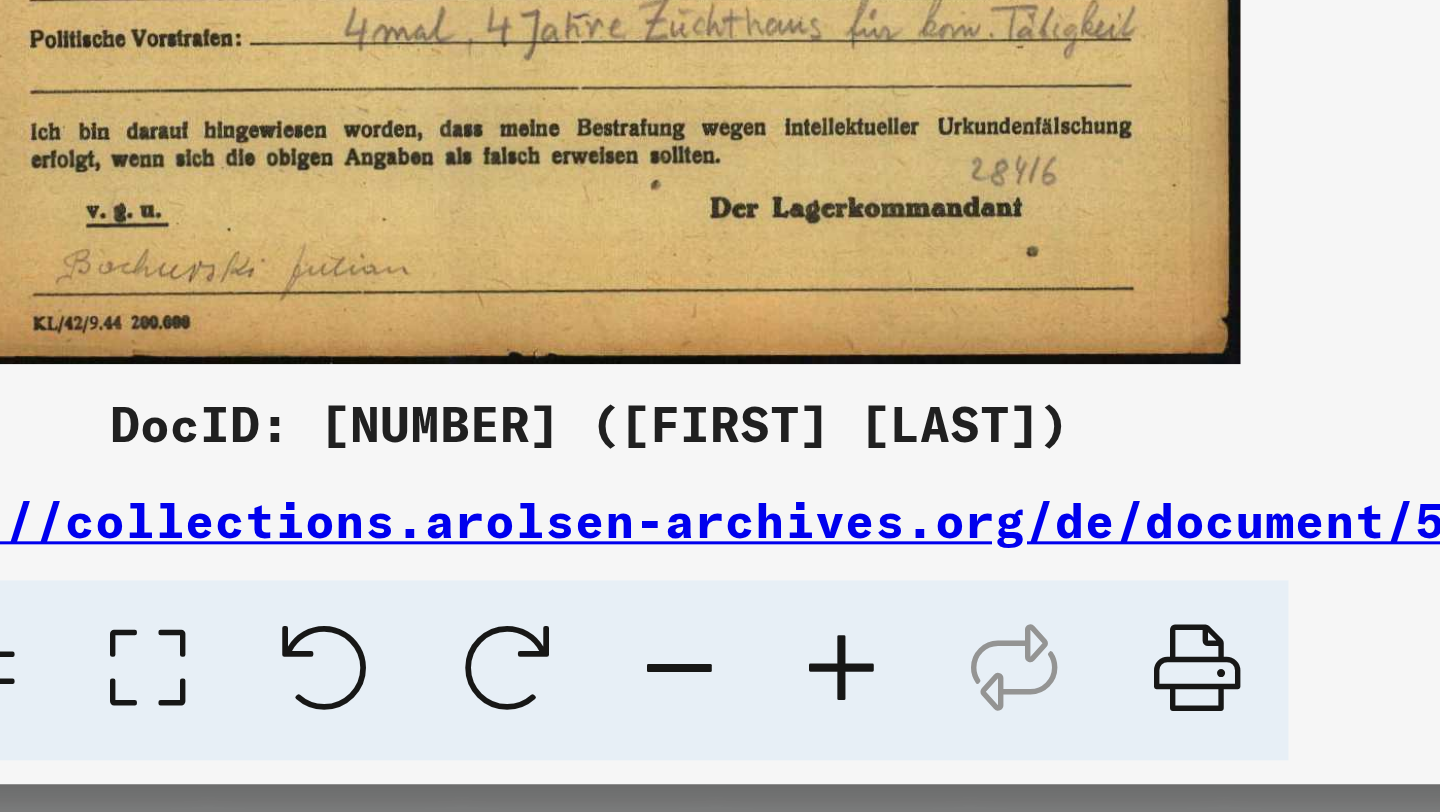 scroll, scrollTop: 0, scrollLeft: 0, axis: both 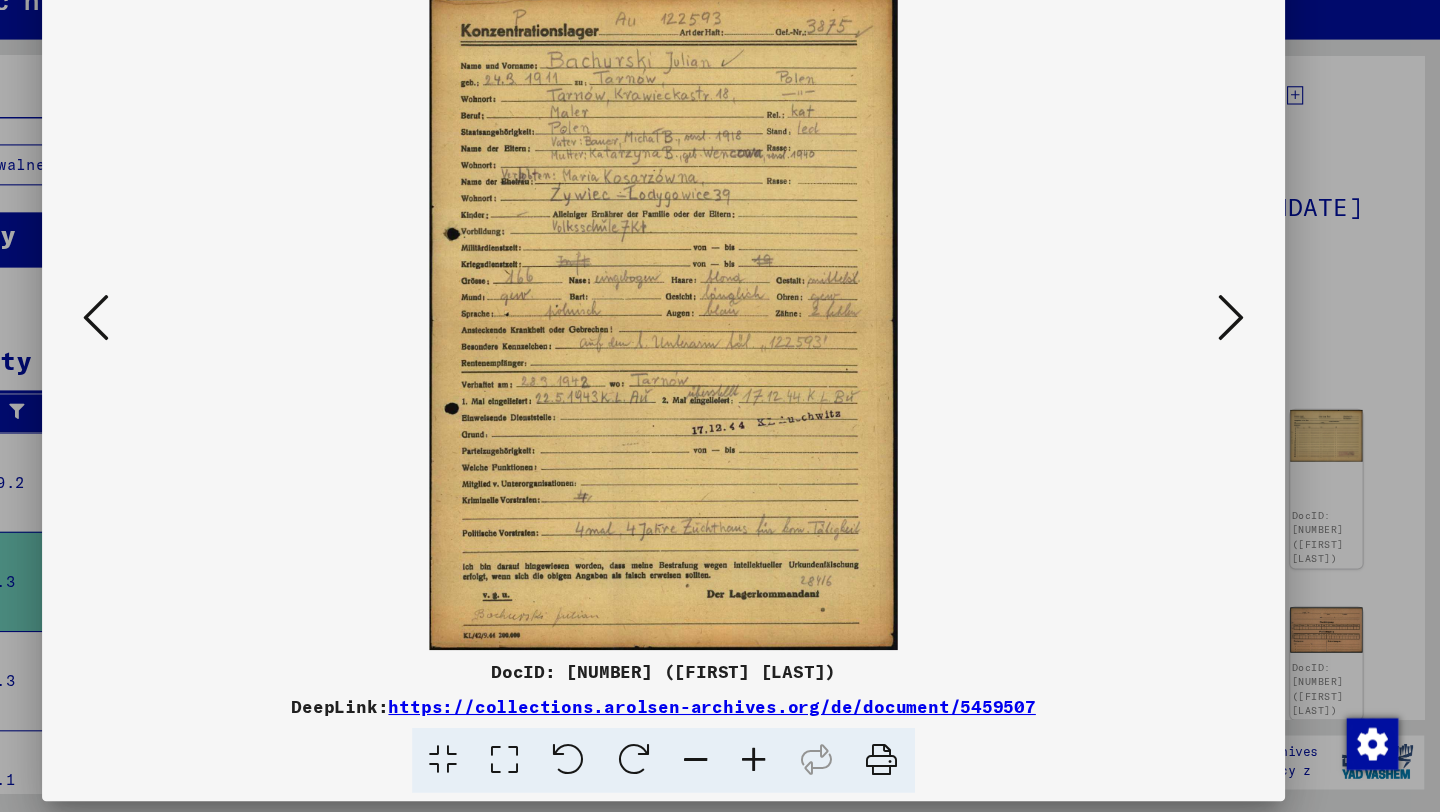 click at bounding box center (1246, 354) 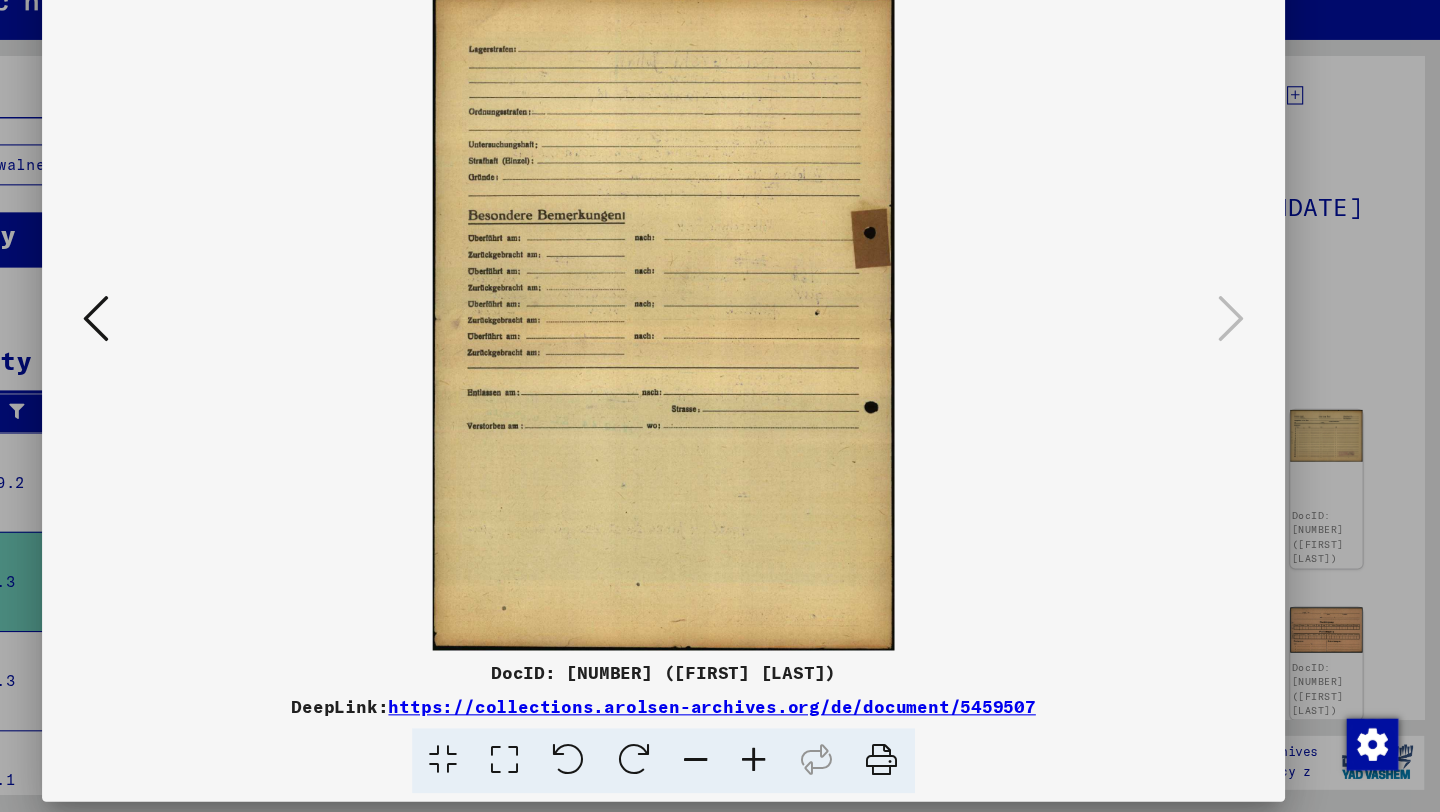 click at bounding box center (720, 356) 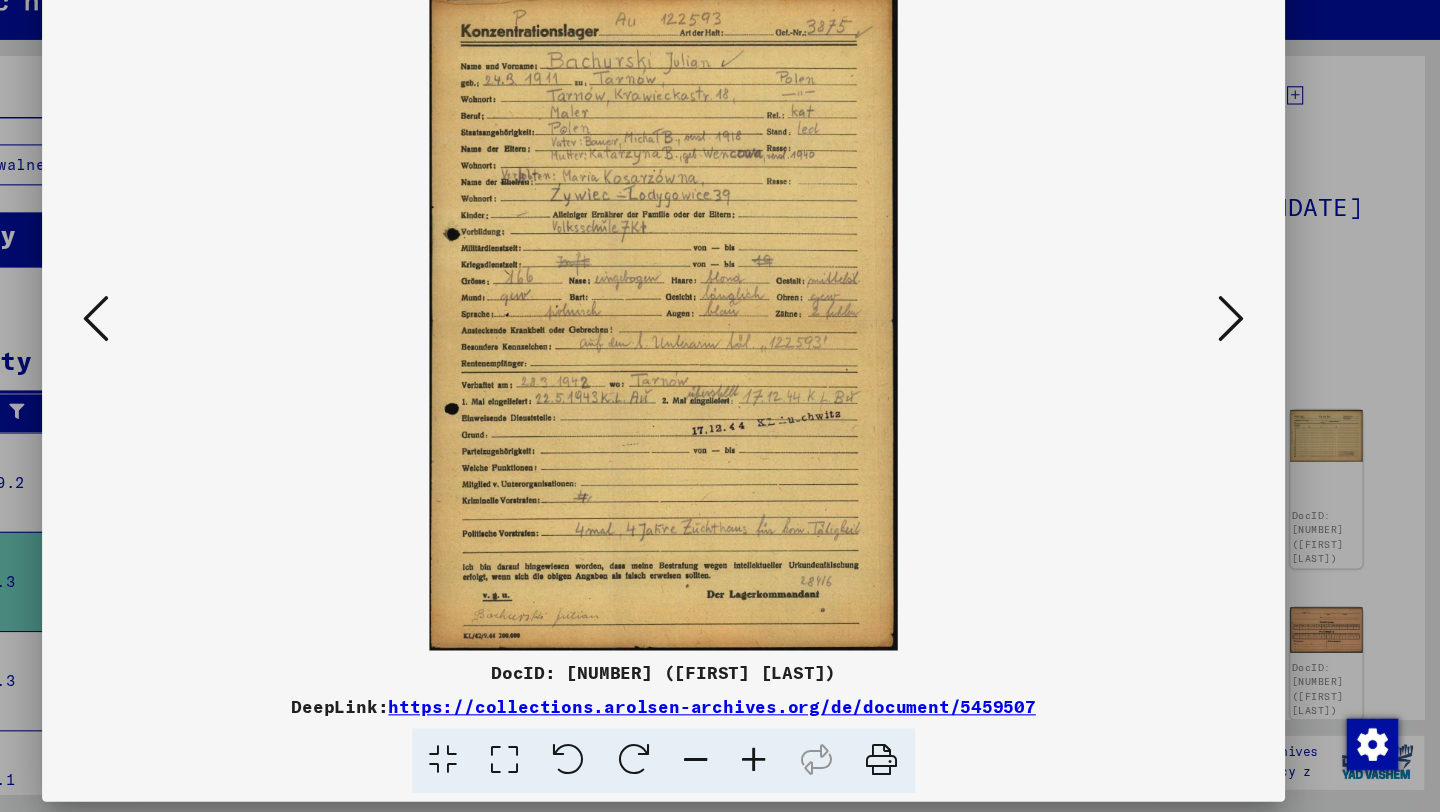 click at bounding box center [194, 355] 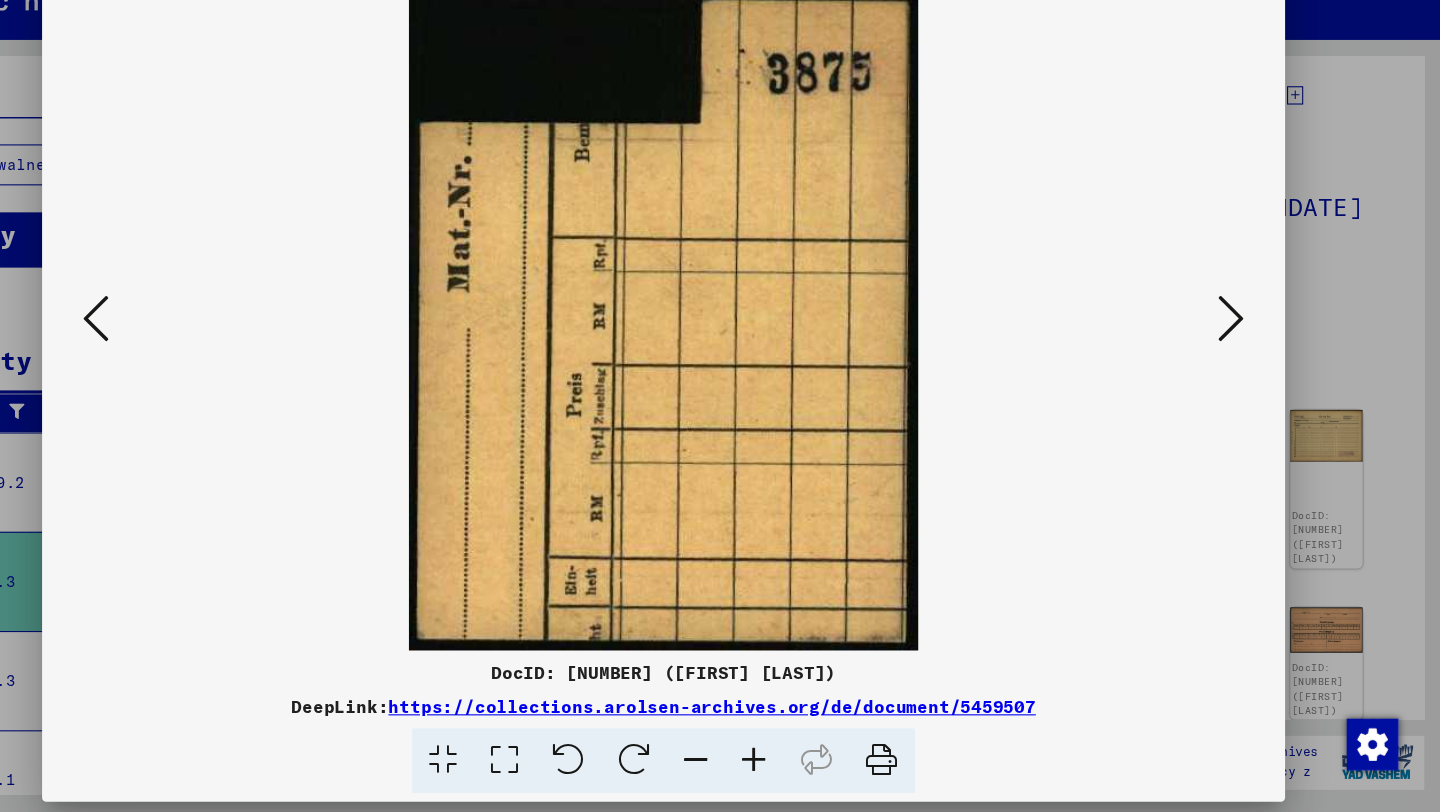 click at bounding box center (194, 355) 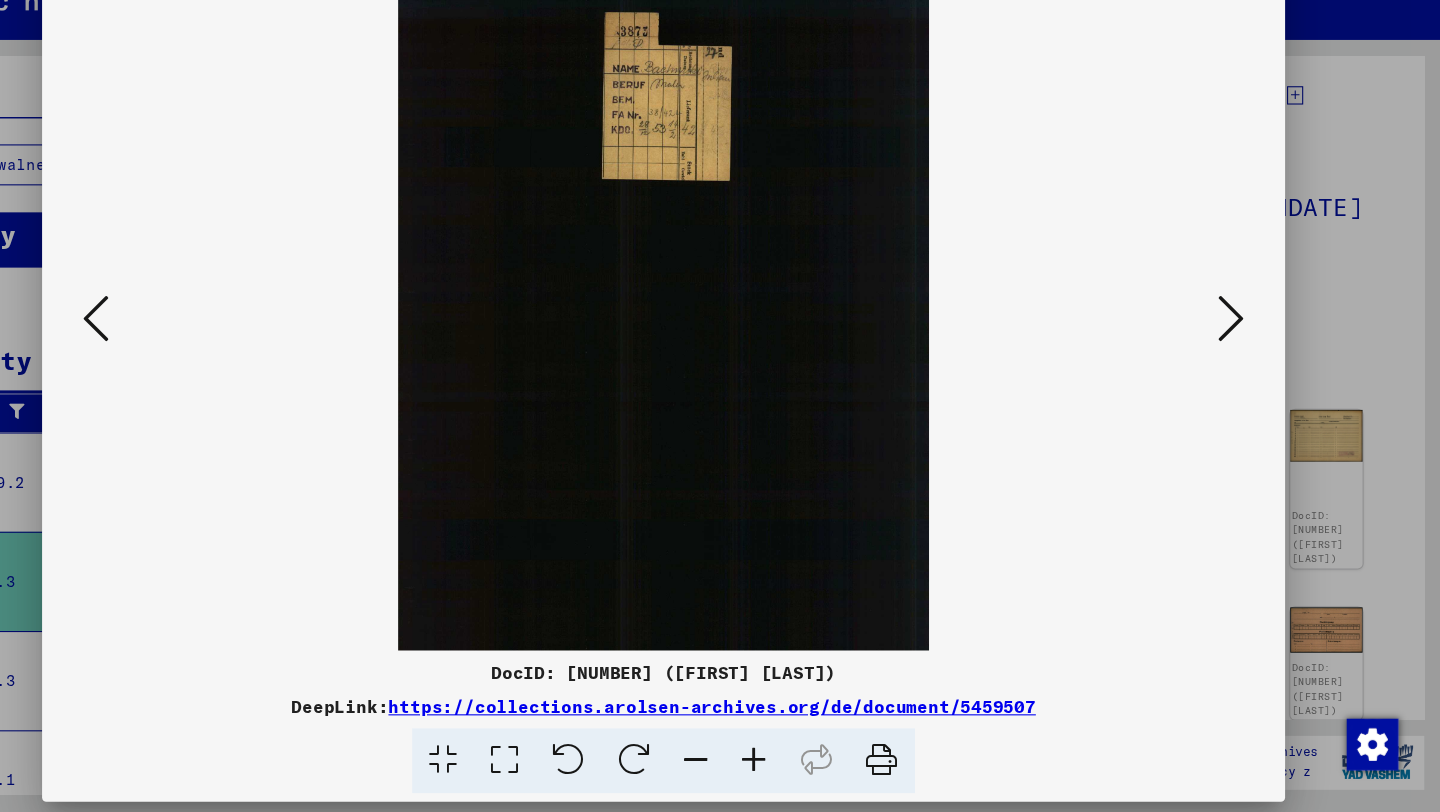 click at bounding box center [194, 355] 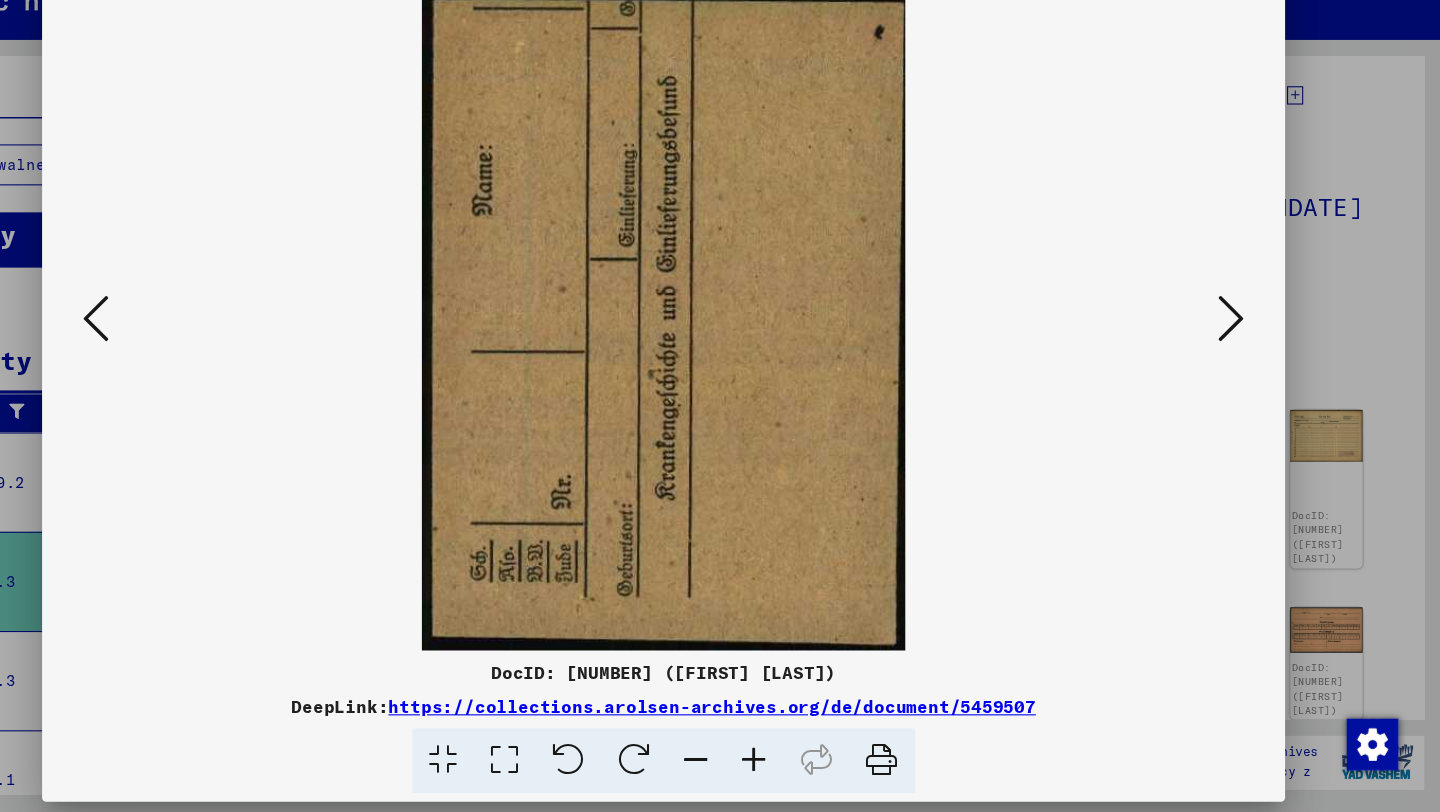 click at bounding box center [194, 355] 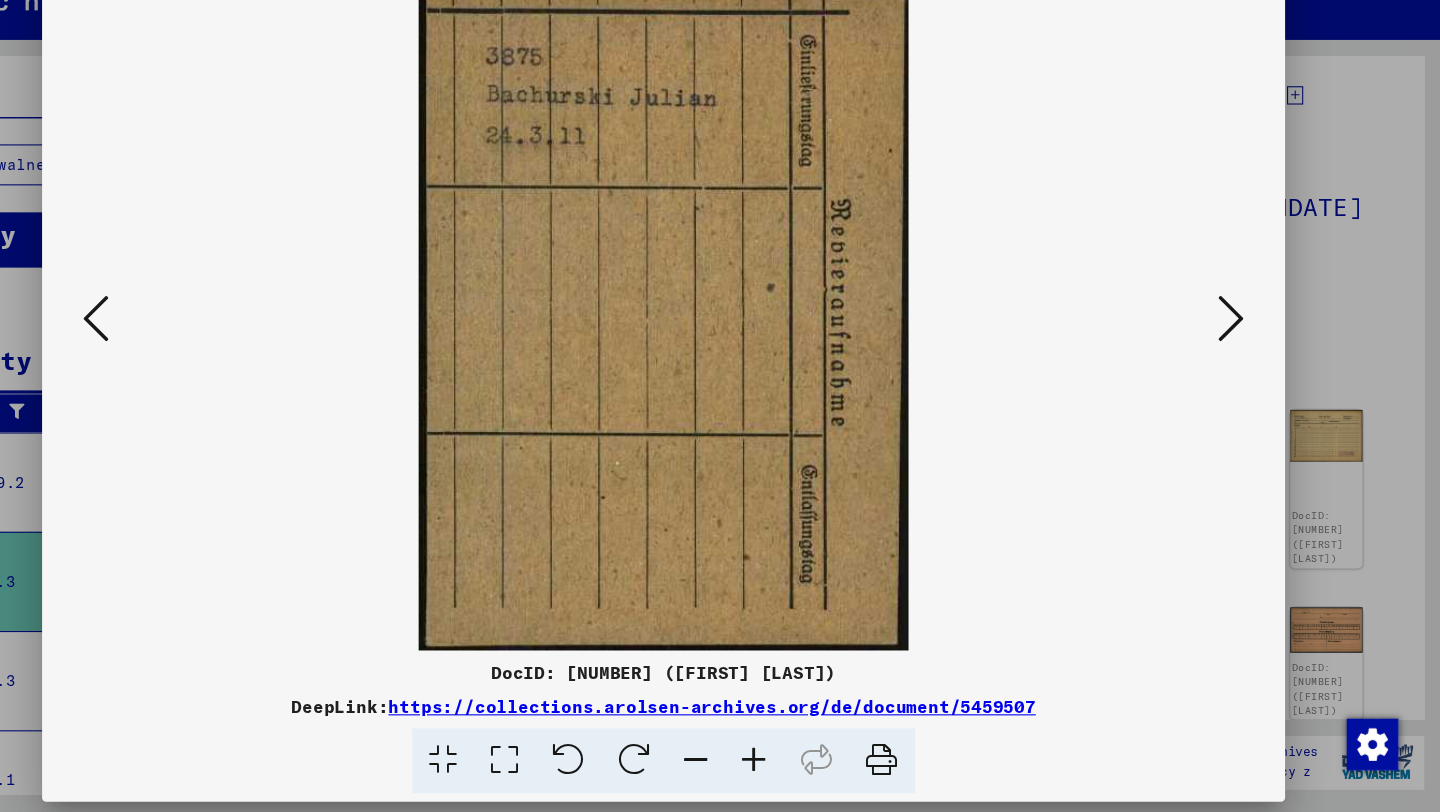 click at bounding box center (720, 406) 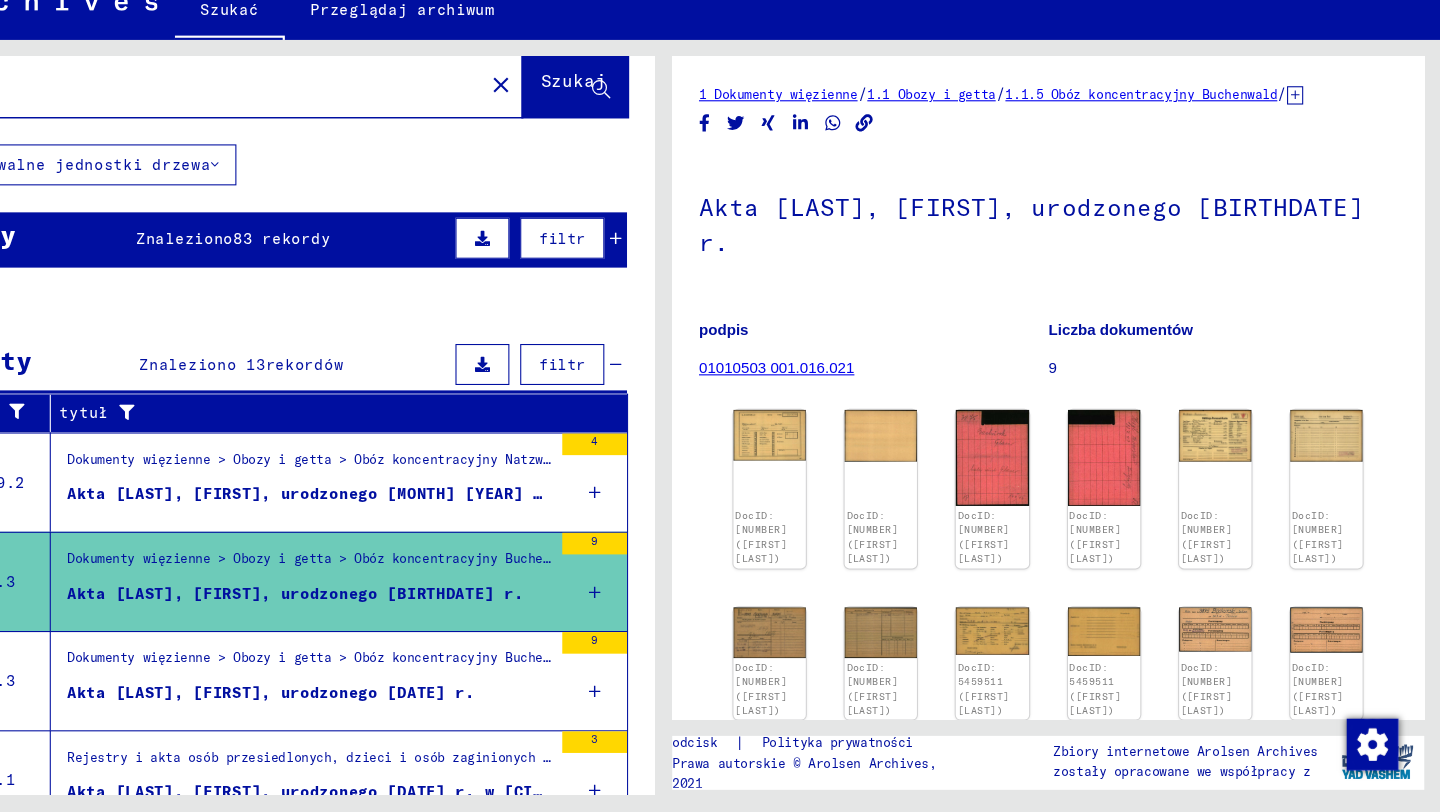 scroll, scrollTop: 0, scrollLeft: 0, axis: both 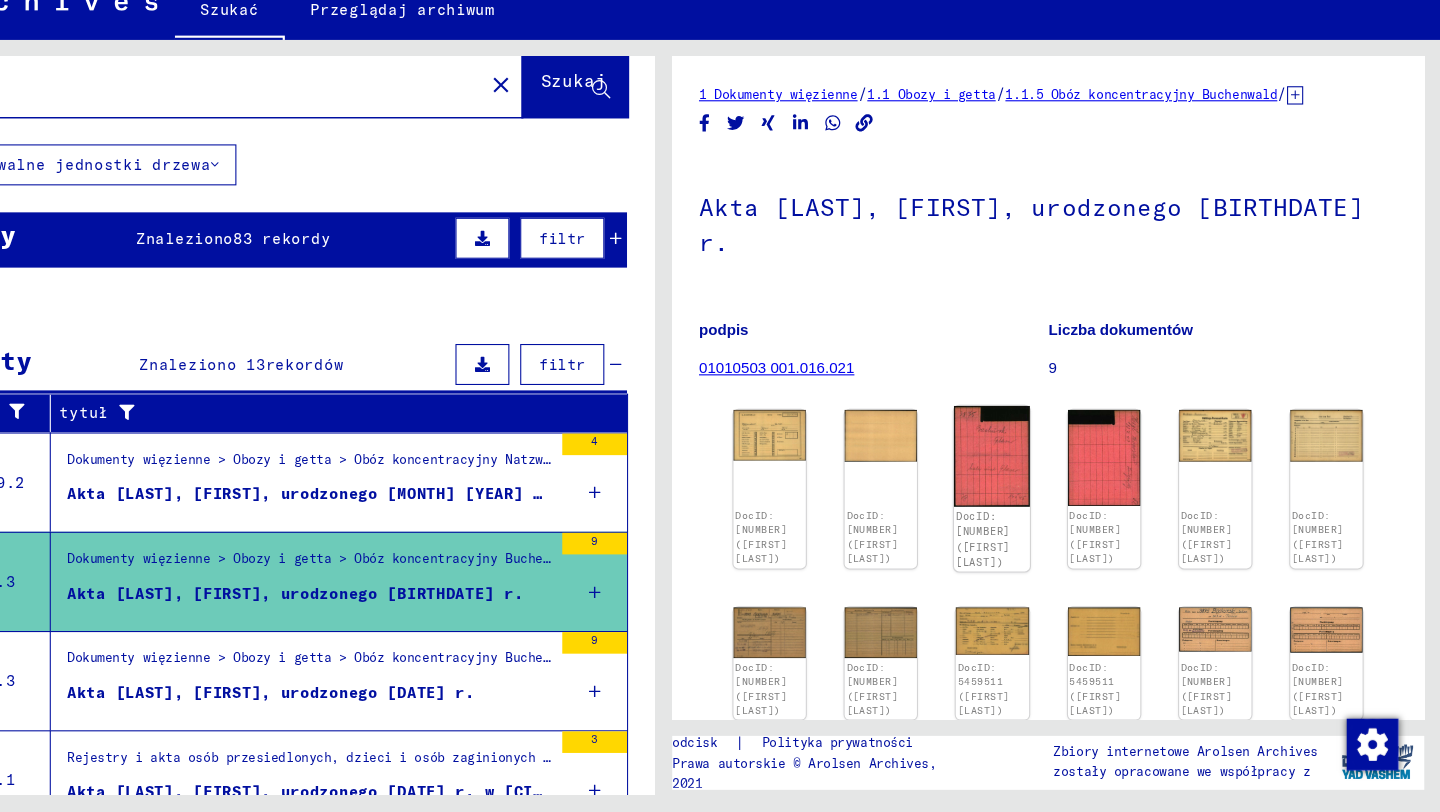 click 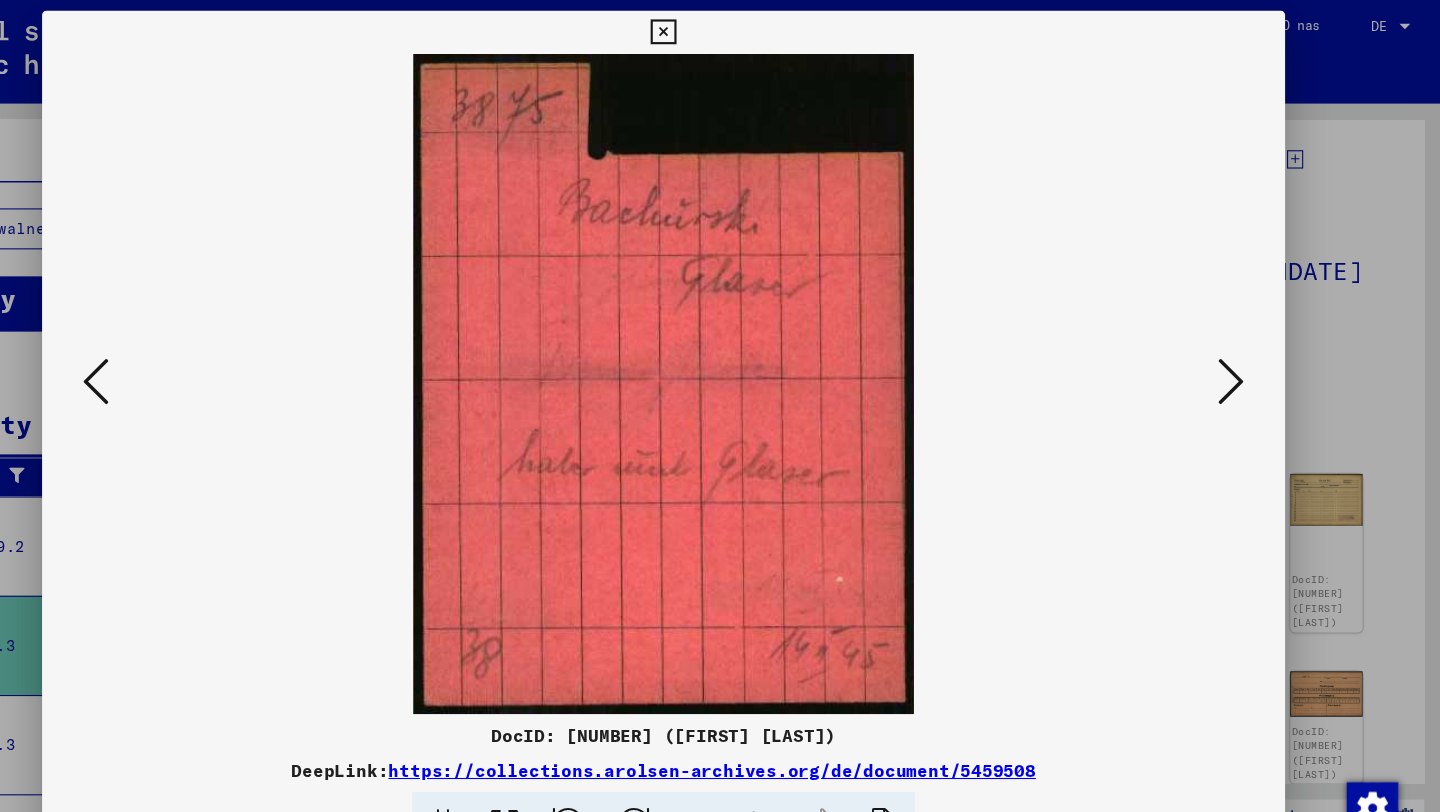 click at bounding box center (720, 356) 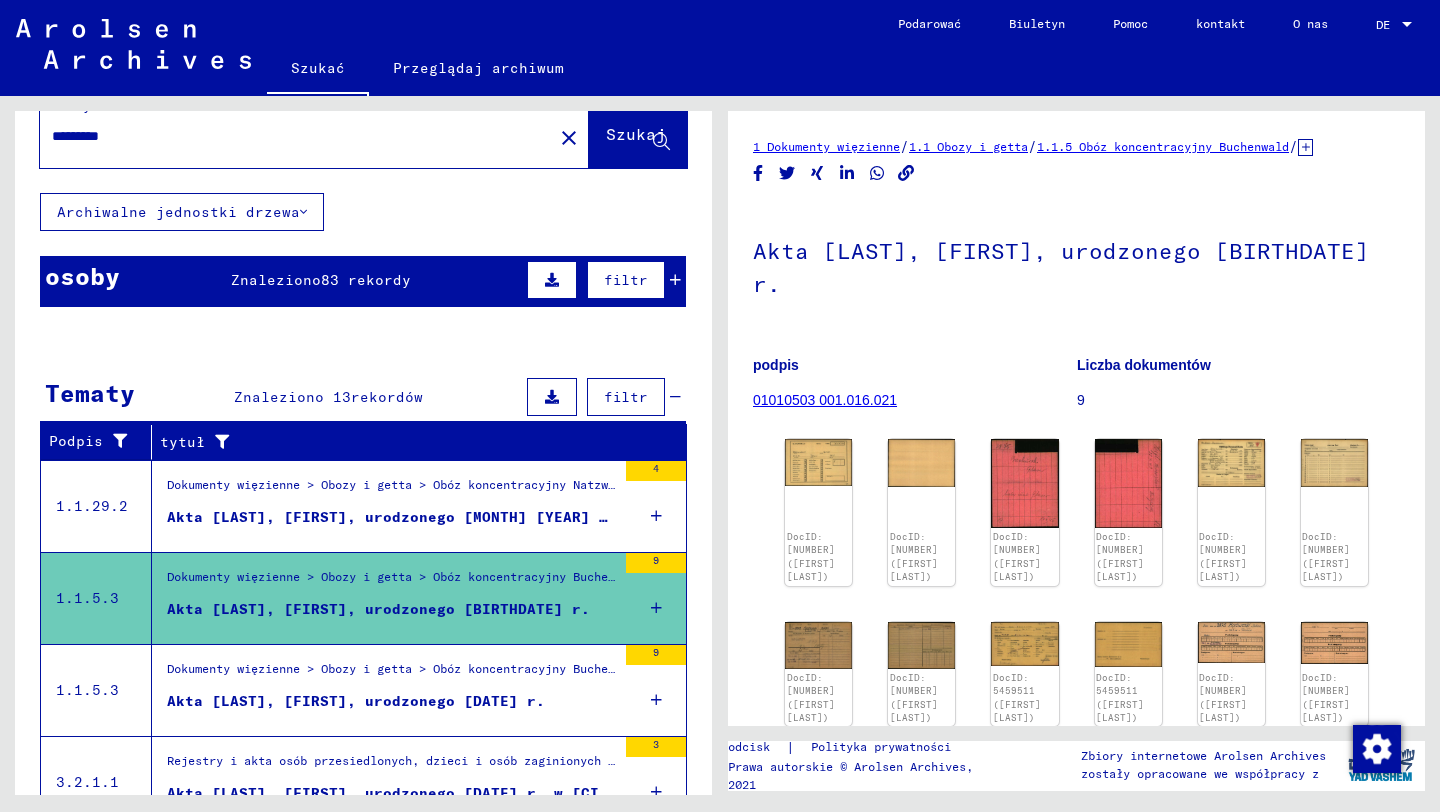 click on "close" 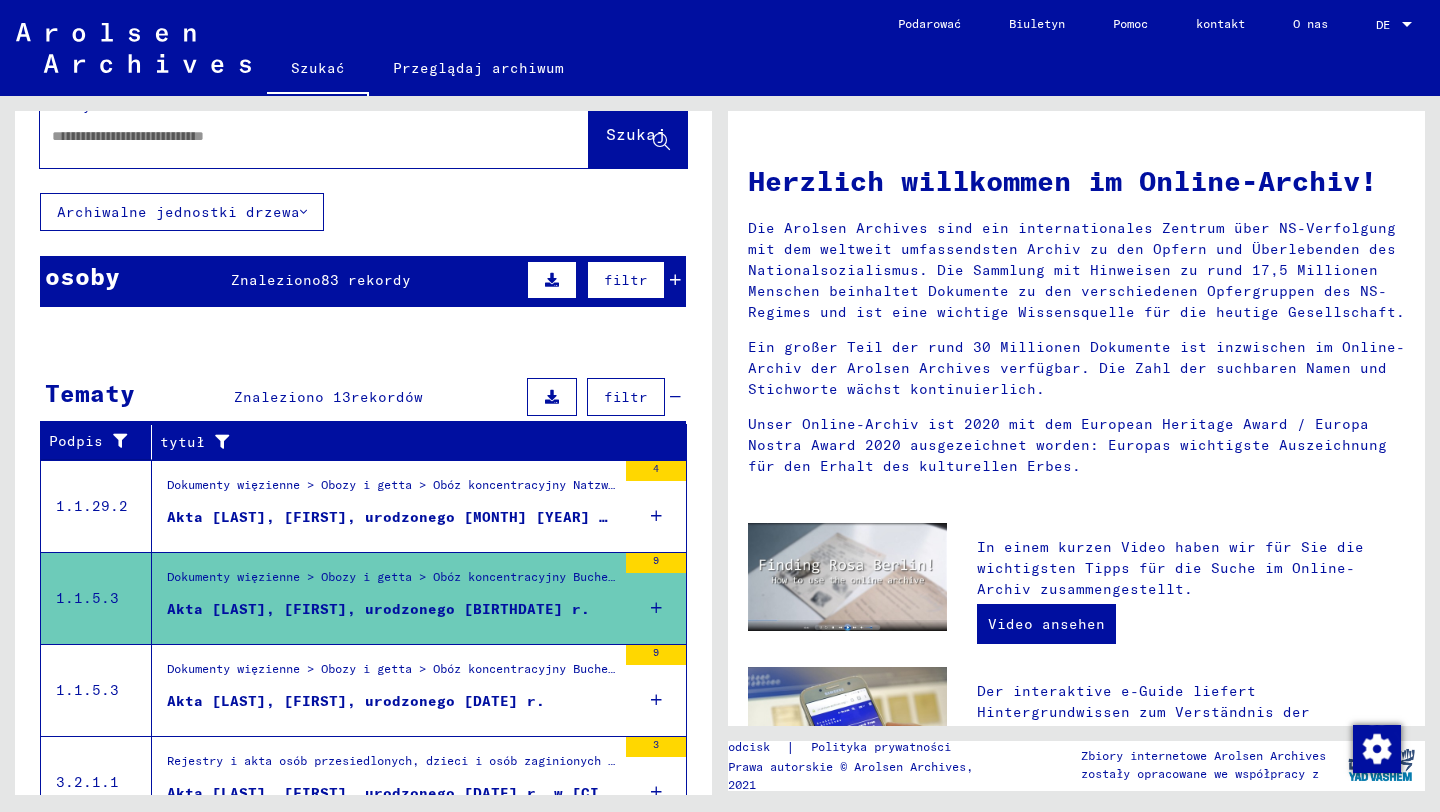 scroll, scrollTop: 0, scrollLeft: 0, axis: both 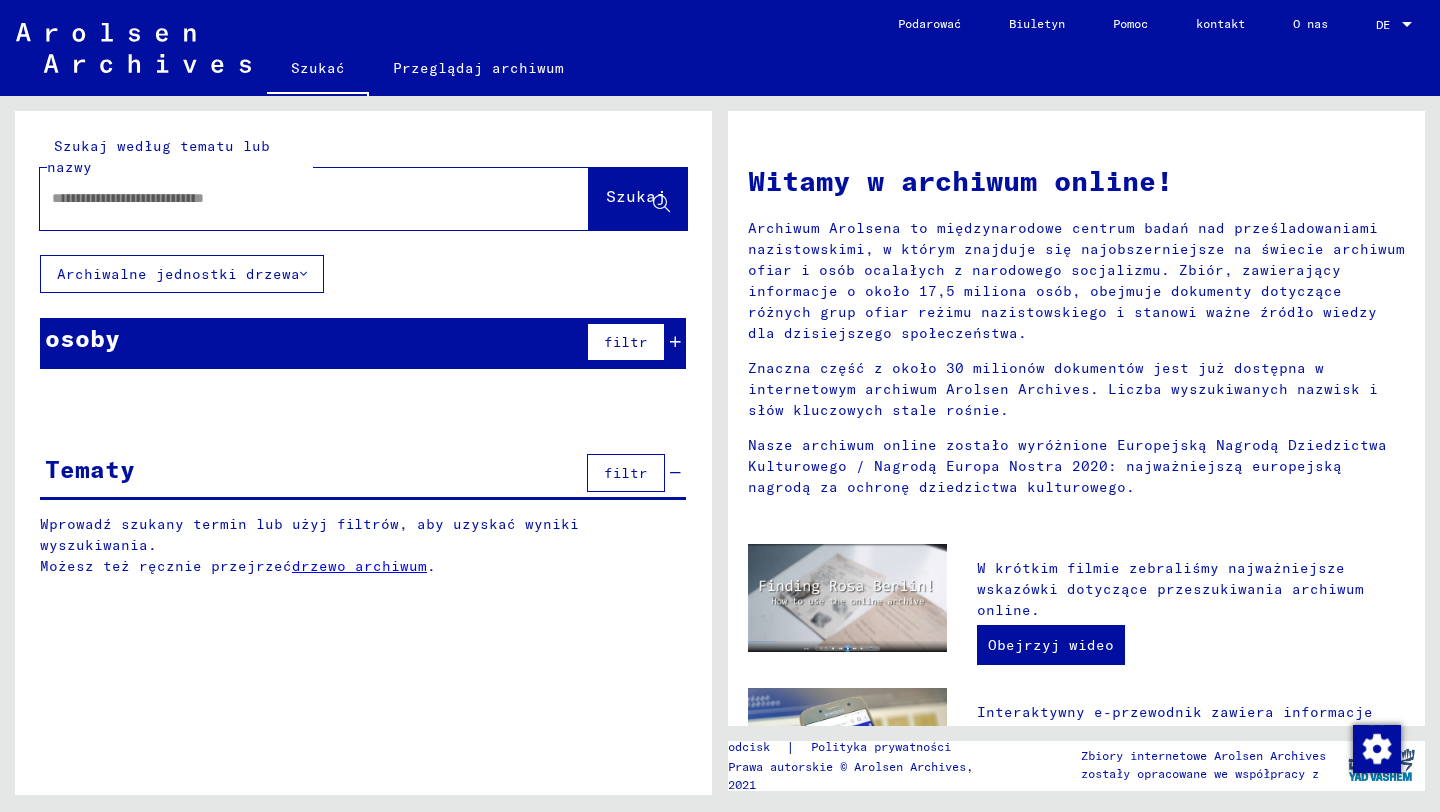 click at bounding box center (290, 198) 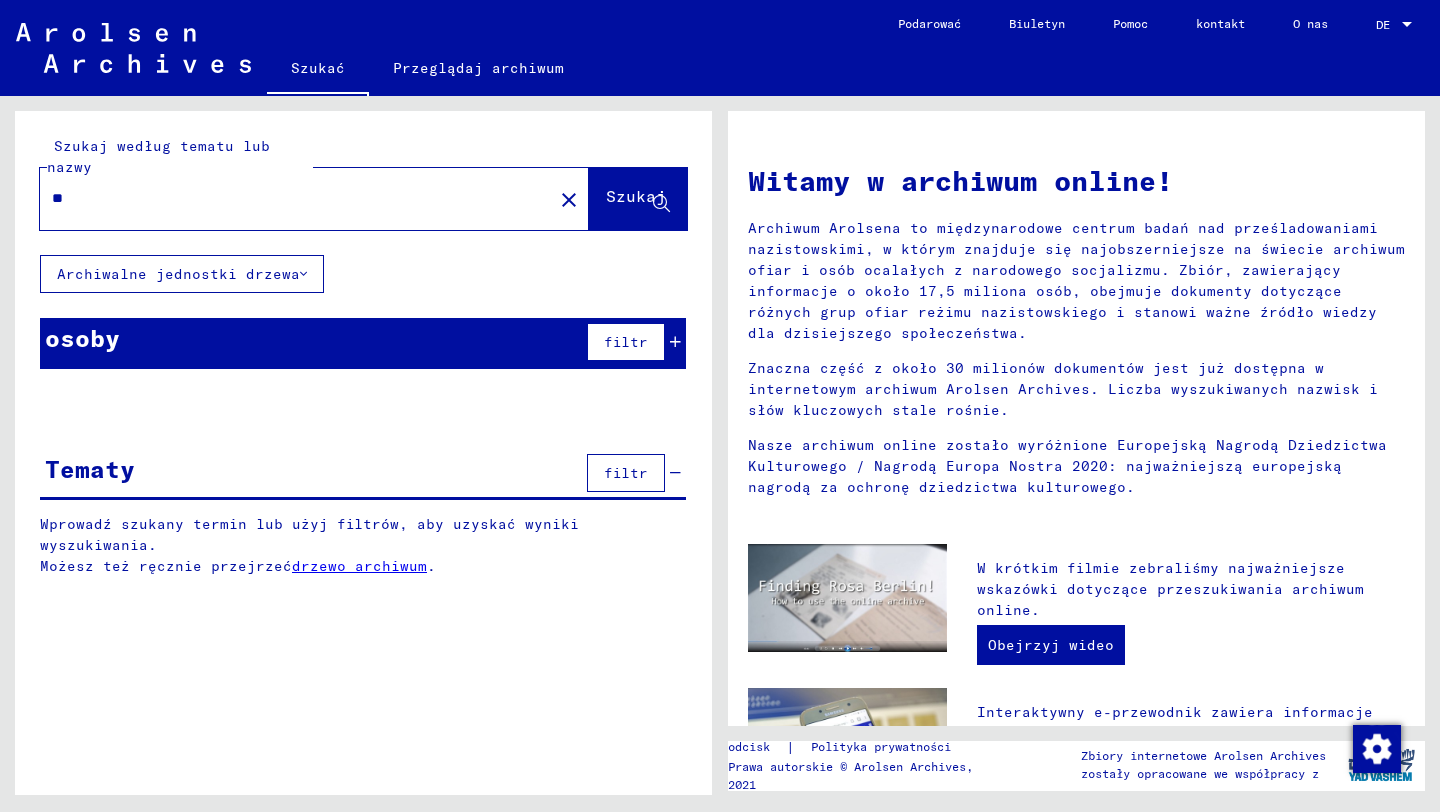 type on "*" 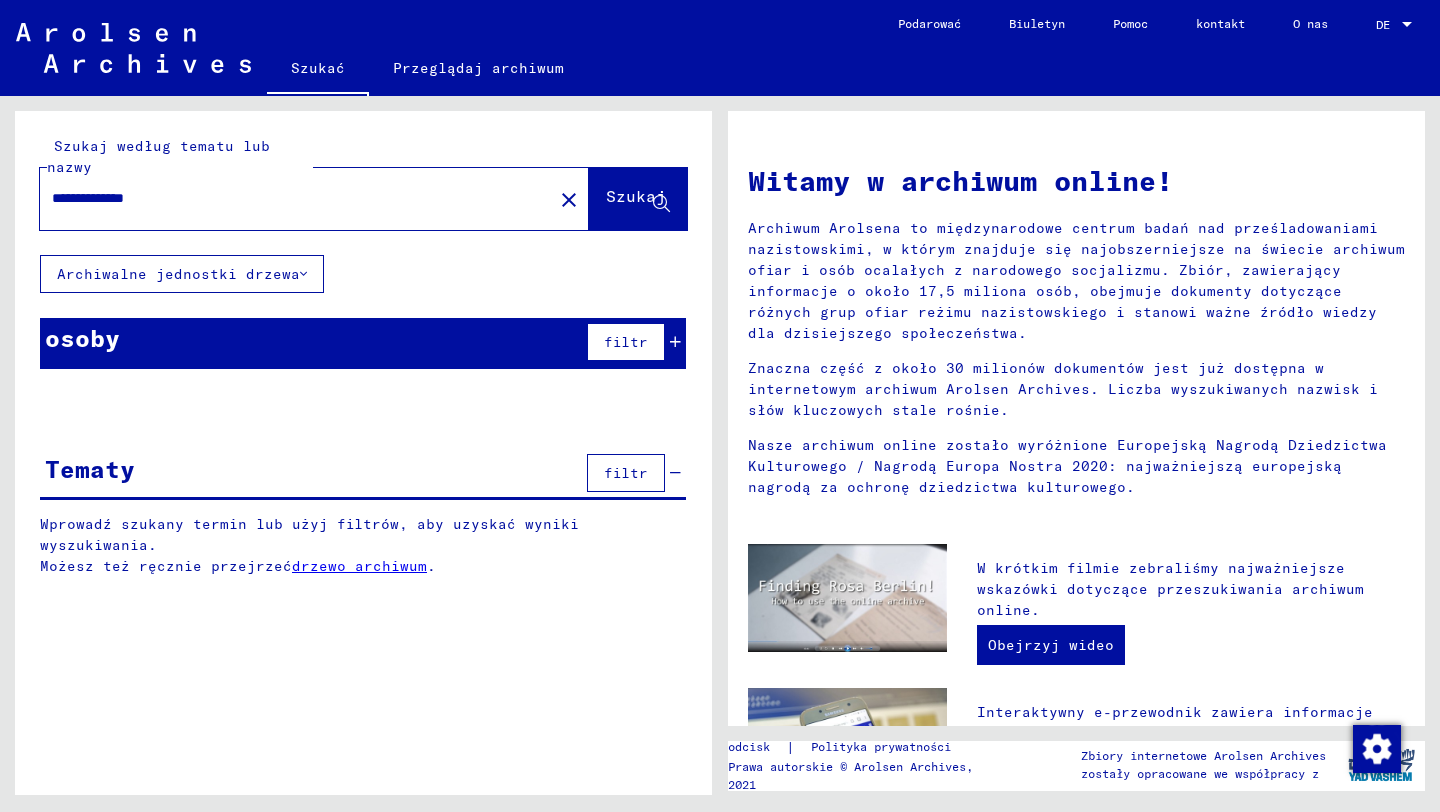 click on "Szukaj" 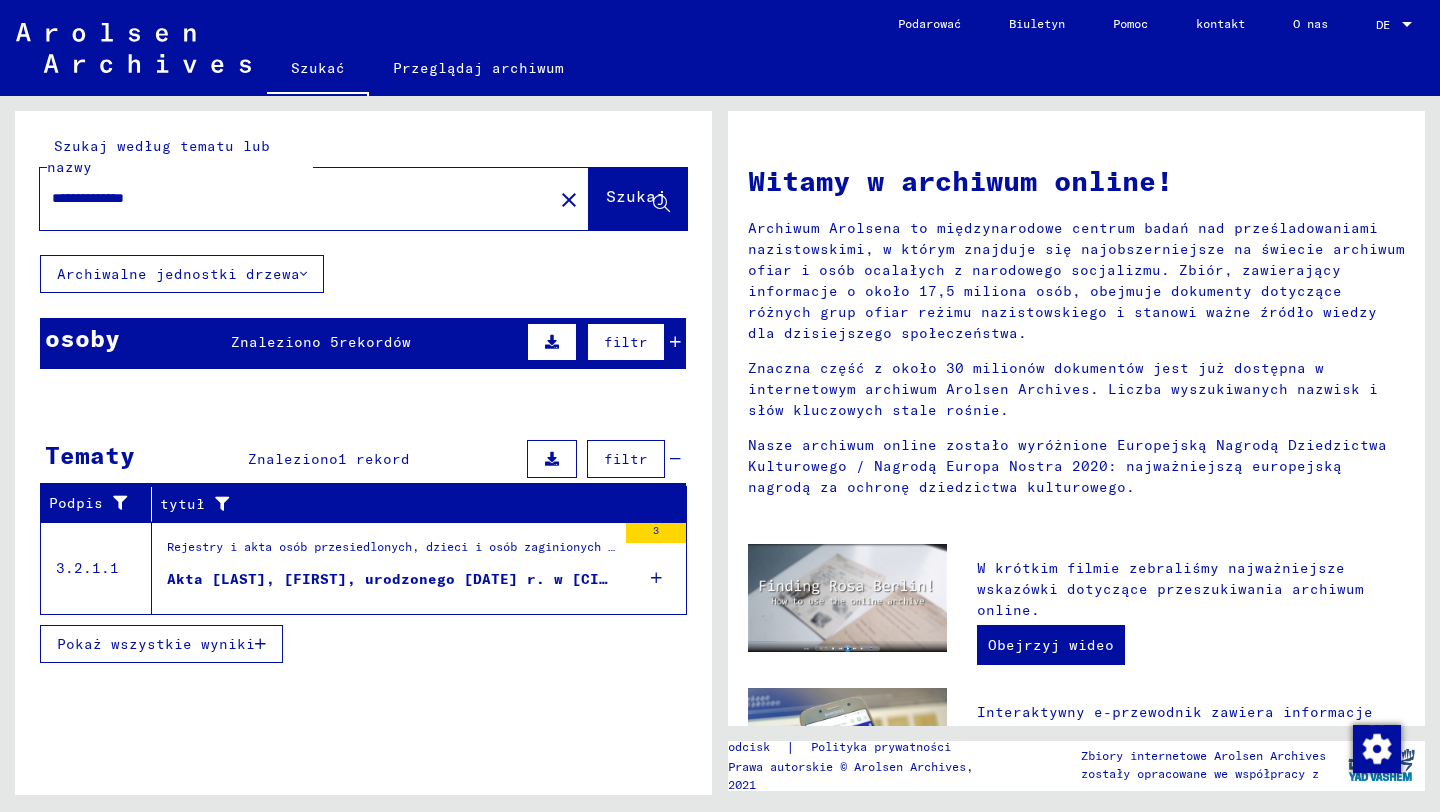 click on "Rejestry i akta osób przesiedlonych, dzieci i osób zaginionych > Programy wsparcia różnych organizacji > Program IRO „Opieka i utrzymanie” > Akta CM/1 z Niemiec > Akta CM/1 z Niemiec, AZ > Akta z nazwiskami z [LAST]" at bounding box center (391, 553) 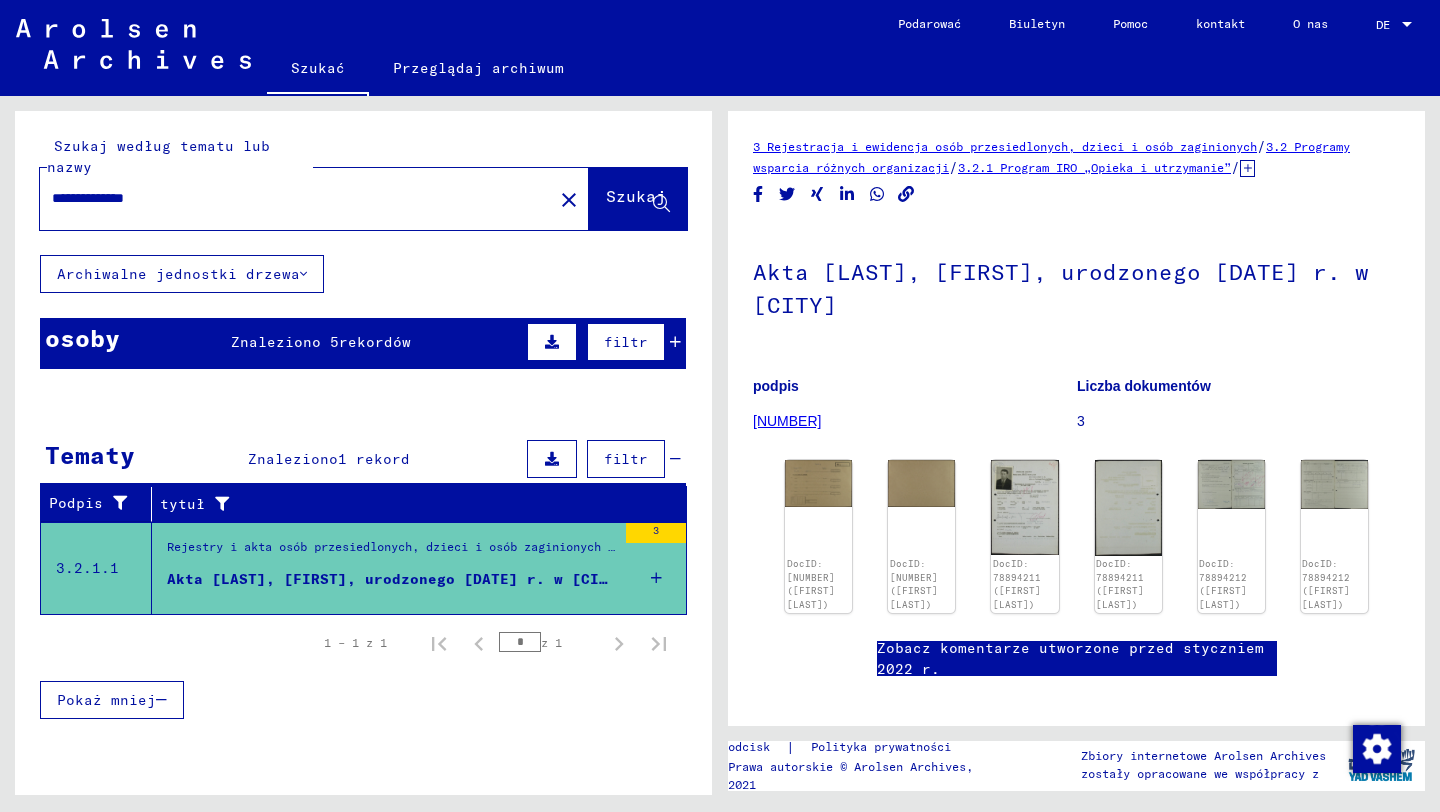 scroll, scrollTop: 0, scrollLeft: 0, axis: both 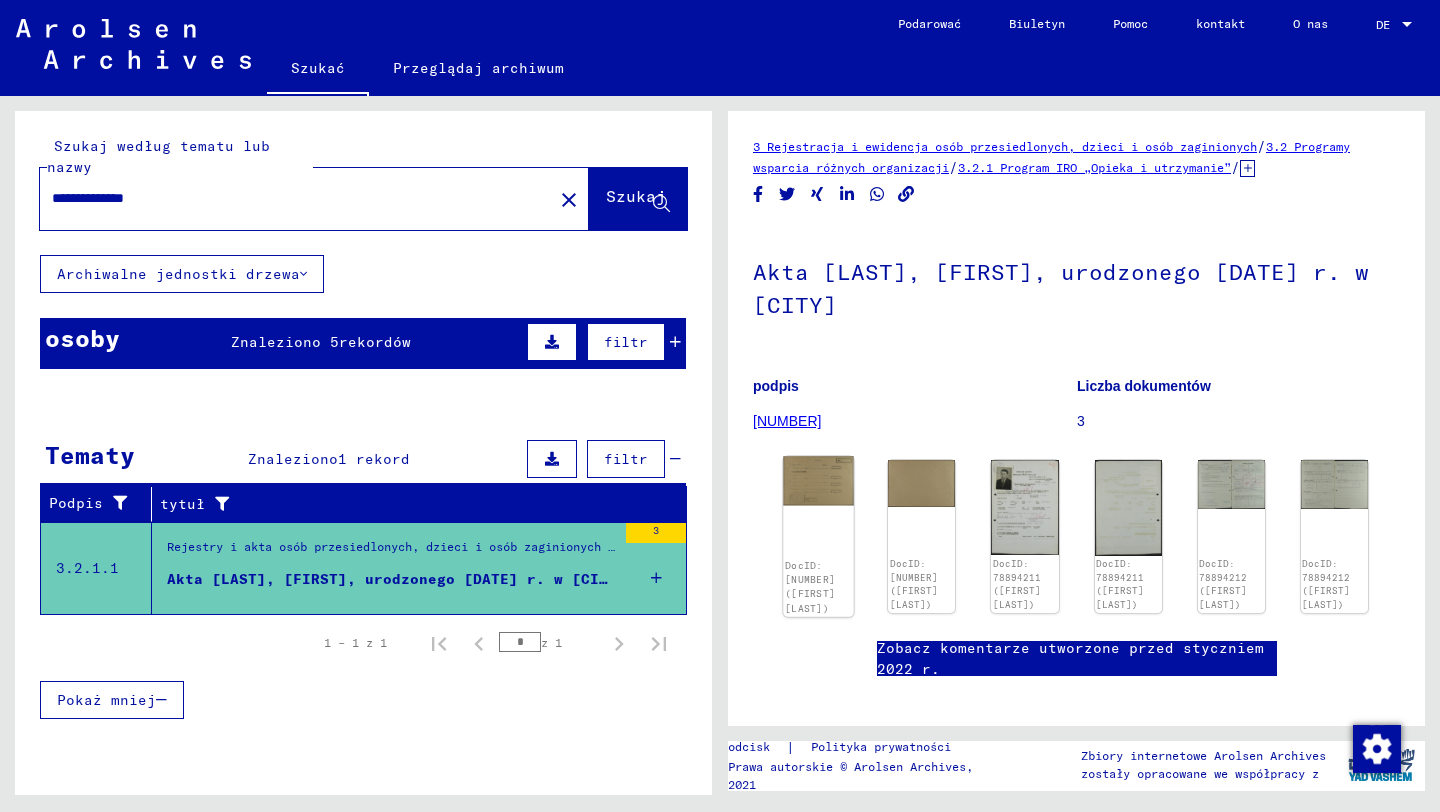 click 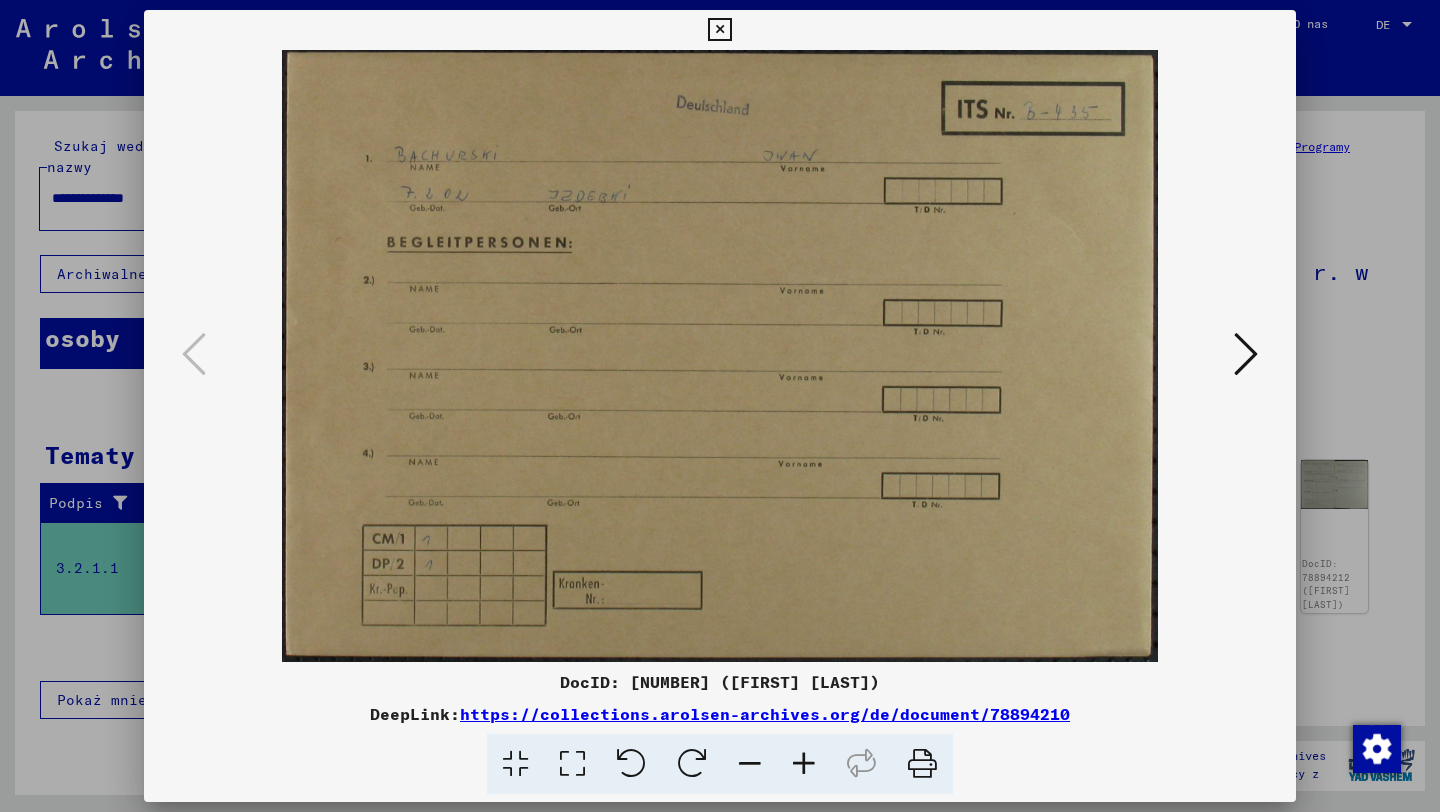 click at bounding box center (720, 406) 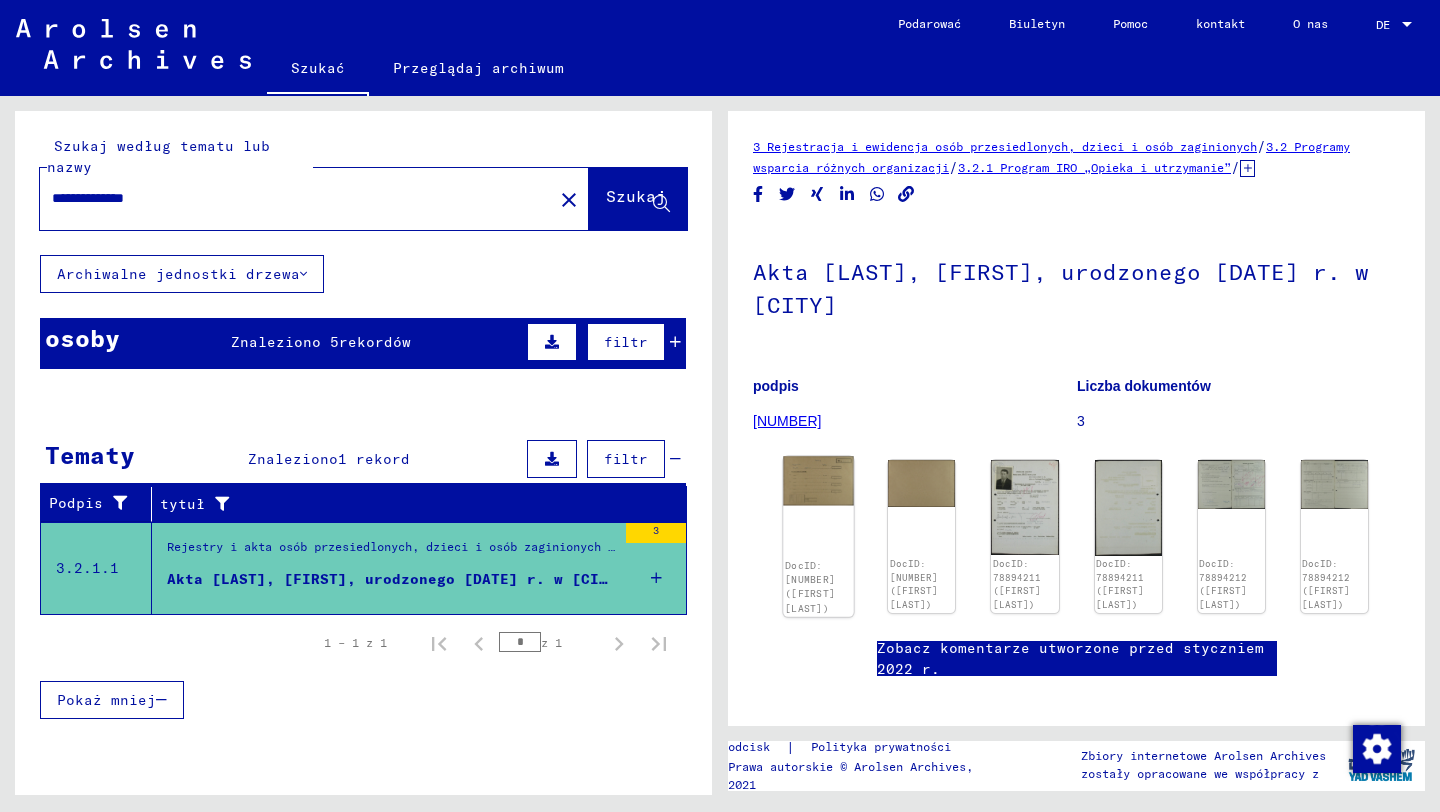 click 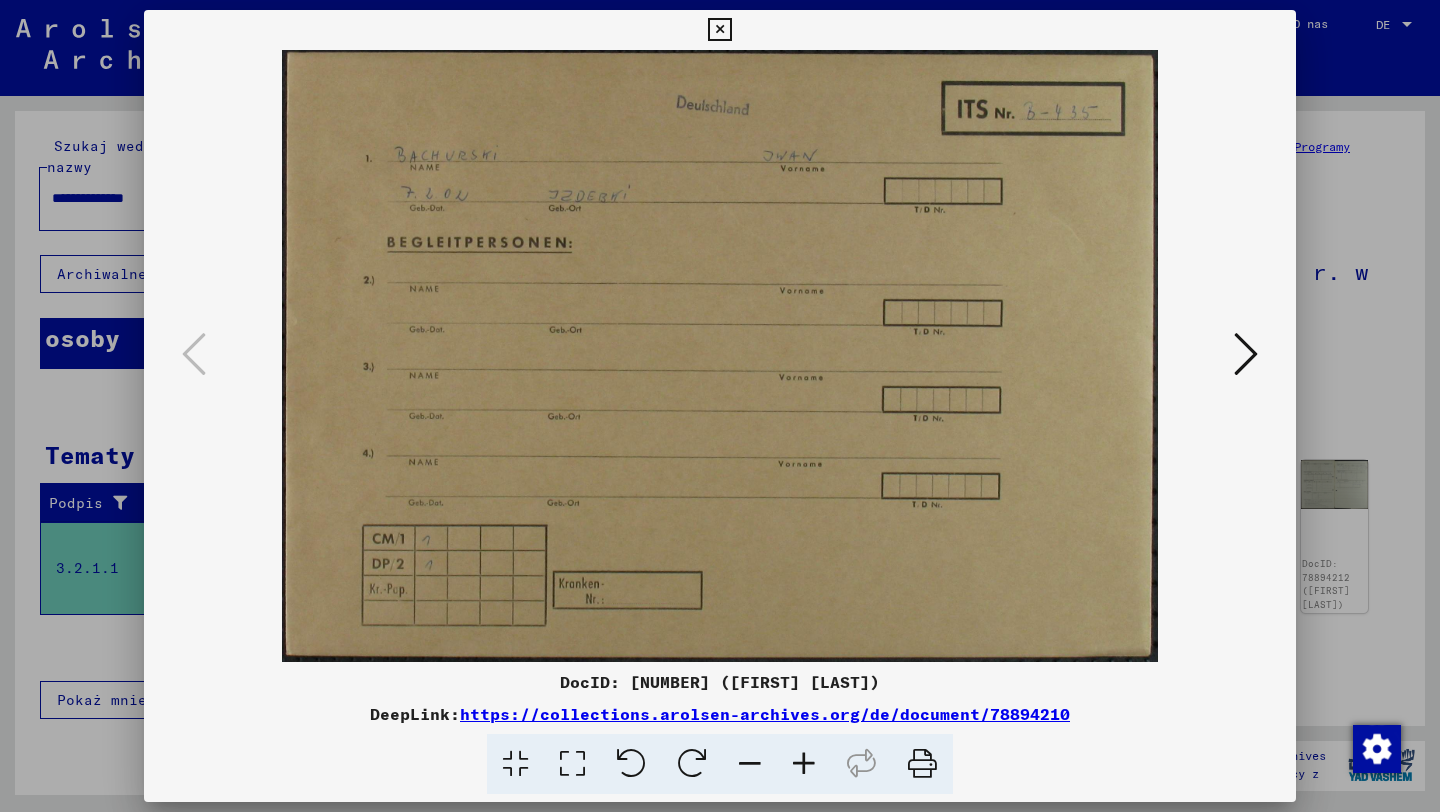 click at bounding box center (720, 406) 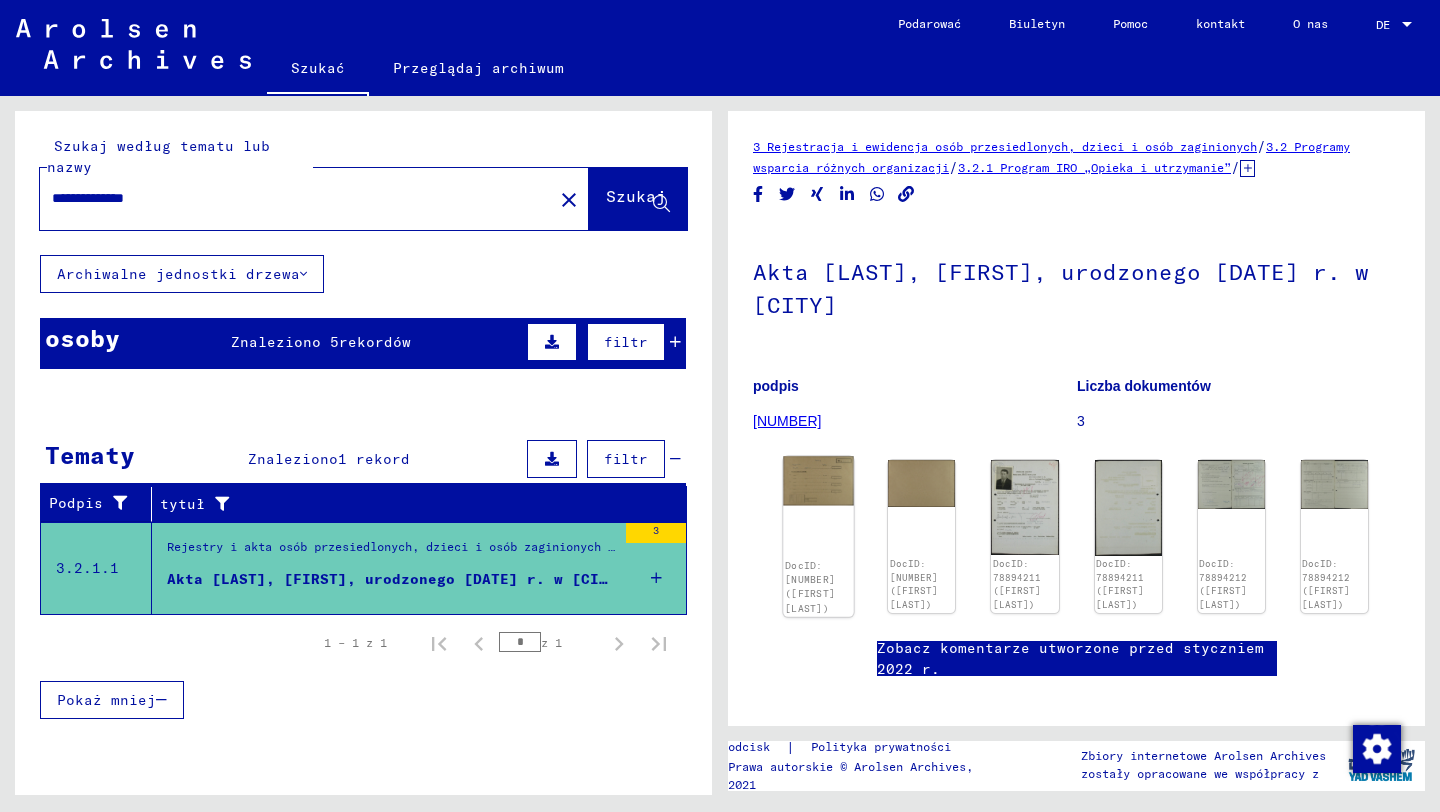 click 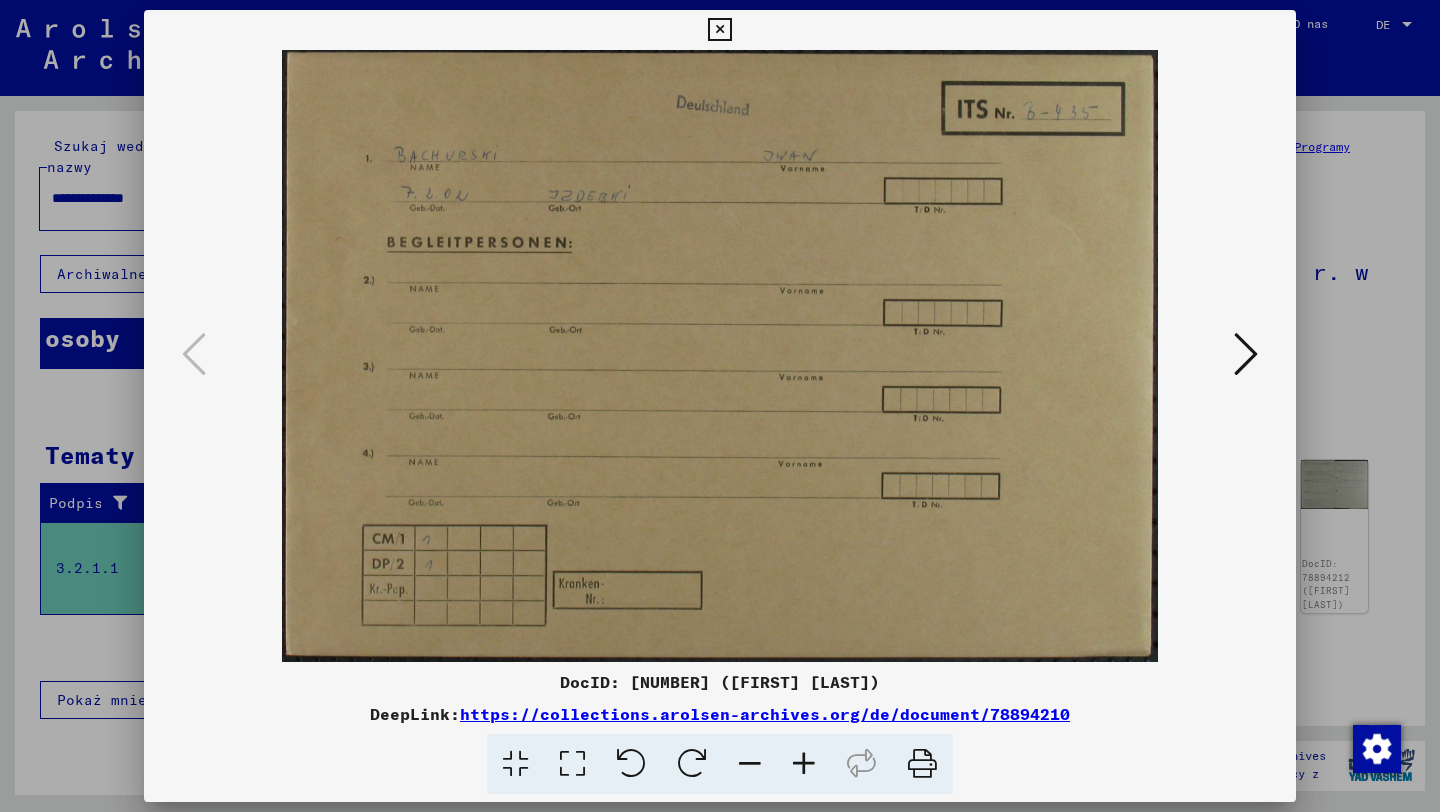 click at bounding box center [1246, 354] 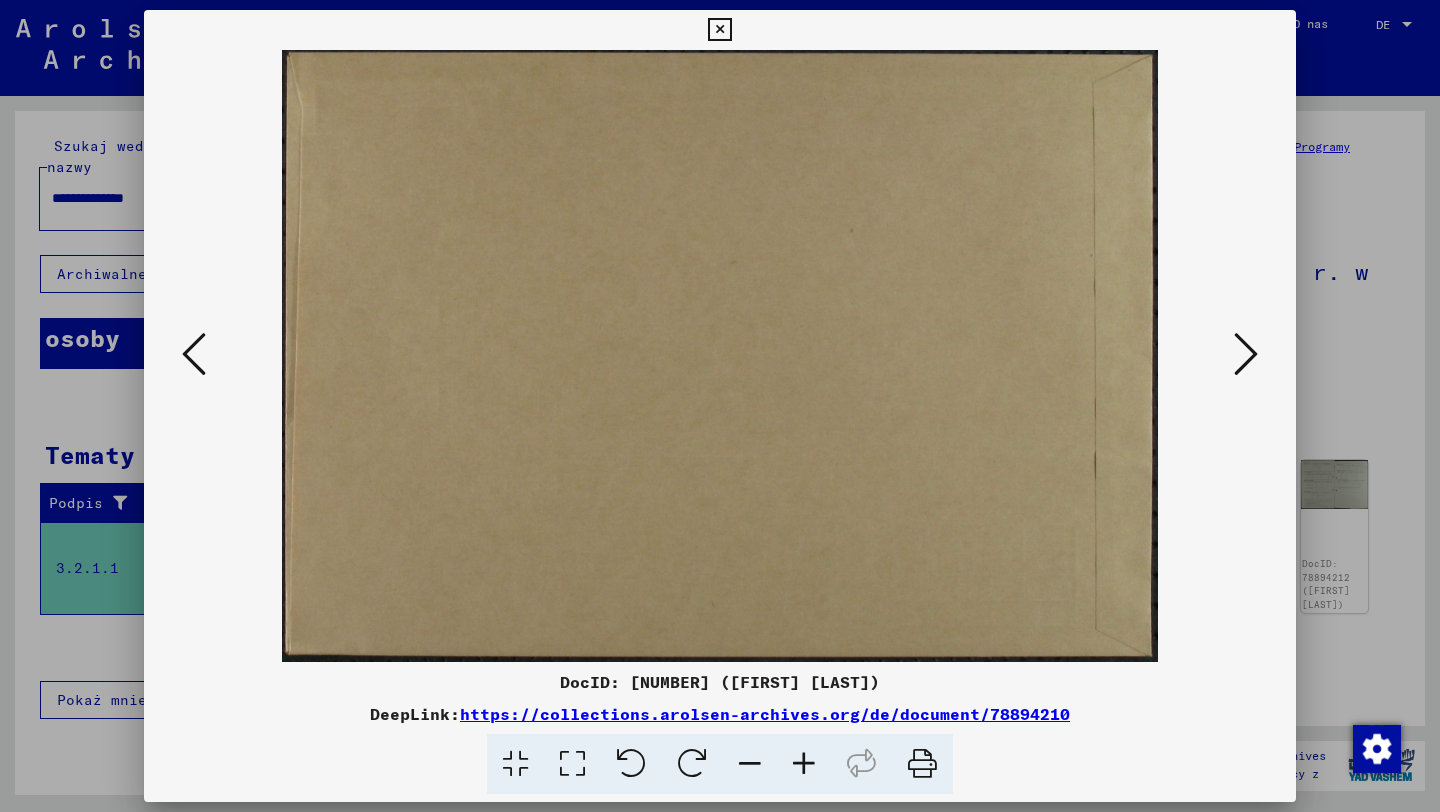 click at bounding box center [1246, 354] 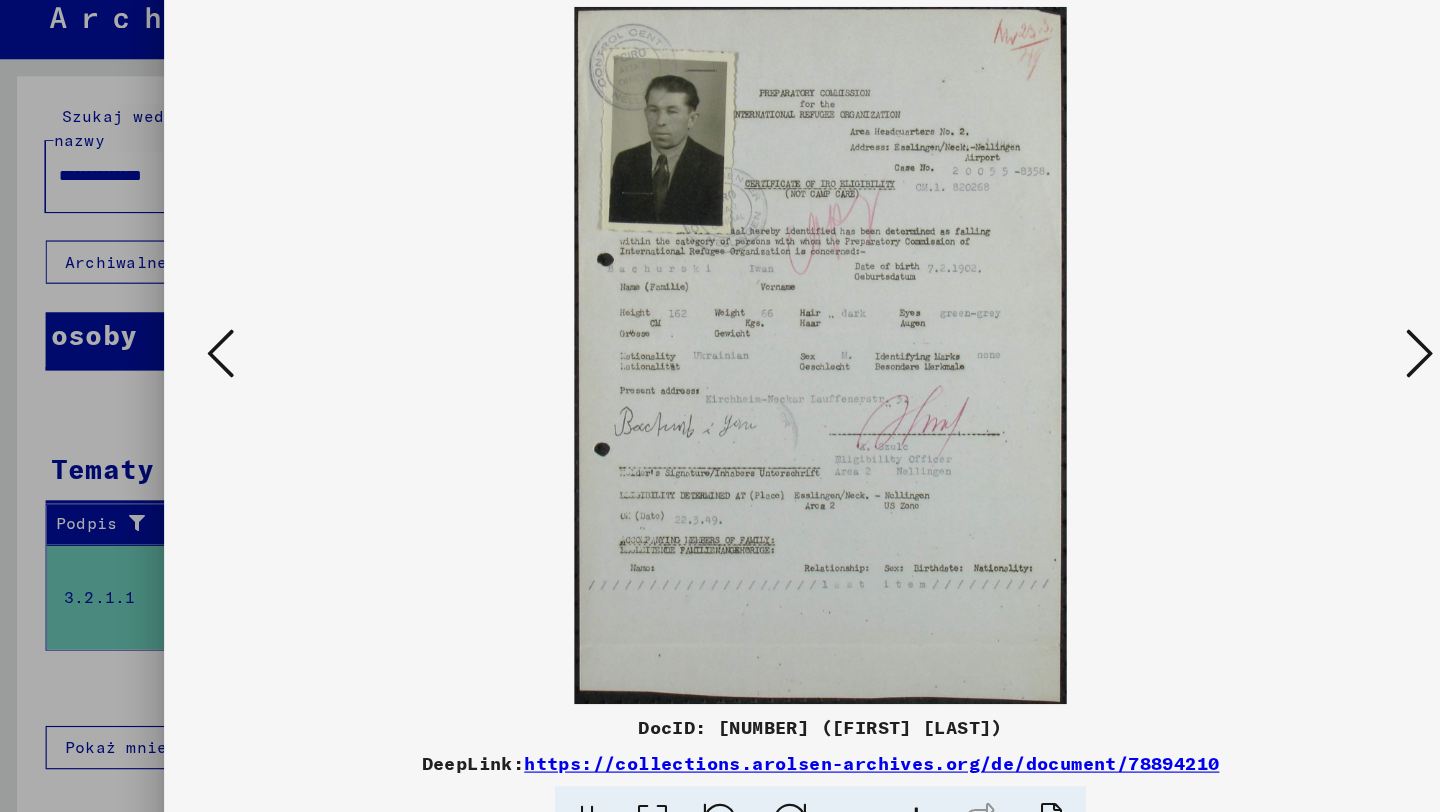 click at bounding box center (1246, 354) 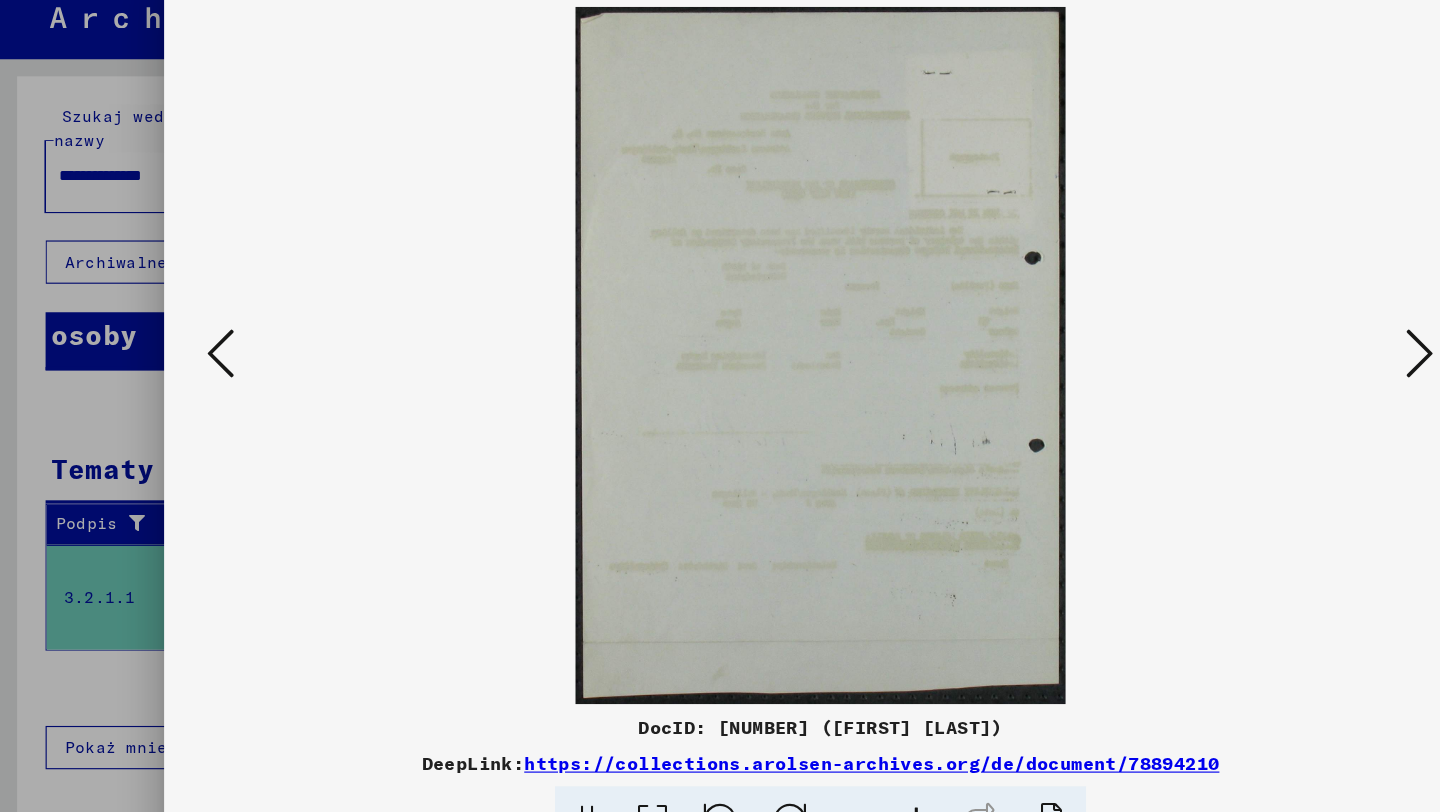 click at bounding box center [194, 354] 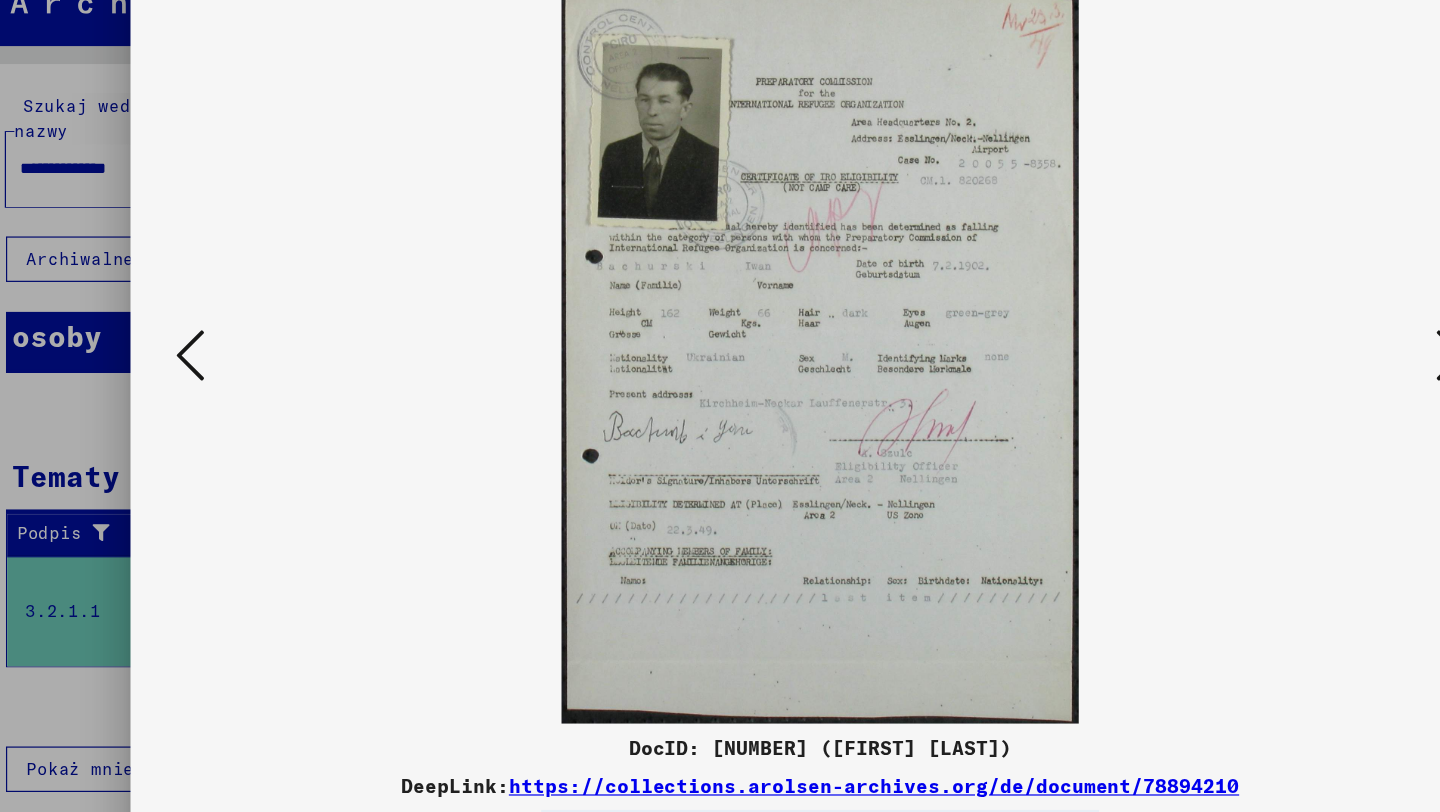 click at bounding box center (1246, 355) 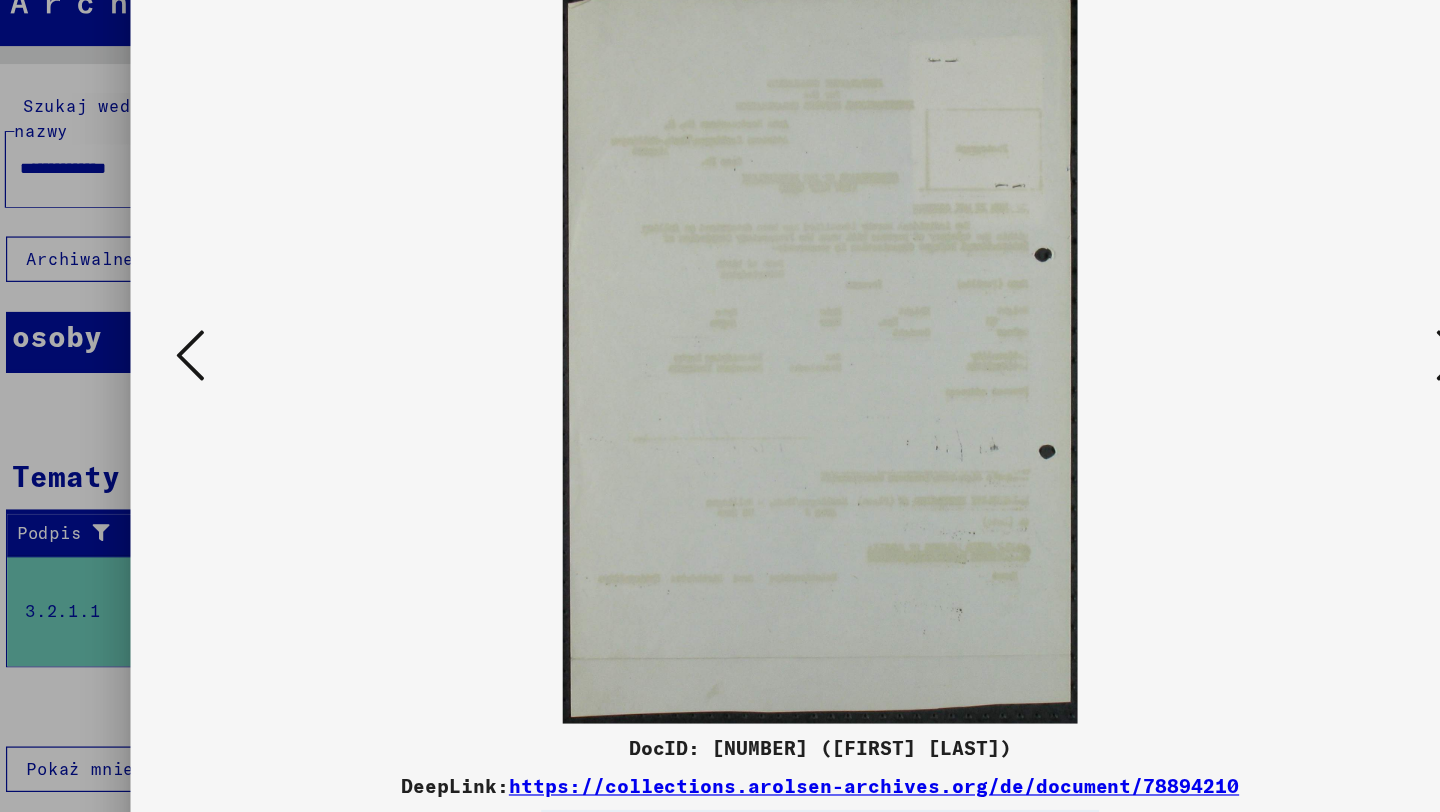 click at bounding box center [1246, 355] 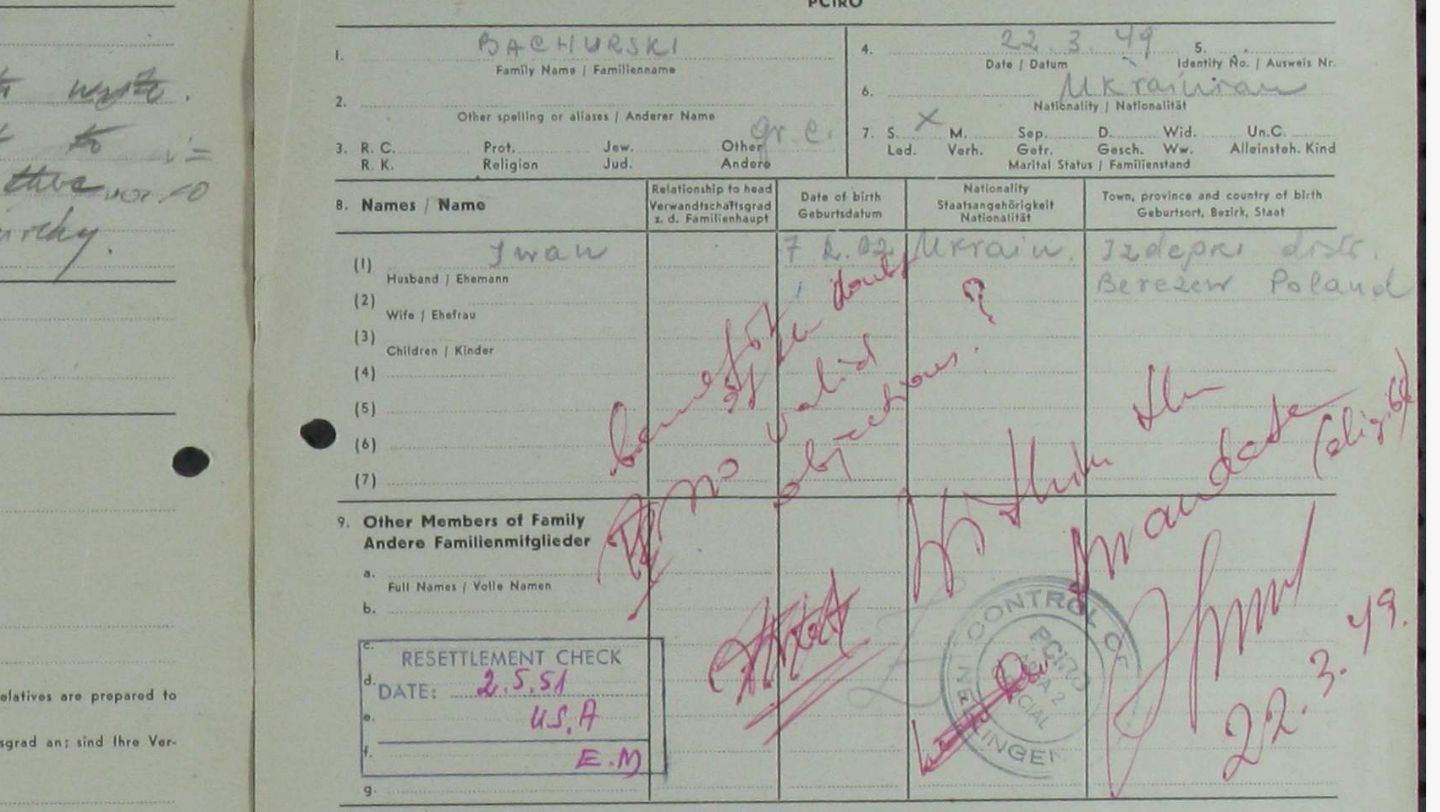 drag, startPoint x: 1025, startPoint y: 237, endPoint x: 1020, endPoint y: 172, distance: 65.192024 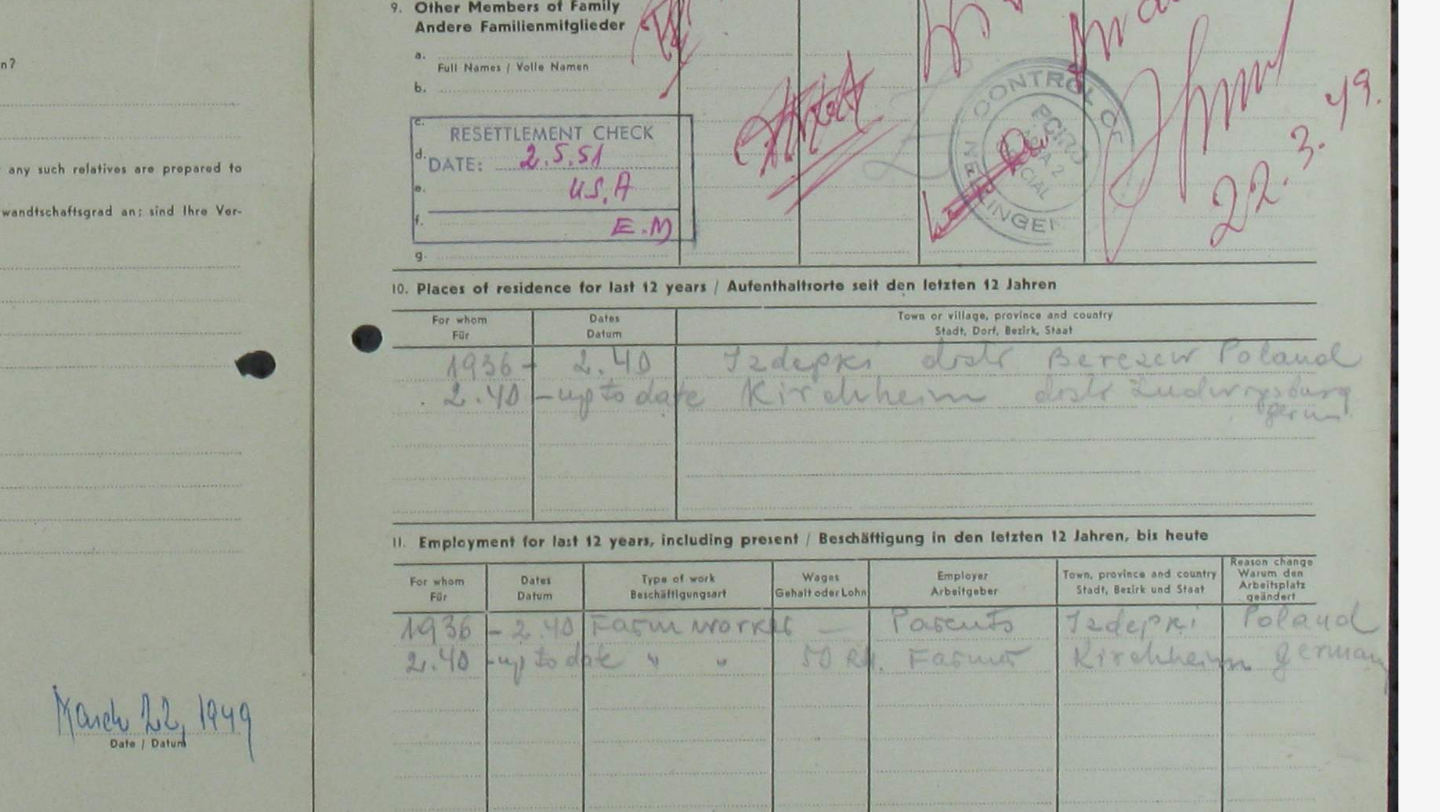 click at bounding box center (720, 356) 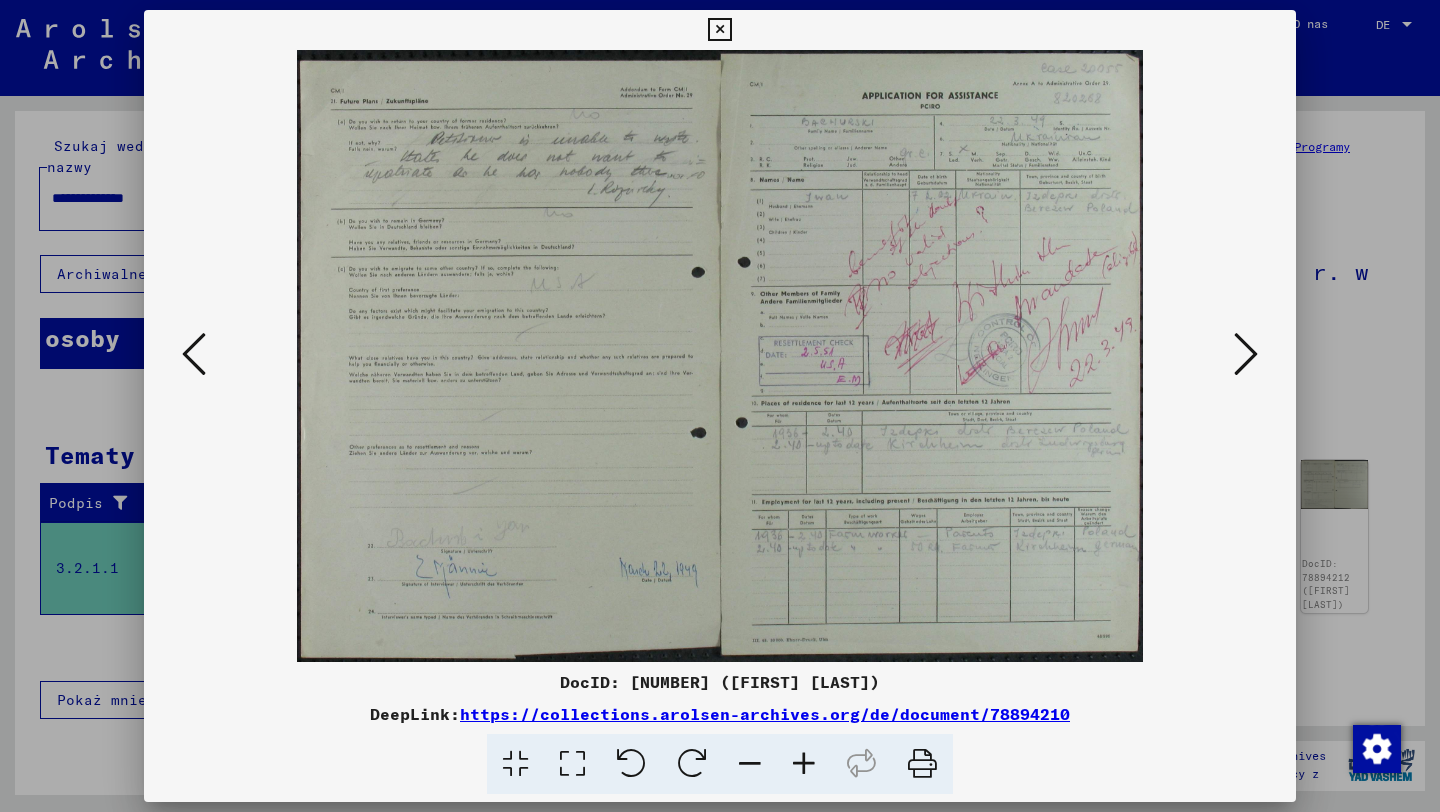 click at bounding box center (1246, 354) 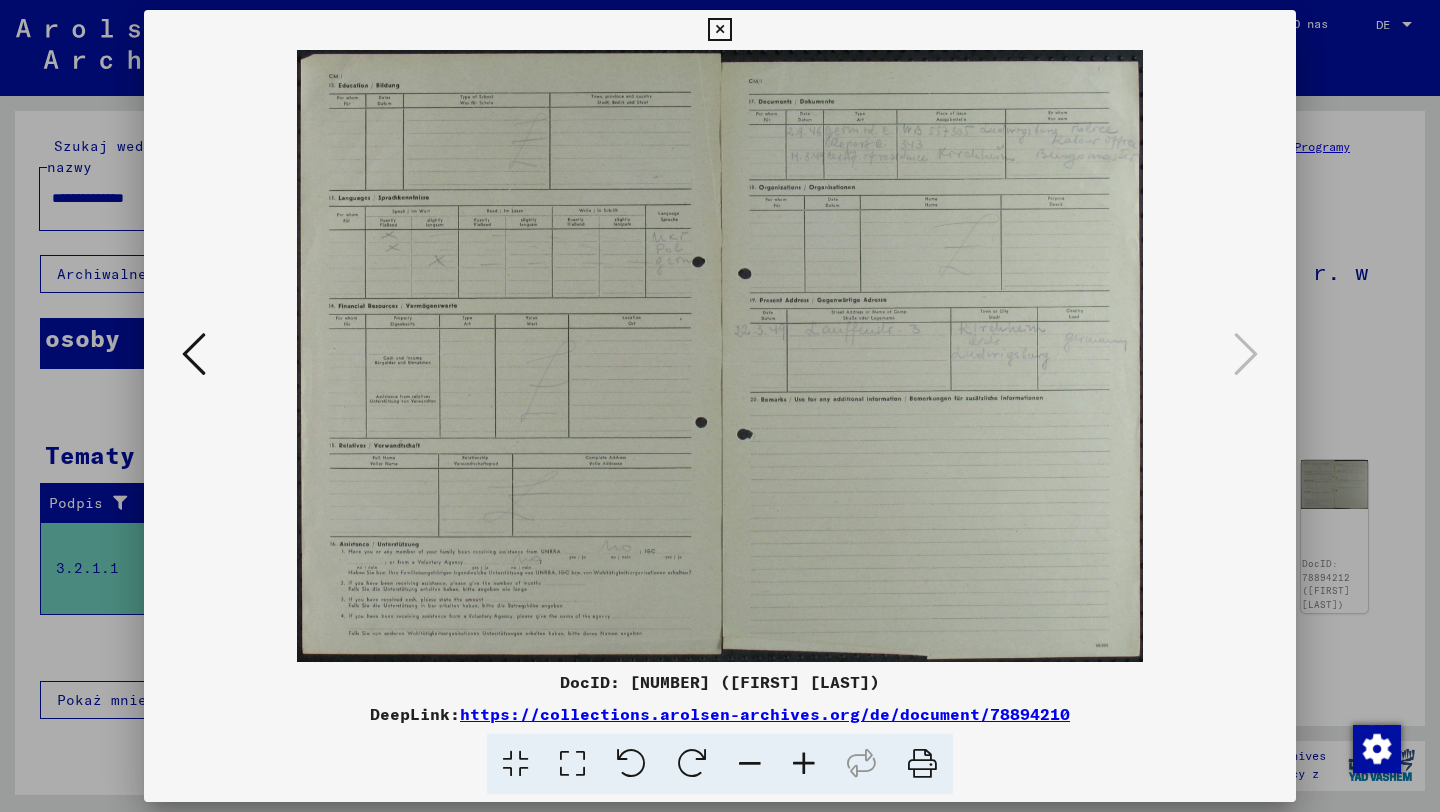click at bounding box center [719, 30] 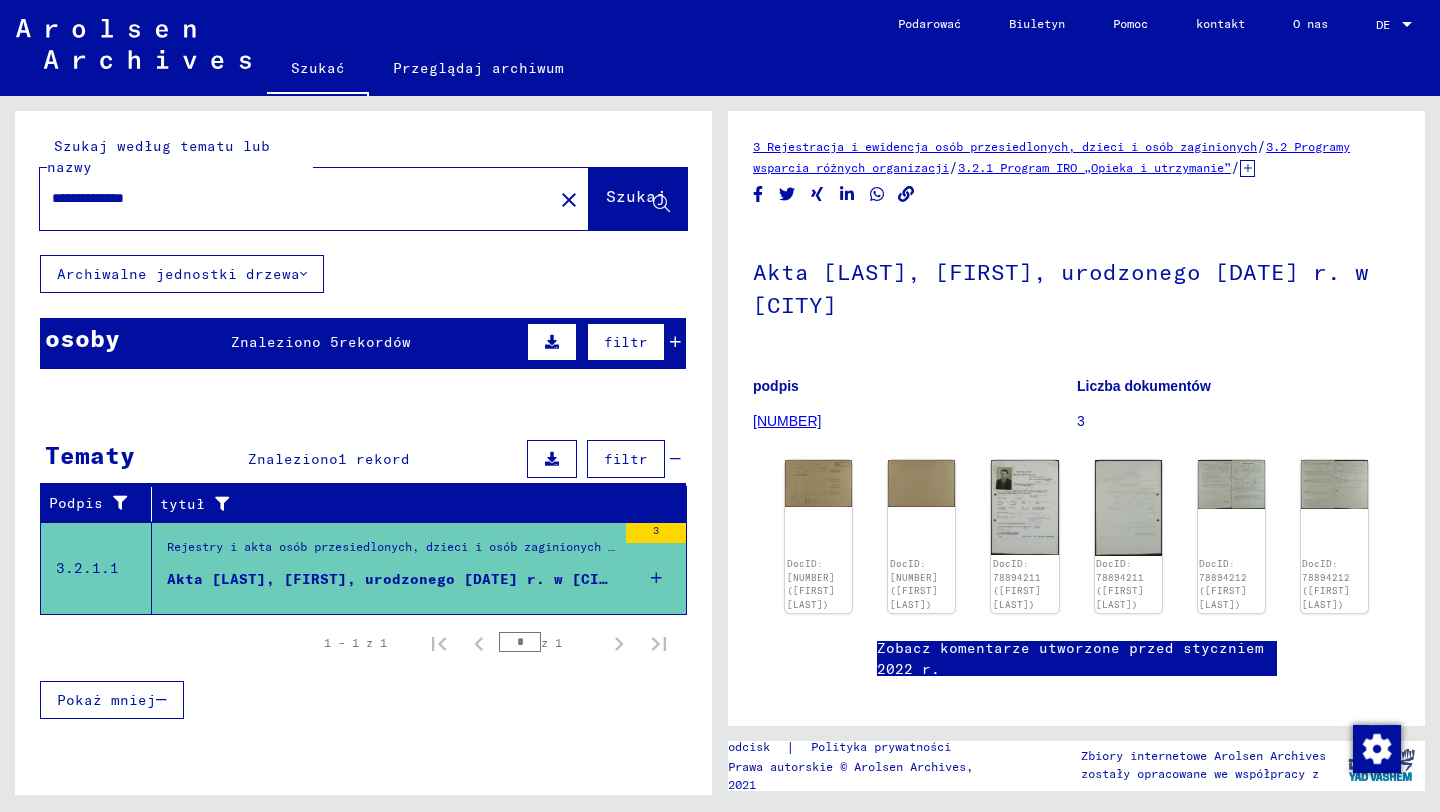 click on "**********" 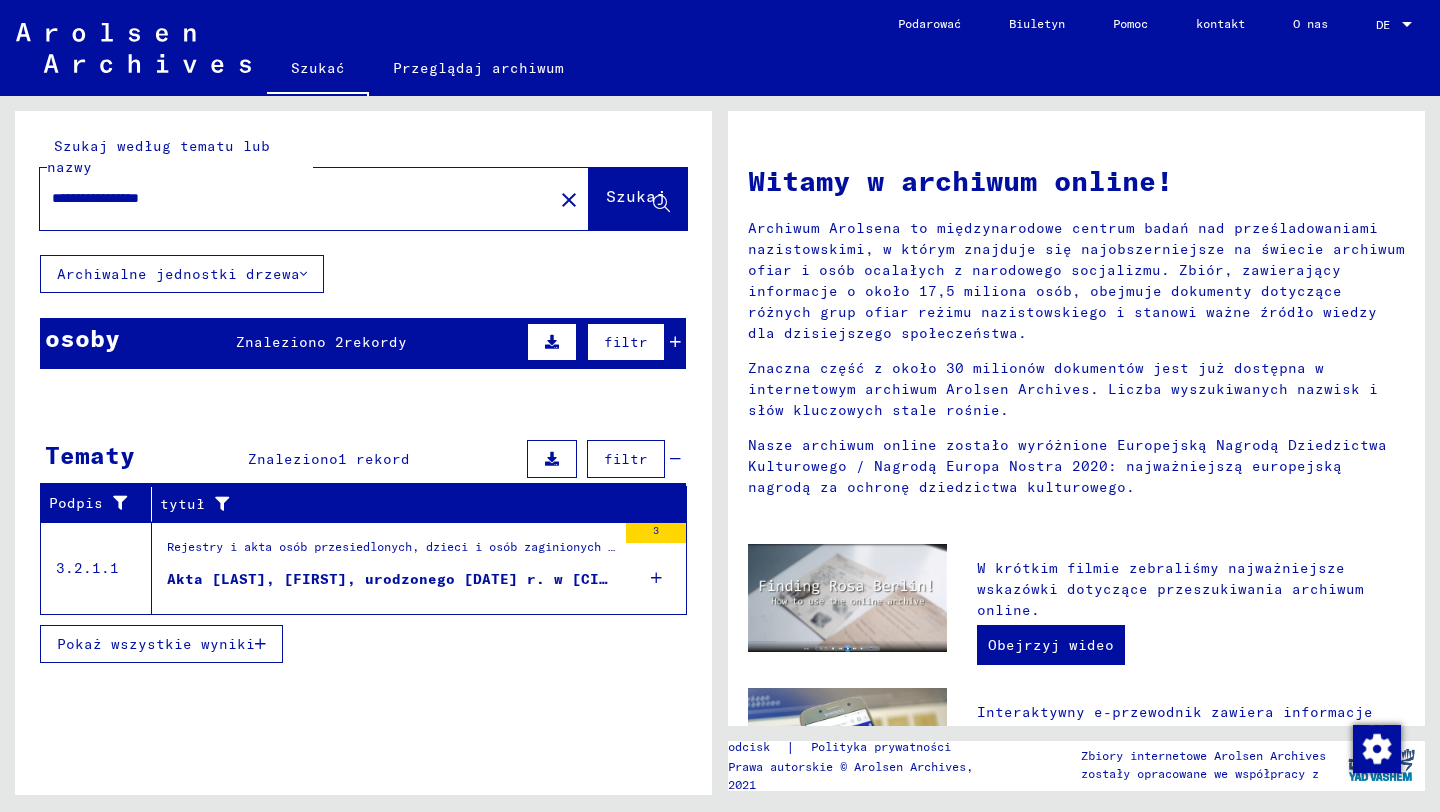 click on "**********" at bounding box center (290, 198) 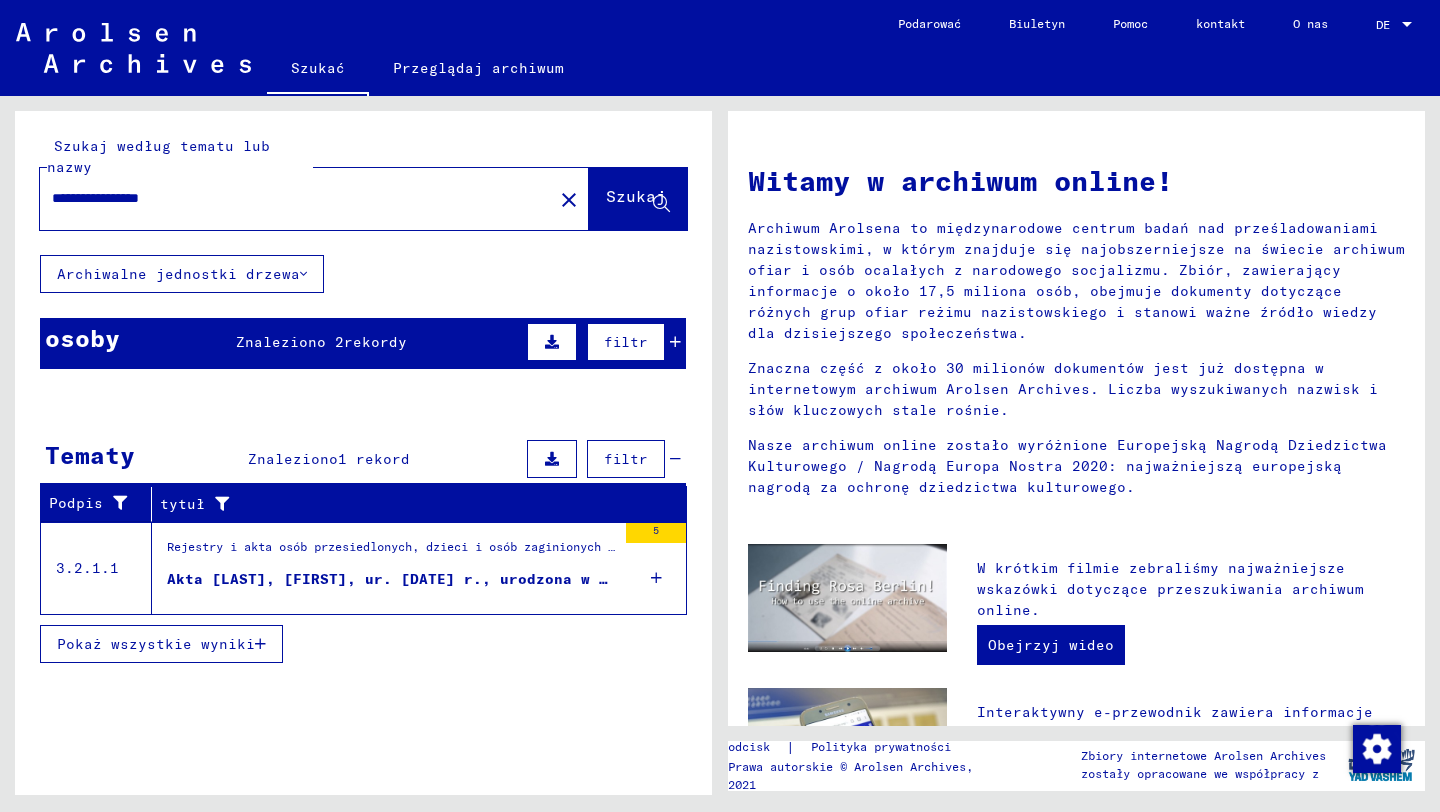 click on "Akta [LAST], [FIRST], ur. [DATE] r., urodzona w [CITY]" at bounding box center (410, 579) 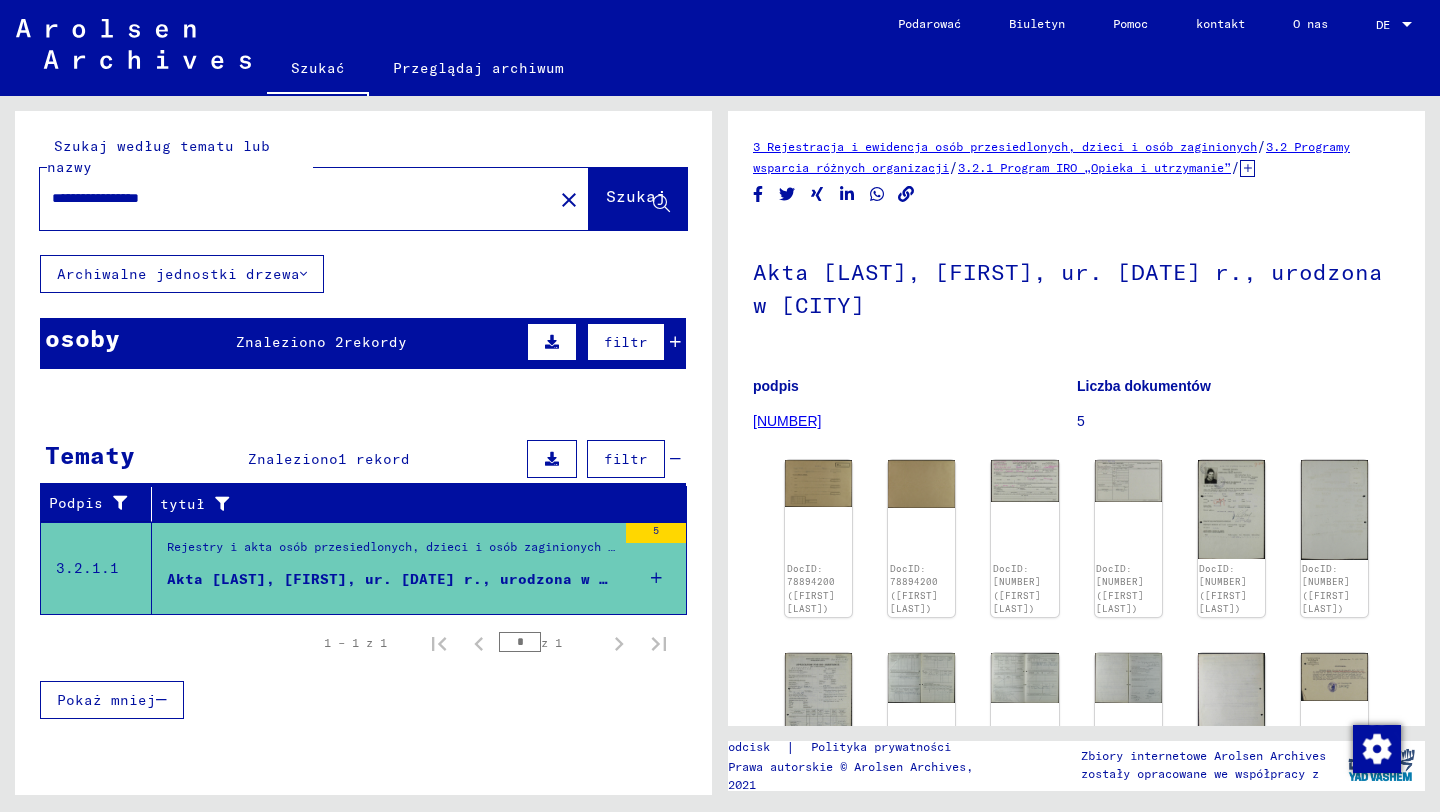 scroll, scrollTop: 0, scrollLeft: 0, axis: both 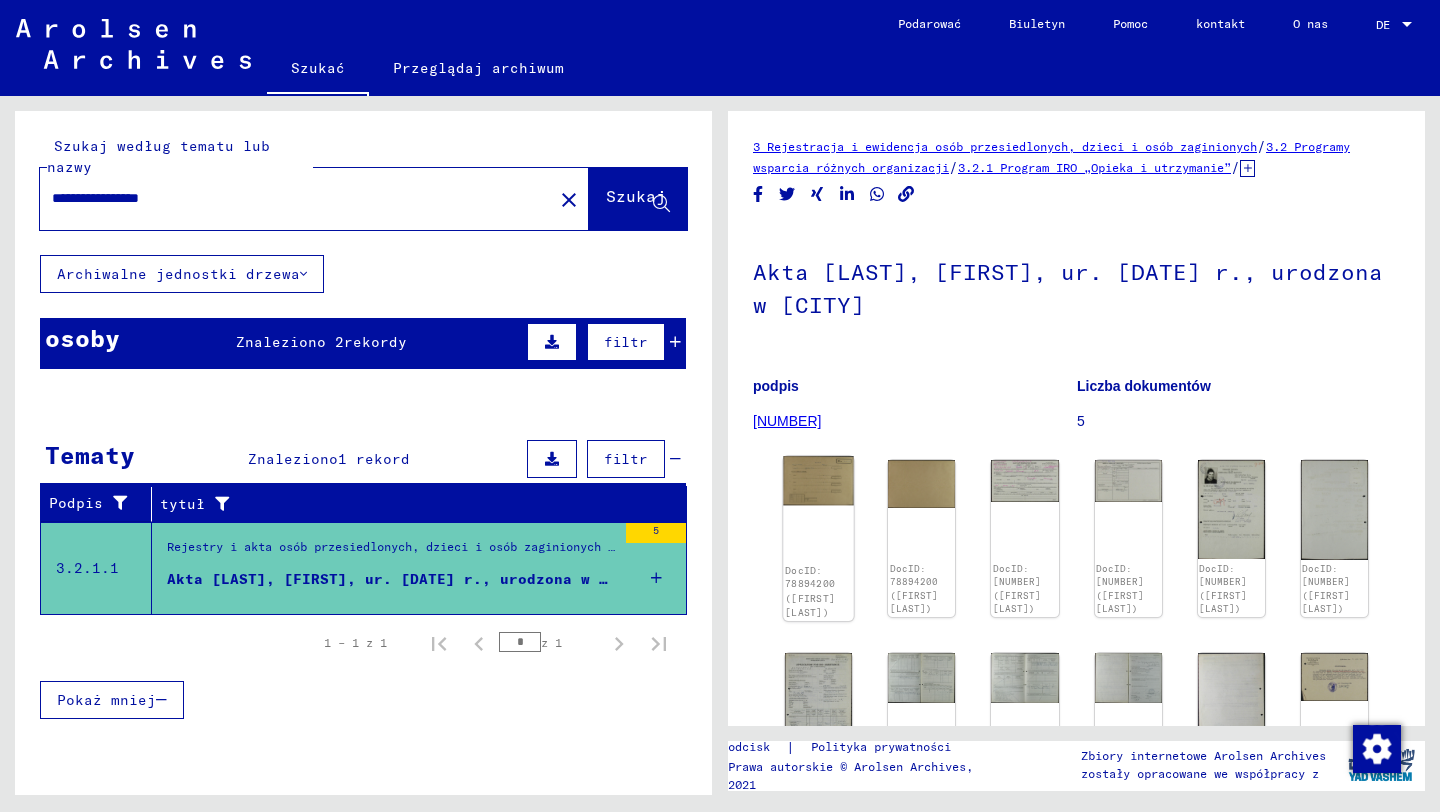 click 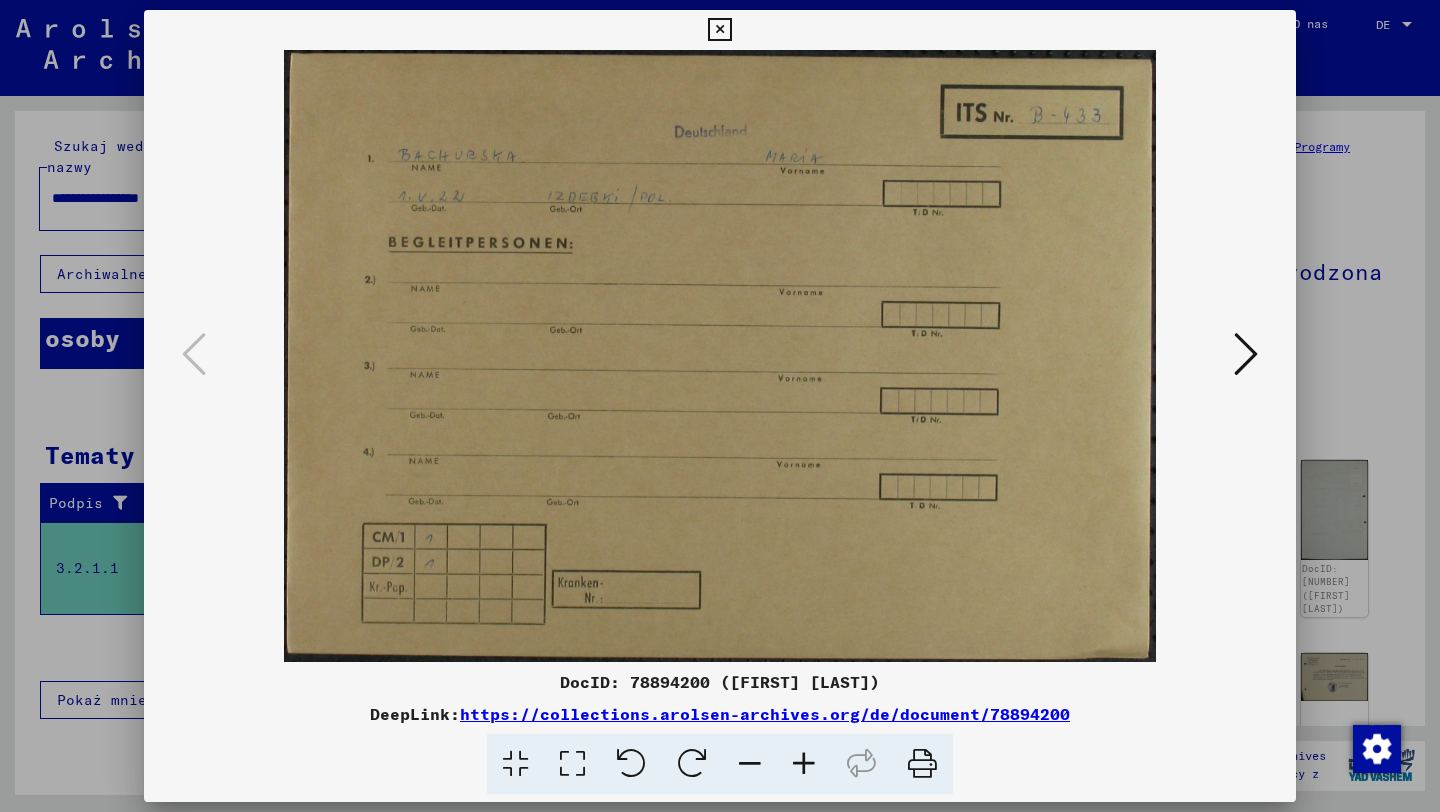 click at bounding box center (1246, 354) 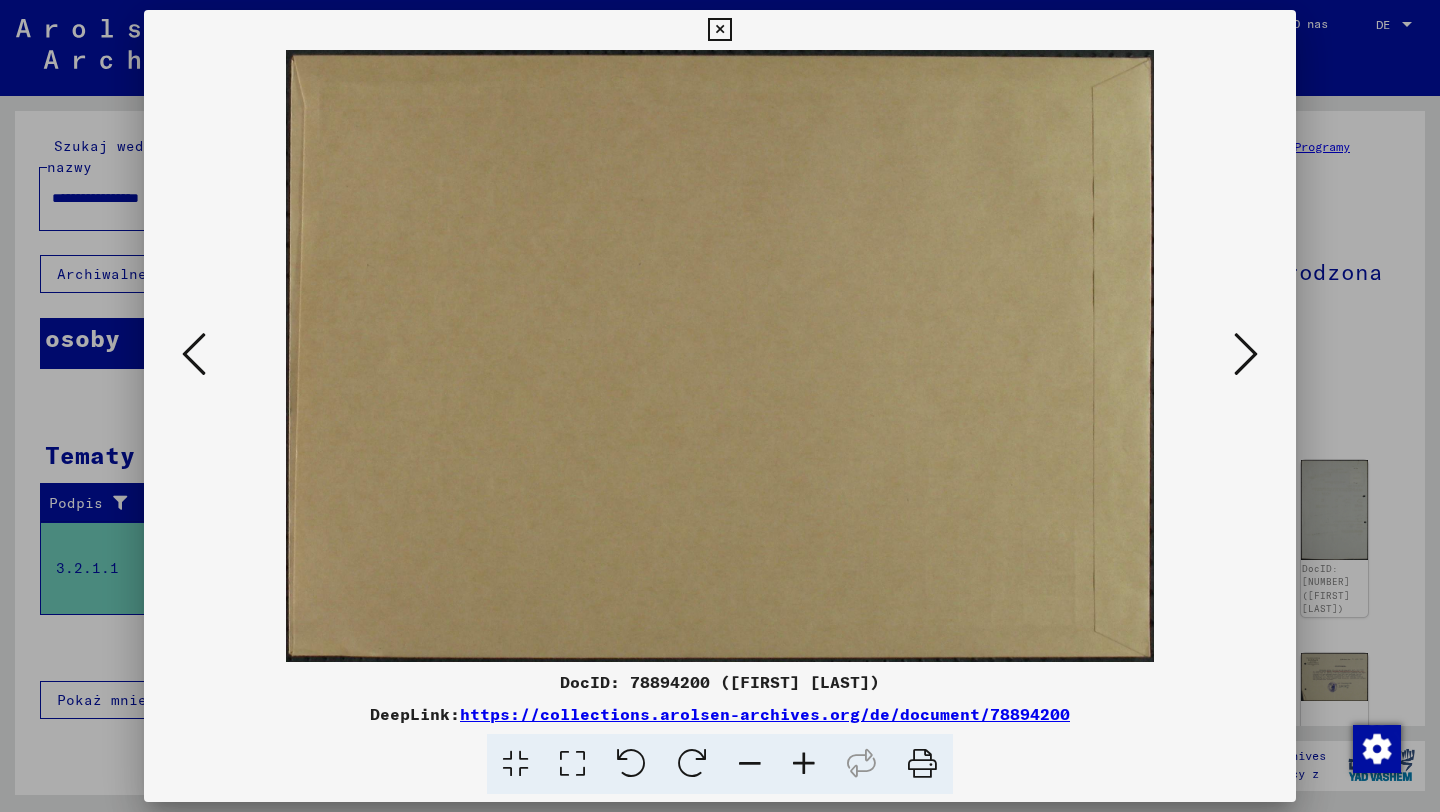 click at bounding box center (1246, 354) 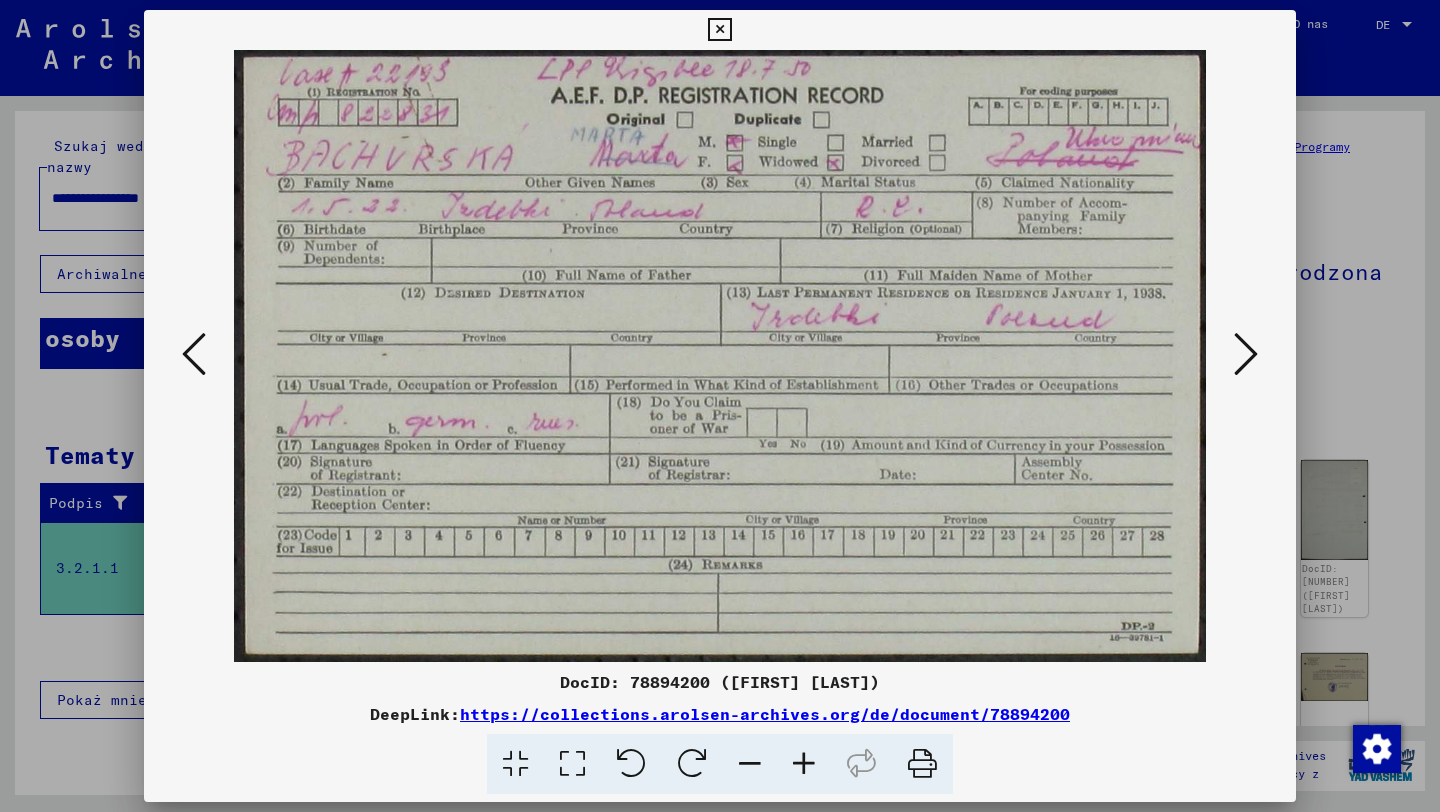 click at bounding box center [1246, 354] 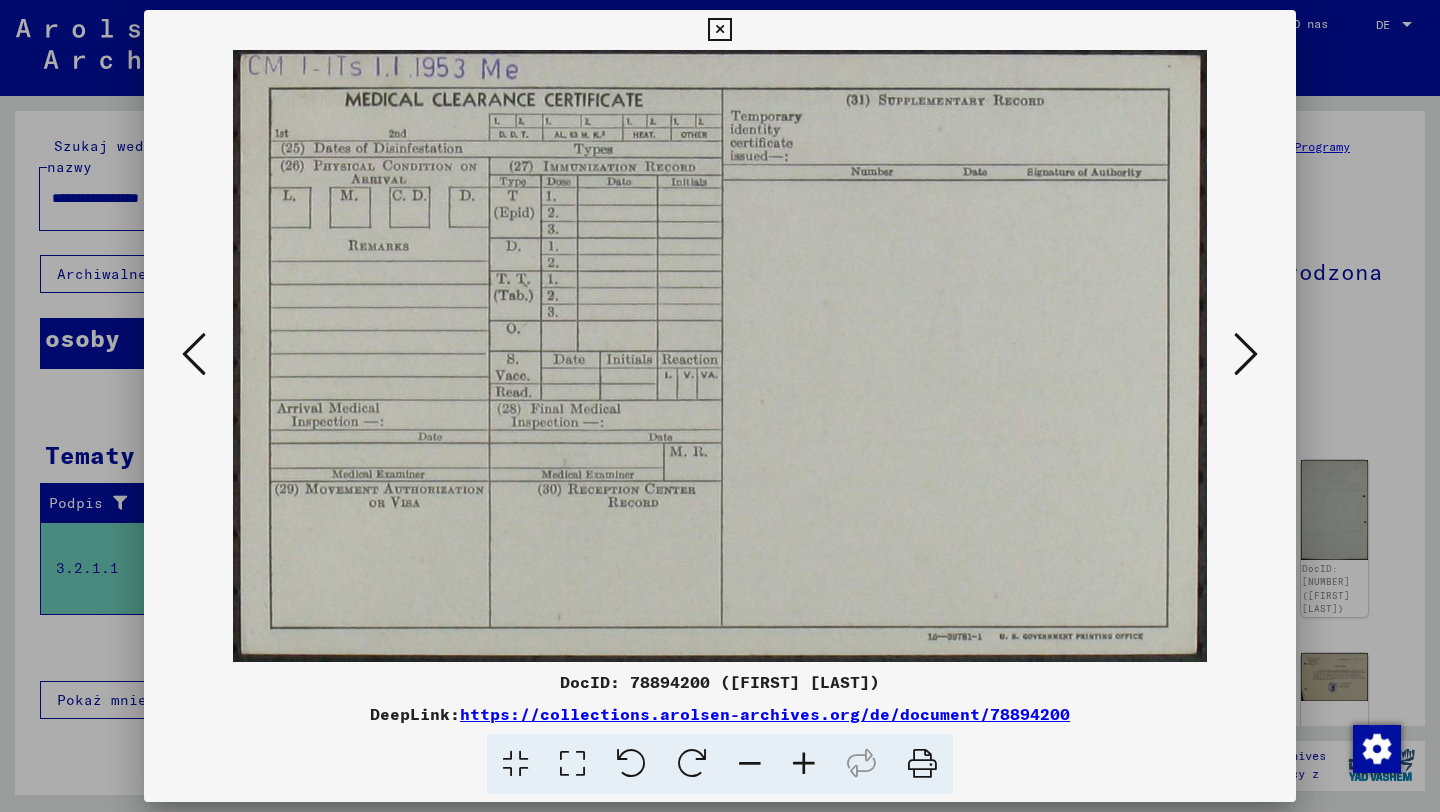click at bounding box center (1246, 354) 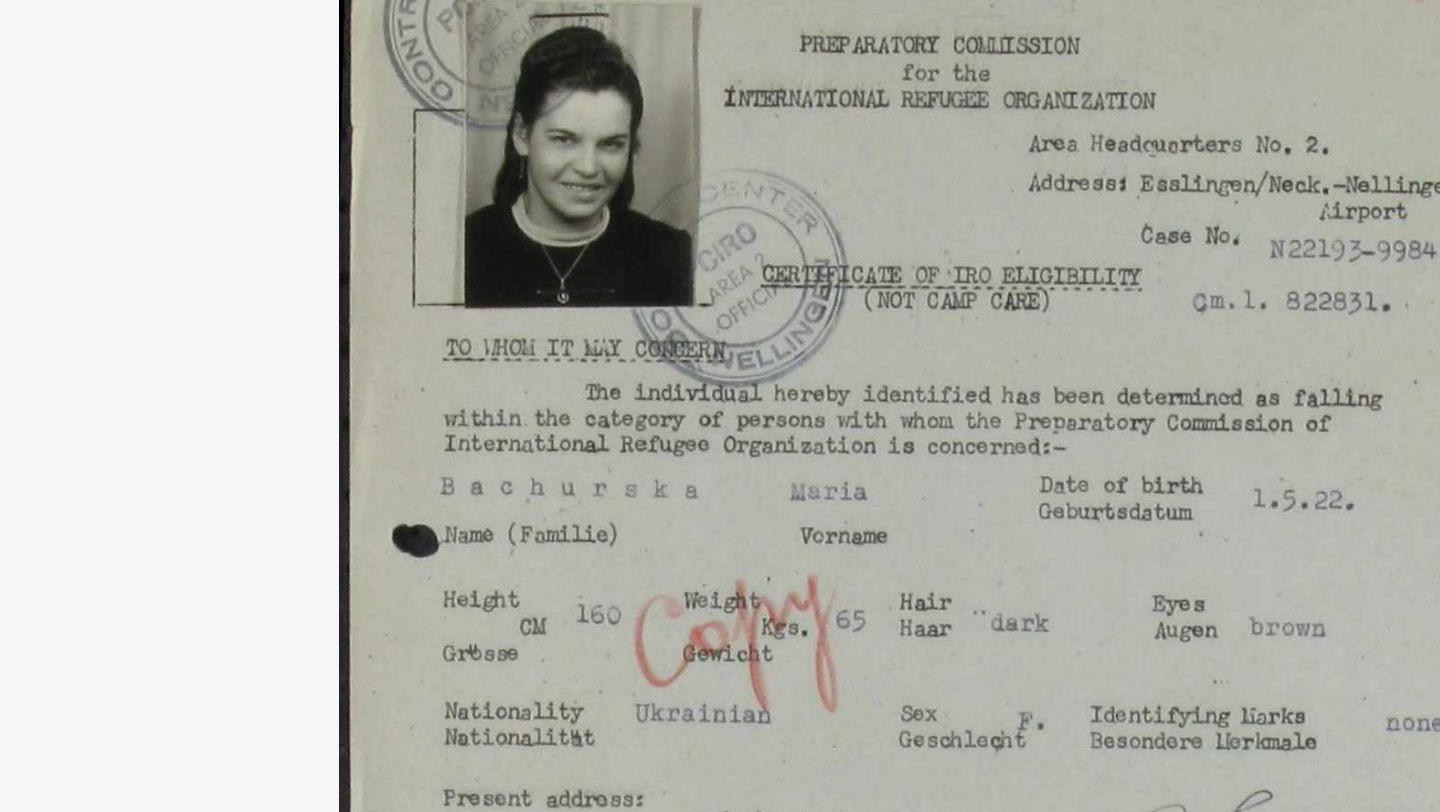 drag, startPoint x: 704, startPoint y: 263, endPoint x: 657, endPoint y: 252, distance: 48.270073 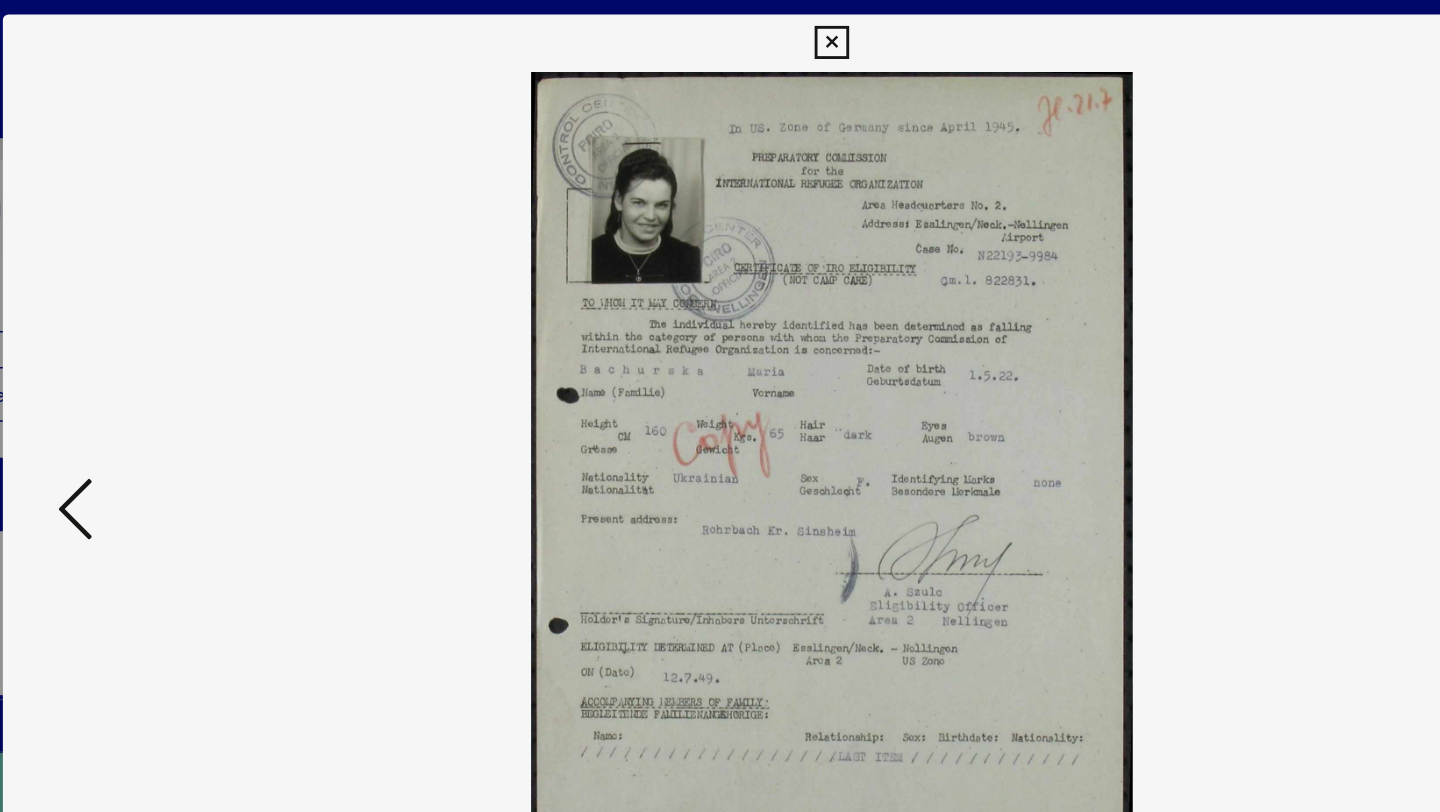 click at bounding box center (720, 356) 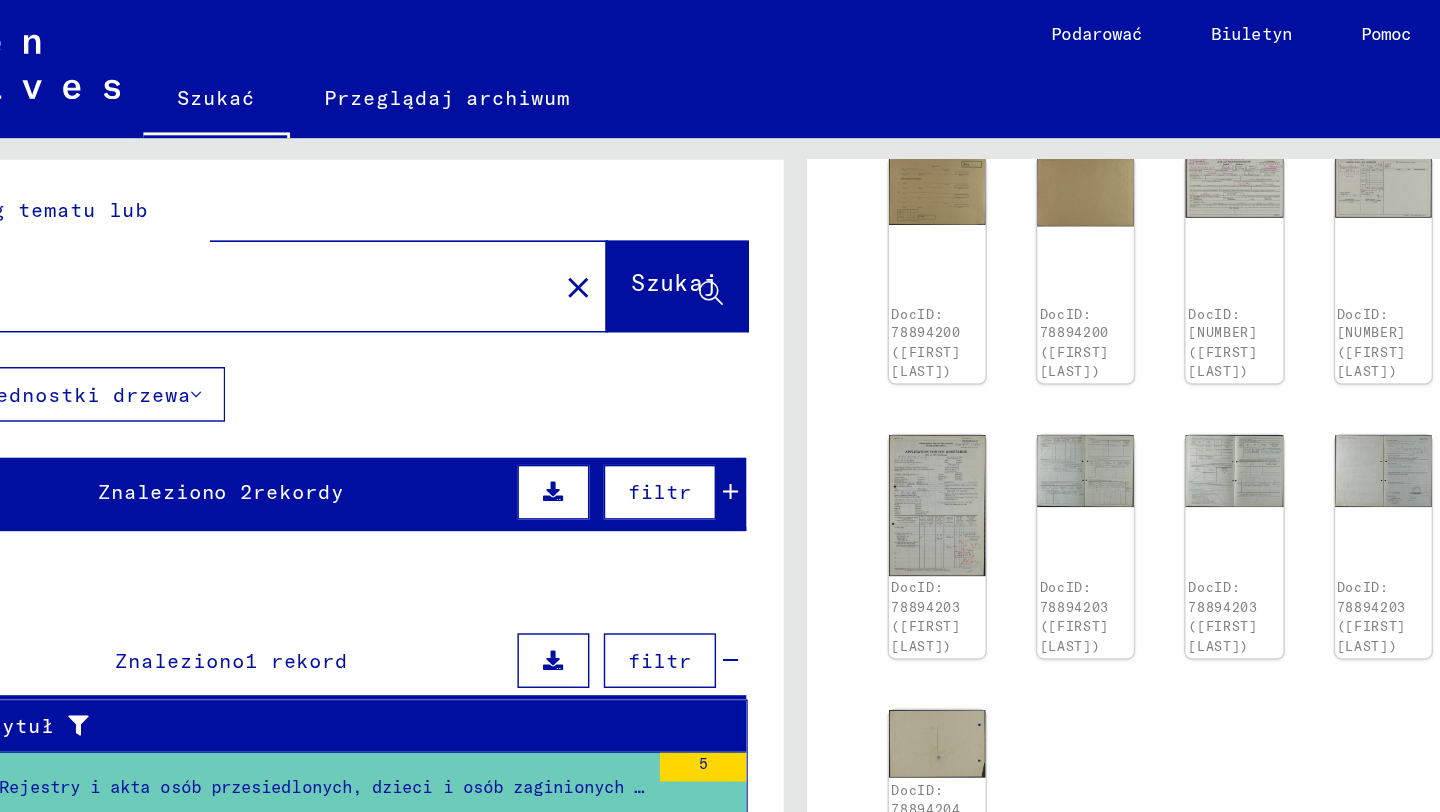 scroll, scrollTop: 456, scrollLeft: 0, axis: vertical 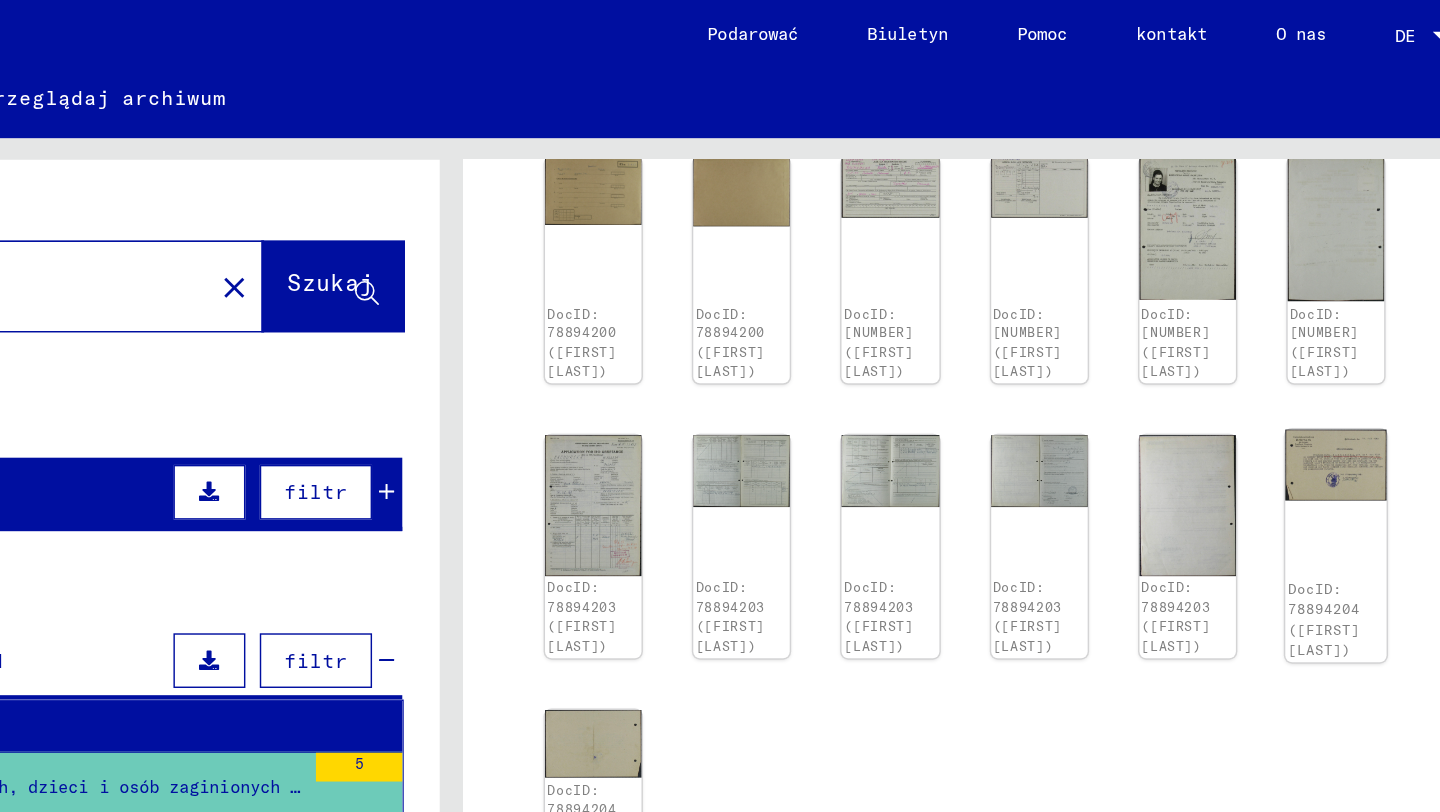 click 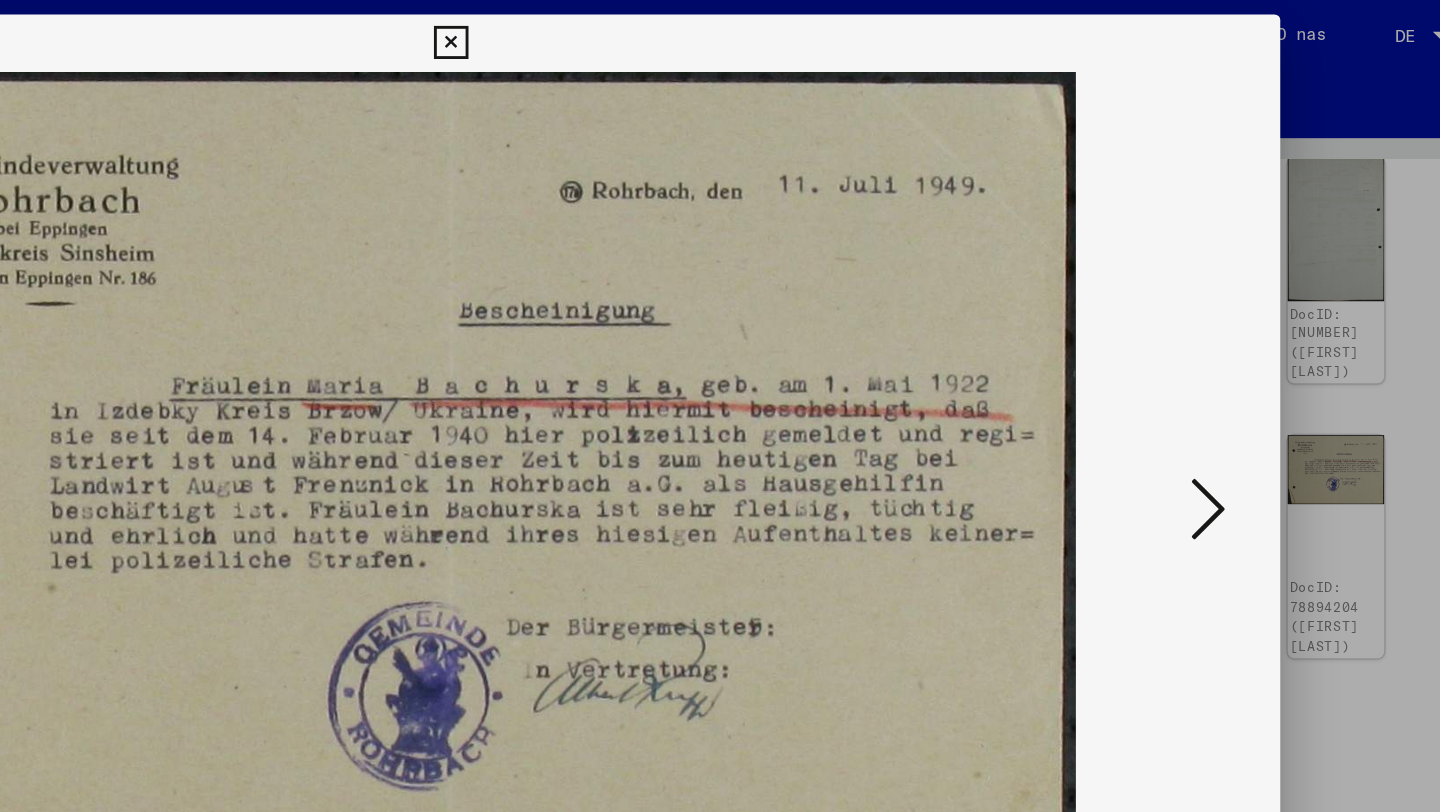 click at bounding box center [720, 406] 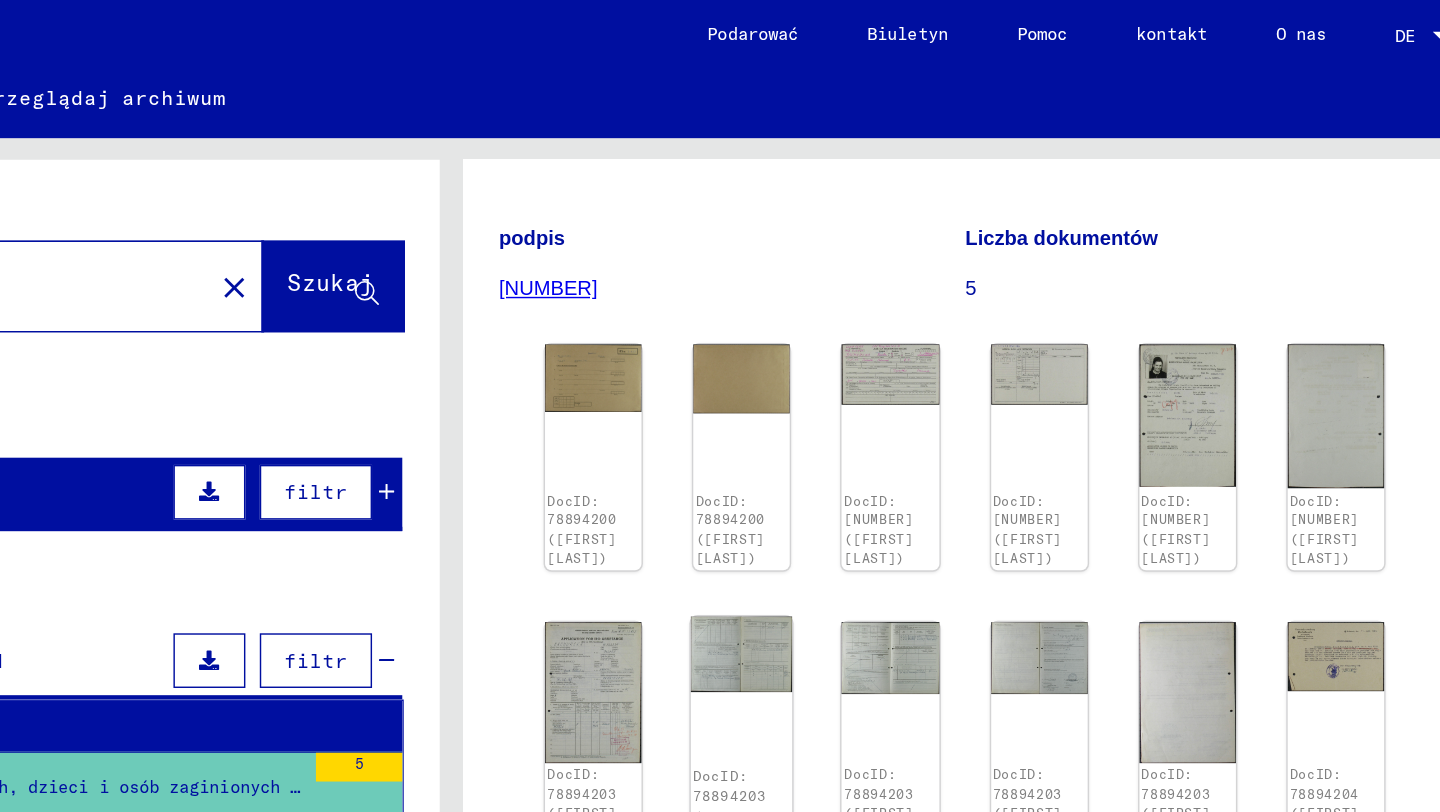 scroll, scrollTop: 179, scrollLeft: 0, axis: vertical 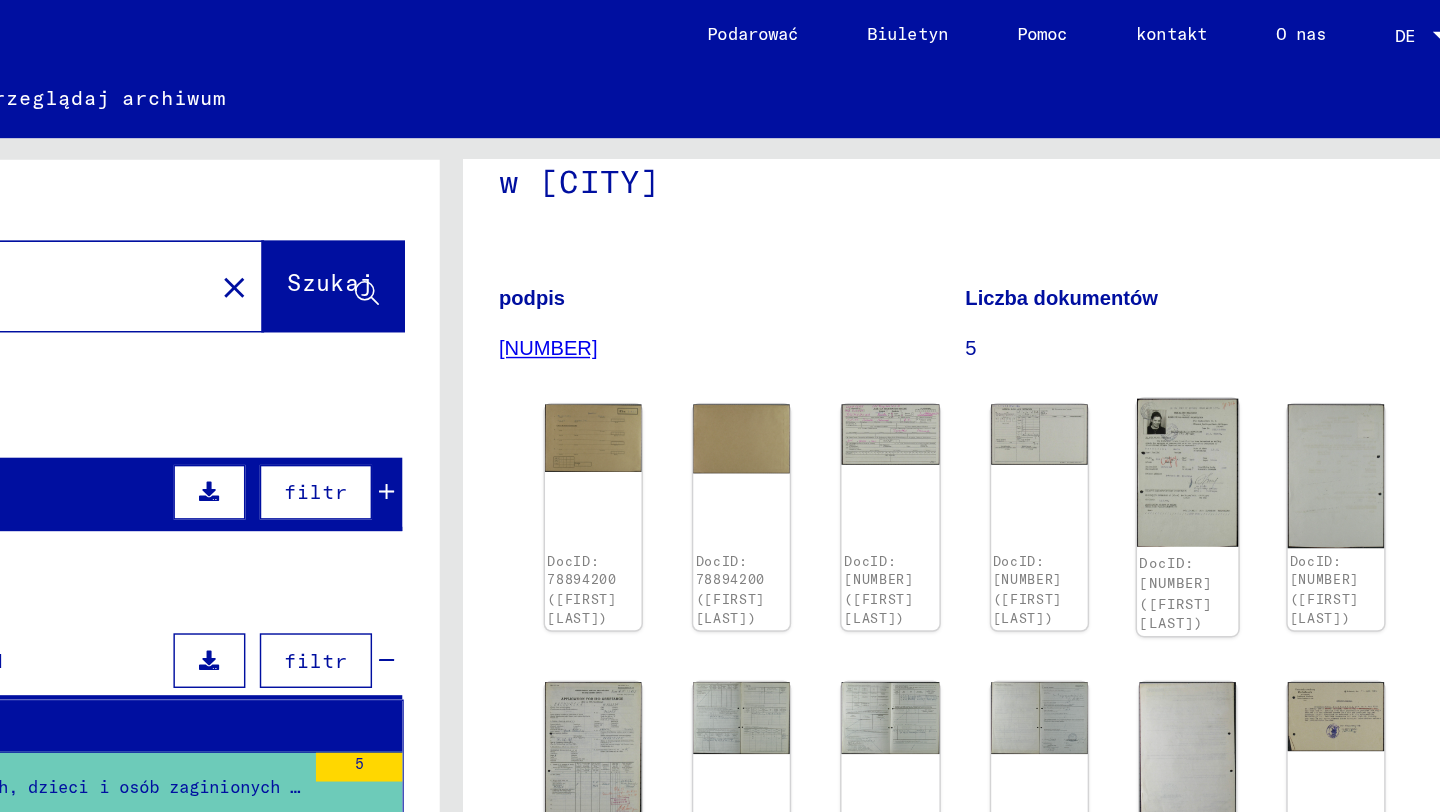 click 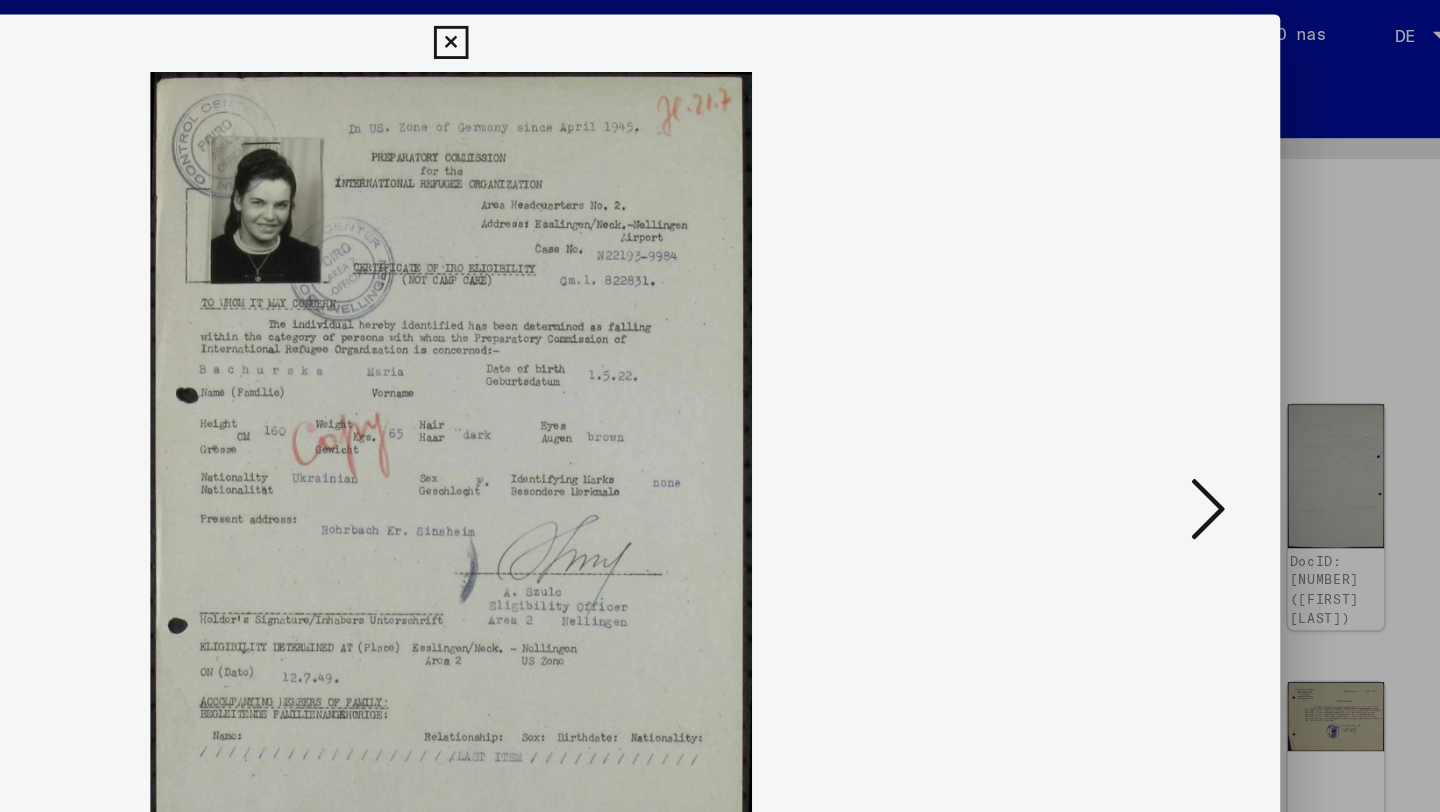 click at bounding box center [719, 30] 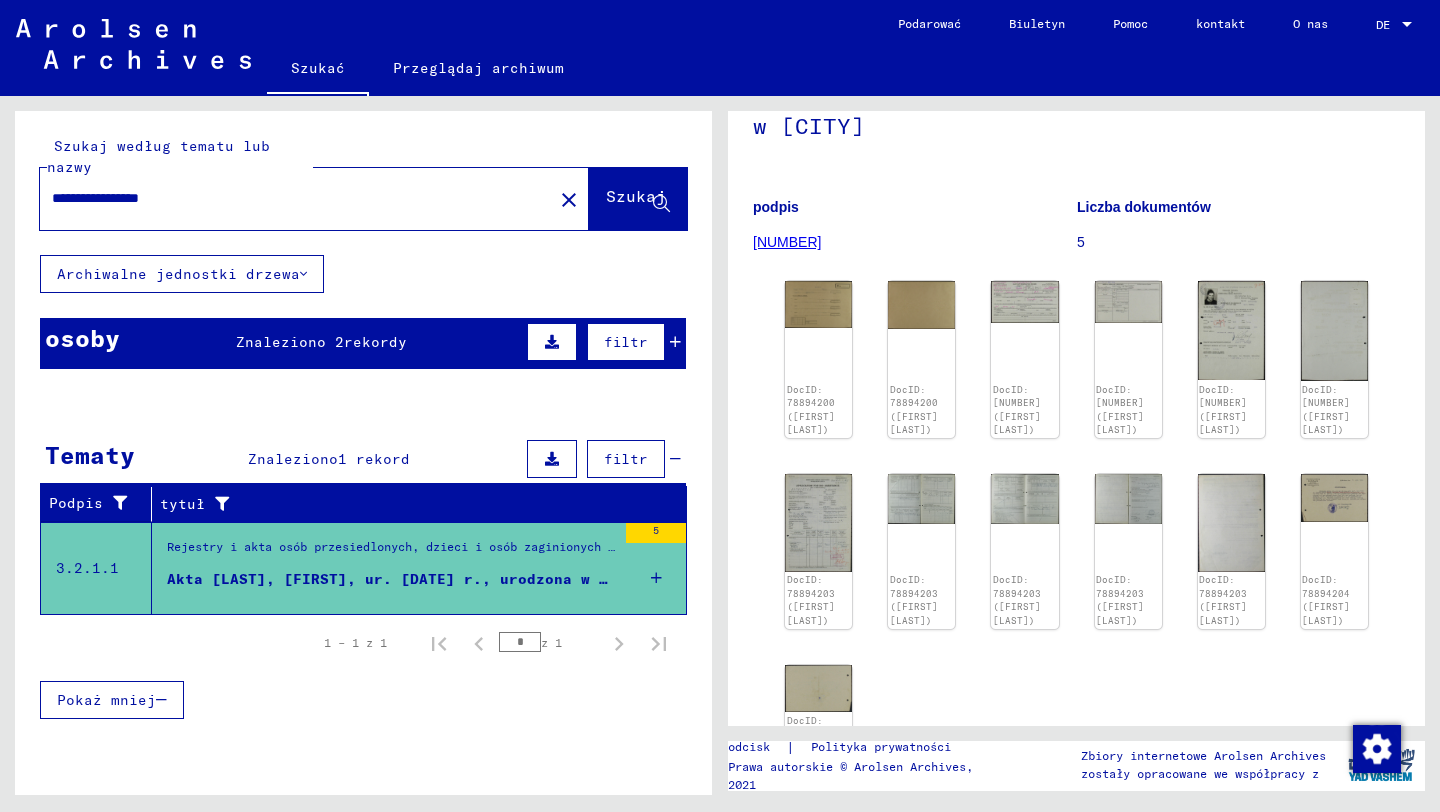 click on "close" 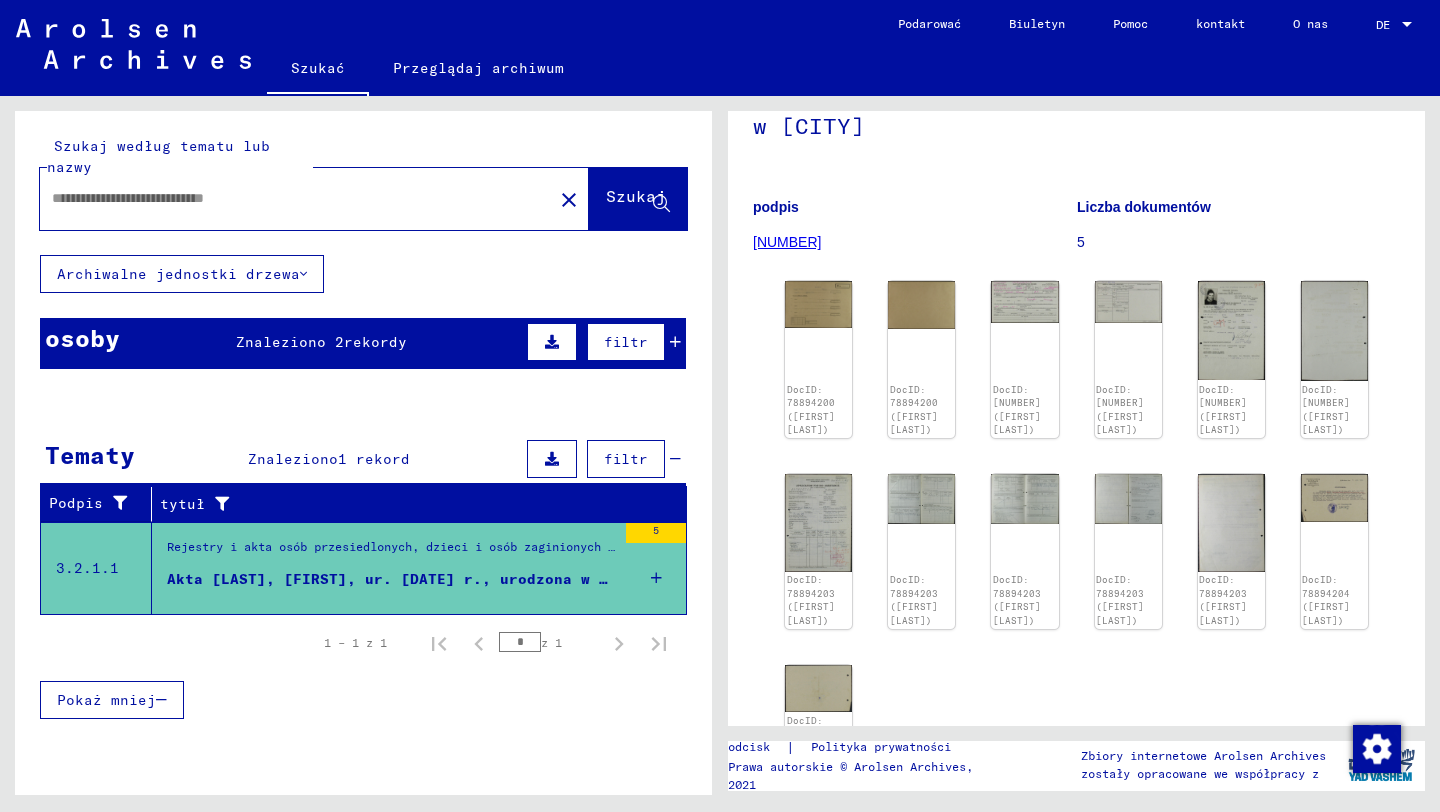 scroll, scrollTop: 0, scrollLeft: 0, axis: both 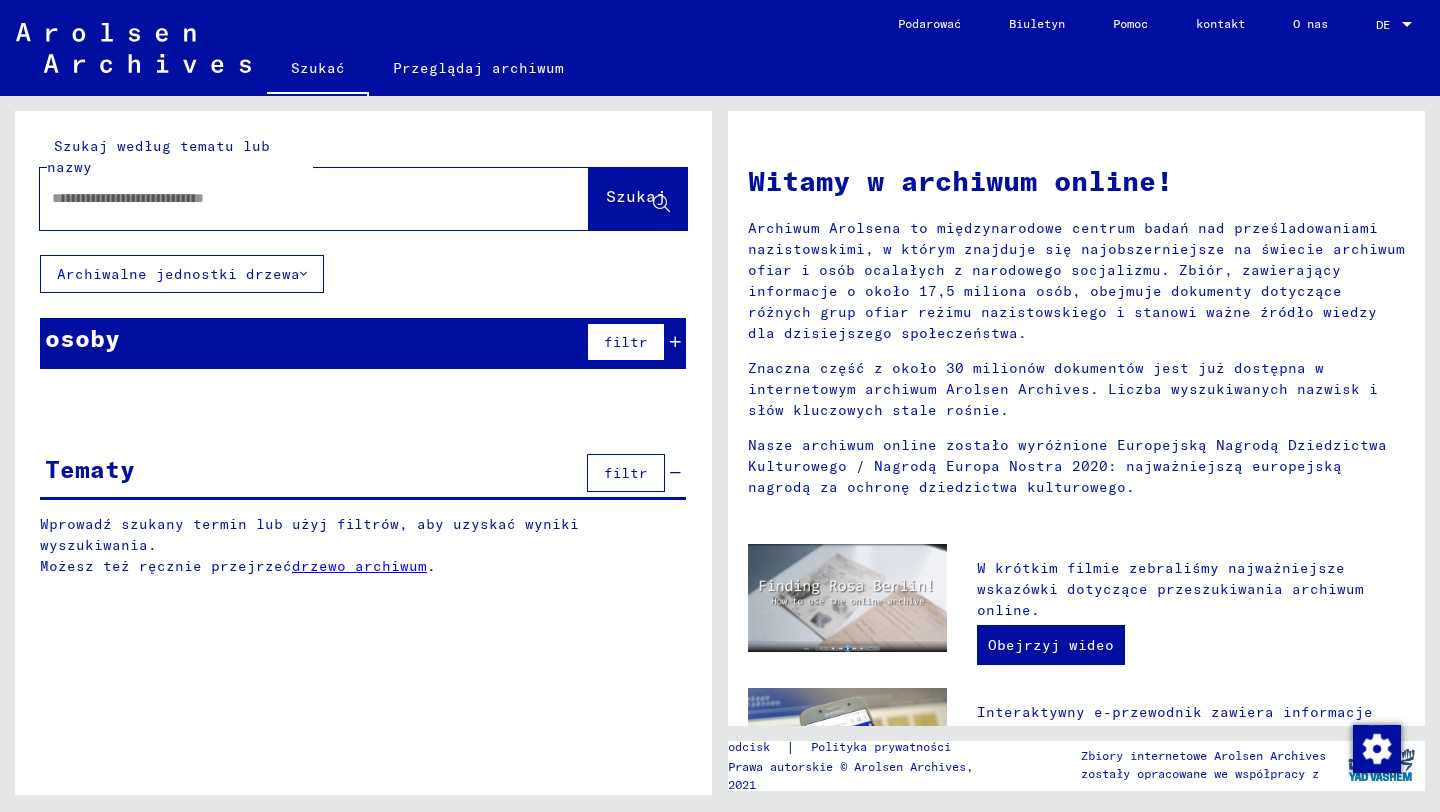 click at bounding box center (290, 198) 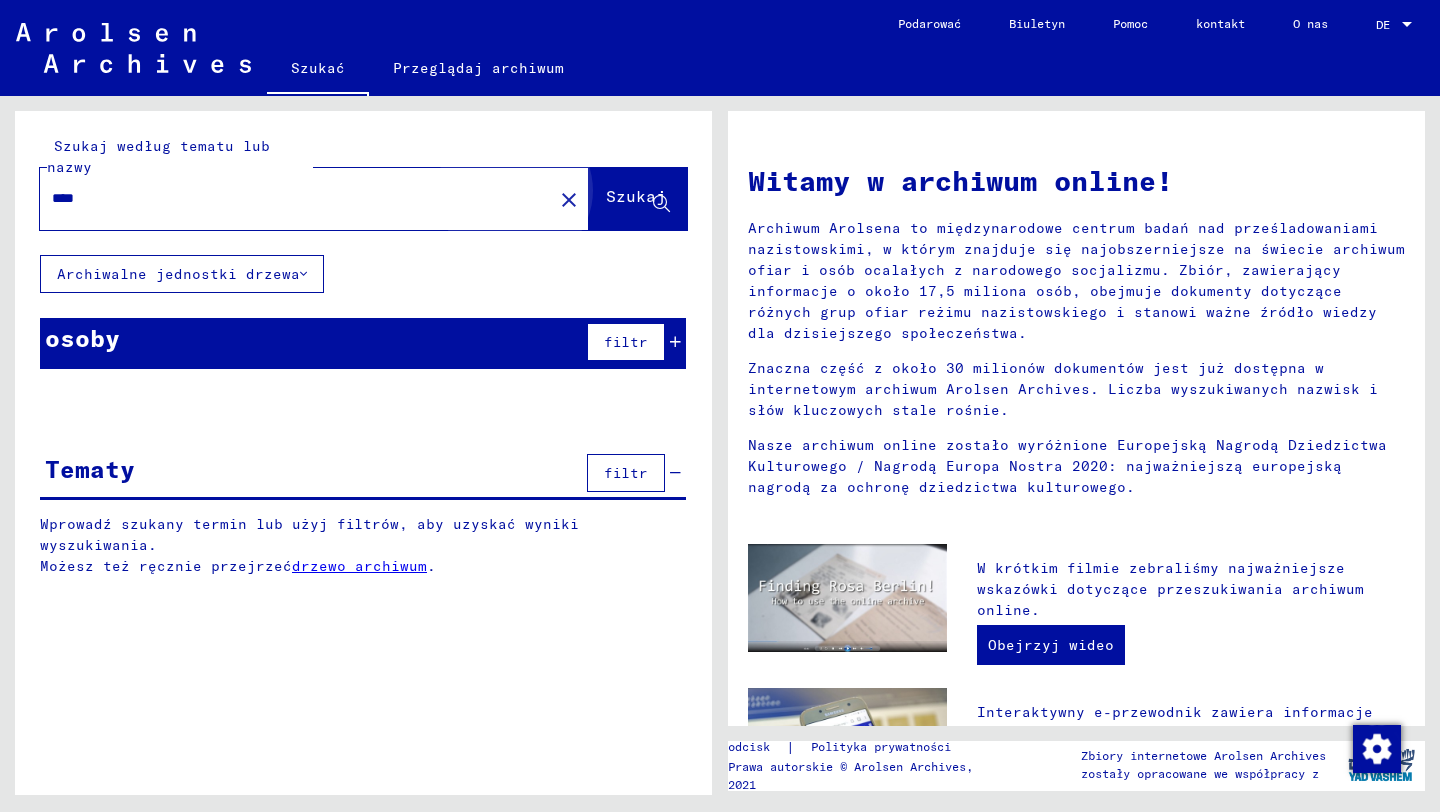 click on "Szukaj" 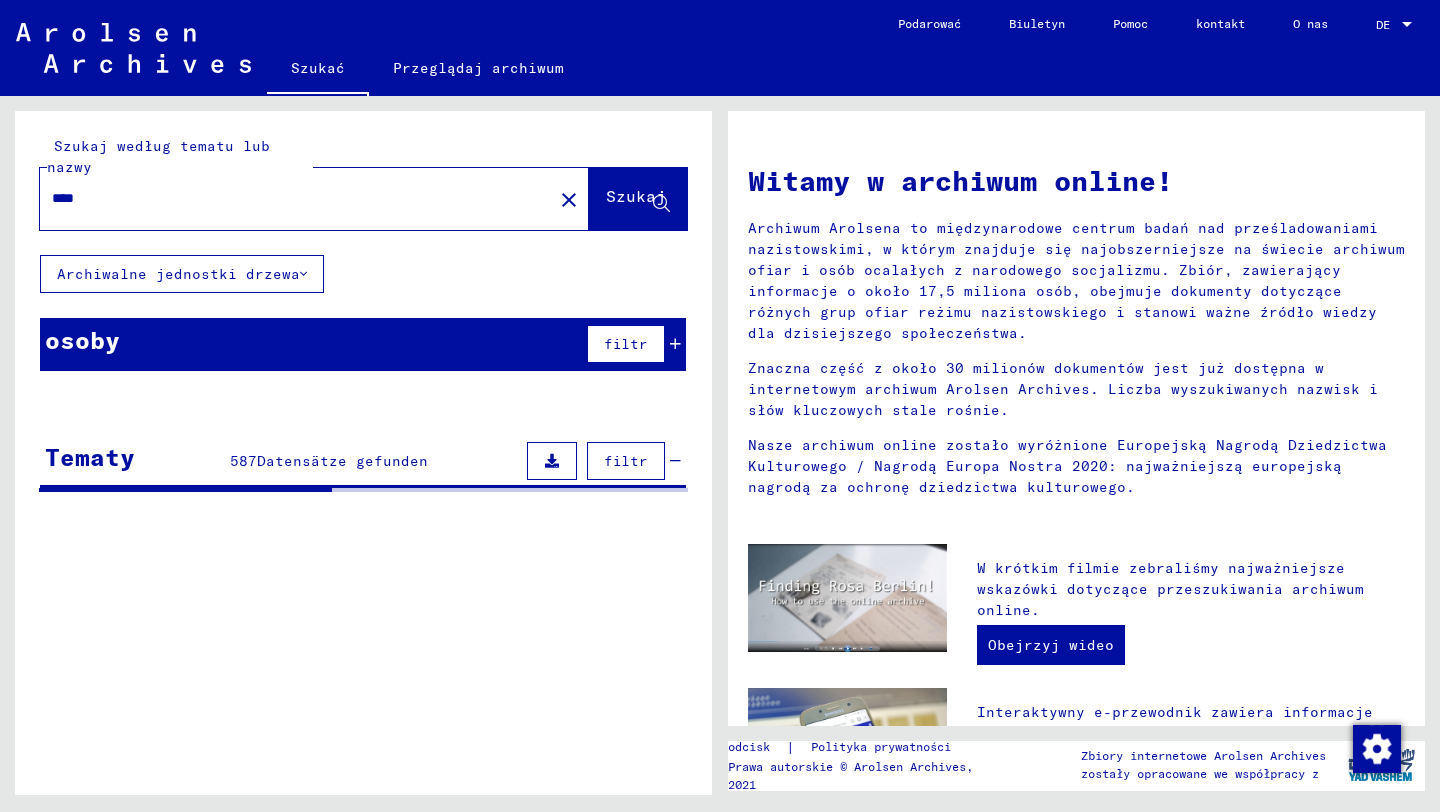 click on "****" at bounding box center (290, 198) 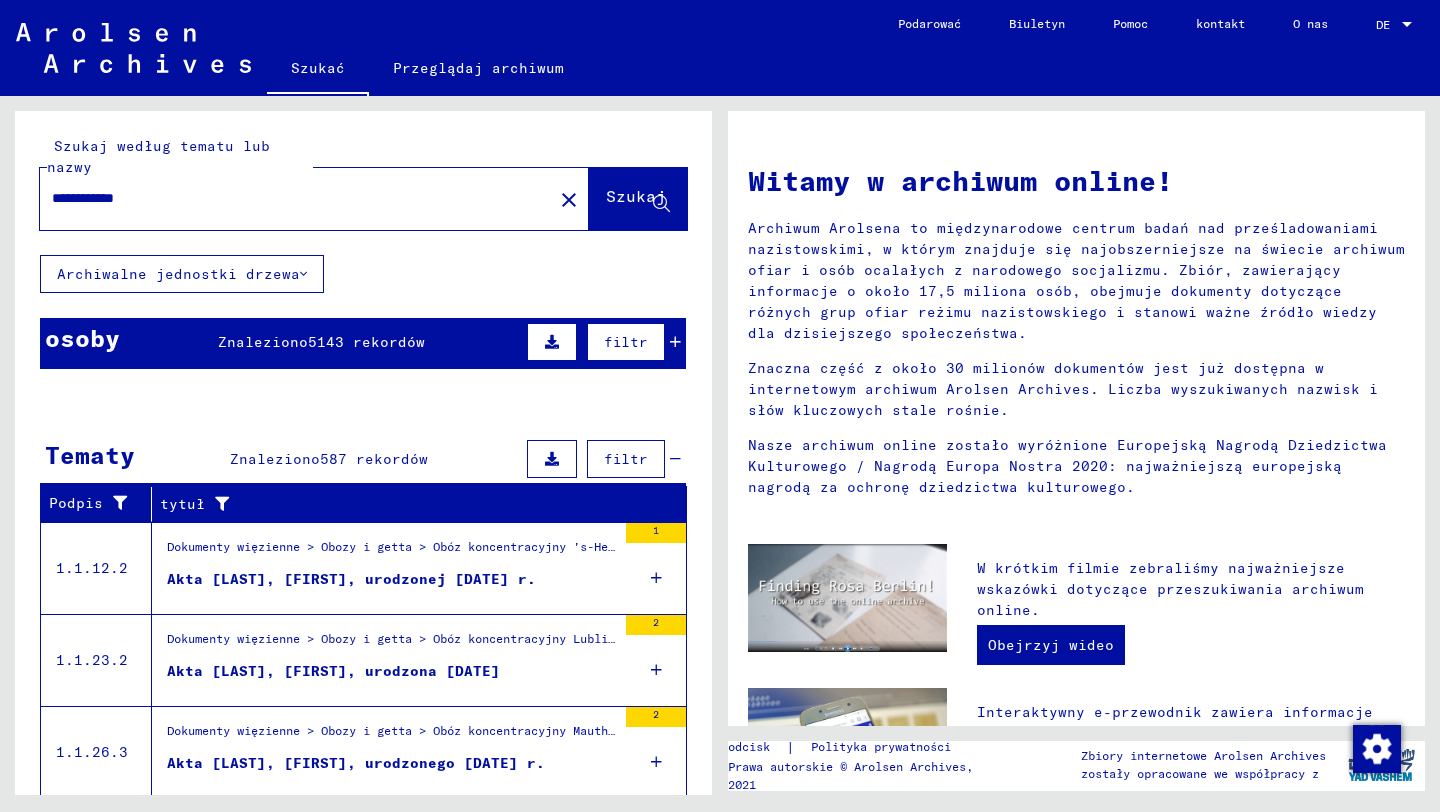 click on "Szukaj" 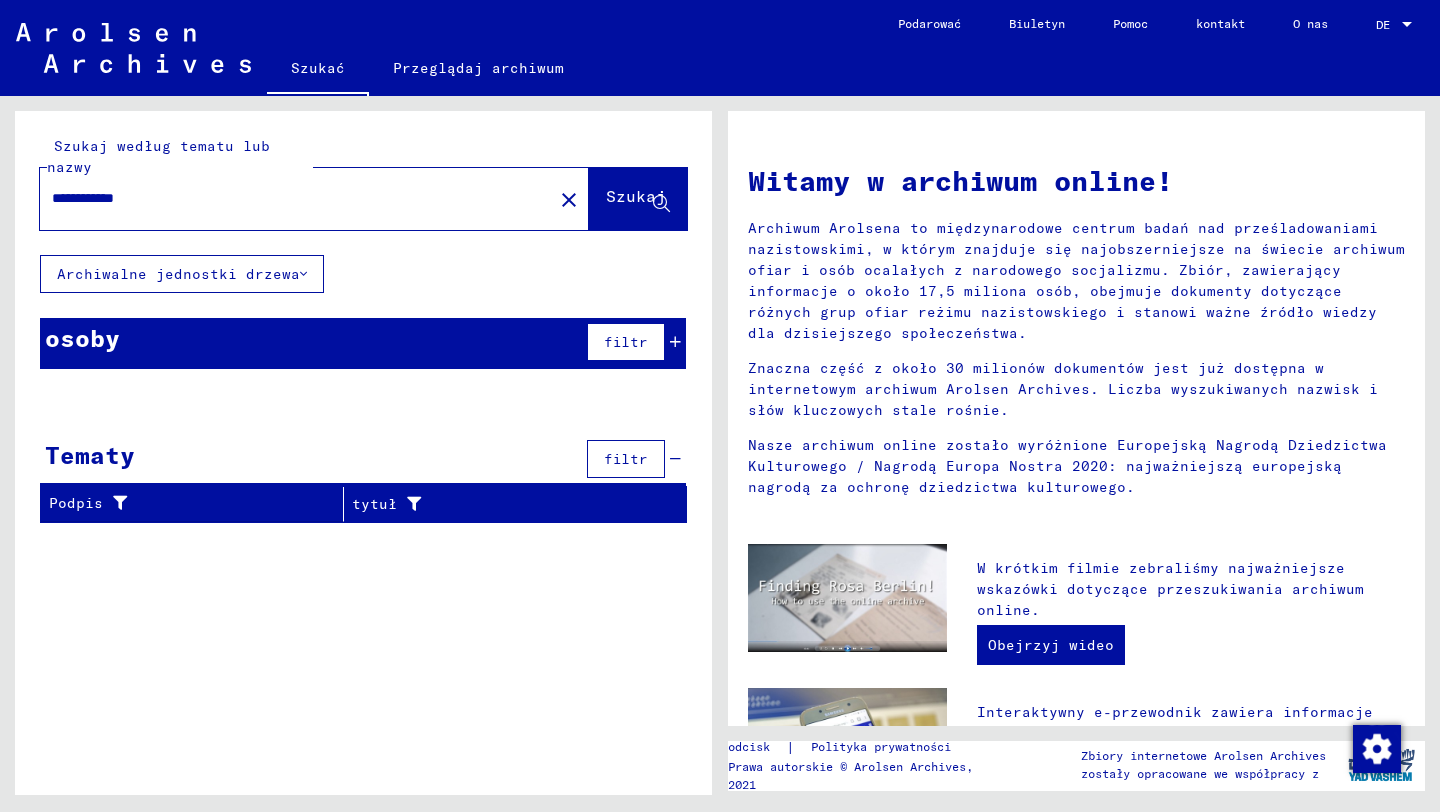 click on "**********" 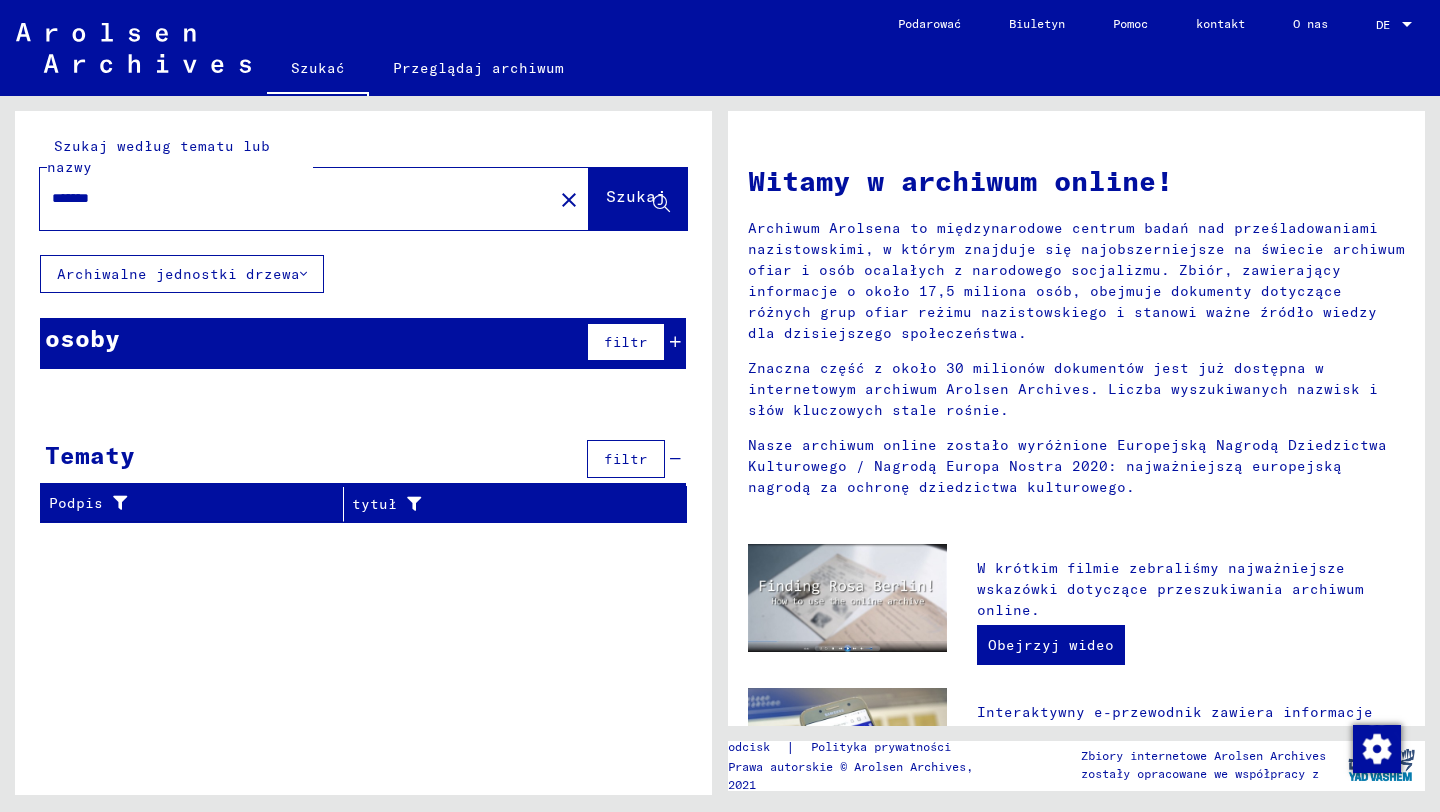 type on "*******" 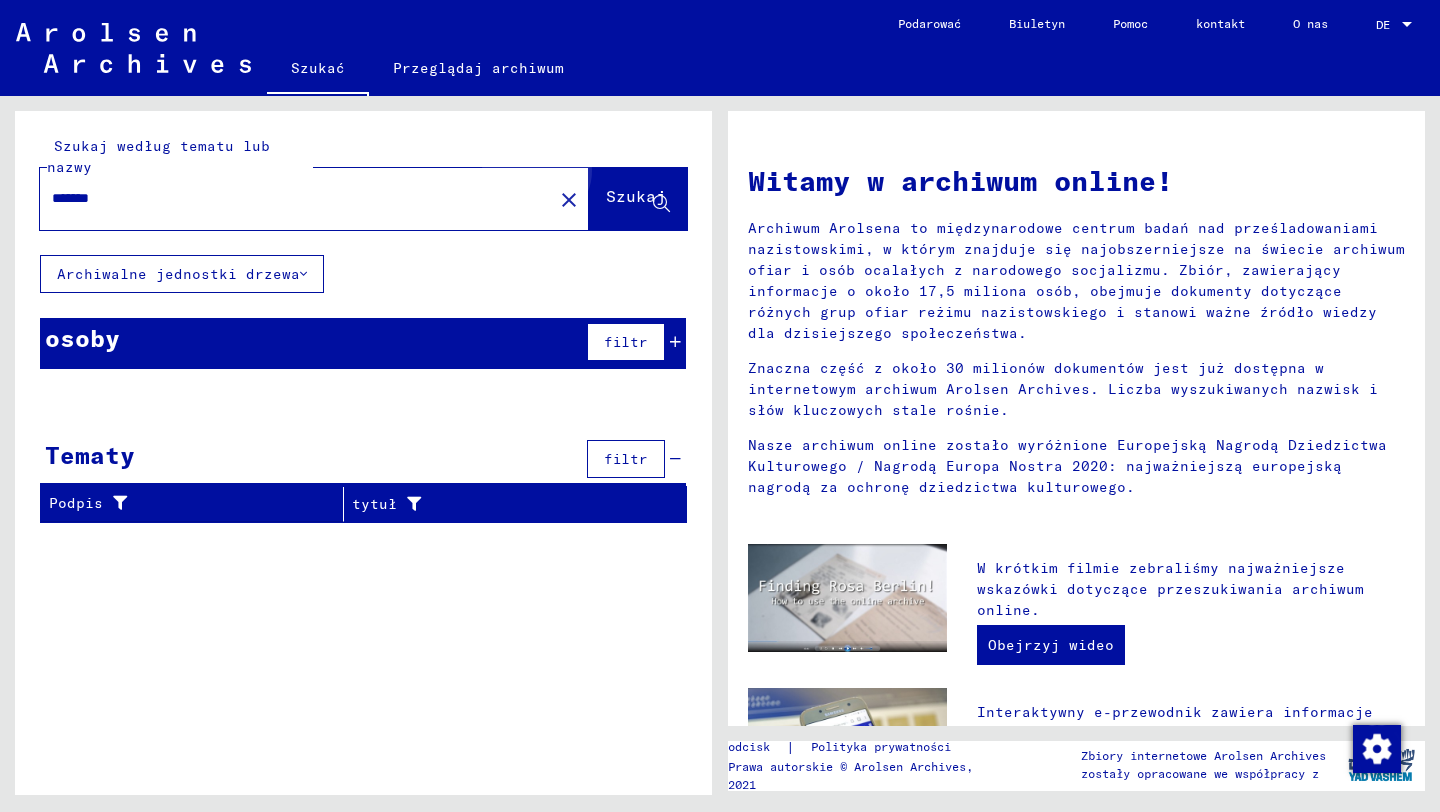 click on "Szukaj" 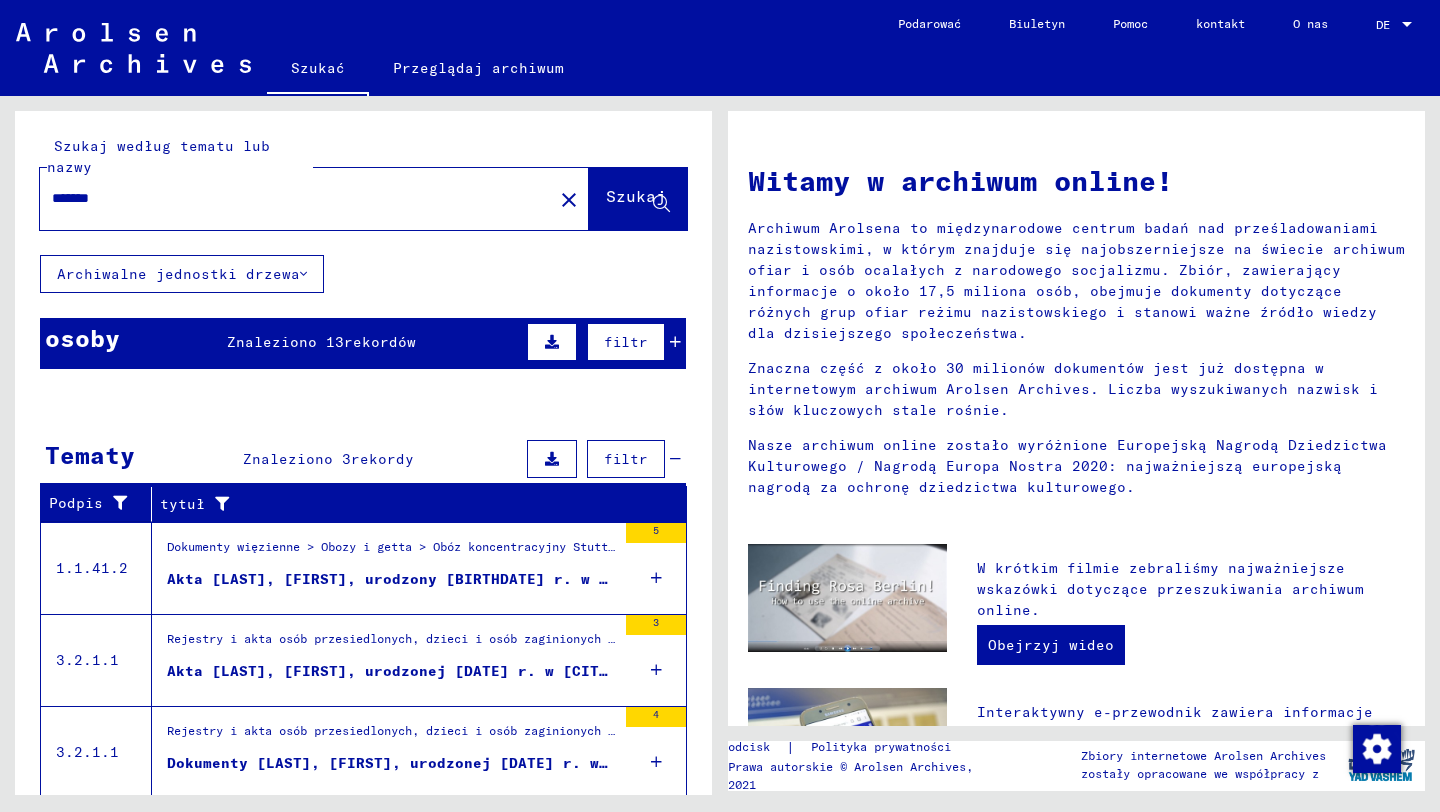 click on "Akta [LAST], [FIRST], urodzony [BIRTHDATE] r. w LUCZYCACH, KR. SOKAL" at bounding box center (473, 579) 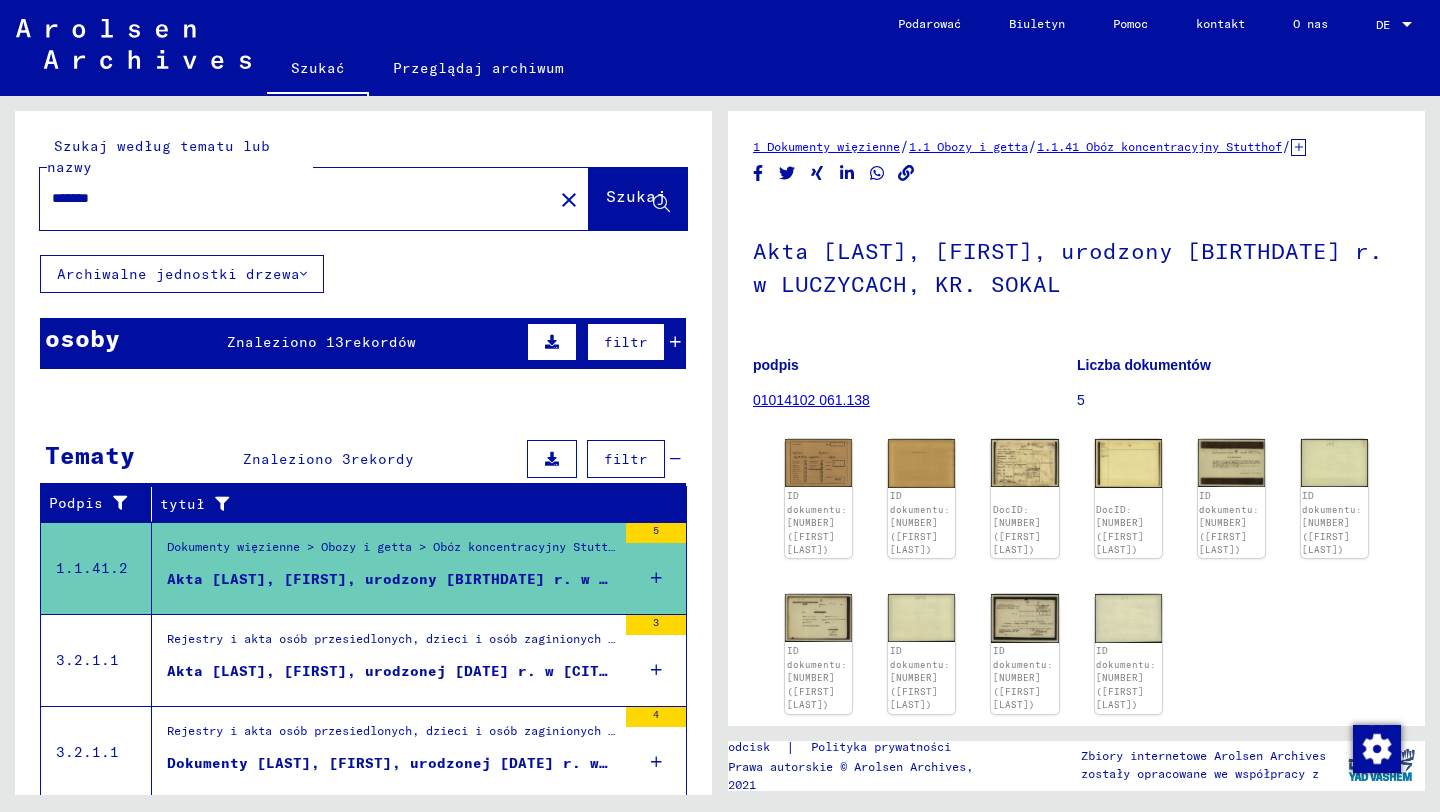 scroll, scrollTop: 0, scrollLeft: 0, axis: both 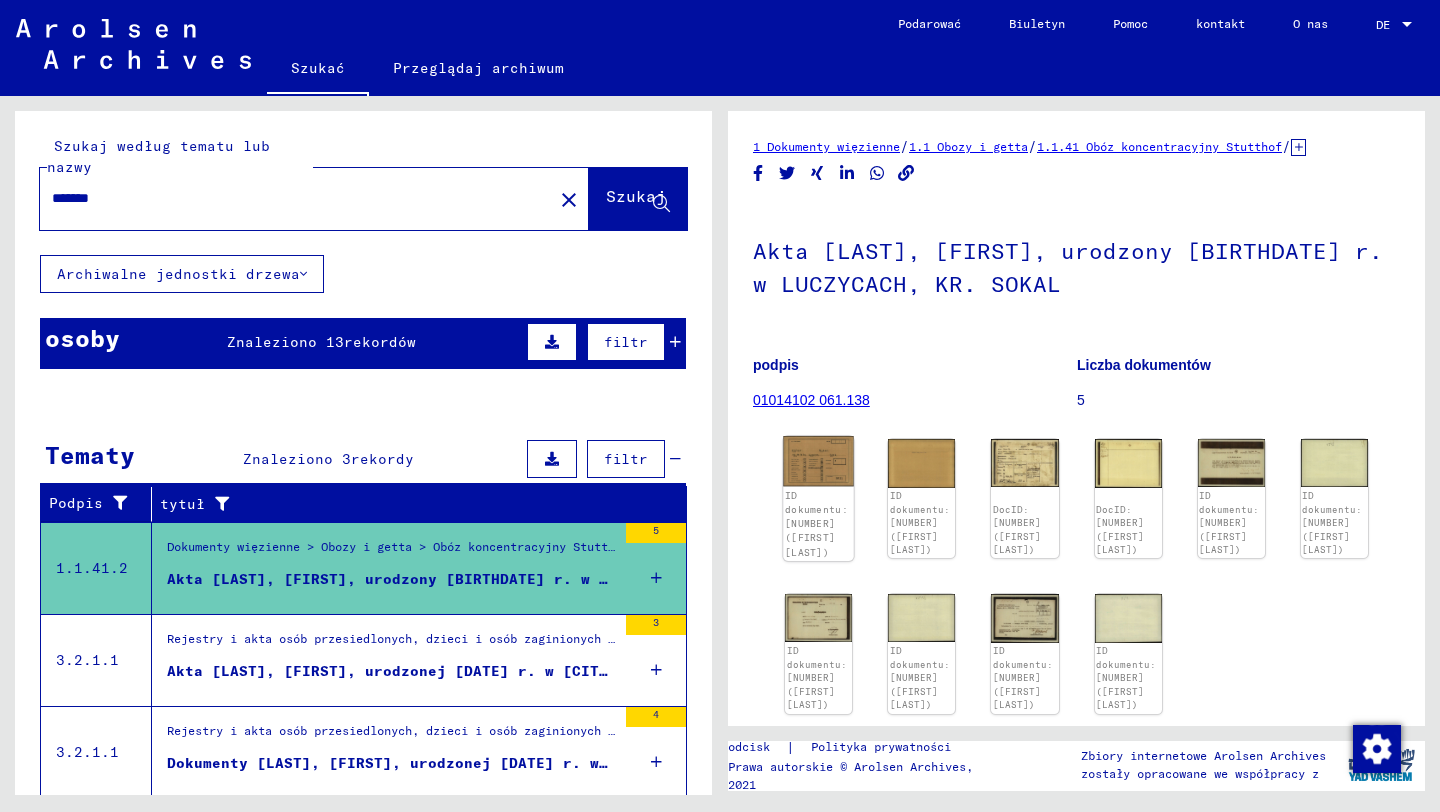 click 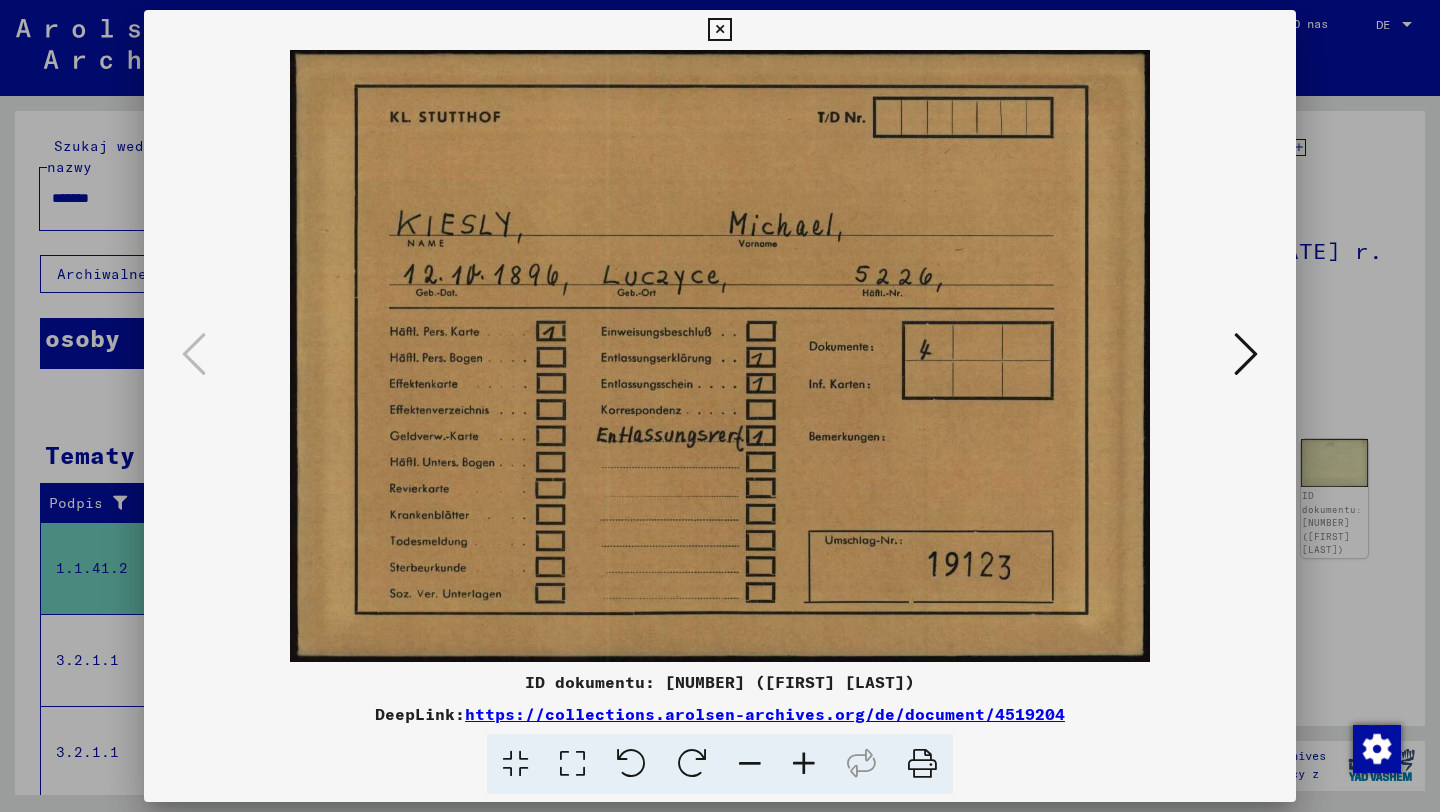click at bounding box center [720, 406] 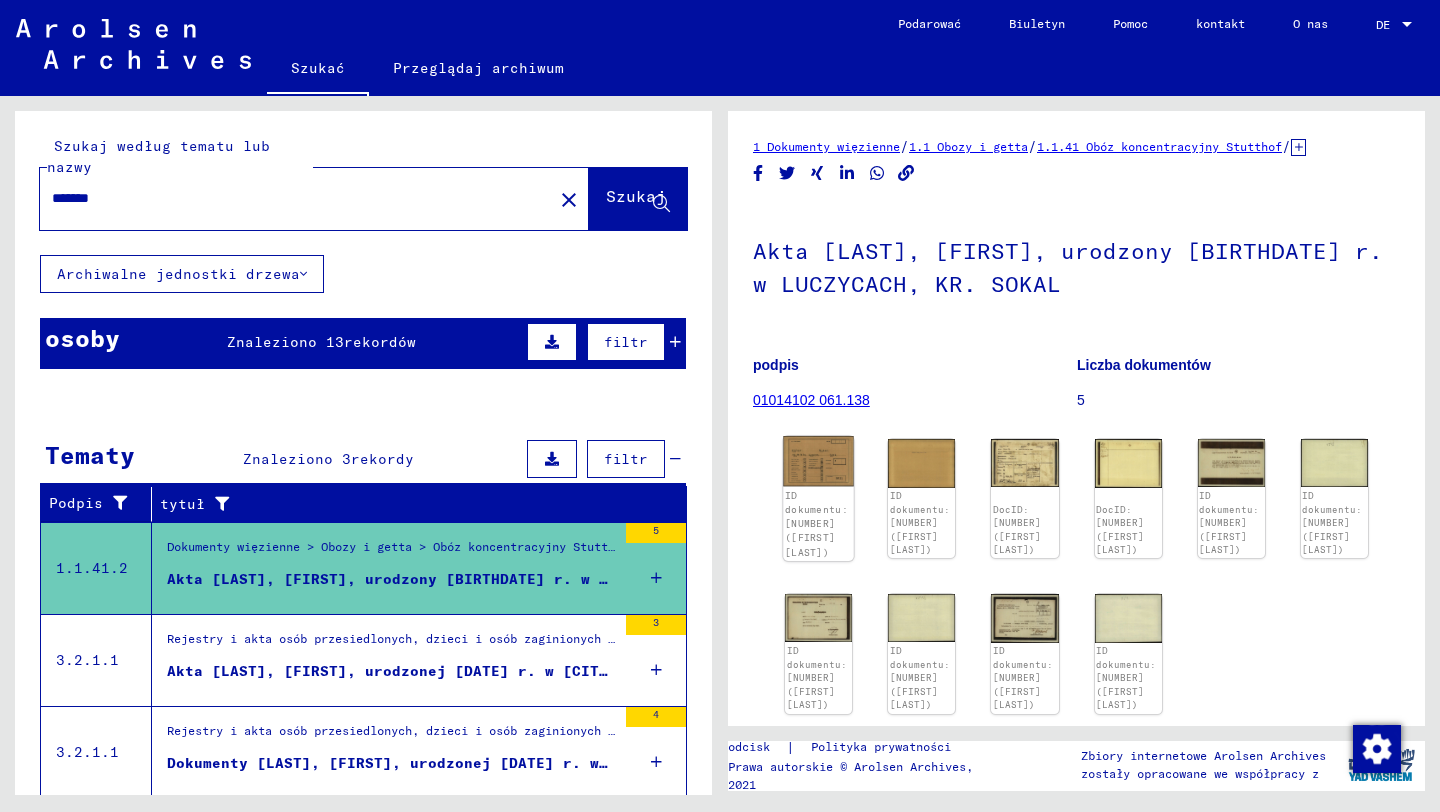 click 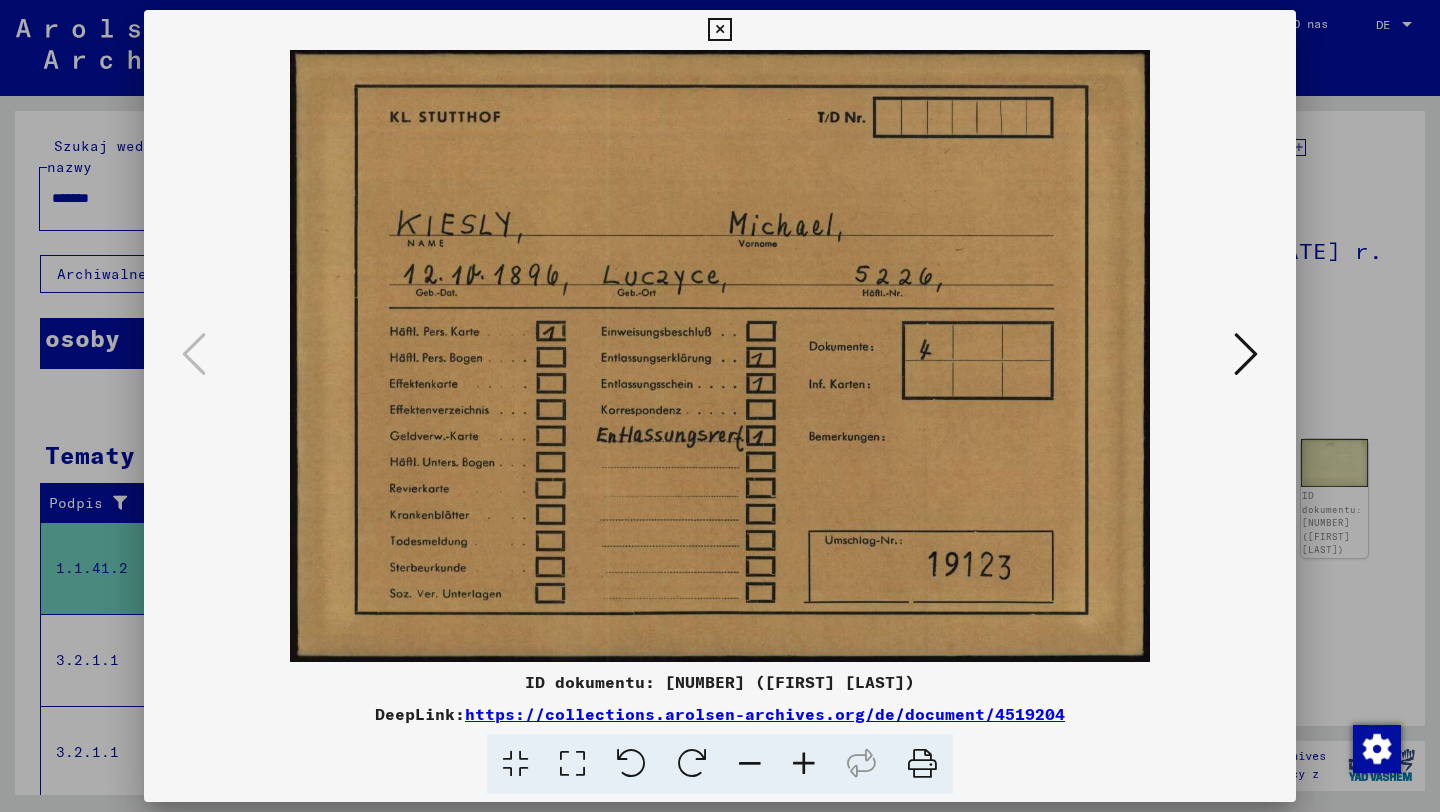click at bounding box center (1246, 354) 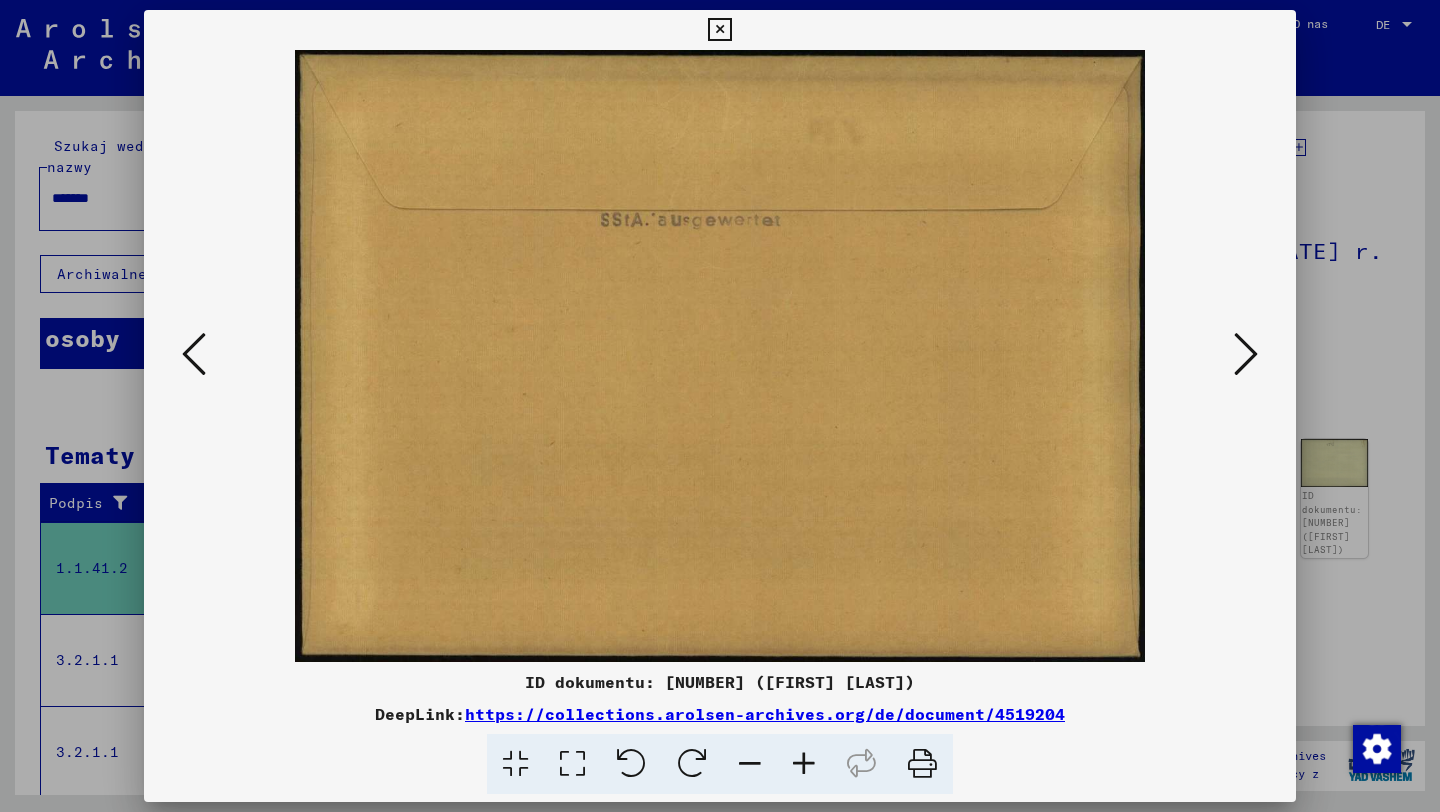 click at bounding box center [1246, 354] 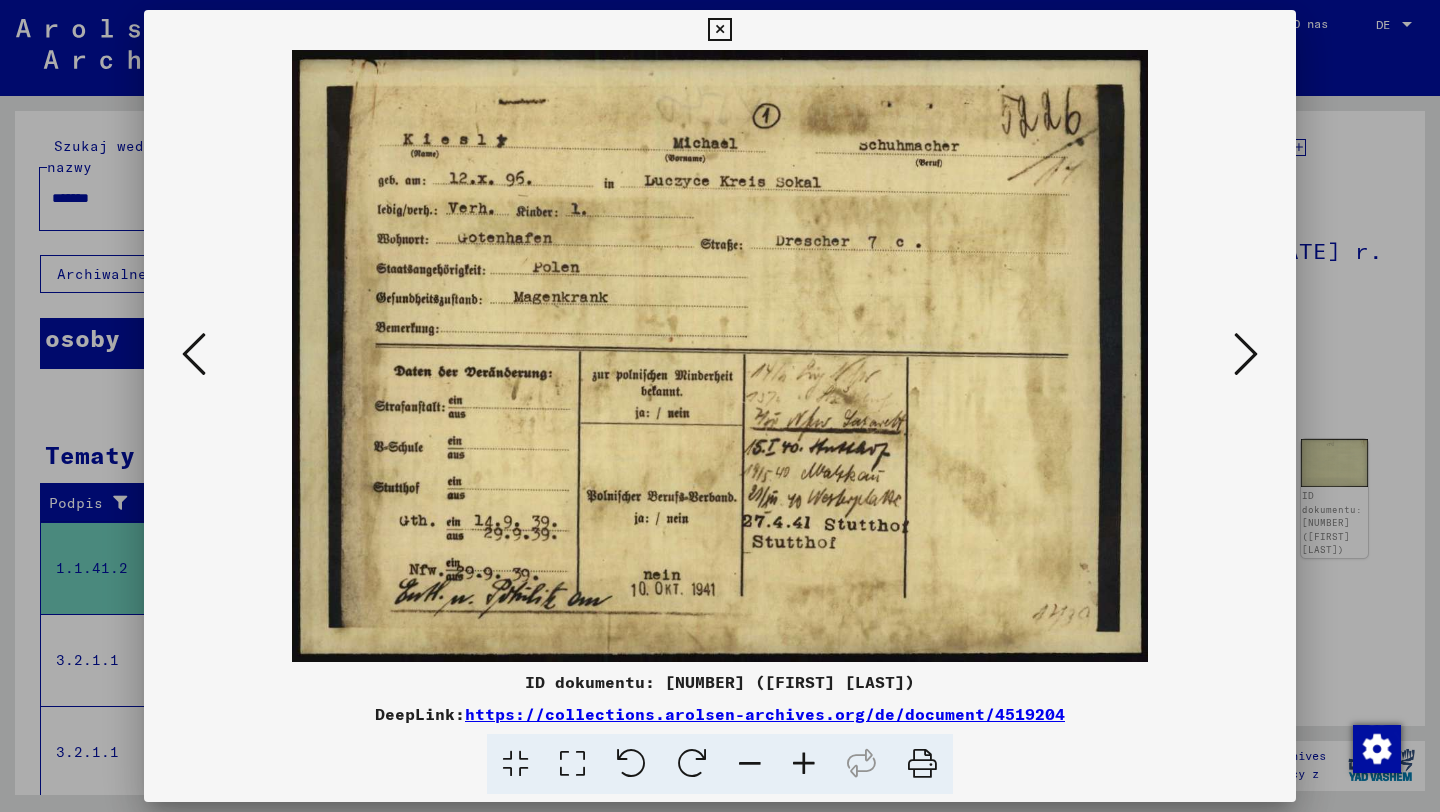 click at bounding box center [1246, 354] 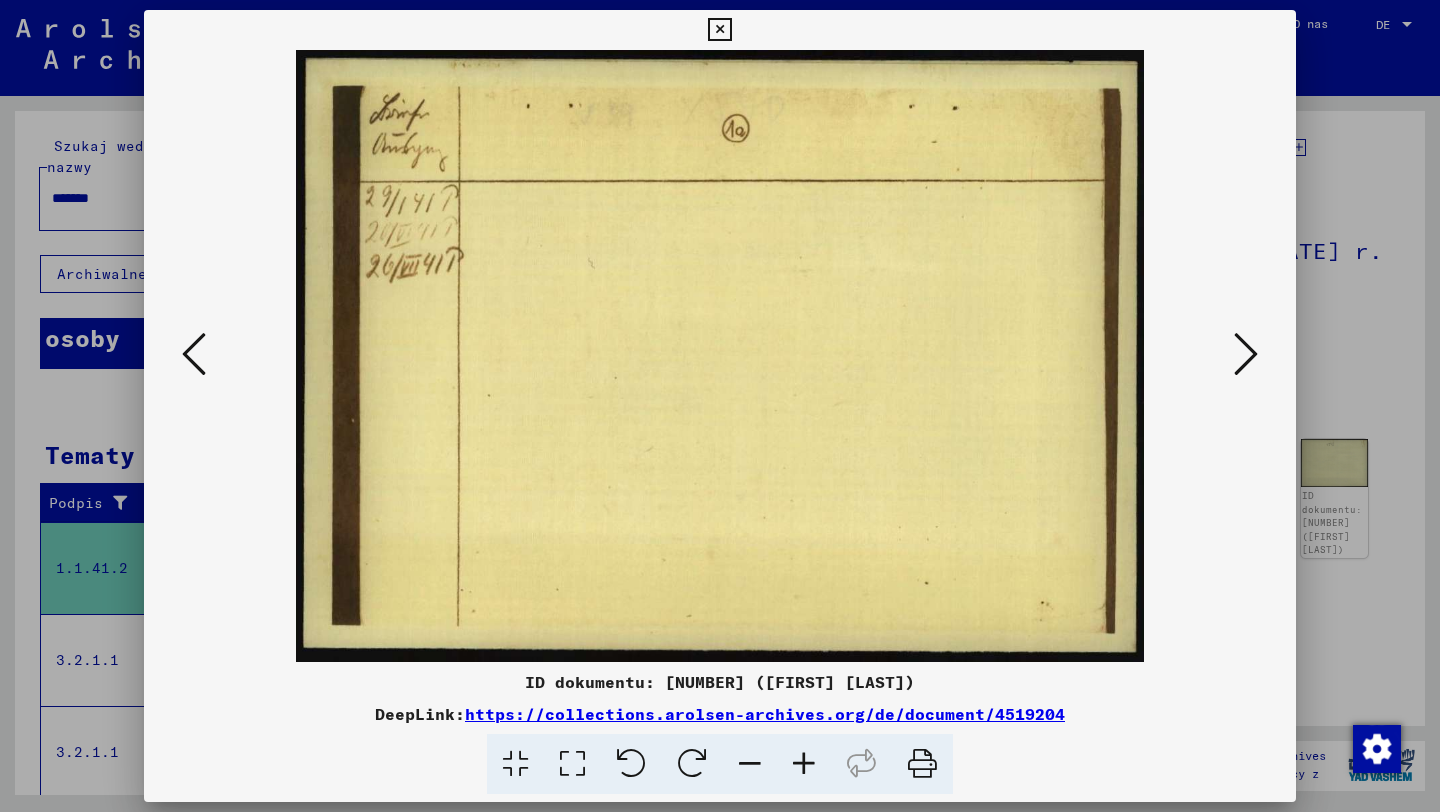 click at bounding box center (1246, 354) 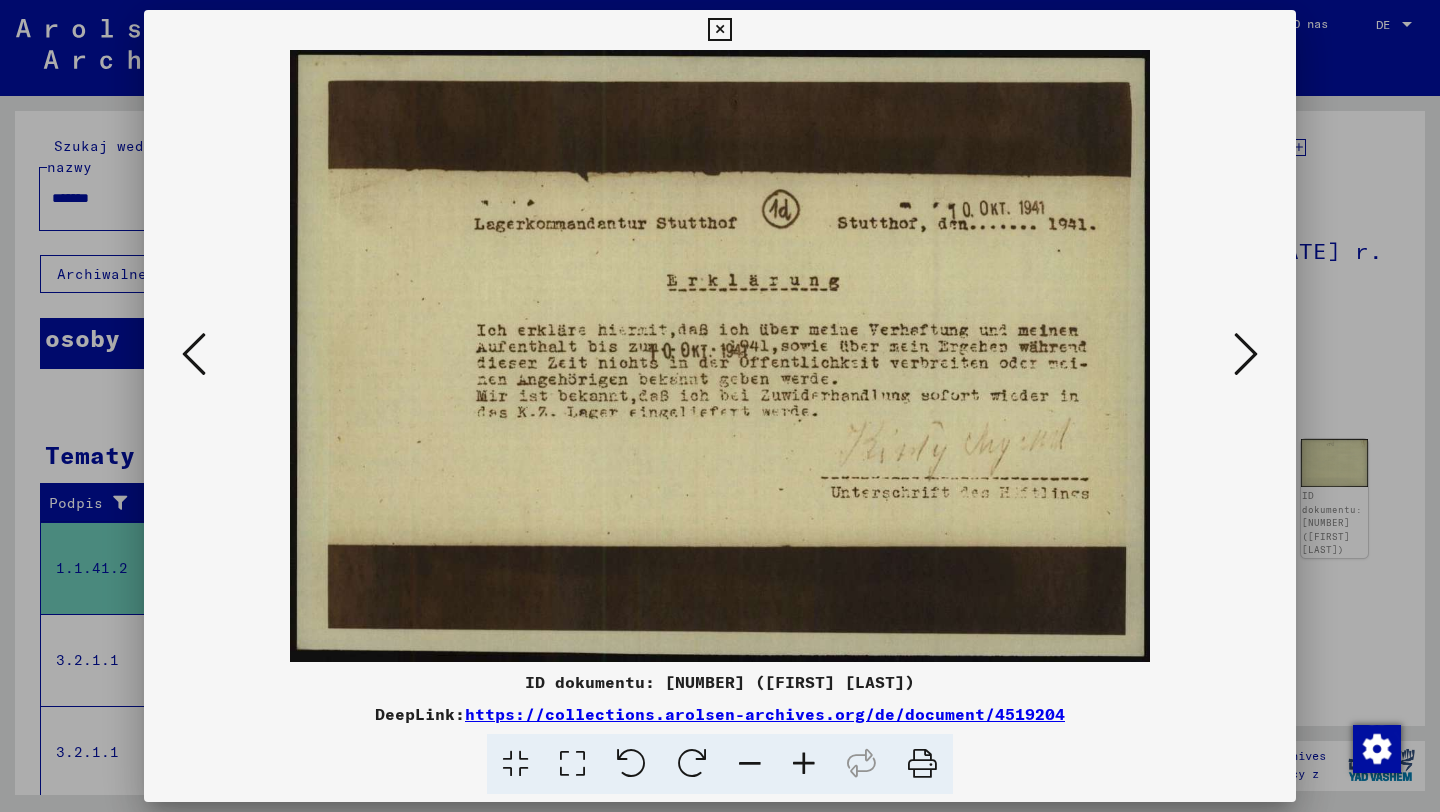 click at bounding box center [1246, 354] 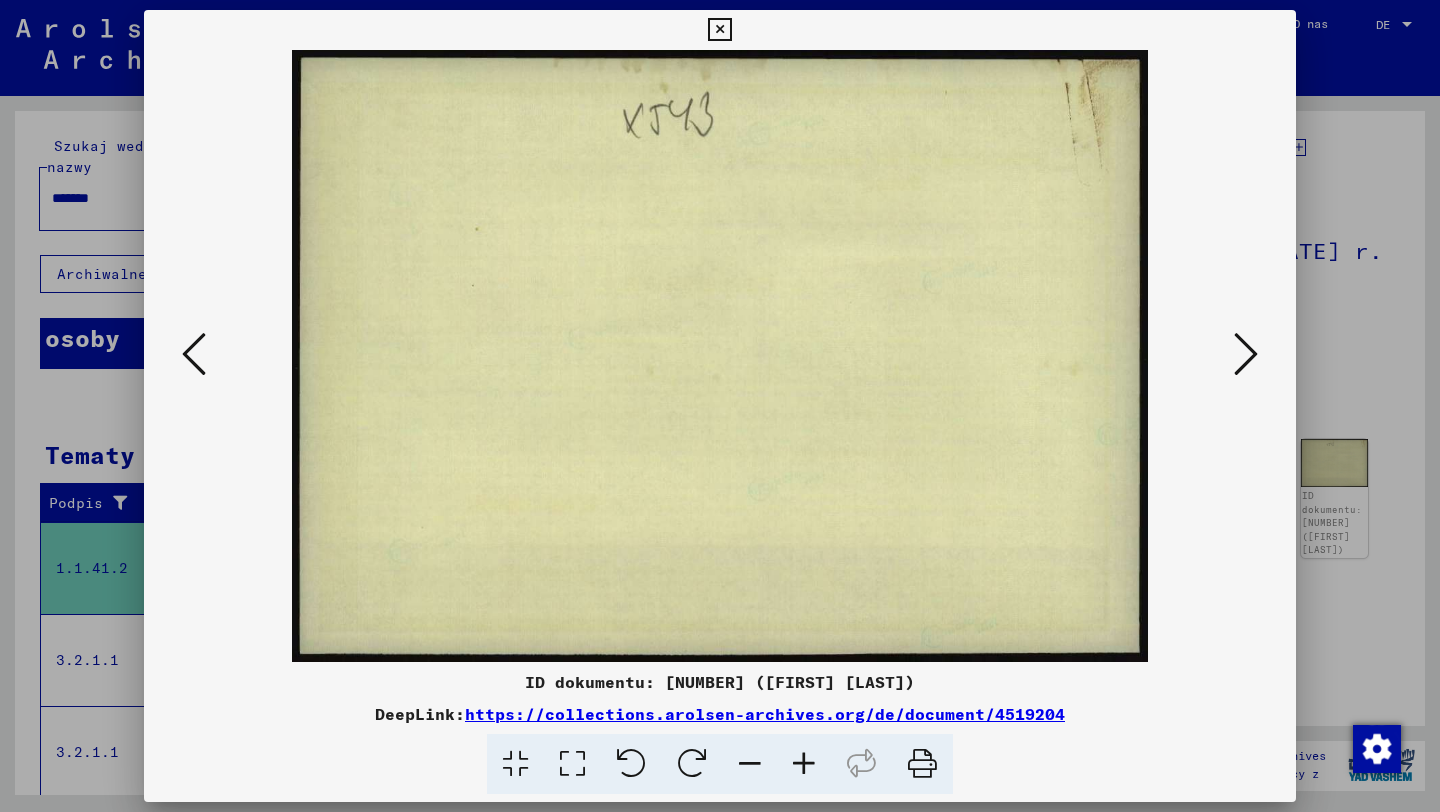 click at bounding box center [1246, 354] 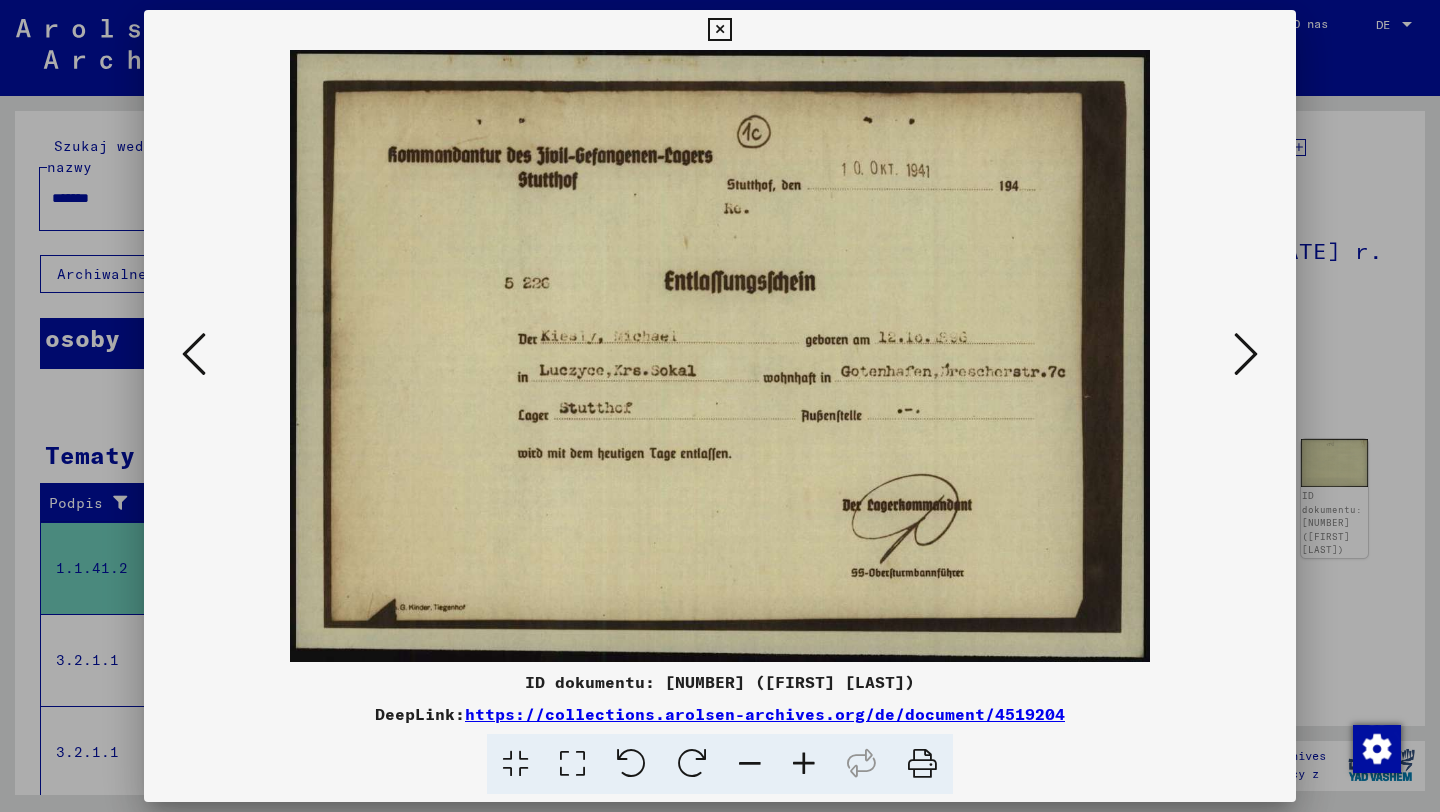 click at bounding box center [720, 406] 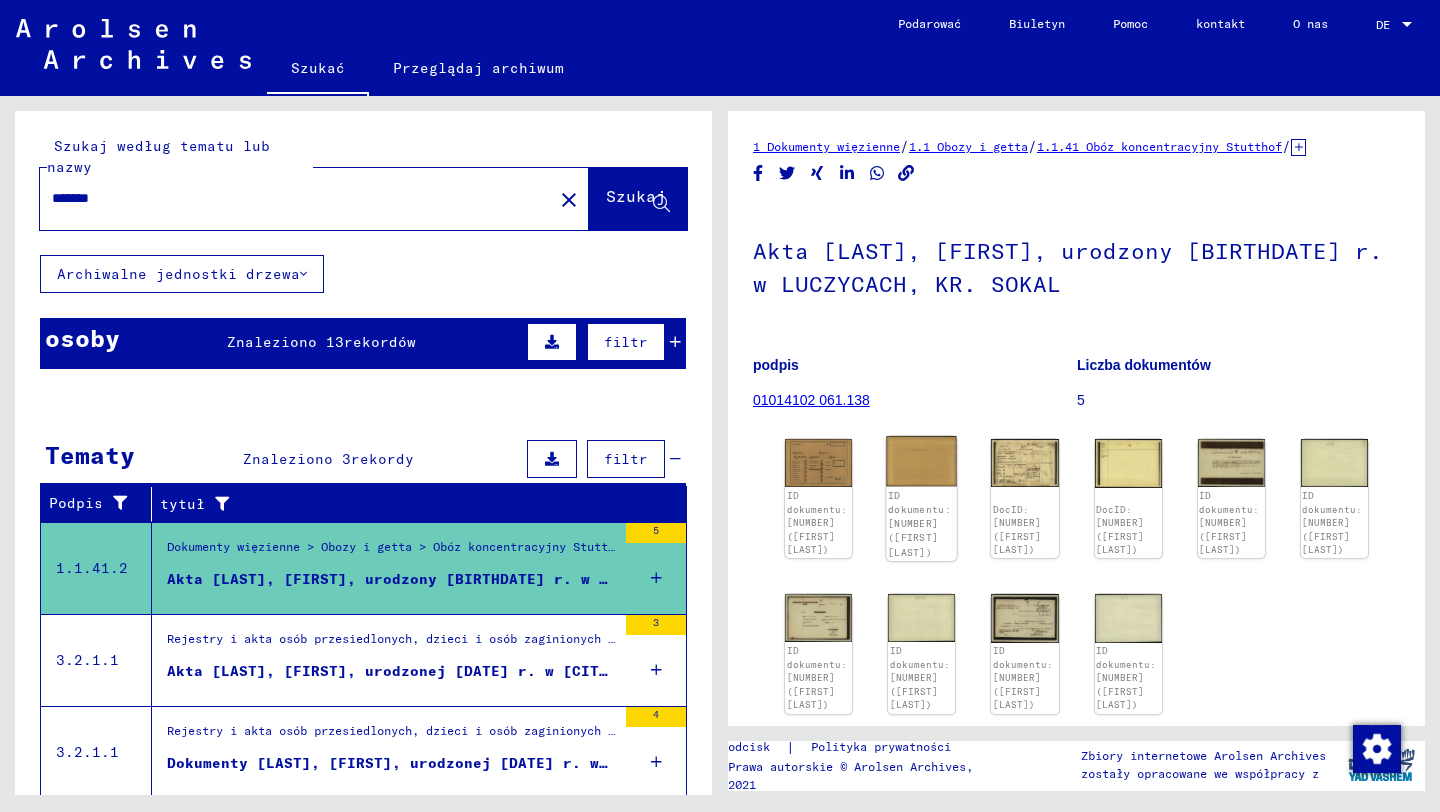 click 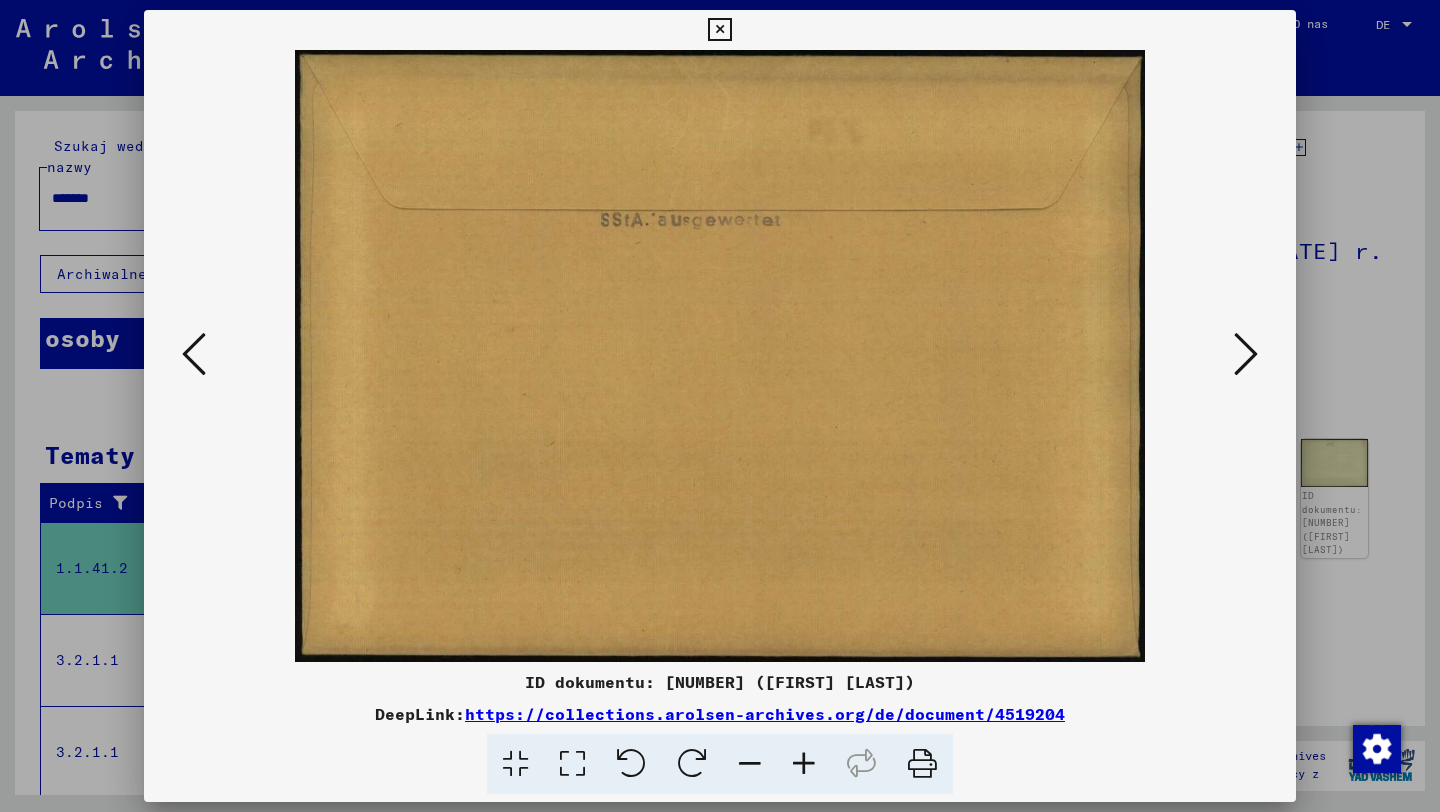 click at bounding box center [1246, 354] 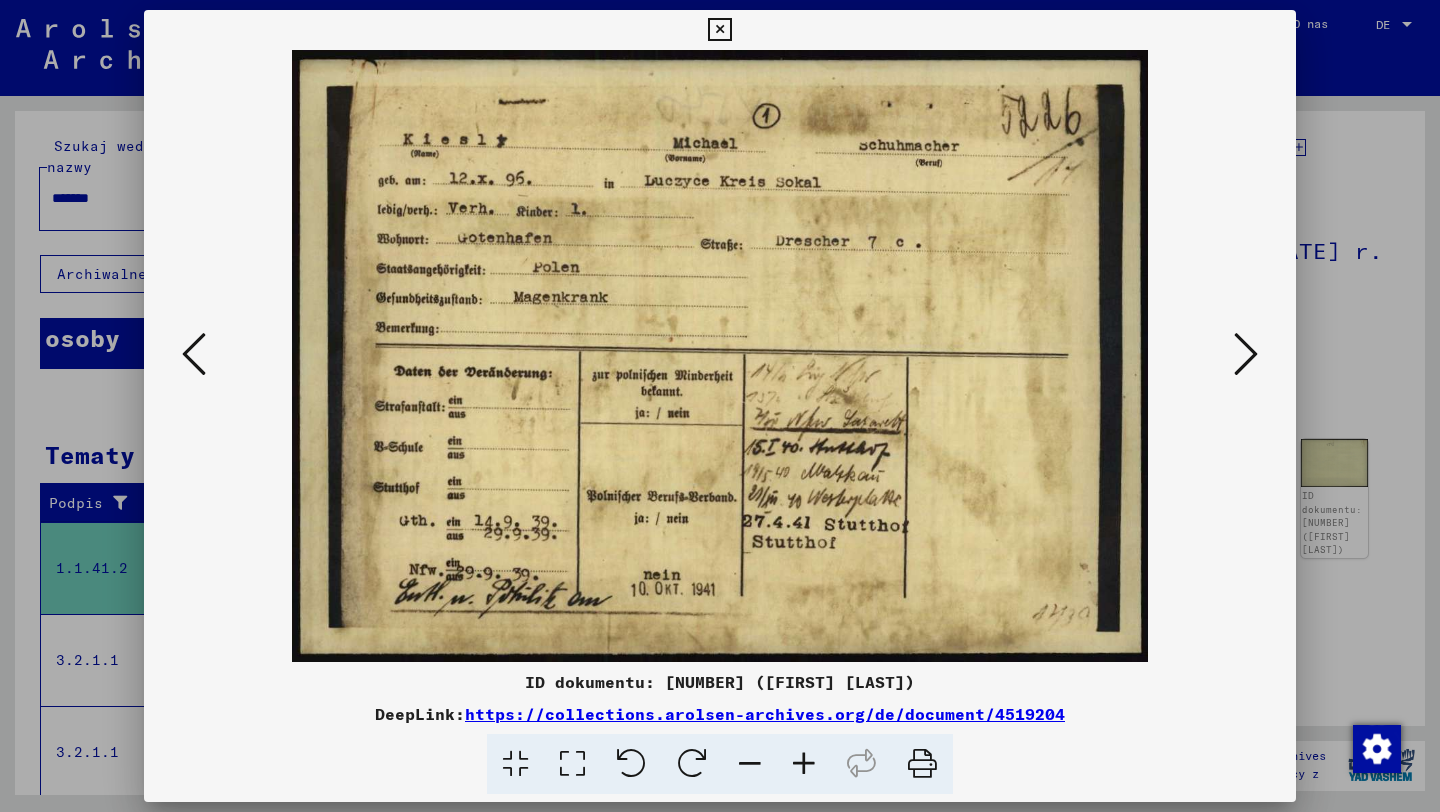 click at bounding box center (1246, 354) 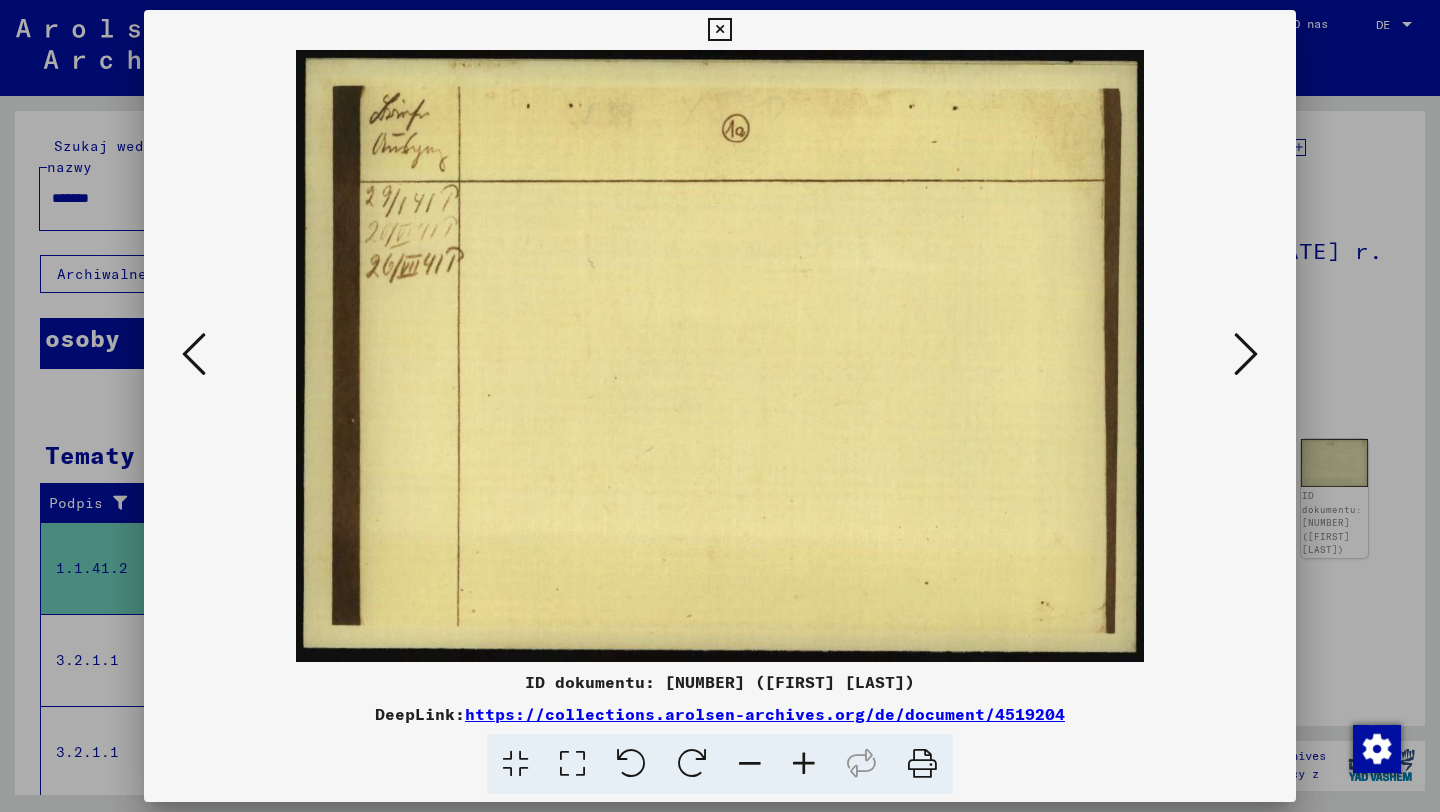 click at bounding box center (1246, 354) 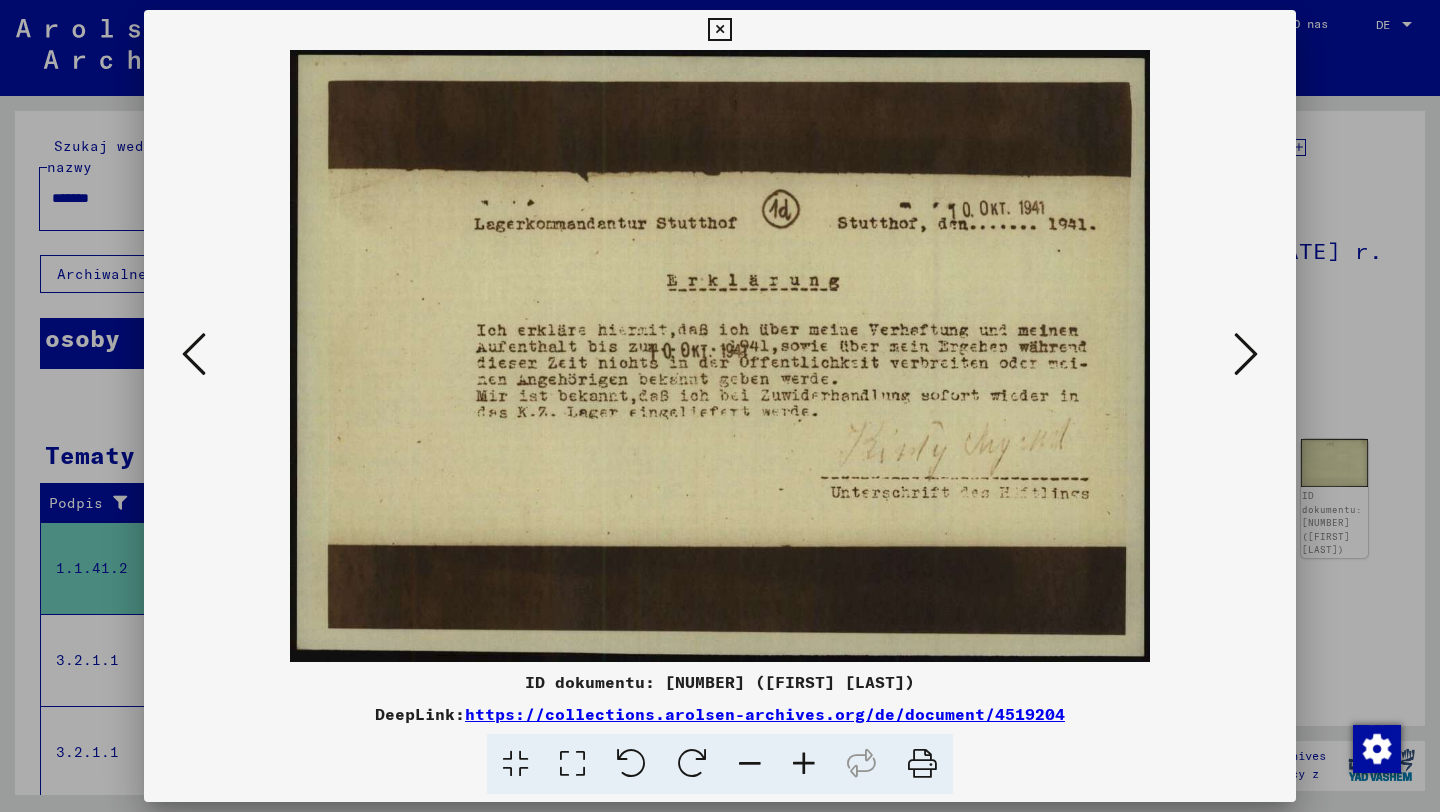 click at bounding box center [1246, 354] 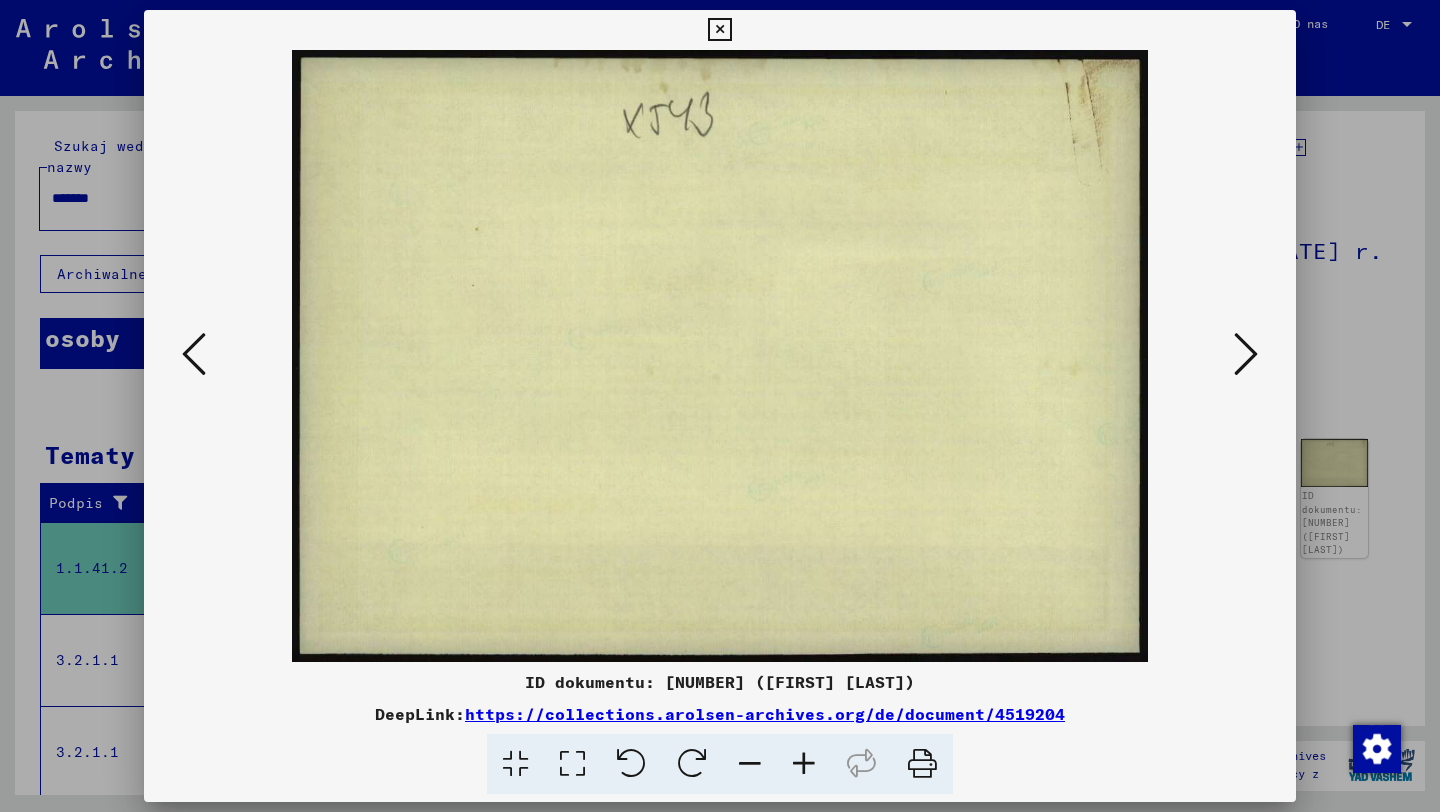 click at bounding box center (1246, 354) 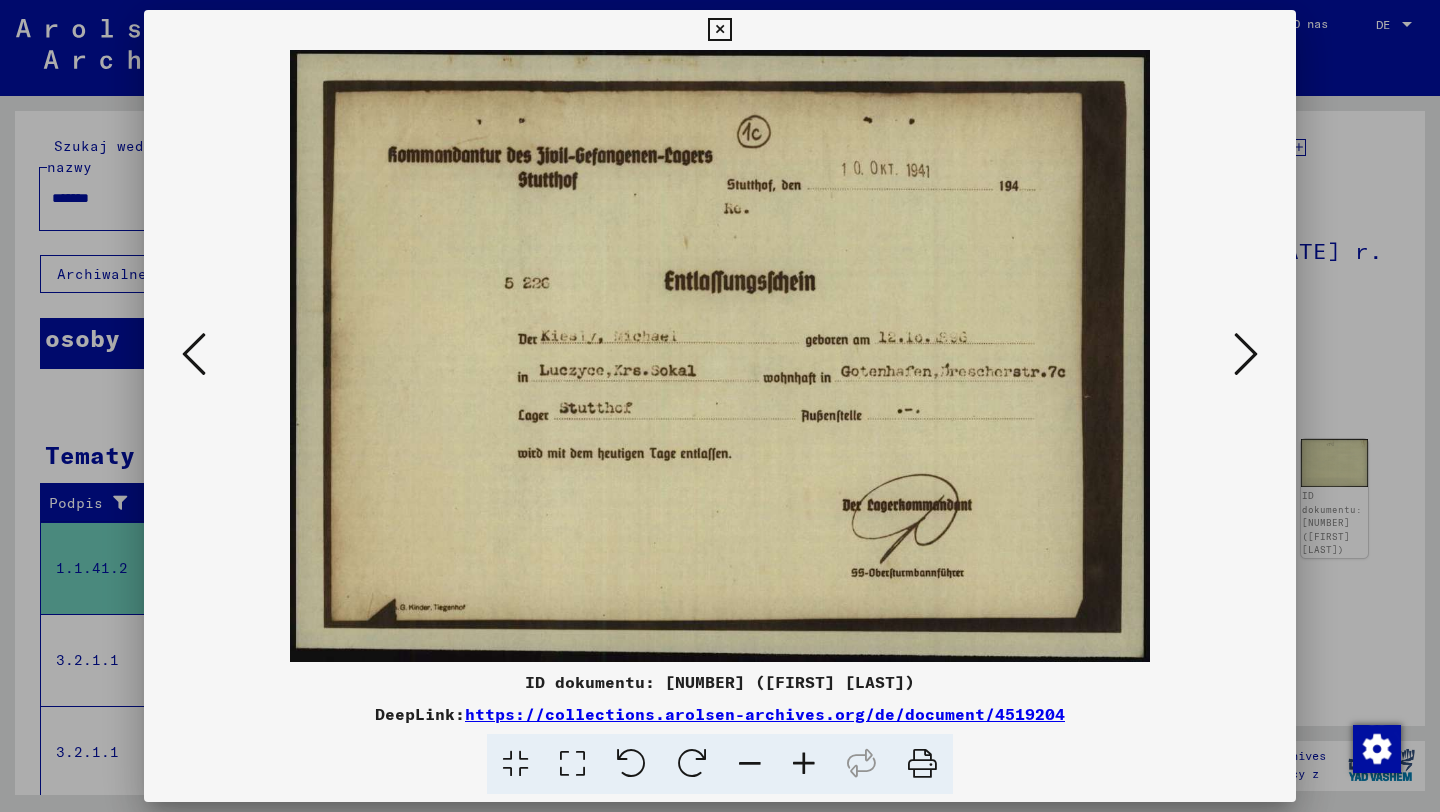 click at bounding box center (1246, 354) 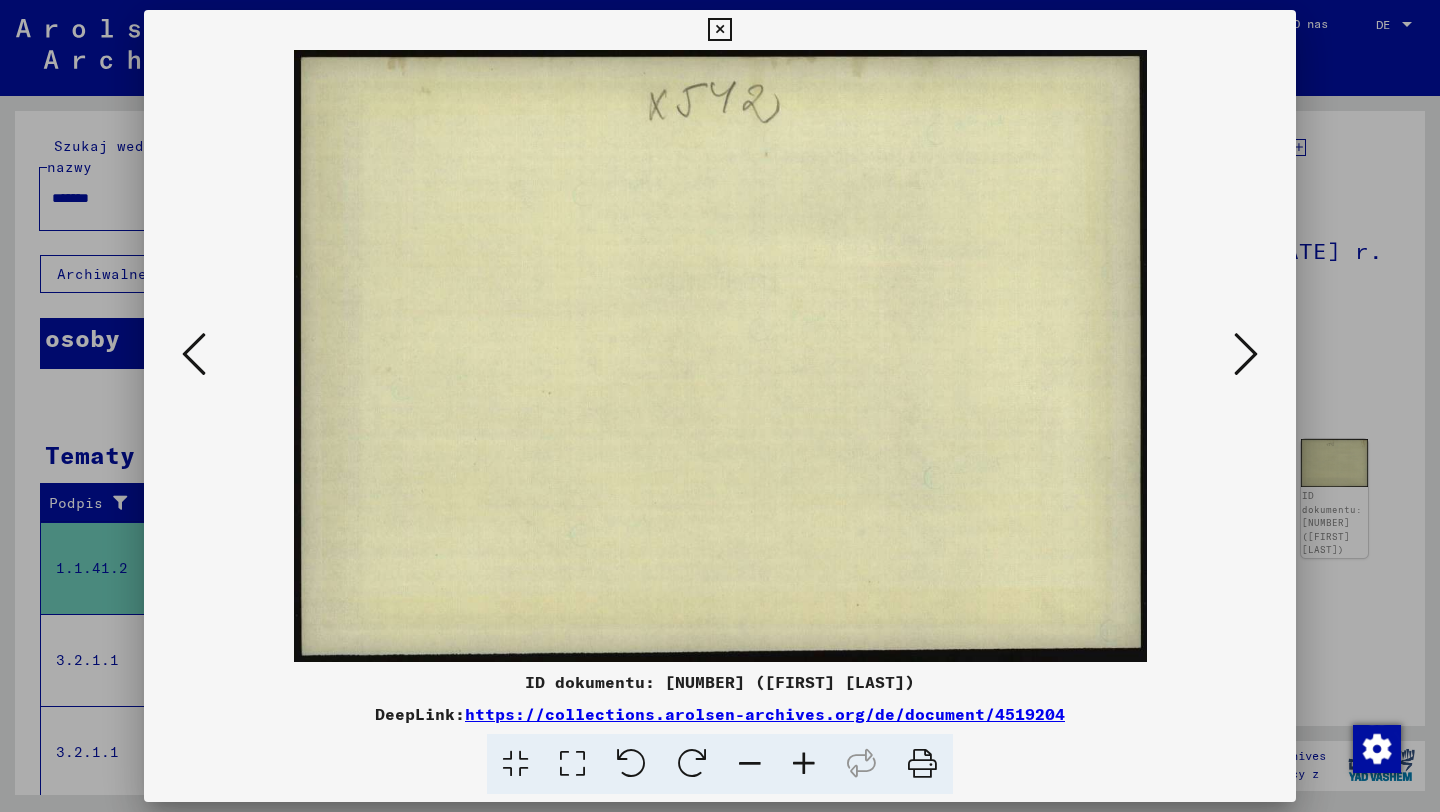 click at bounding box center (1246, 354) 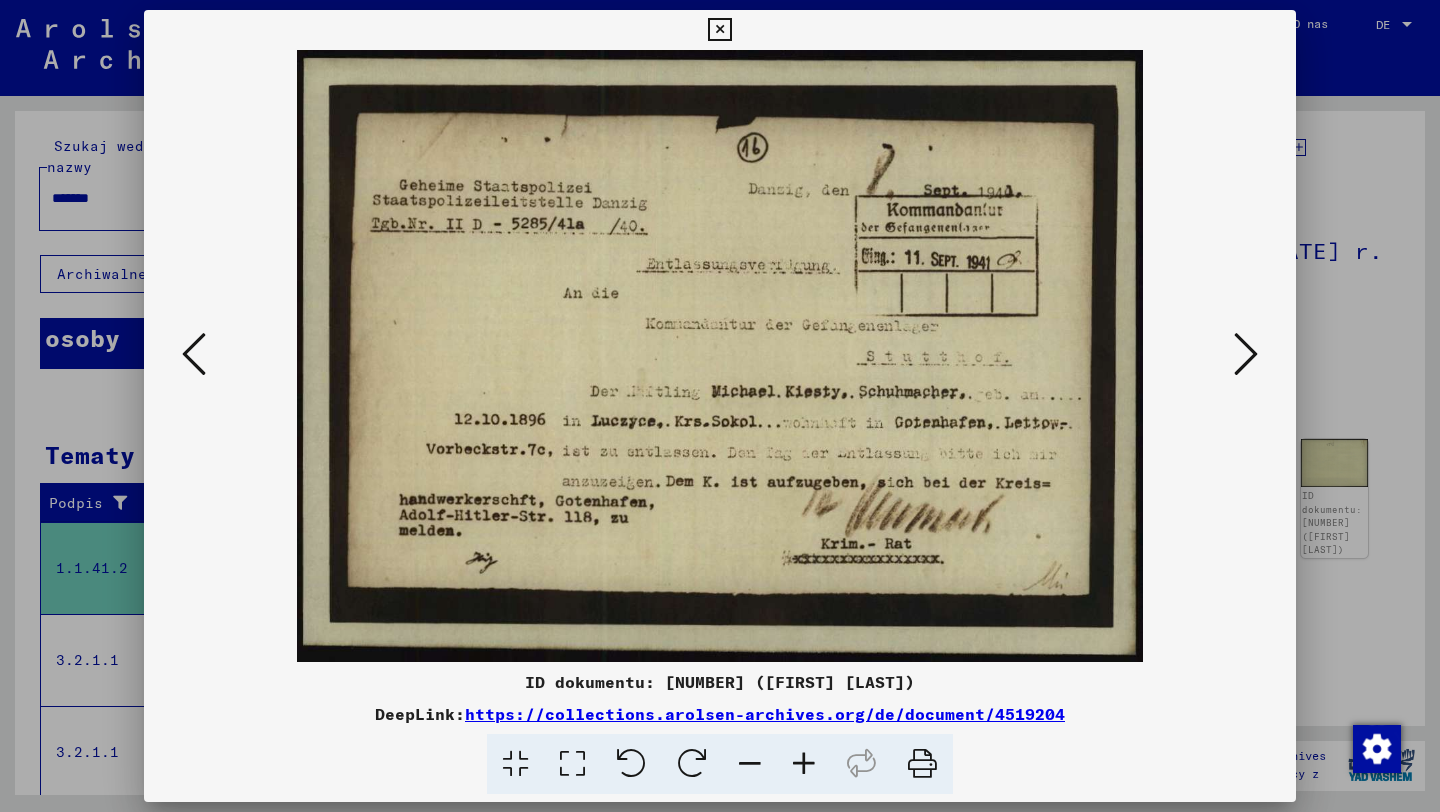 click at bounding box center [720, 356] 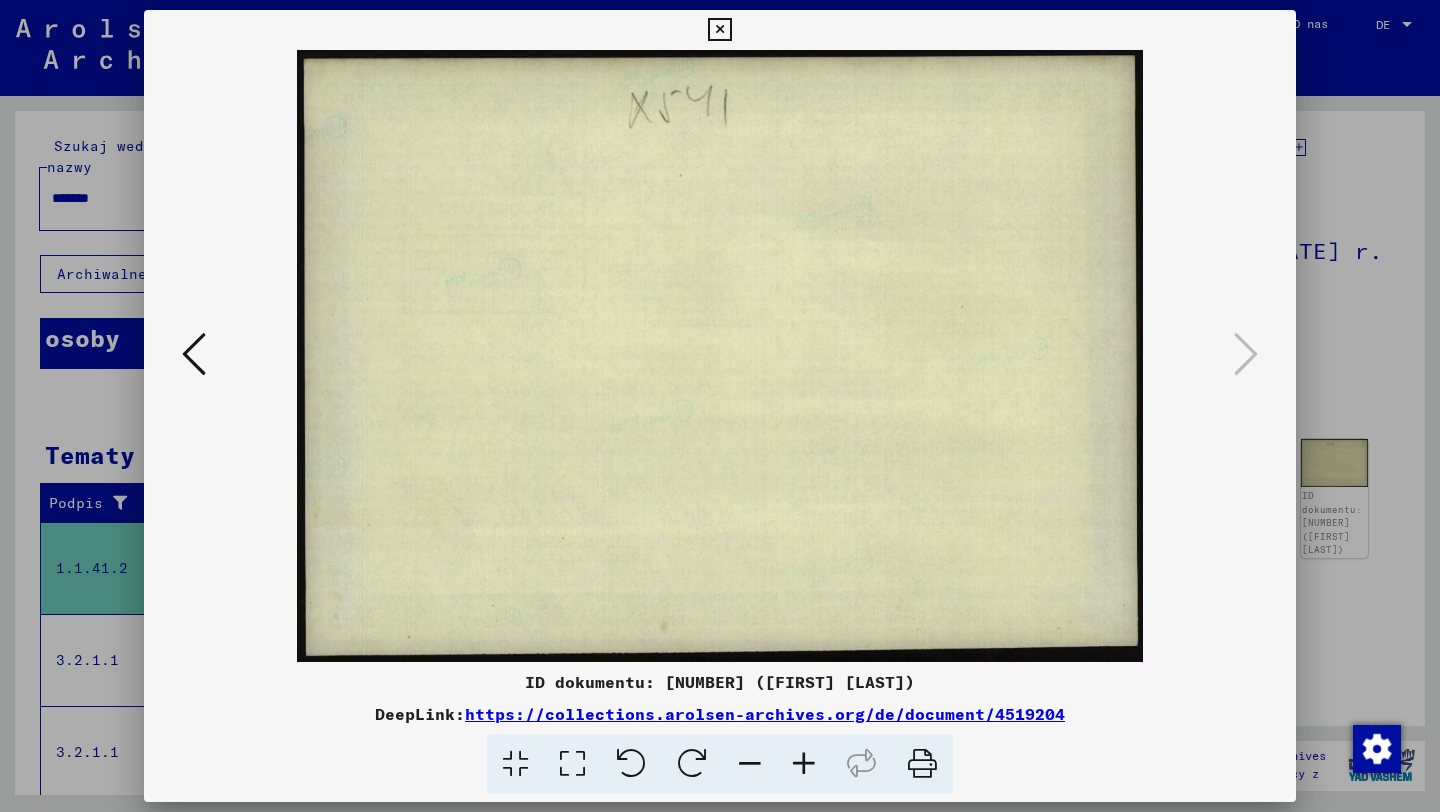 click at bounding box center [720, 406] 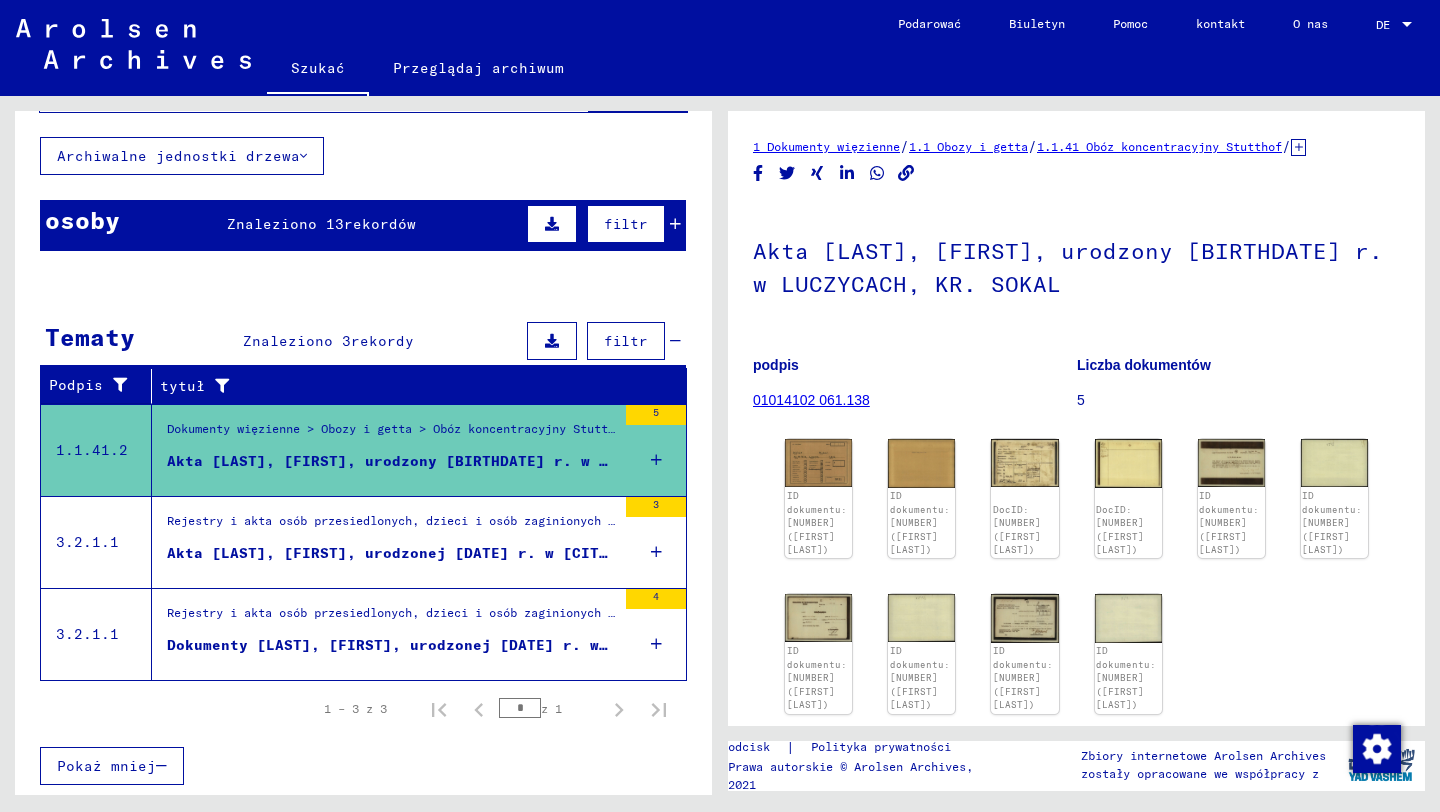 scroll, scrollTop: 117, scrollLeft: 0, axis: vertical 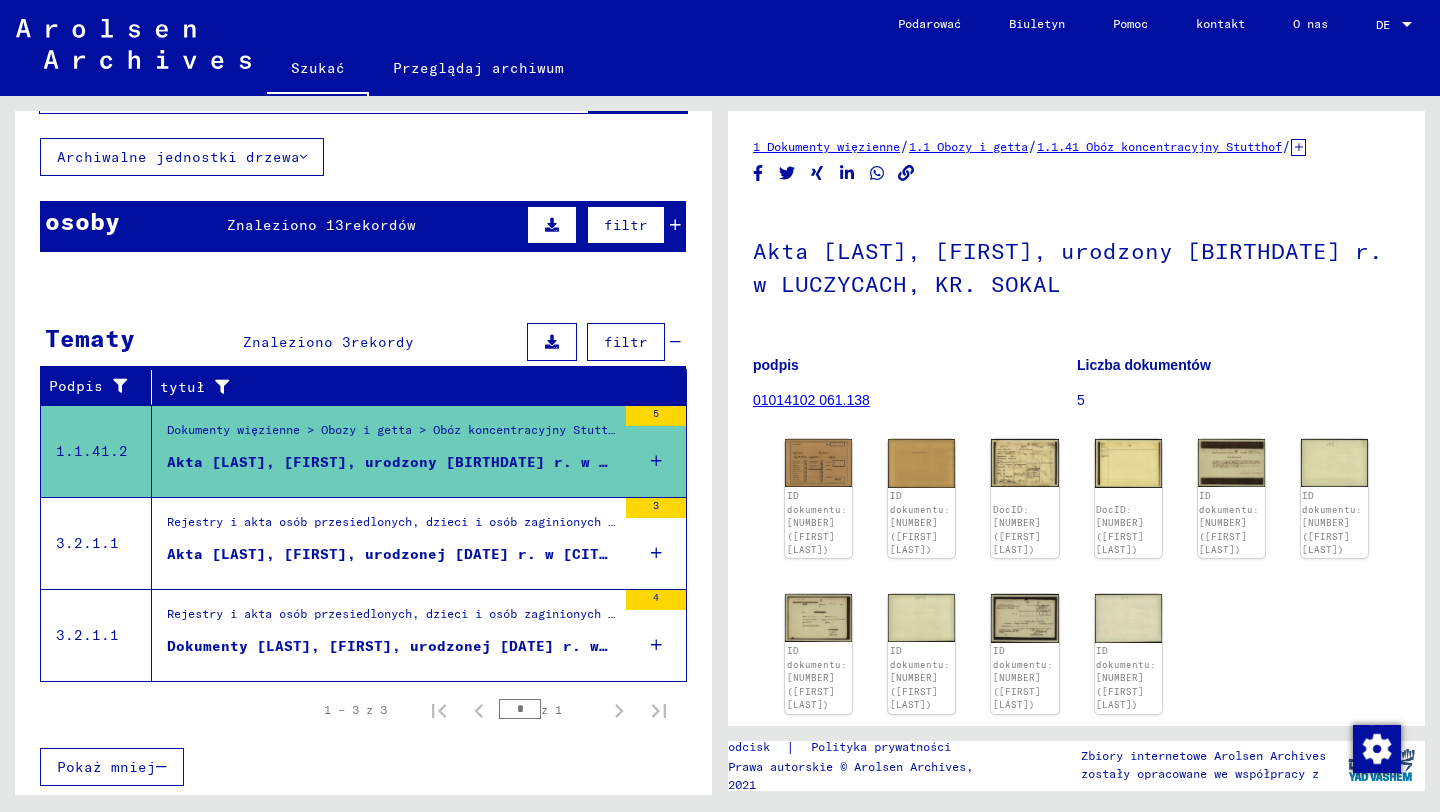 click on "Akta [LAST], [FIRST], urodzonej [DATE] r. w [CITY]" at bounding box center (392, 554) 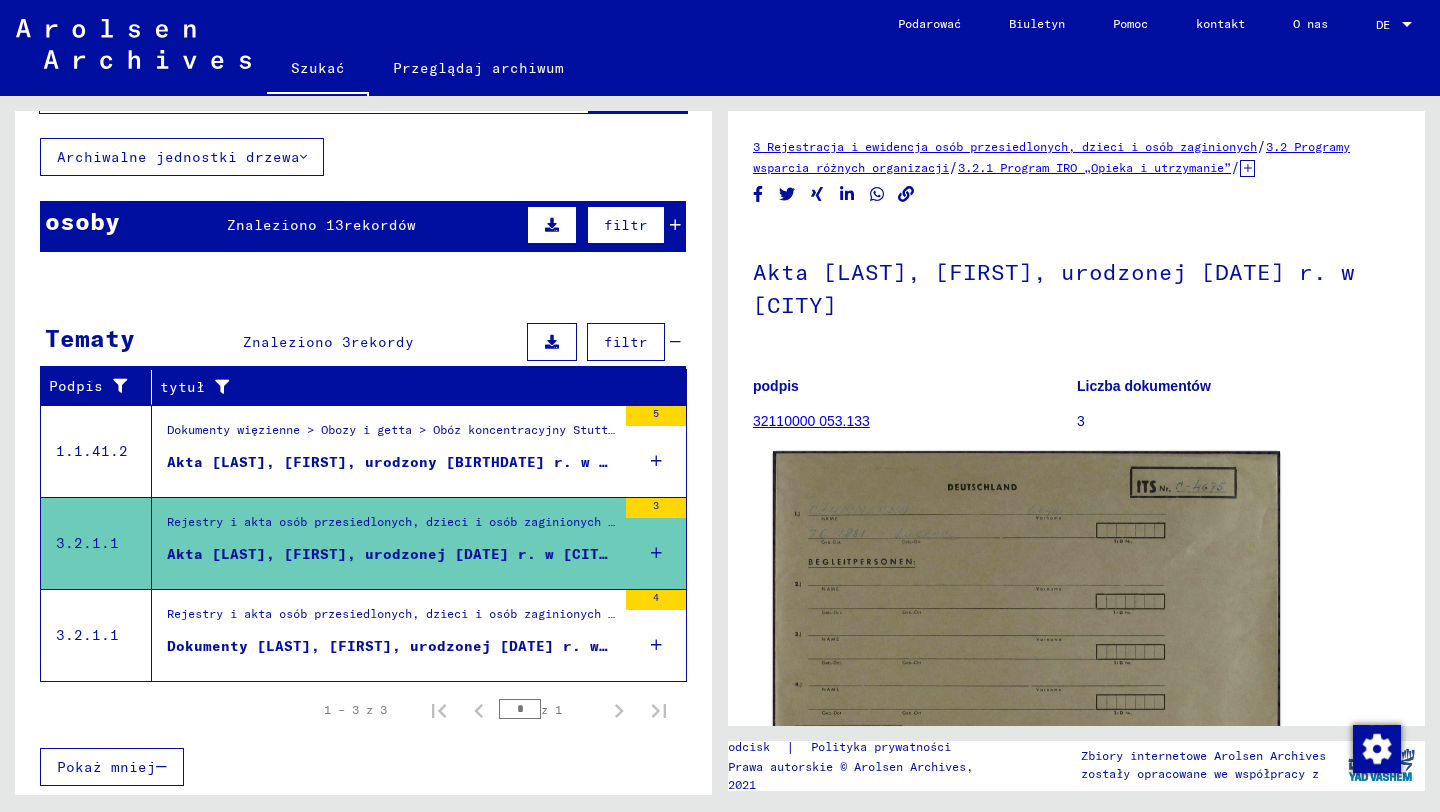 scroll, scrollTop: 0, scrollLeft: 0, axis: both 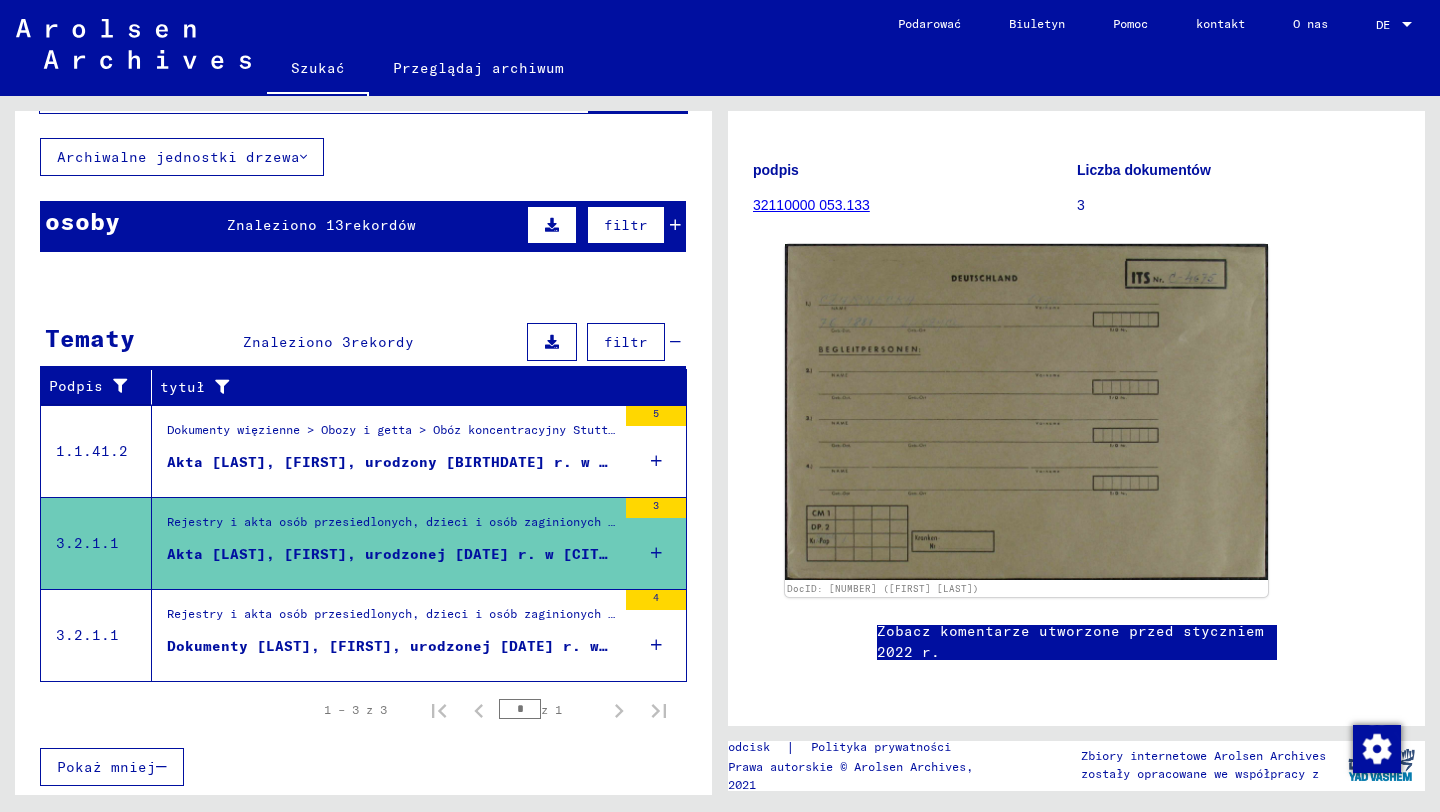click on "Rejestry i akta osób przesiedlonych, dzieci i osób zaginionych > Programy wsparcia różnych organizacji > Program IRO „Opieka i utrzymanie” > Akta CM/1 z Niemiec > Akta CM/1 z Niemiec, AZ > Akta z nazwami zaczynającymi się od [LAST]" at bounding box center [391, 619] 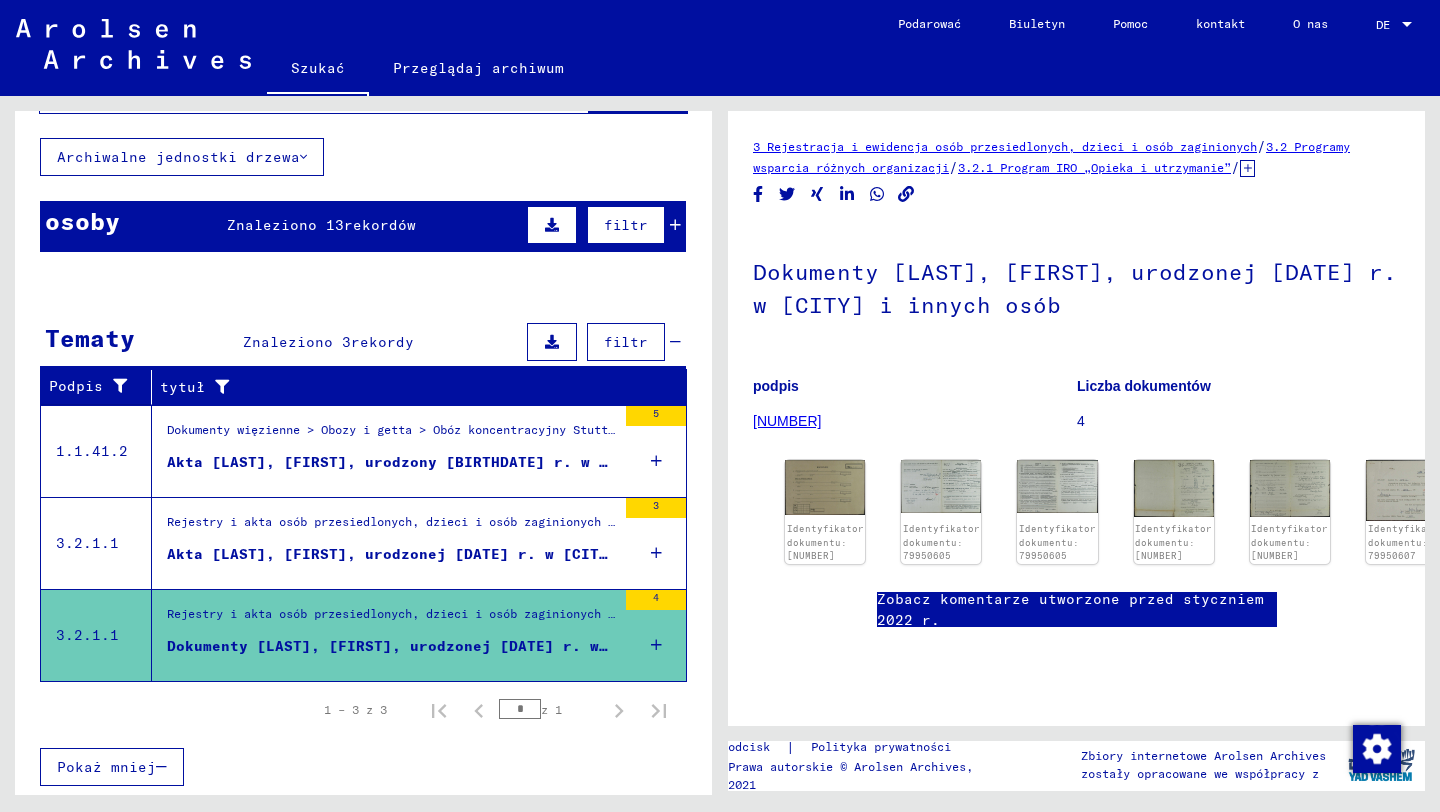 scroll, scrollTop: 0, scrollLeft: 0, axis: both 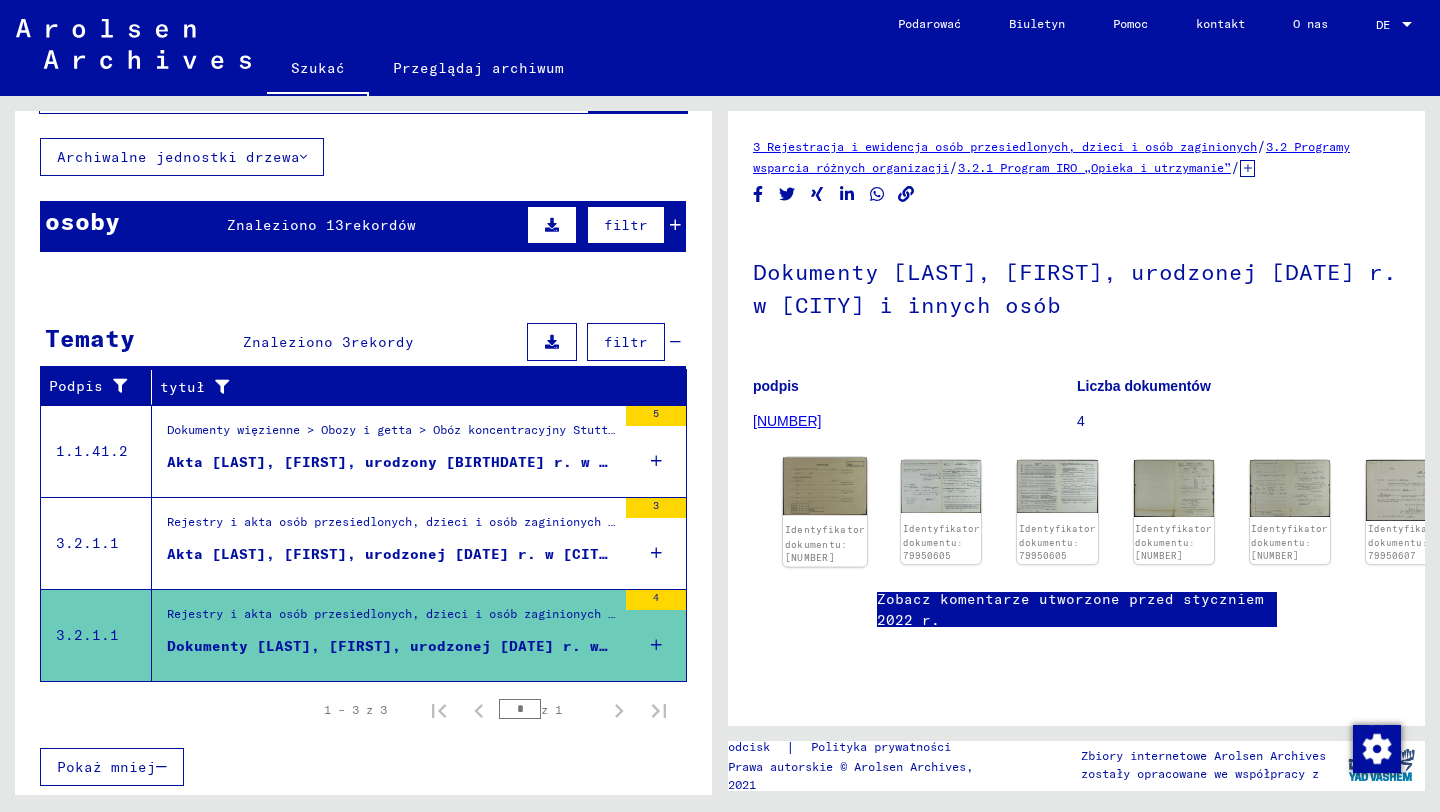 click 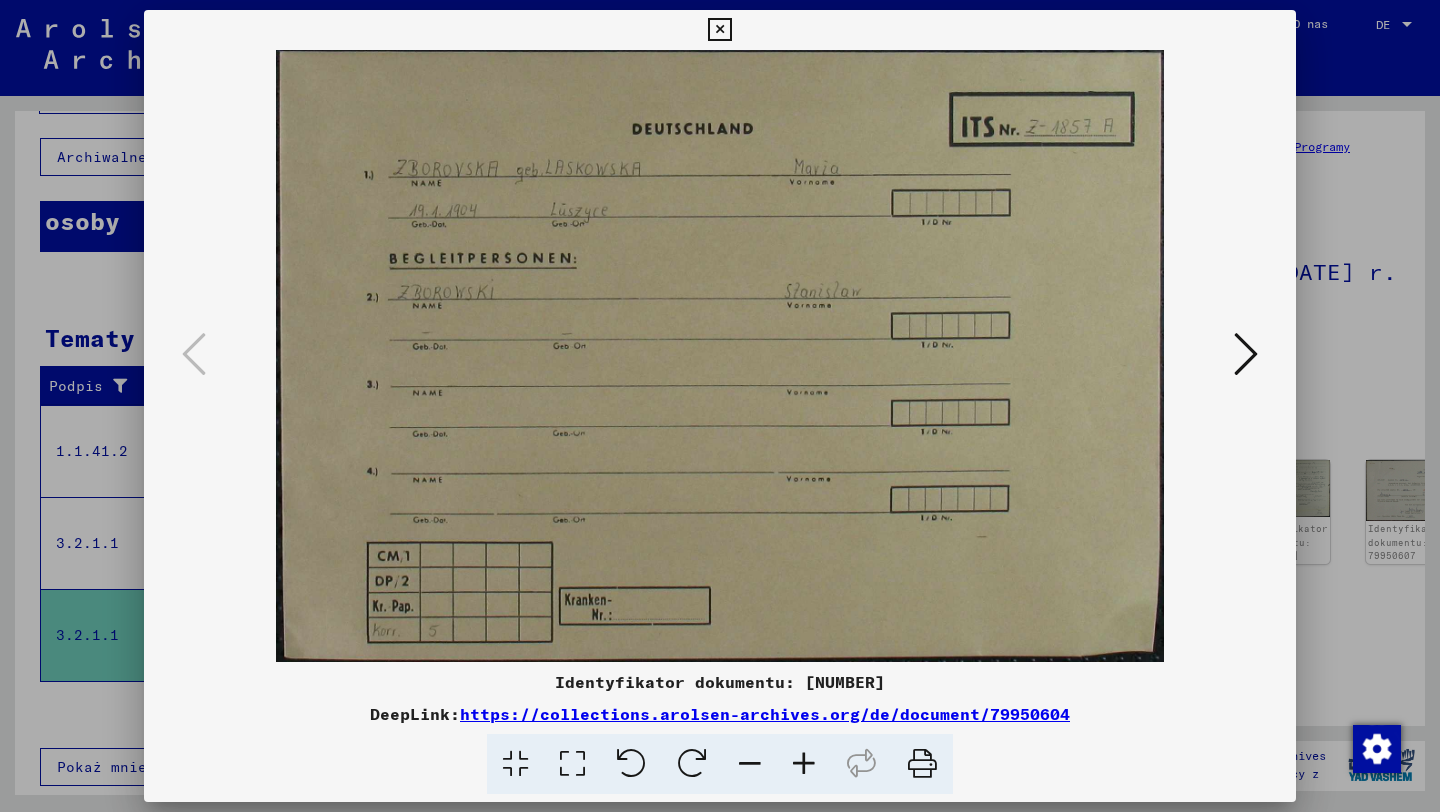 click at bounding box center (1246, 354) 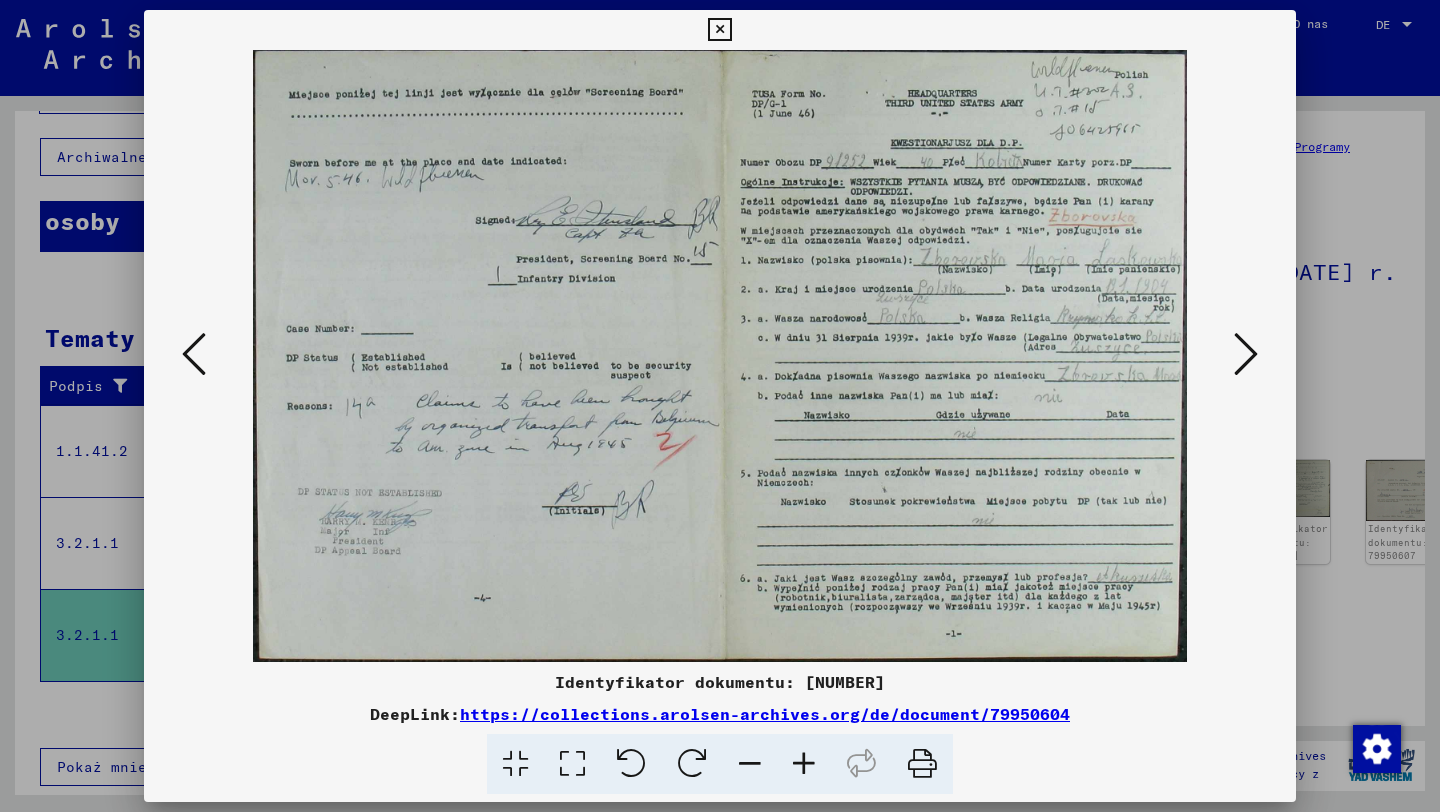click at bounding box center [1246, 354] 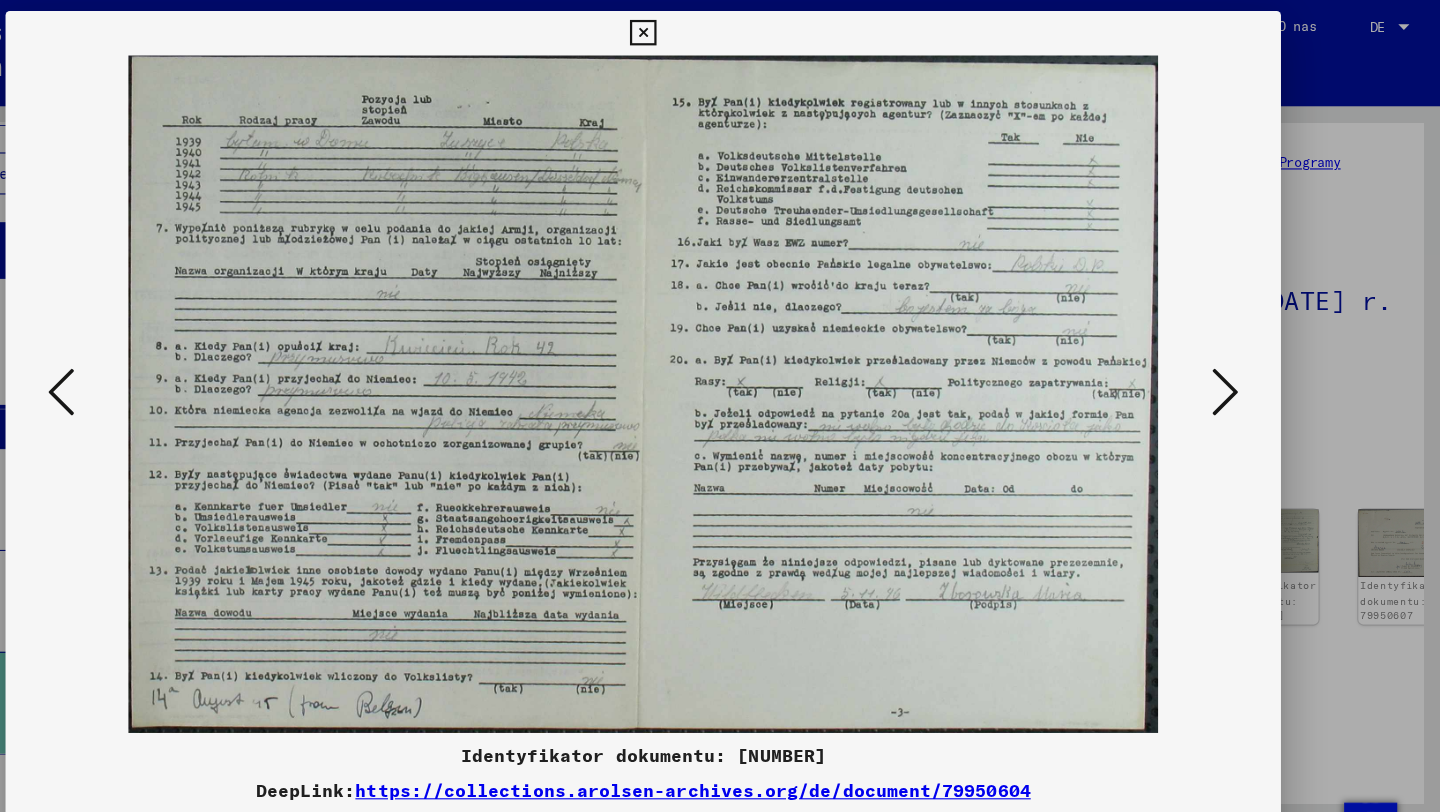 click at bounding box center (1246, 354) 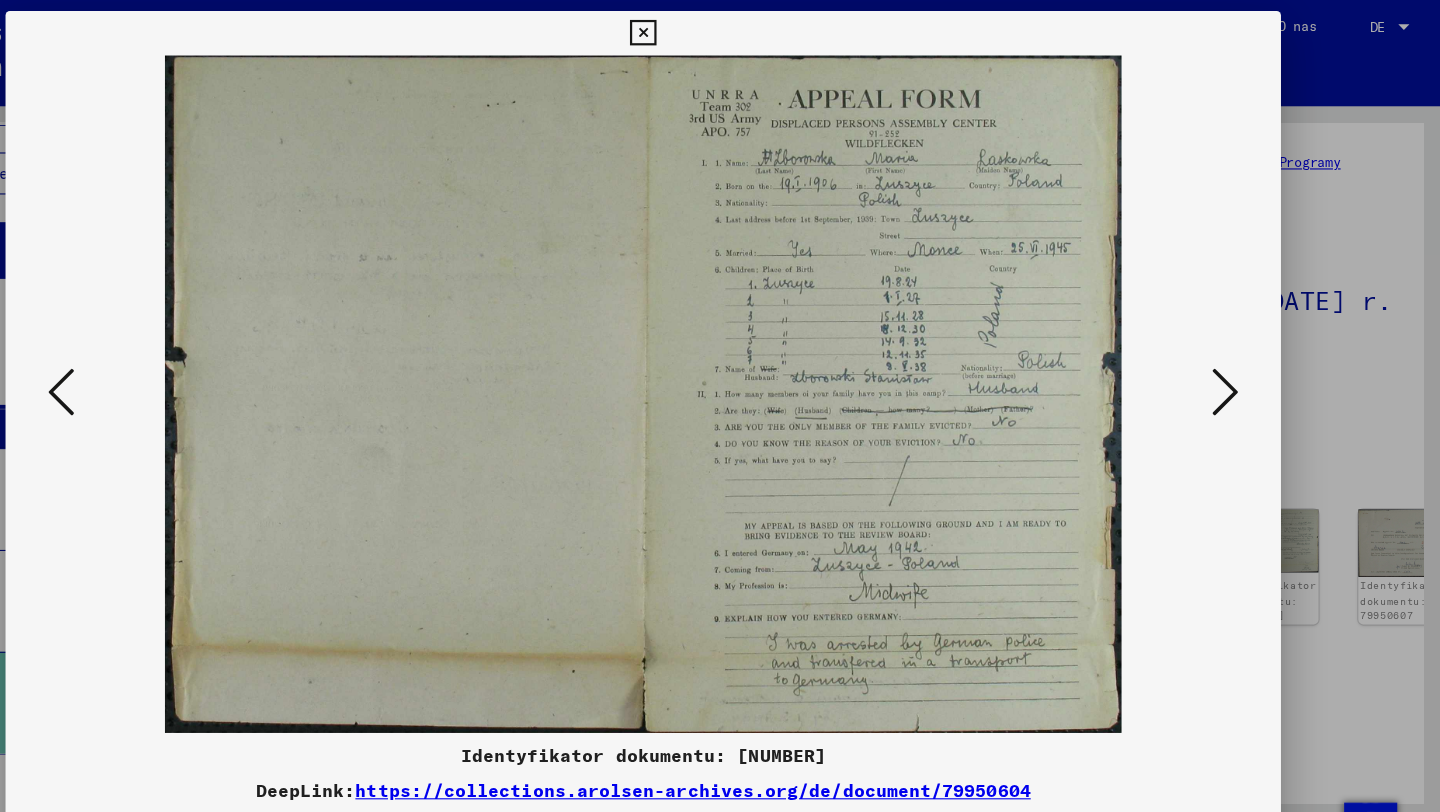 click at bounding box center (194, 354) 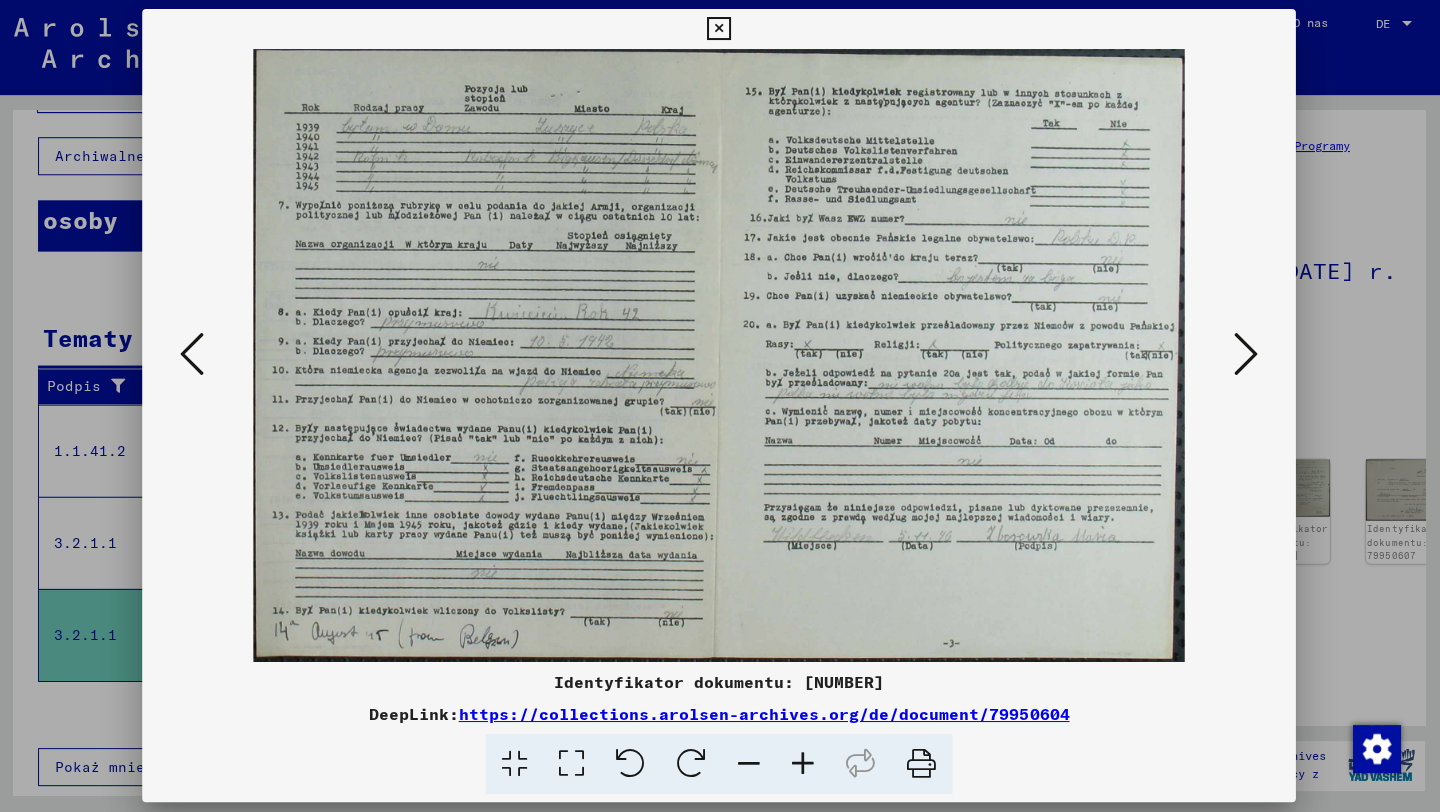 scroll, scrollTop: 0, scrollLeft: 0, axis: both 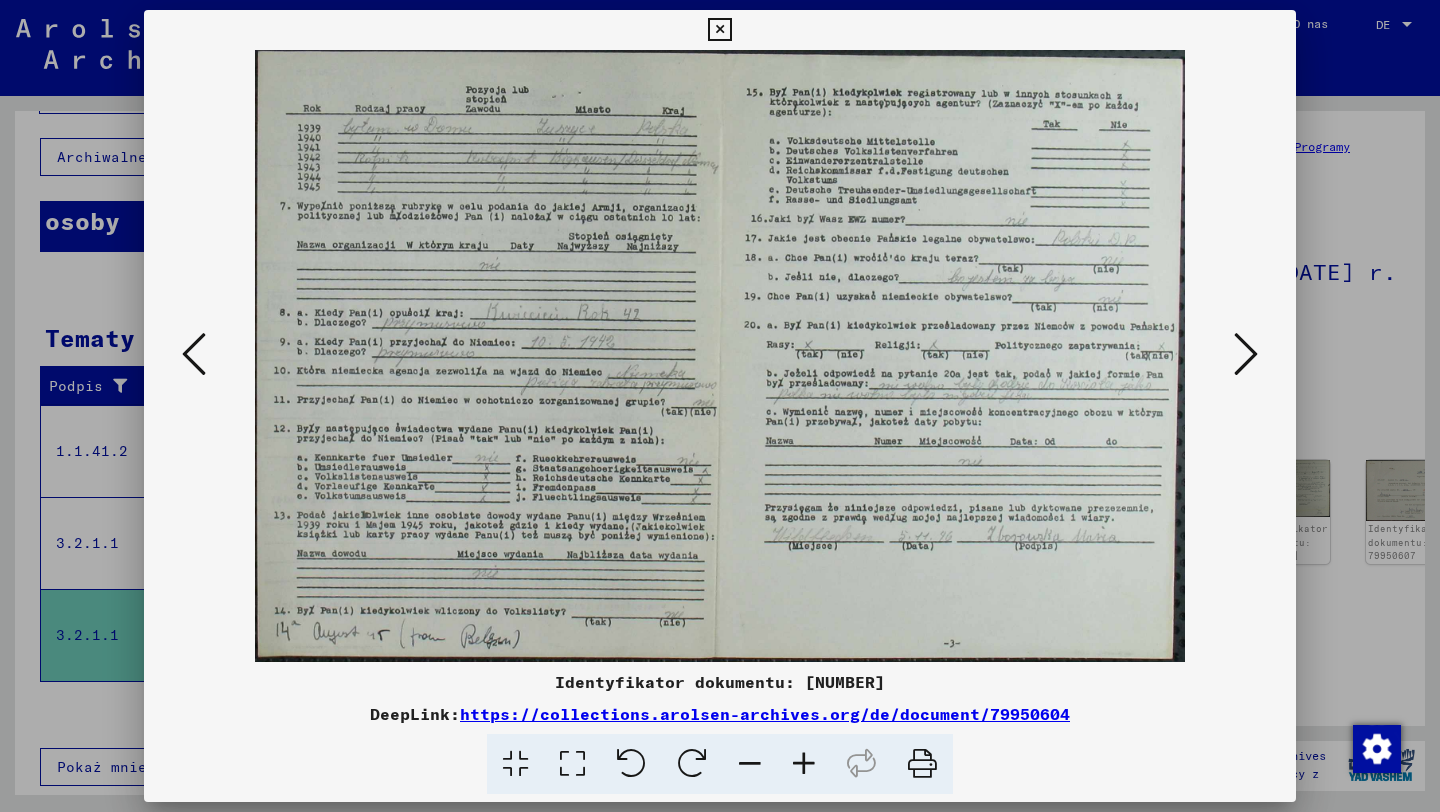 click at bounding box center (720, 356) 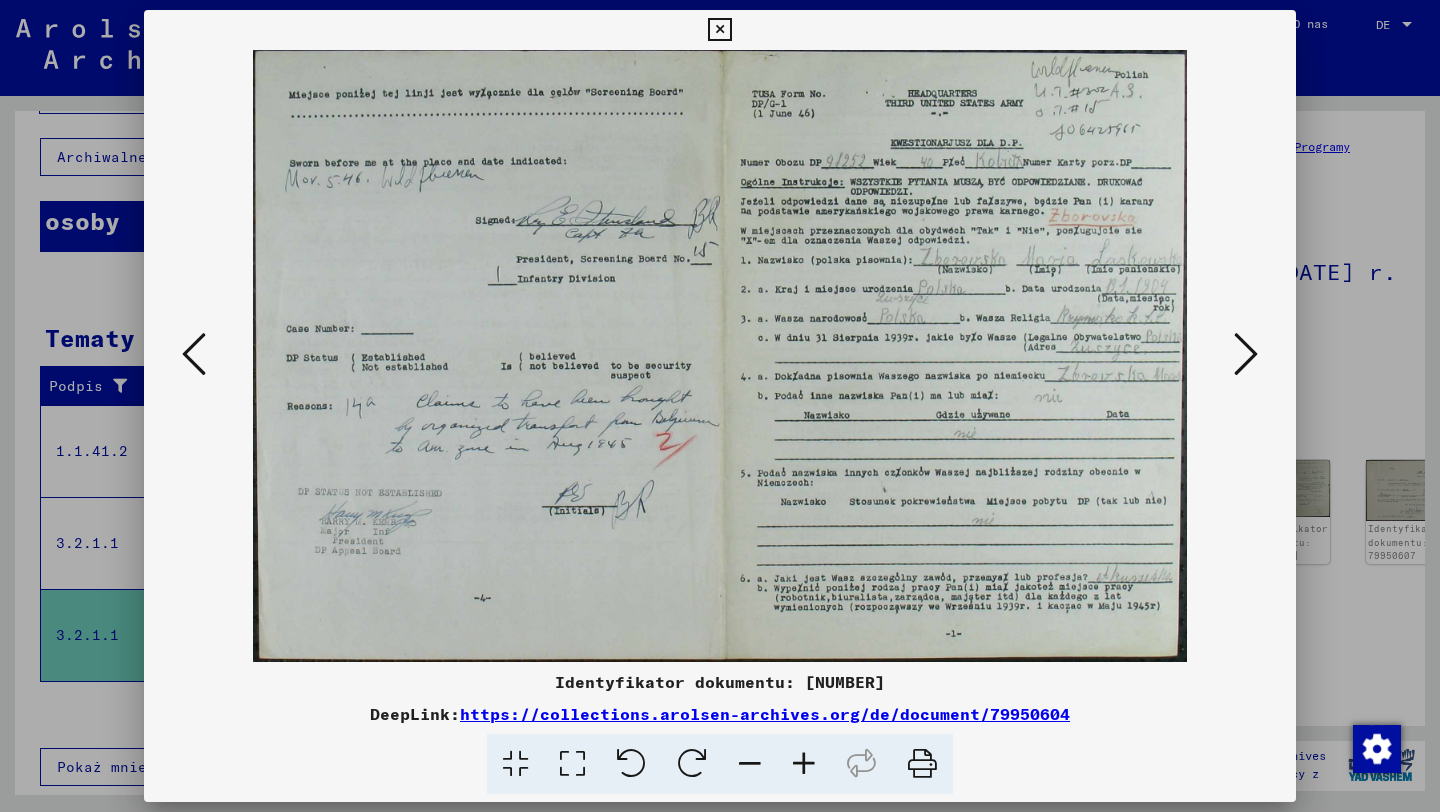 click at bounding box center [194, 354] 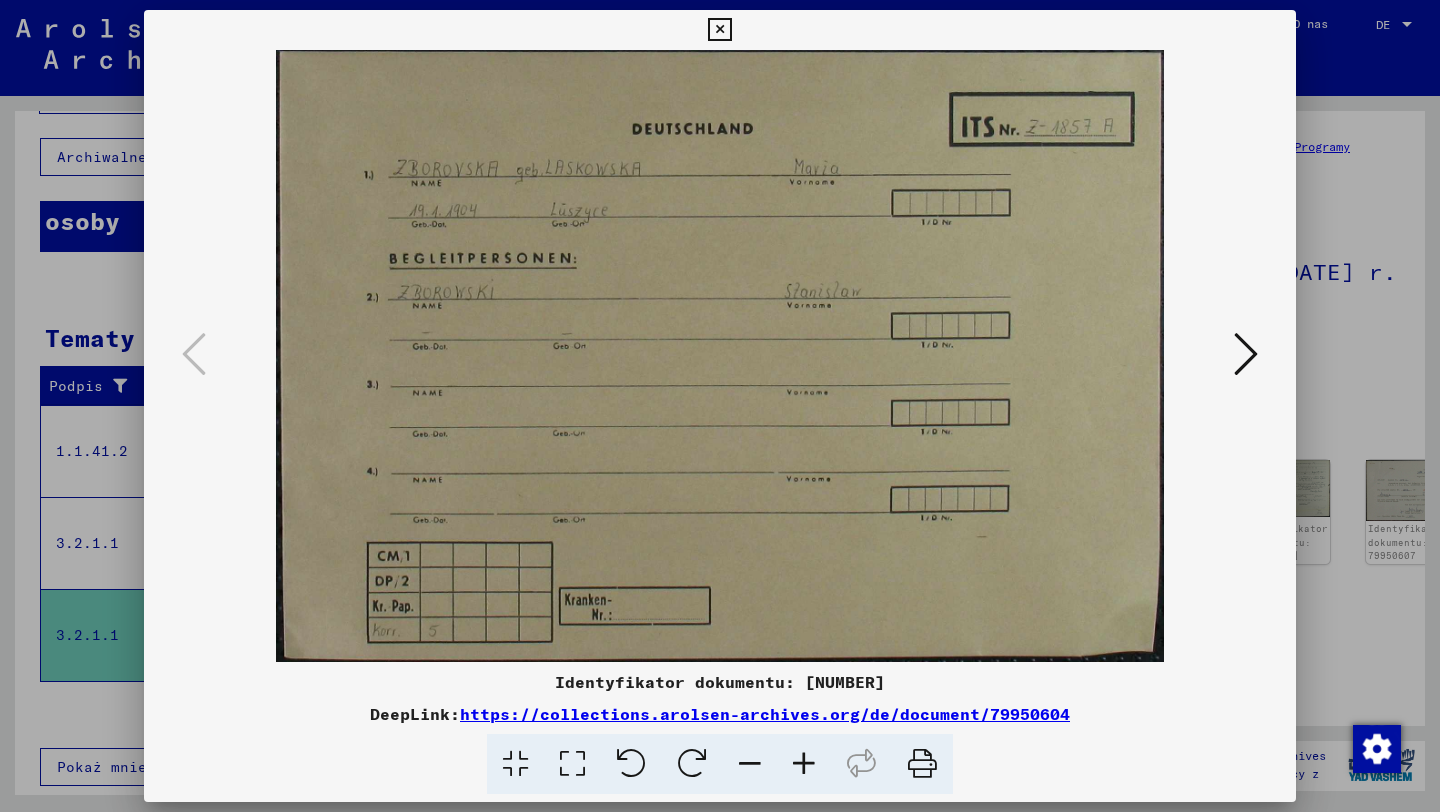 click at bounding box center (1246, 354) 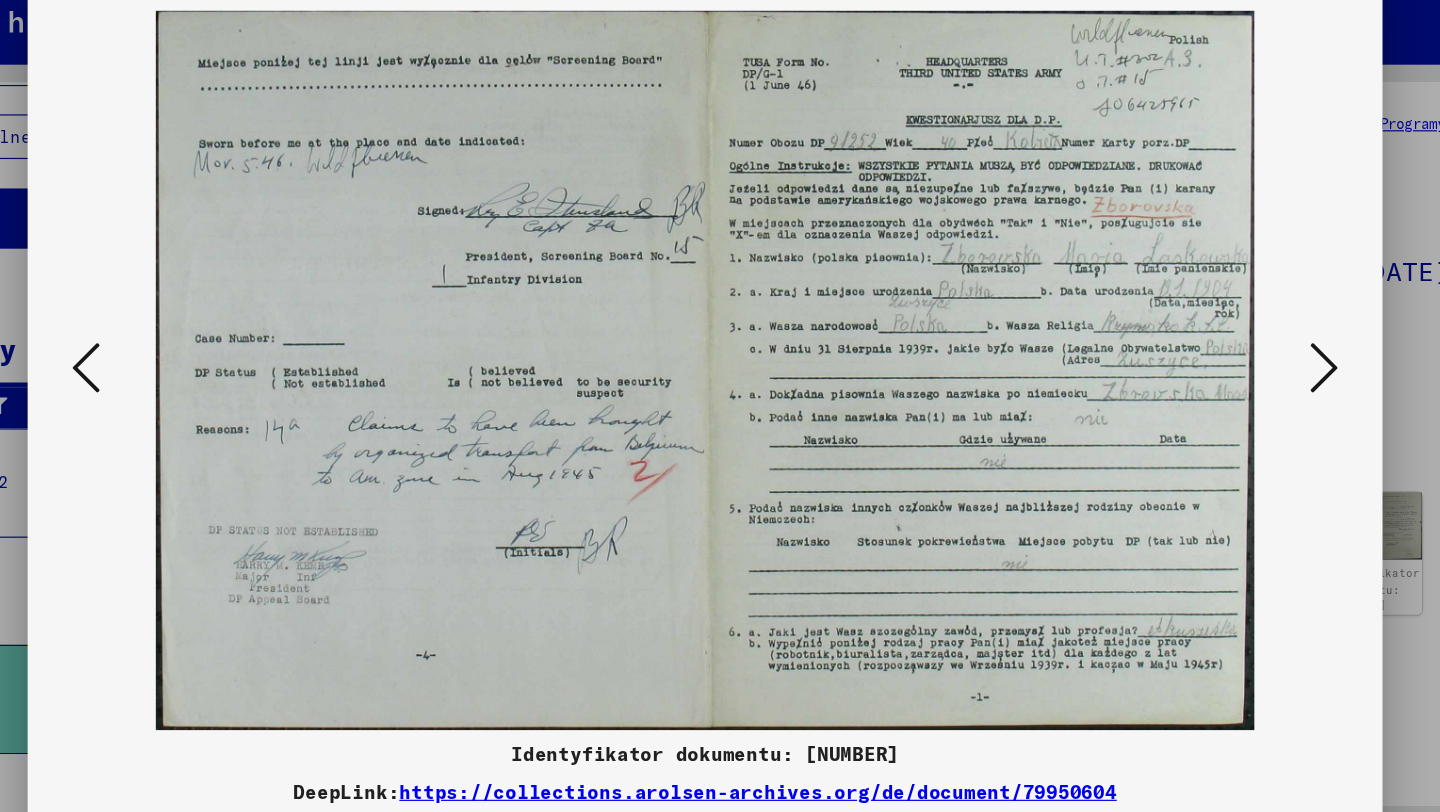 click at bounding box center [1246, 354] 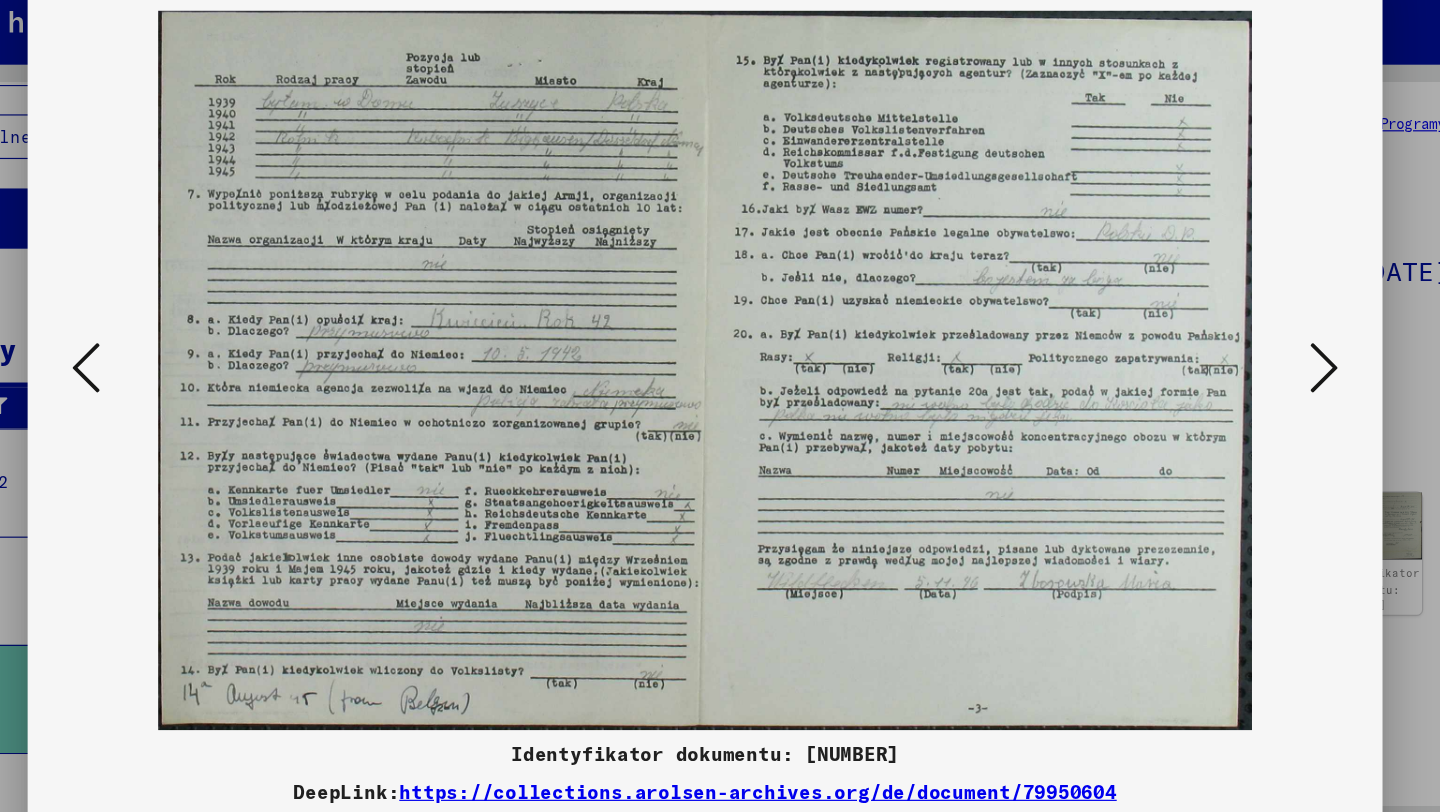 click at bounding box center [1246, 354] 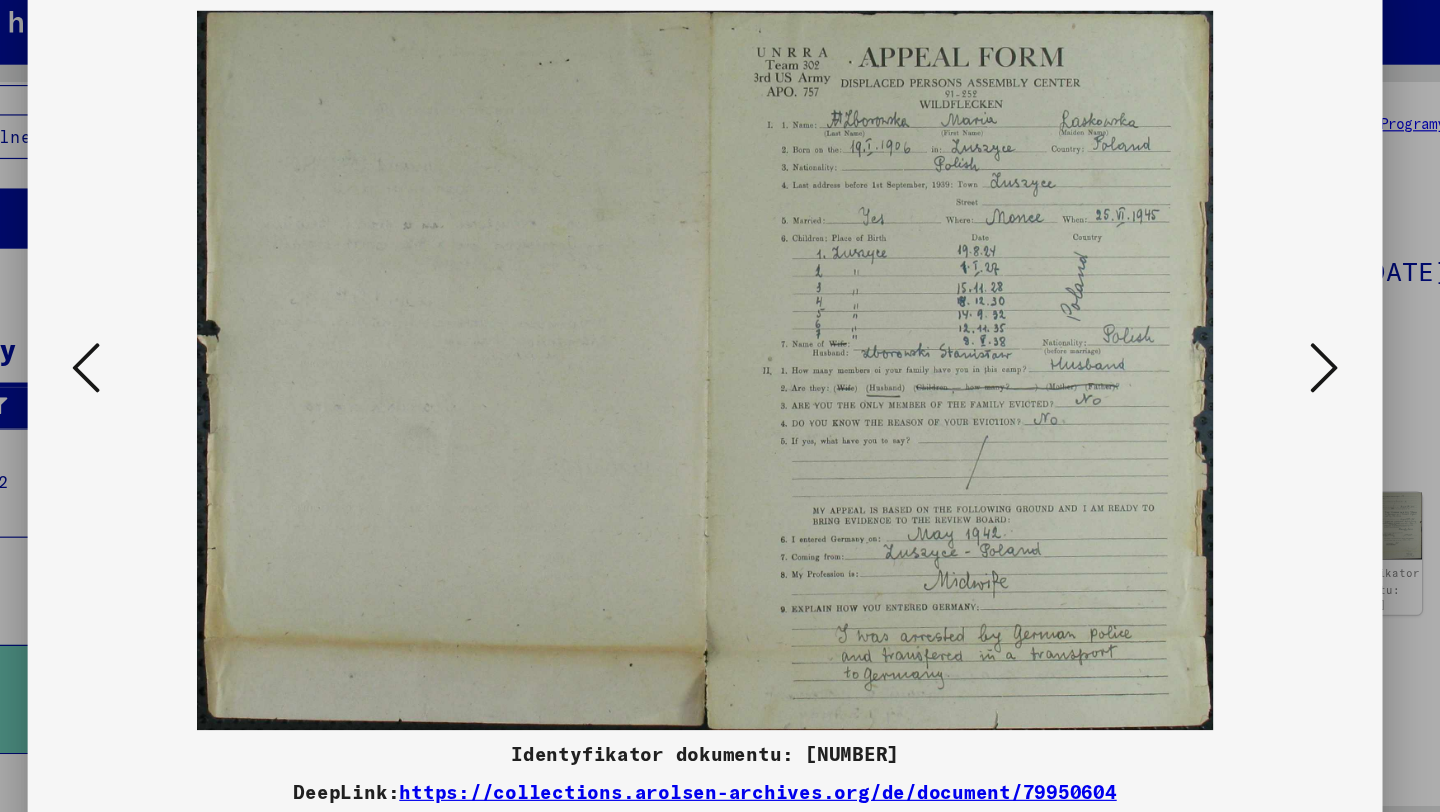 click at bounding box center [1246, 355] 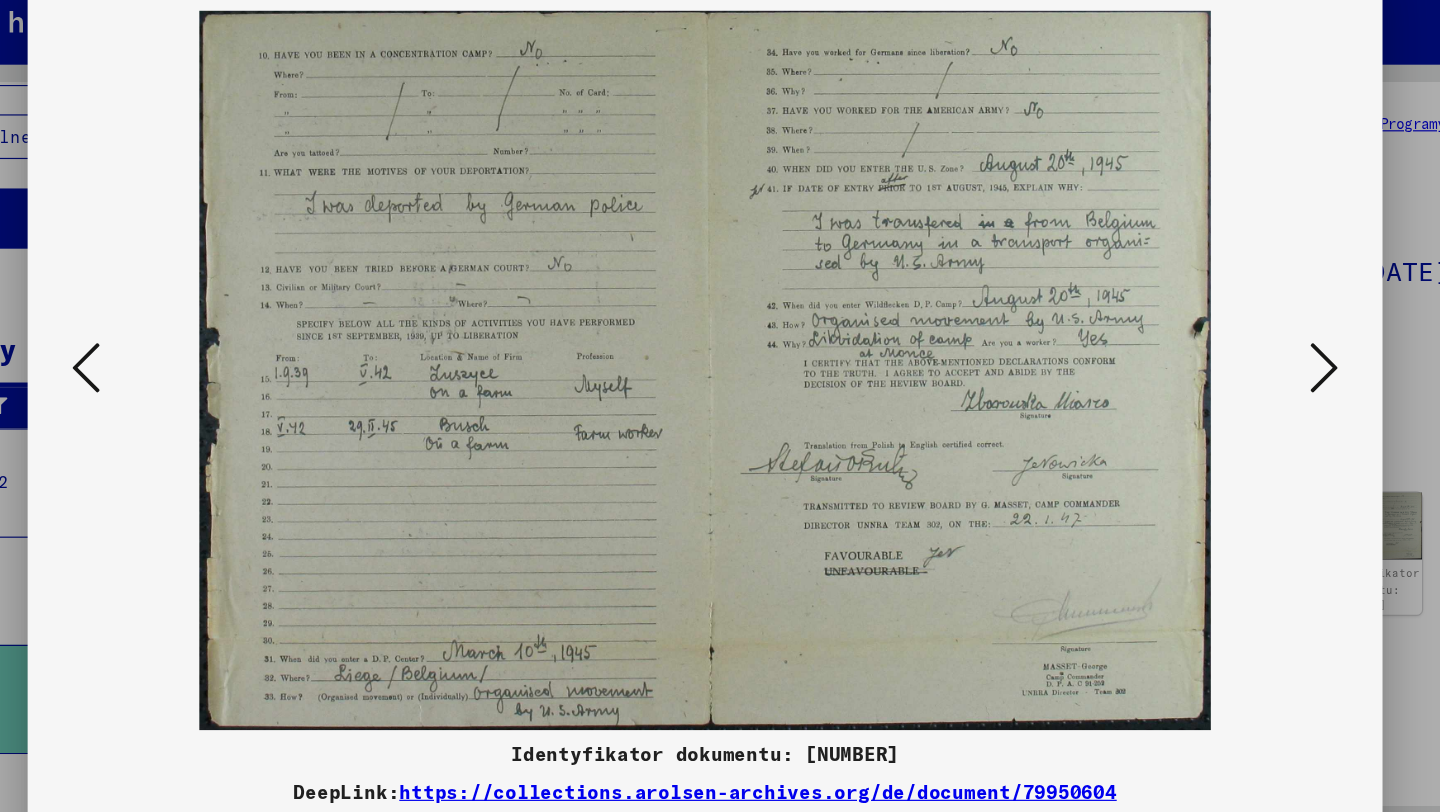 click at bounding box center (1246, 354) 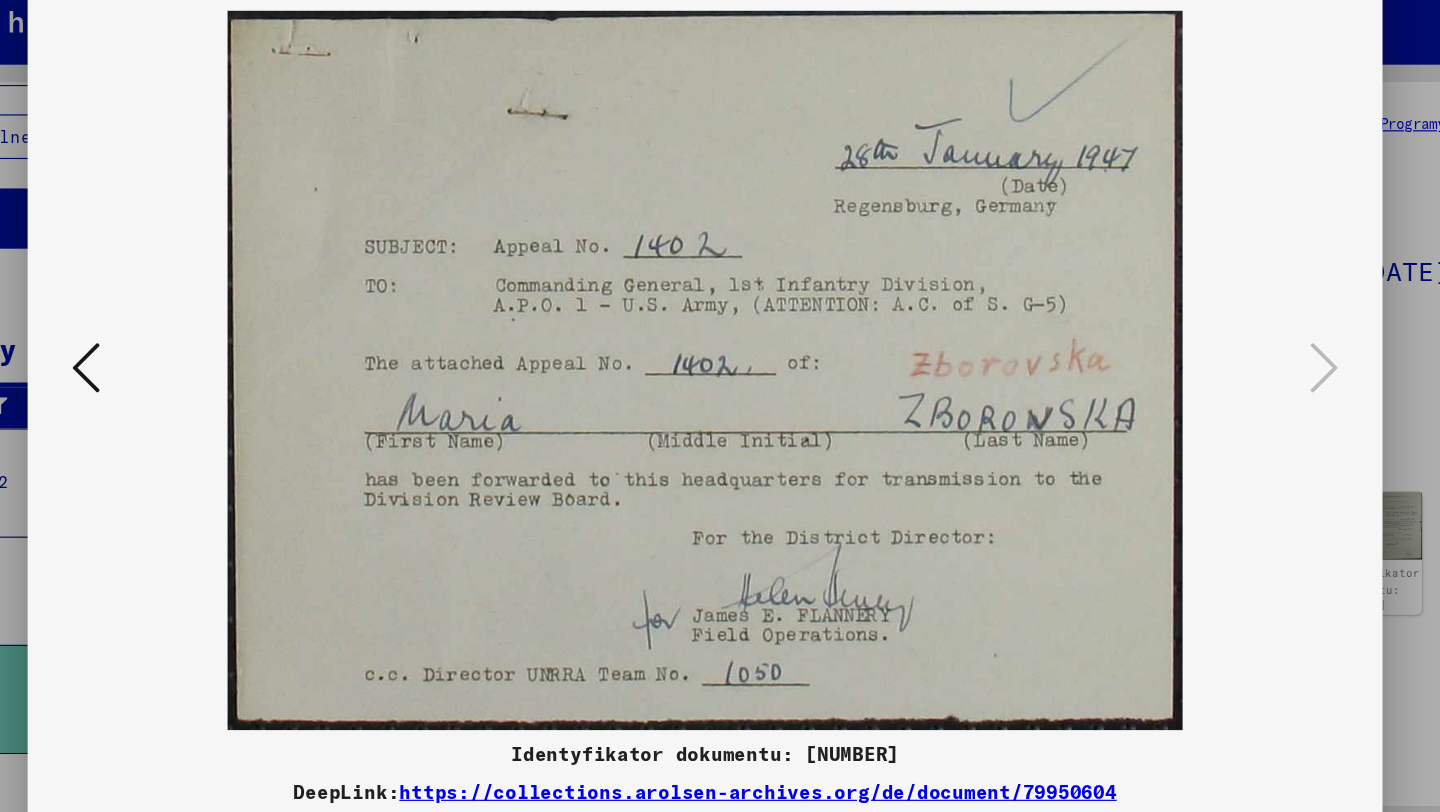 click at bounding box center [720, 406] 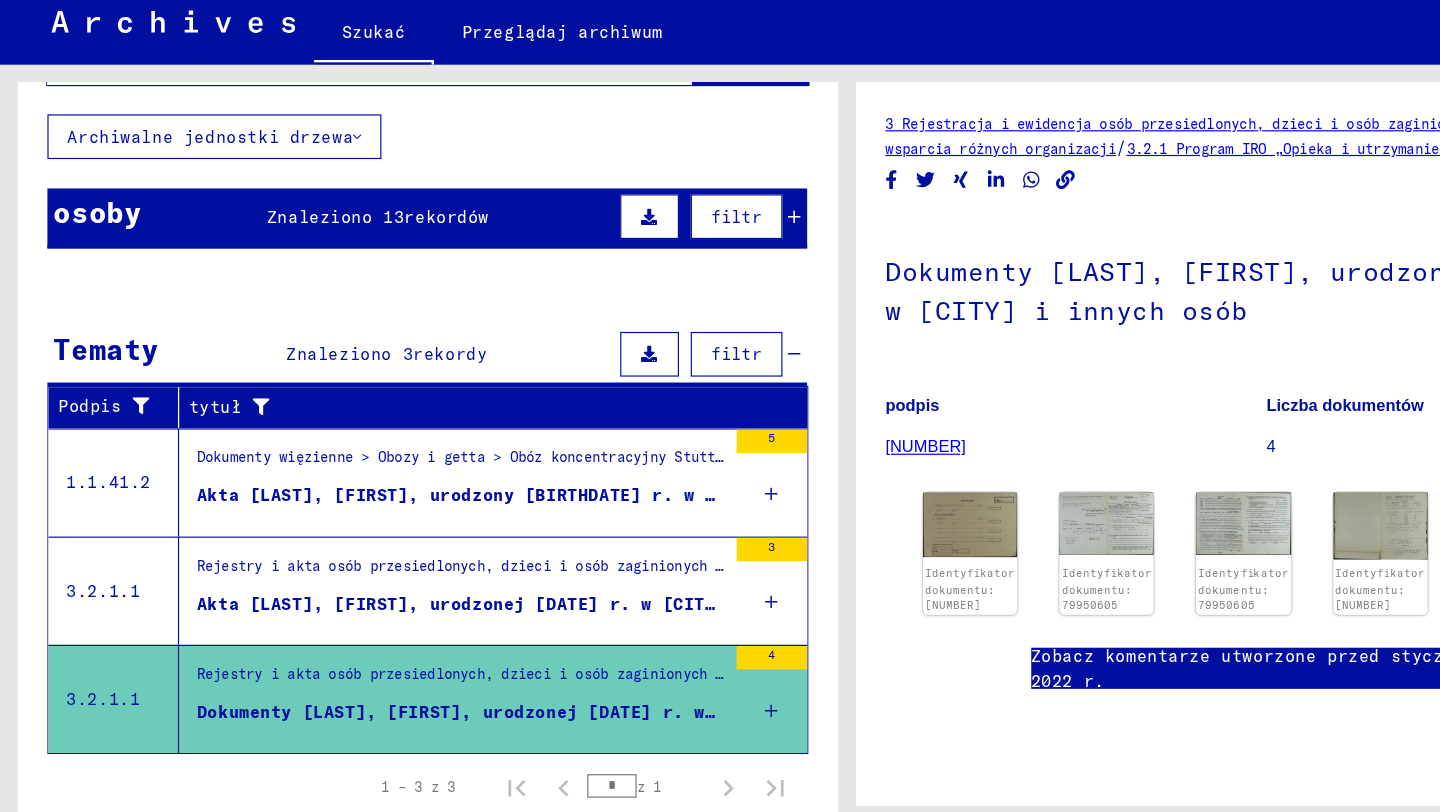 scroll, scrollTop: 0, scrollLeft: 0, axis: both 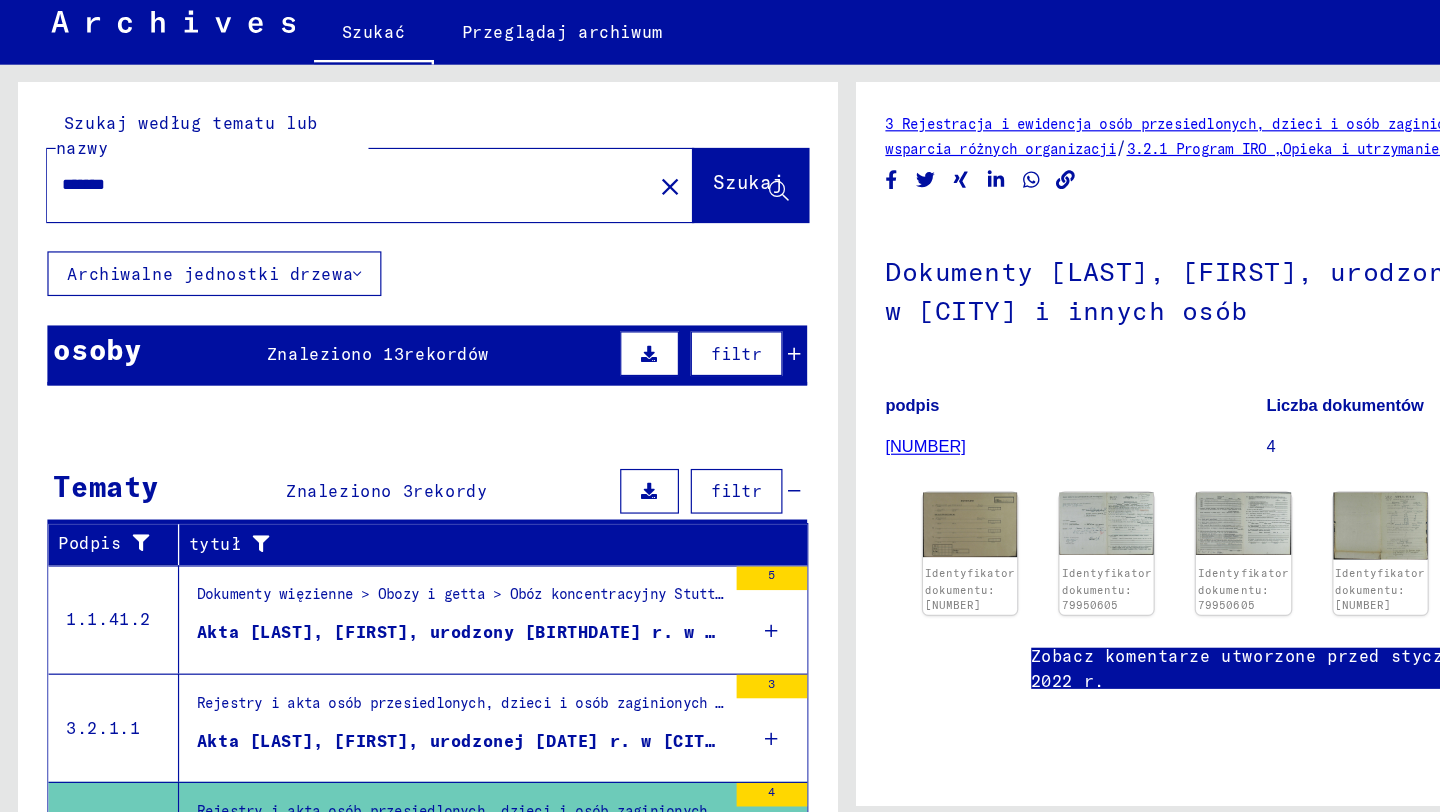 click on "*******" at bounding box center [296, 198] 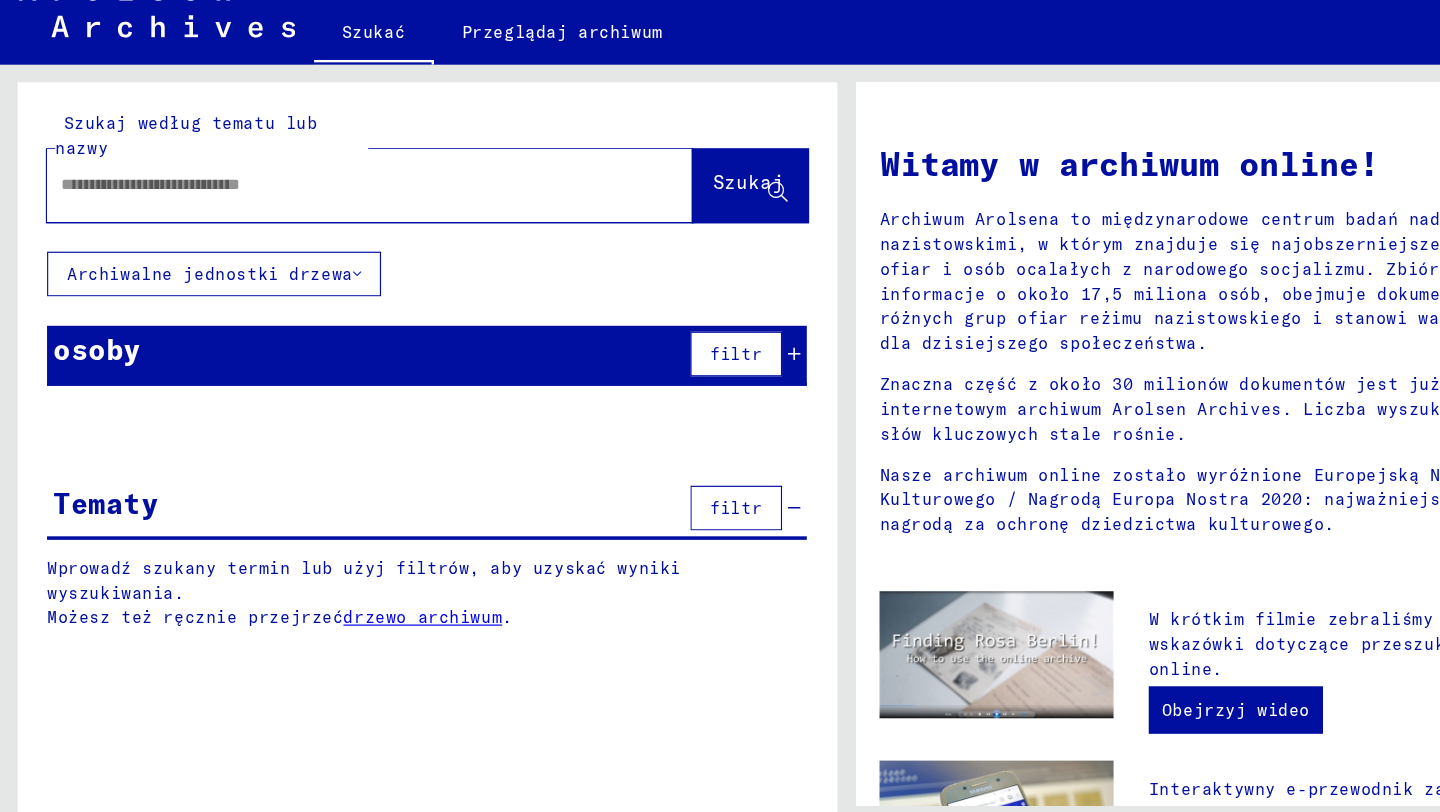 click at bounding box center (290, 198) 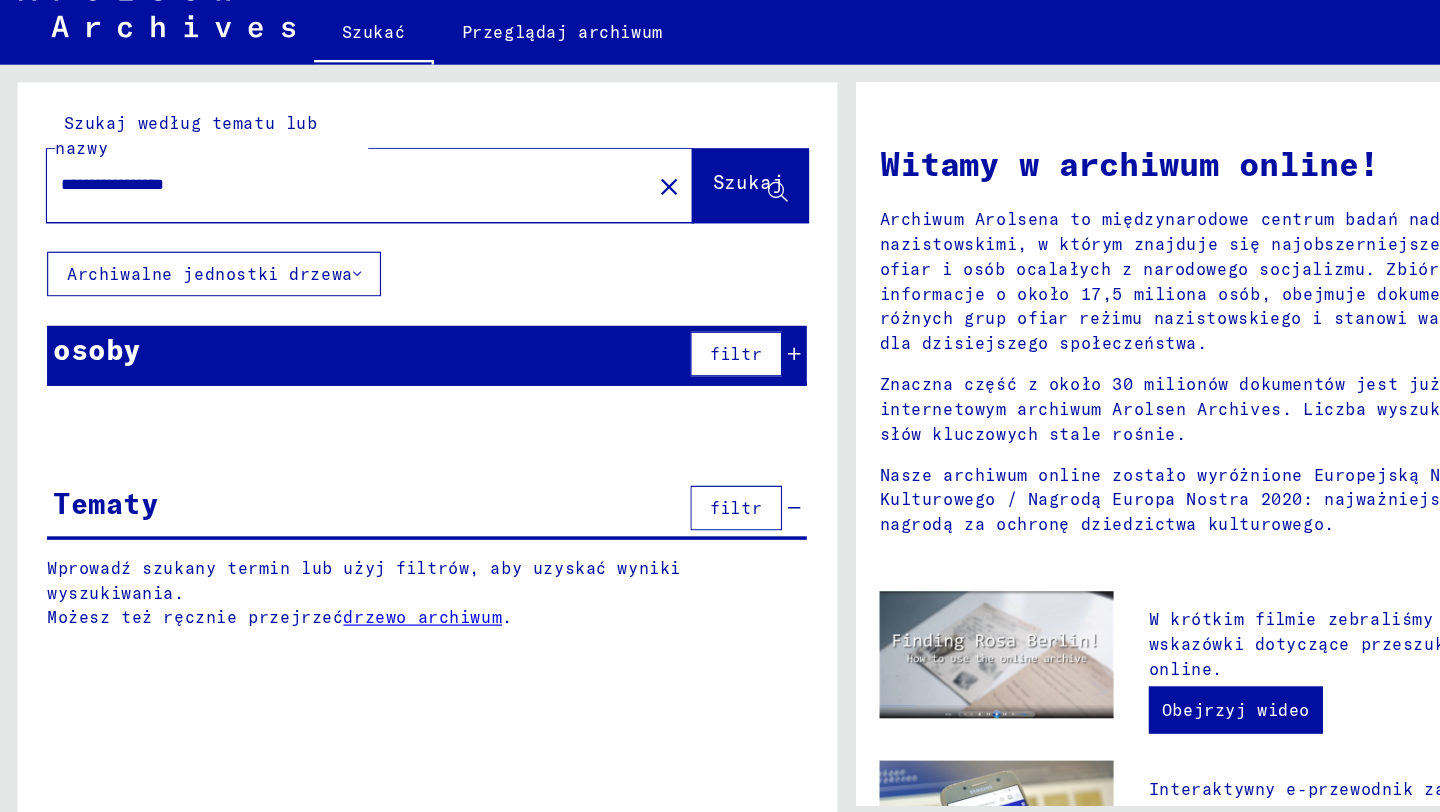type on "**********" 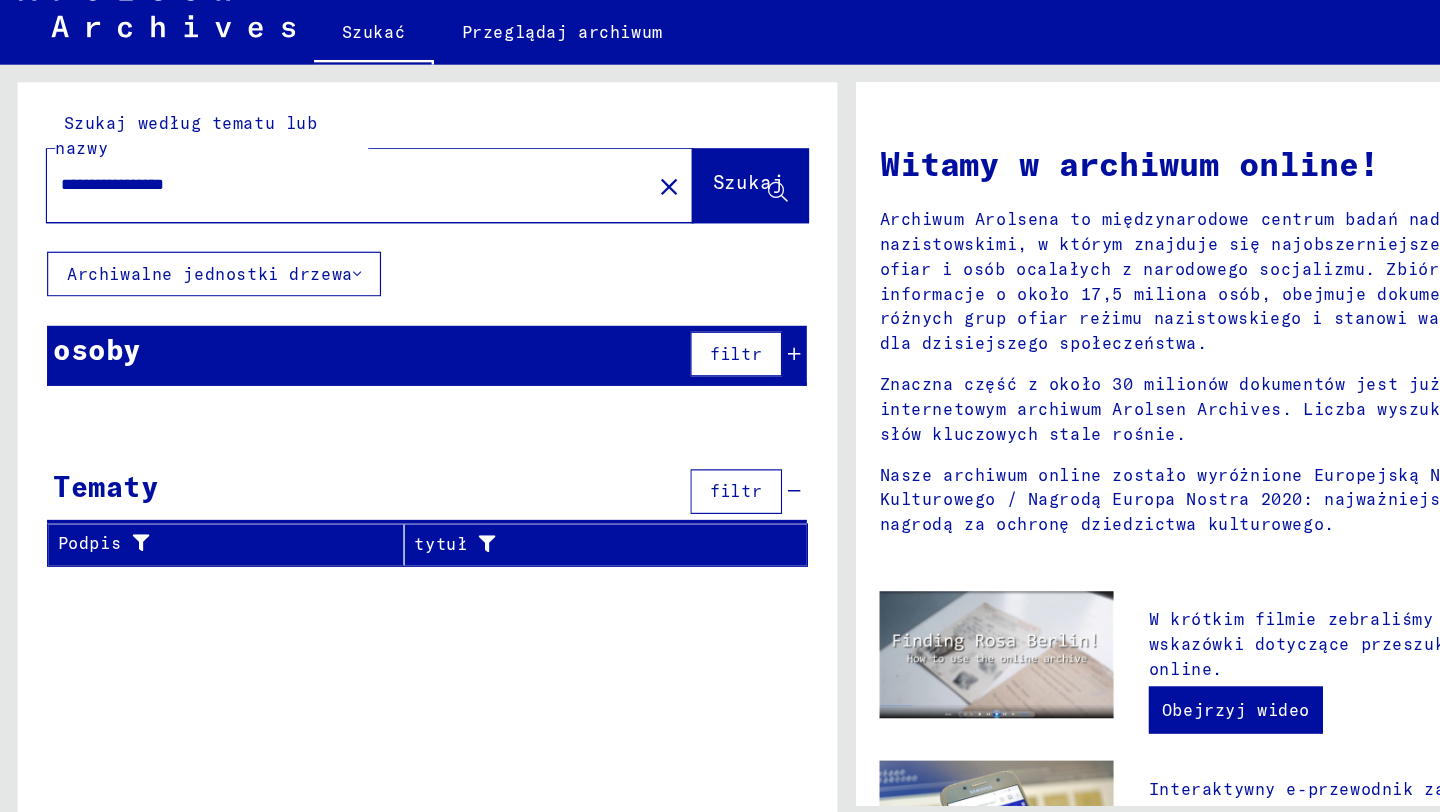 click on "close" 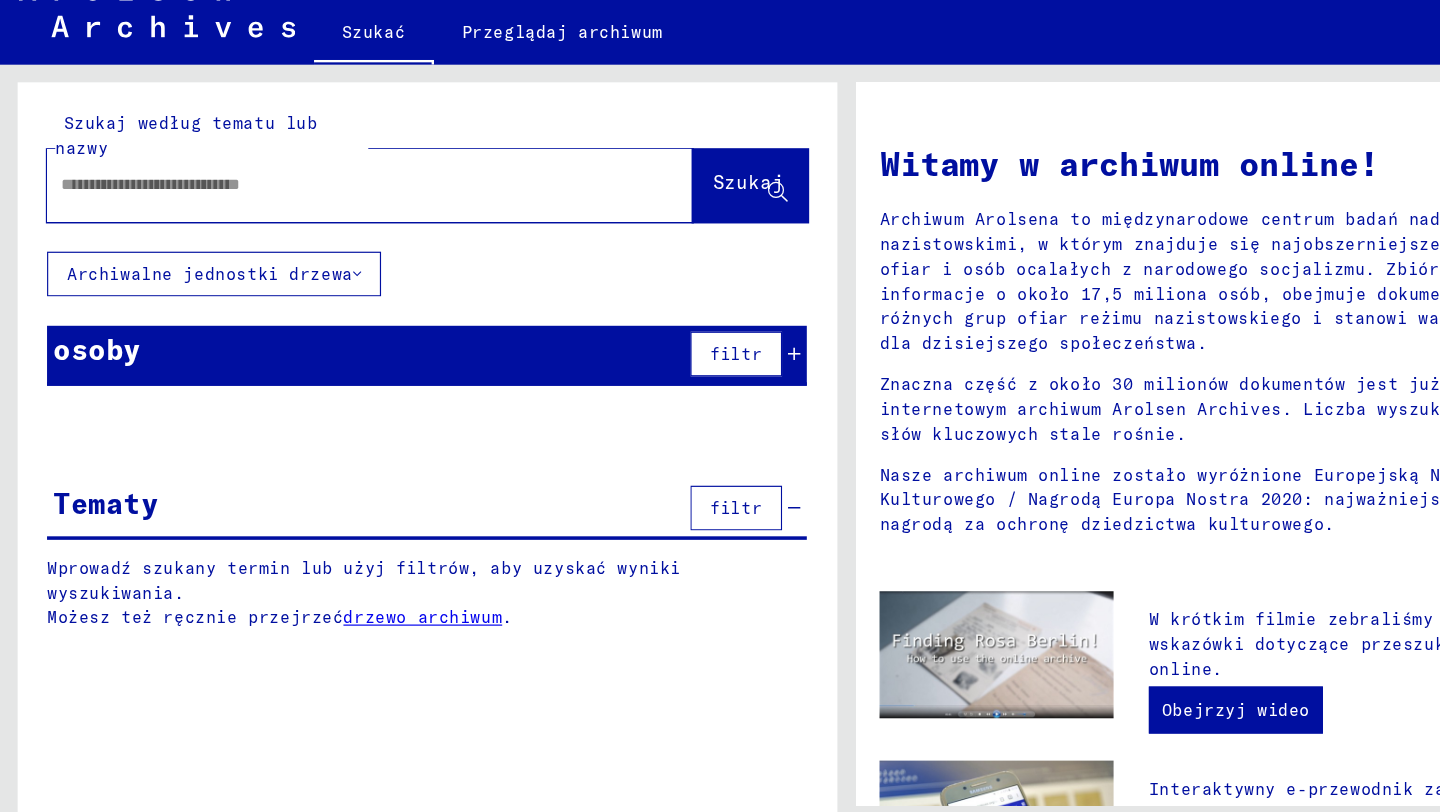 click at bounding box center [290, 198] 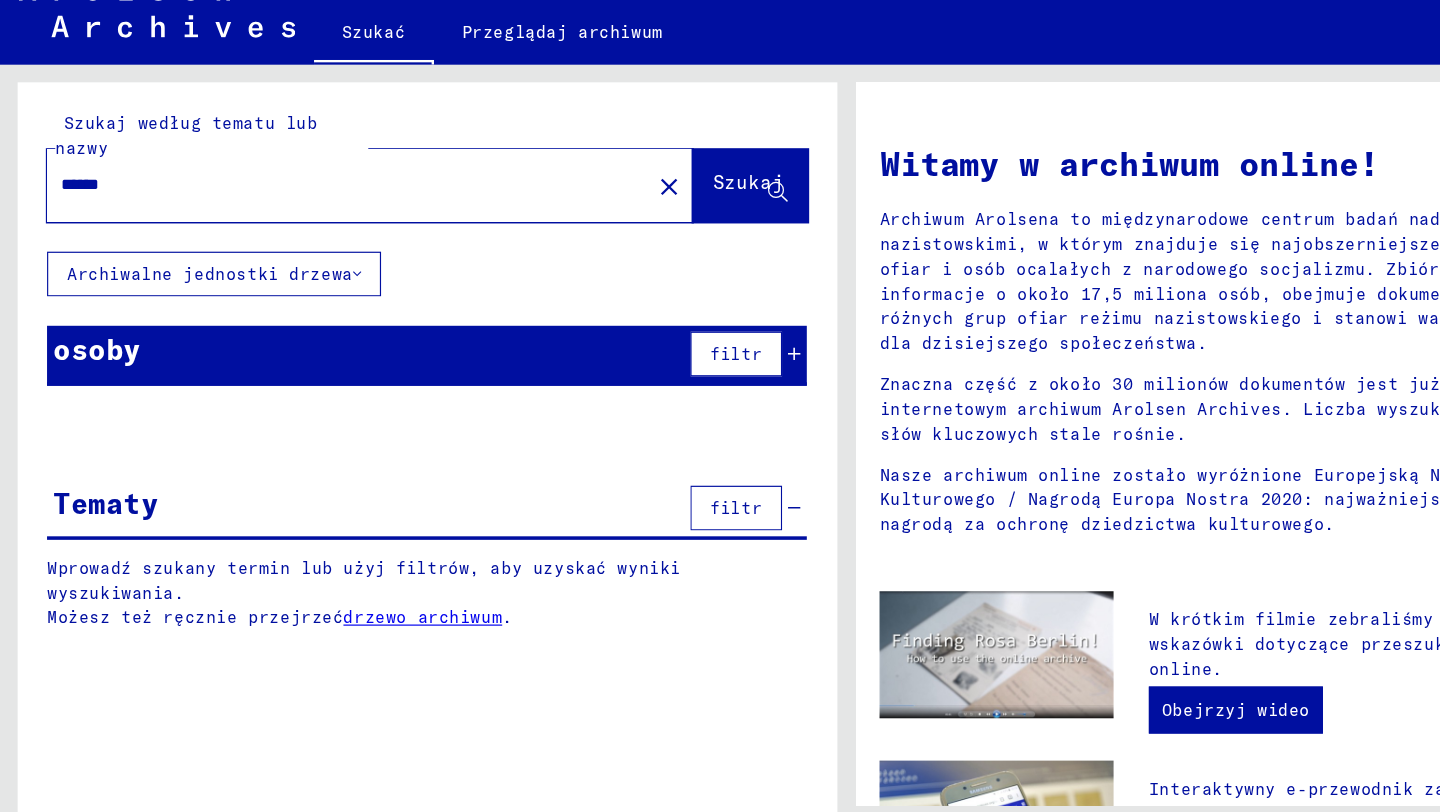 click on "Szukaj" 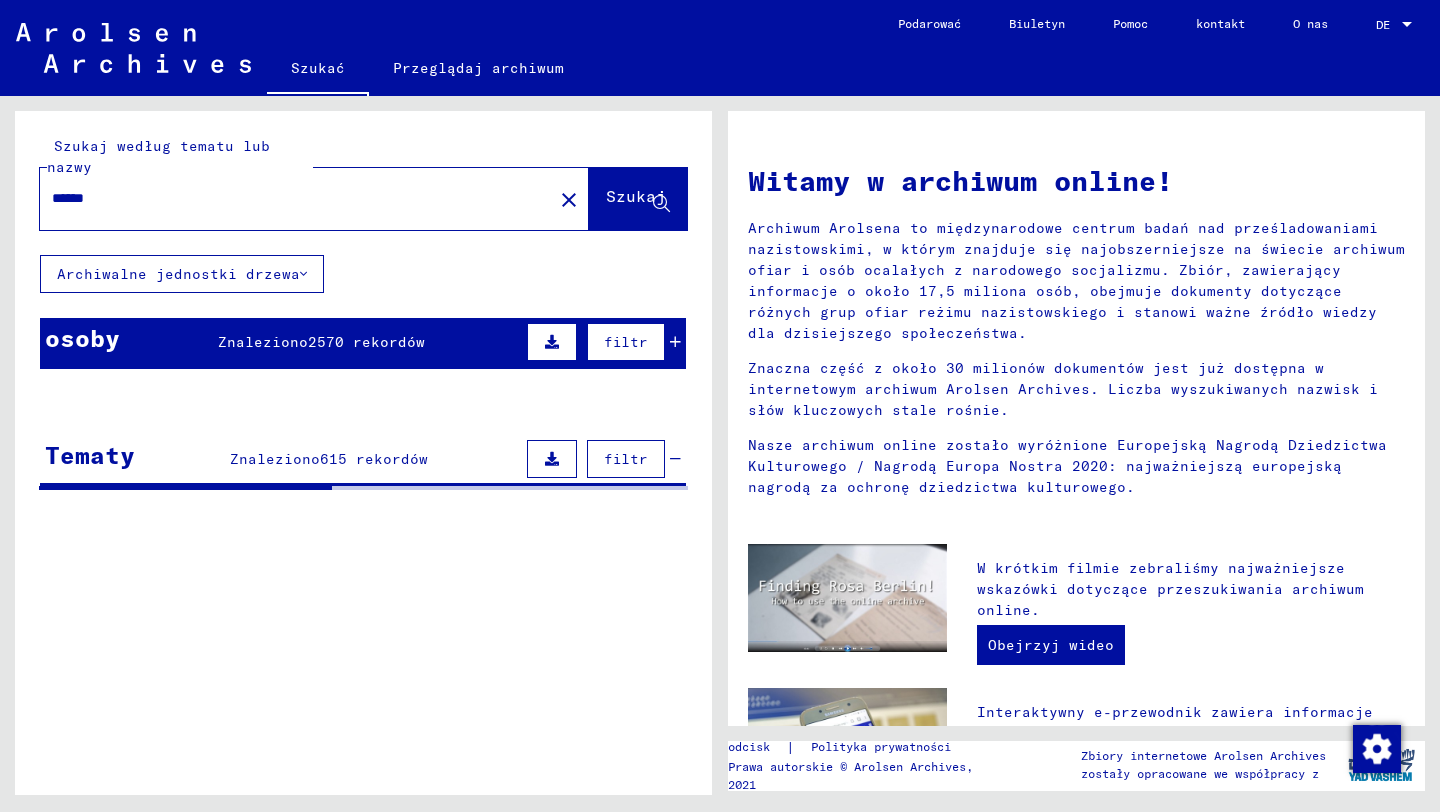 click on "******" 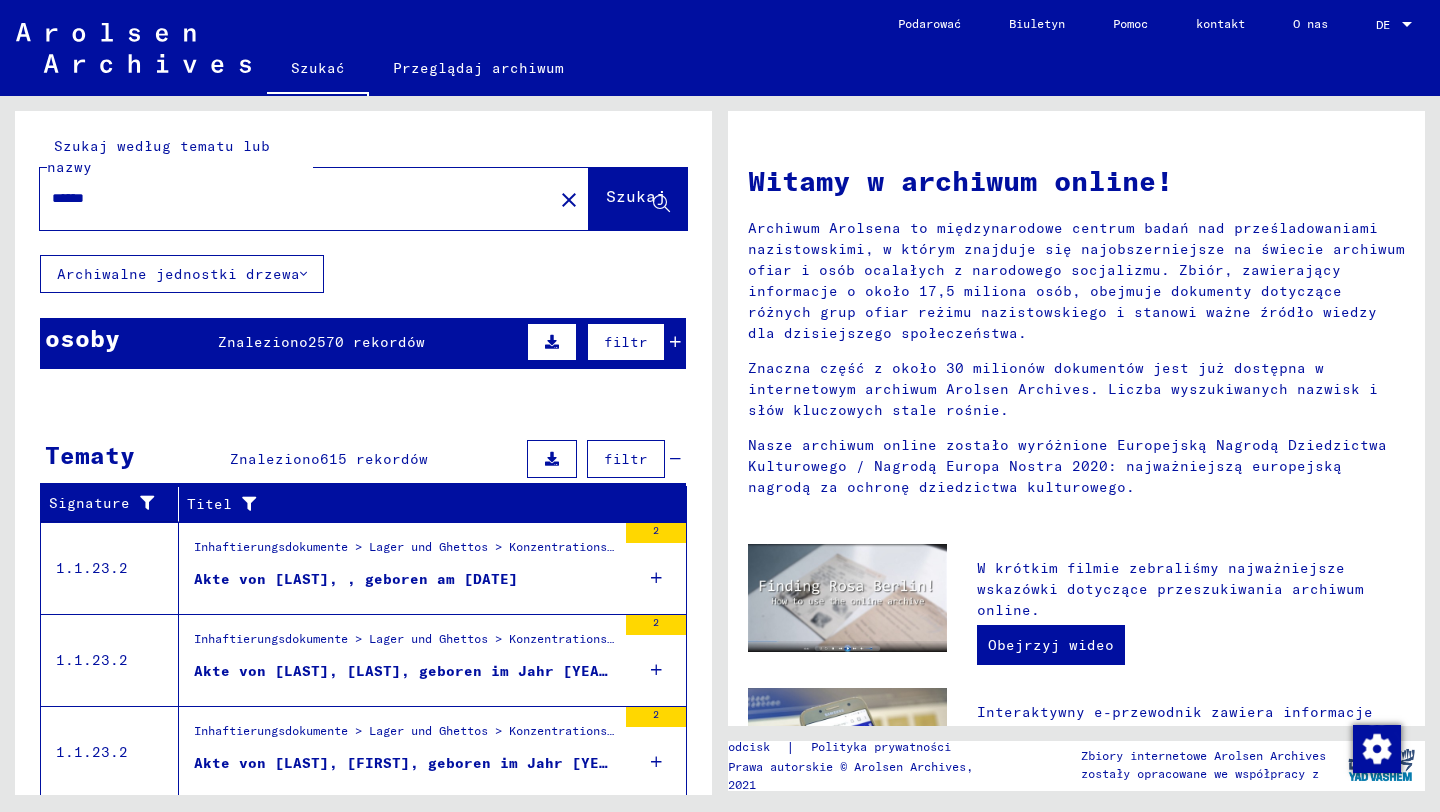 click on "******" at bounding box center [290, 198] 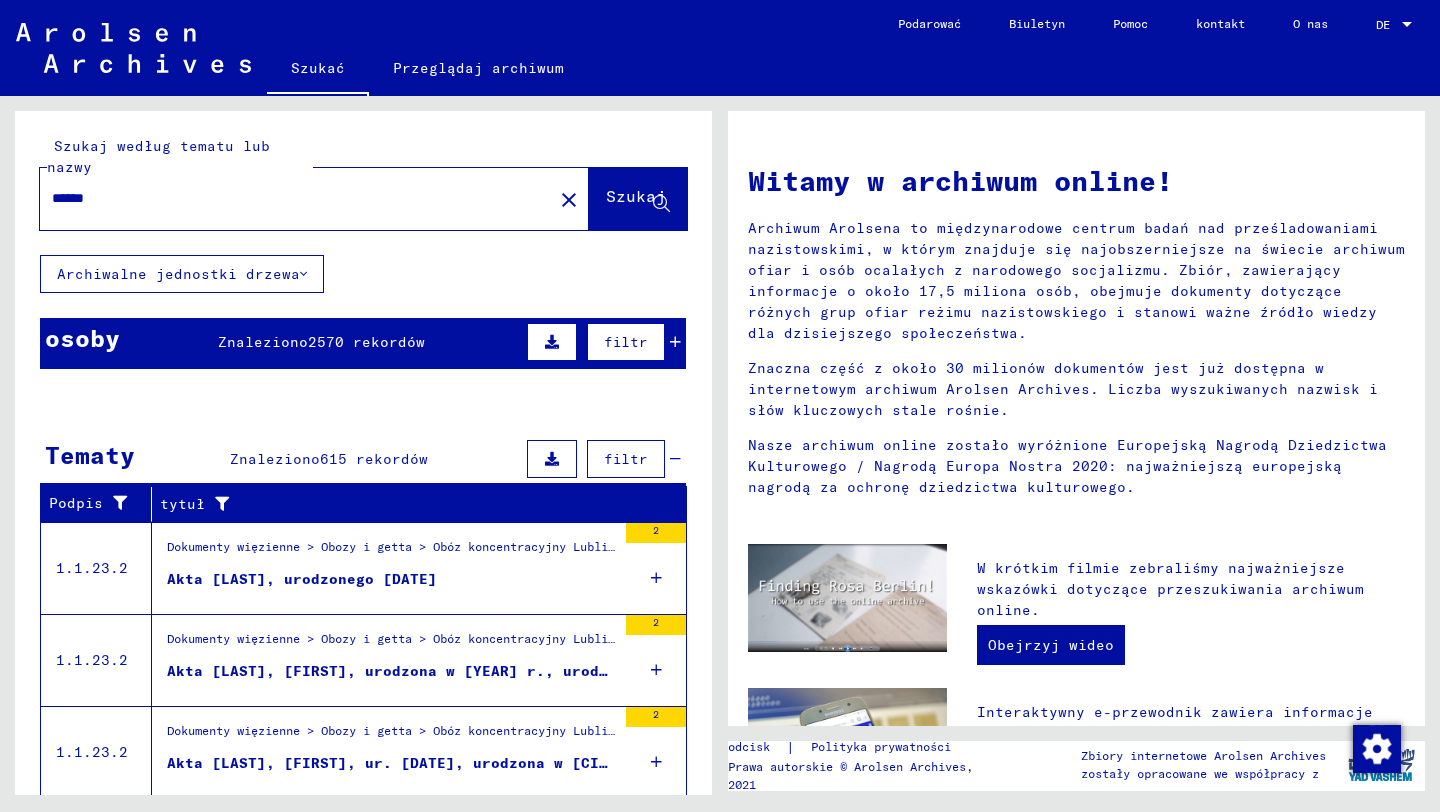 drag, startPoint x: 431, startPoint y: 573, endPoint x: 623, endPoint y: 534, distance: 195.9209 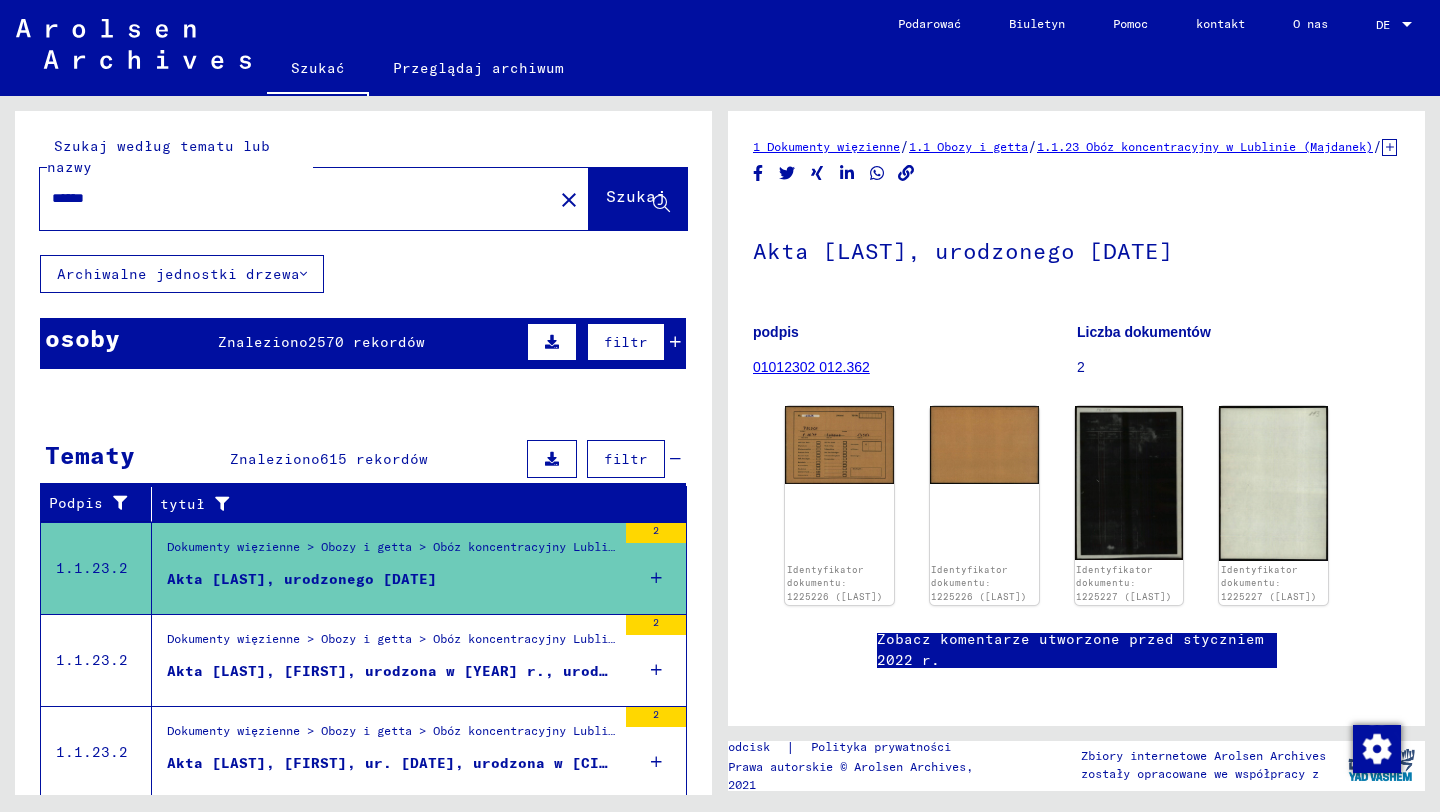 click on "Akta [LAST], [FIRST], urodzona w [YEAR] r., urodzona w [CITY]" at bounding box center [391, 676] 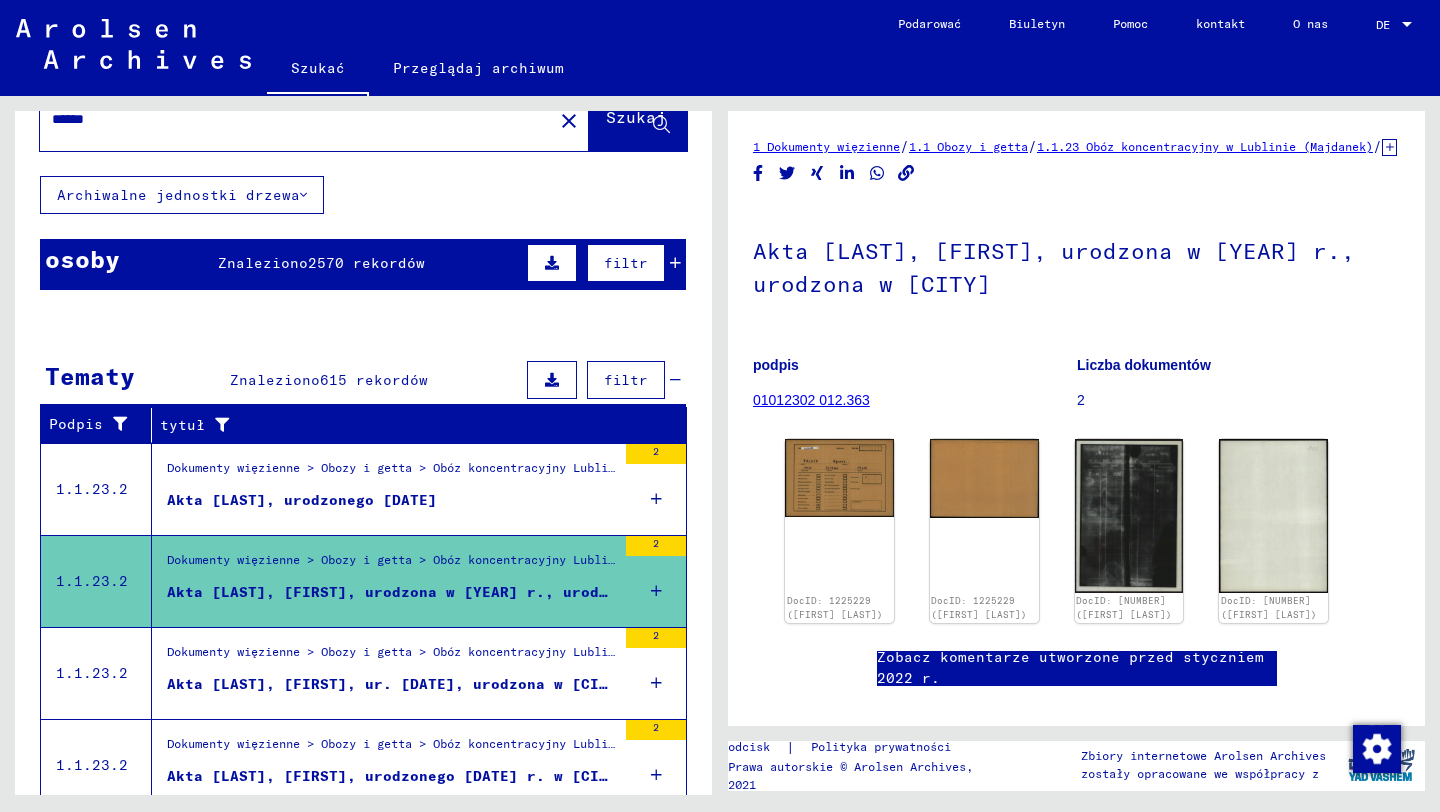 scroll, scrollTop: 82, scrollLeft: 0, axis: vertical 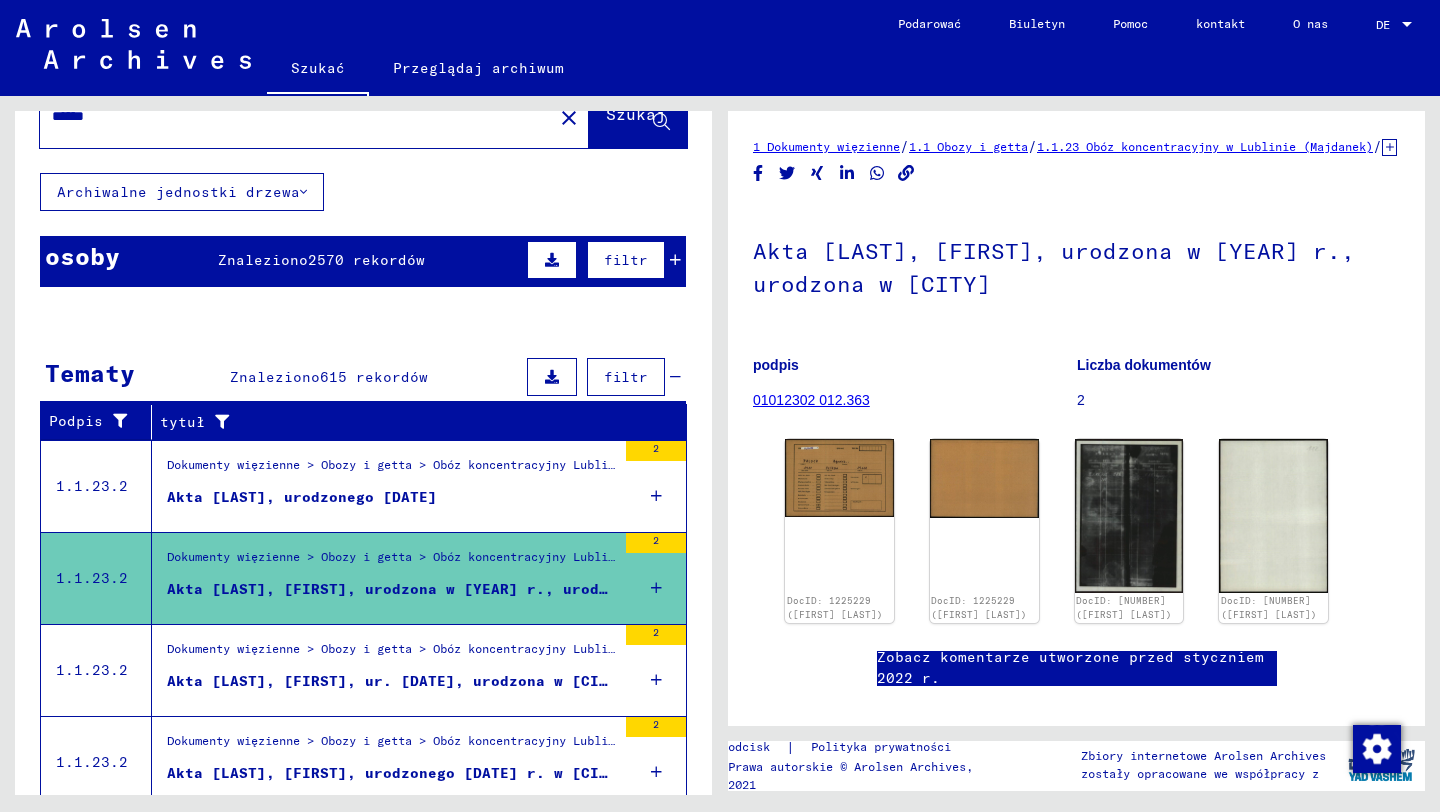 click on "Akta [LAST], [FIRST], ur. [DATE], urodzona w [CITY]" at bounding box center [396, 681] 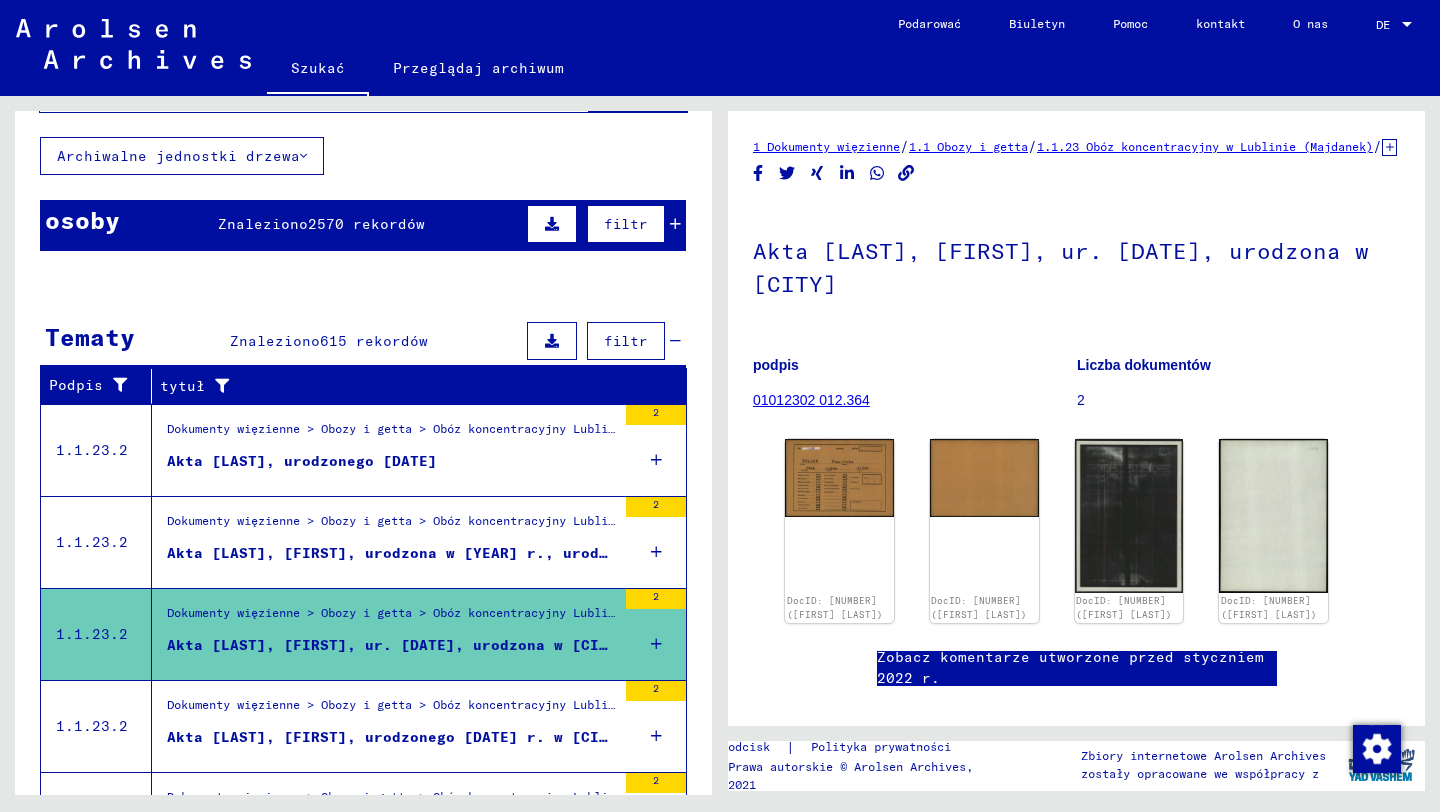 scroll, scrollTop: 124, scrollLeft: 0, axis: vertical 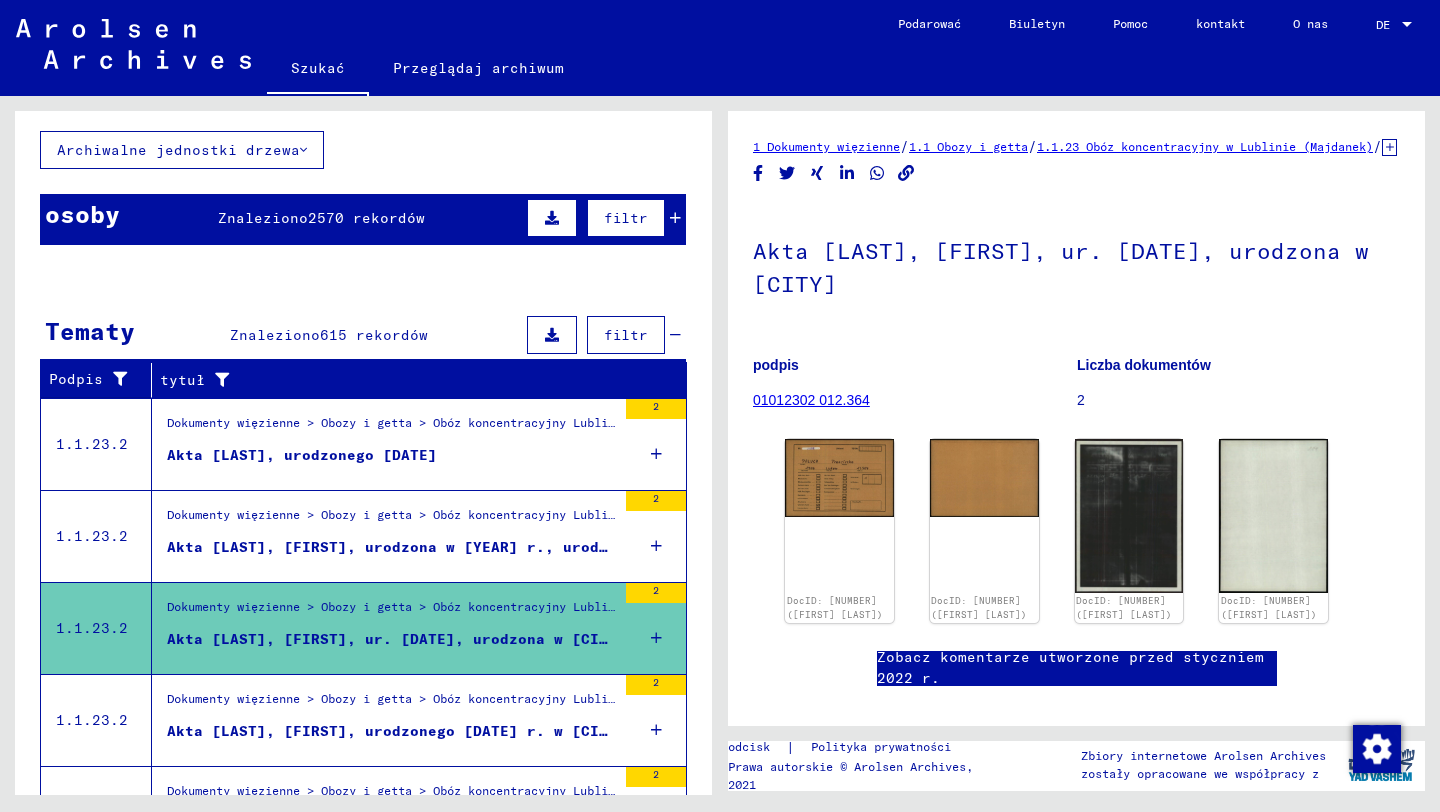 click on "Dokumenty więzienne > Obozy i getta > Obóz koncentracyjny Lublin (Majdanek) > Dokumenty indywidualne Lublin > Akta osobowe więźniów KL Lublin (Majdanek) > Akta z nazwiskami z [LAST] Akta [LAST], [FIRST], ur. [YEAR], urodzona w [CITY]" at bounding box center [384, 628] 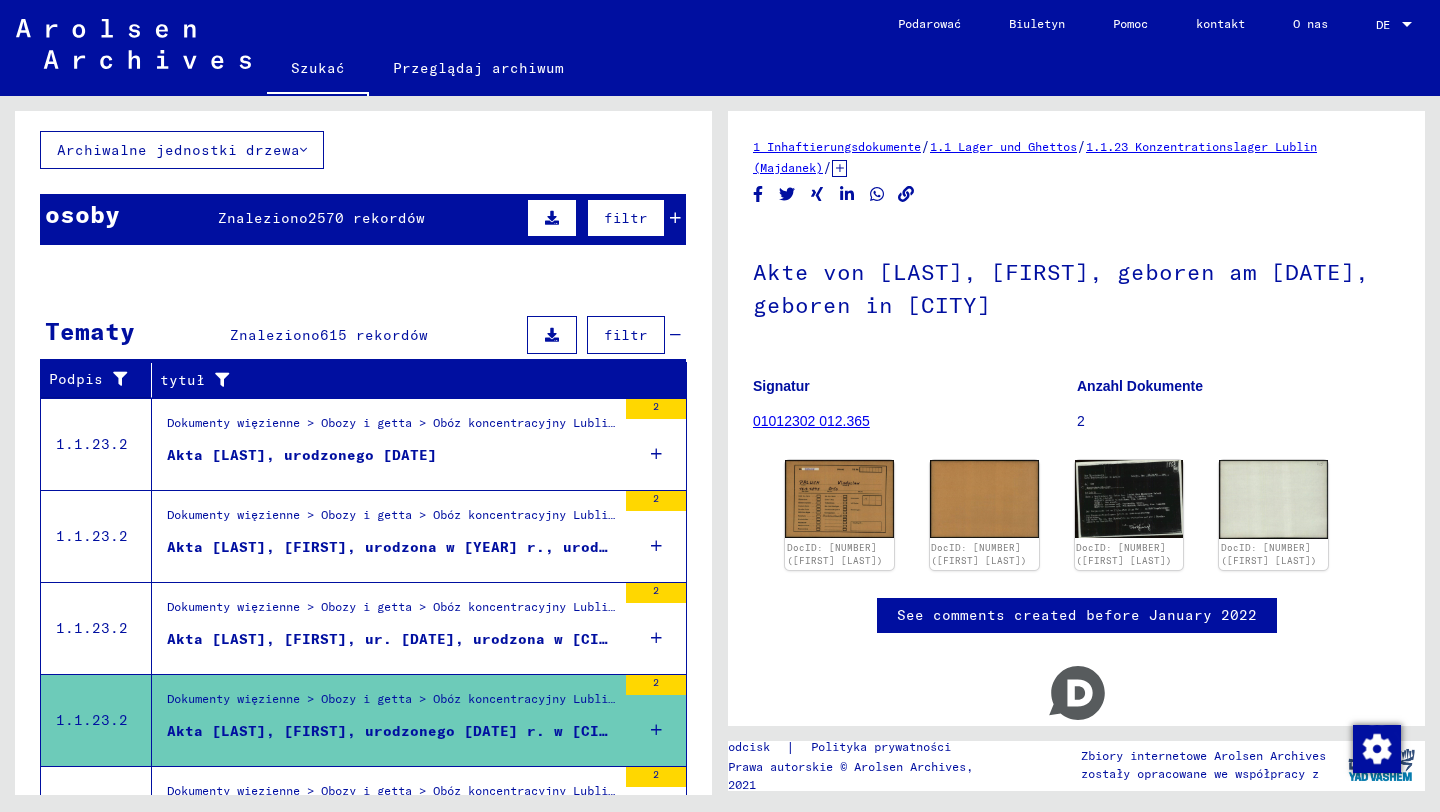 scroll, scrollTop: 356, scrollLeft: 0, axis: vertical 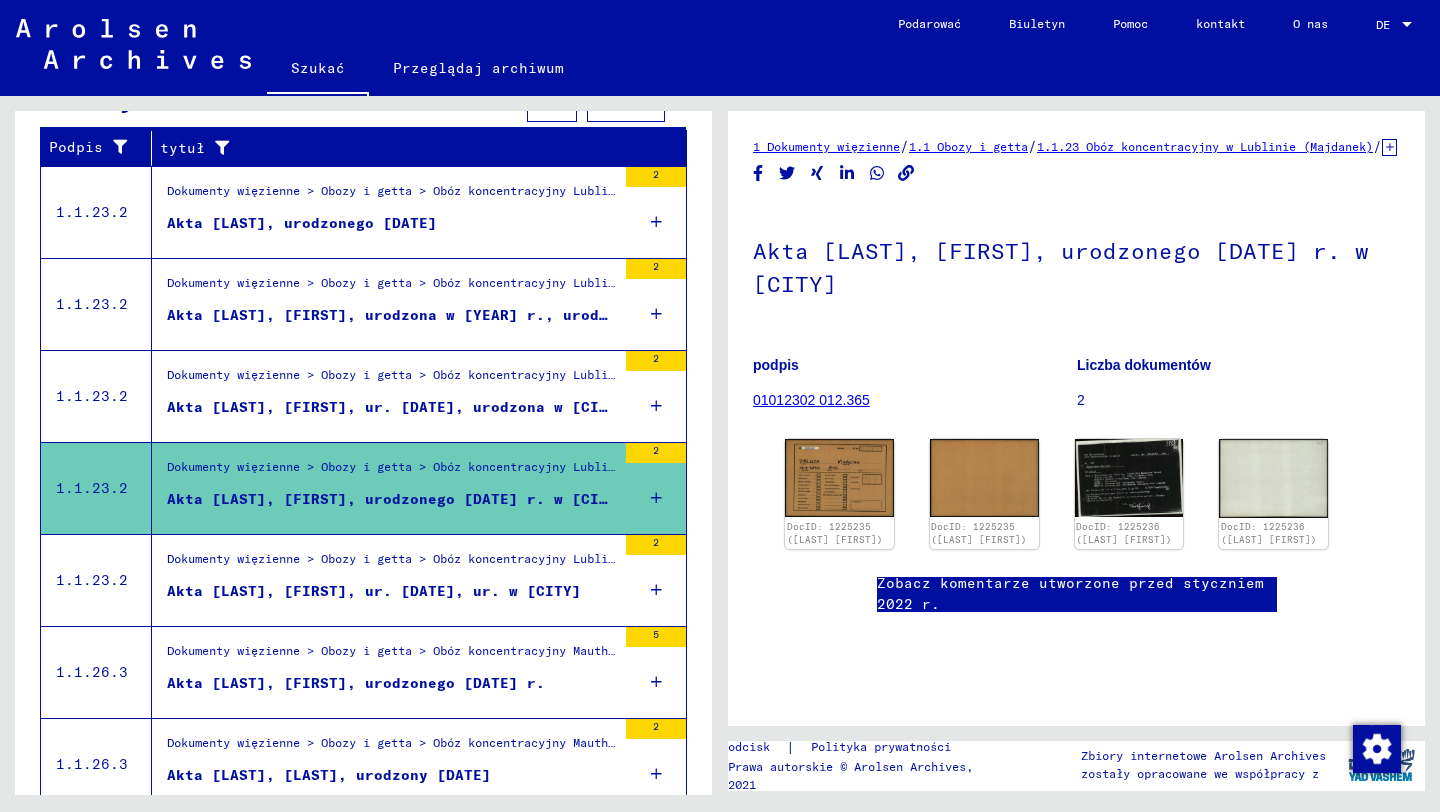 click on "Akta [LAST], [FIRST], ur. [DATE], ur. w [CITY]" at bounding box center [374, 591] 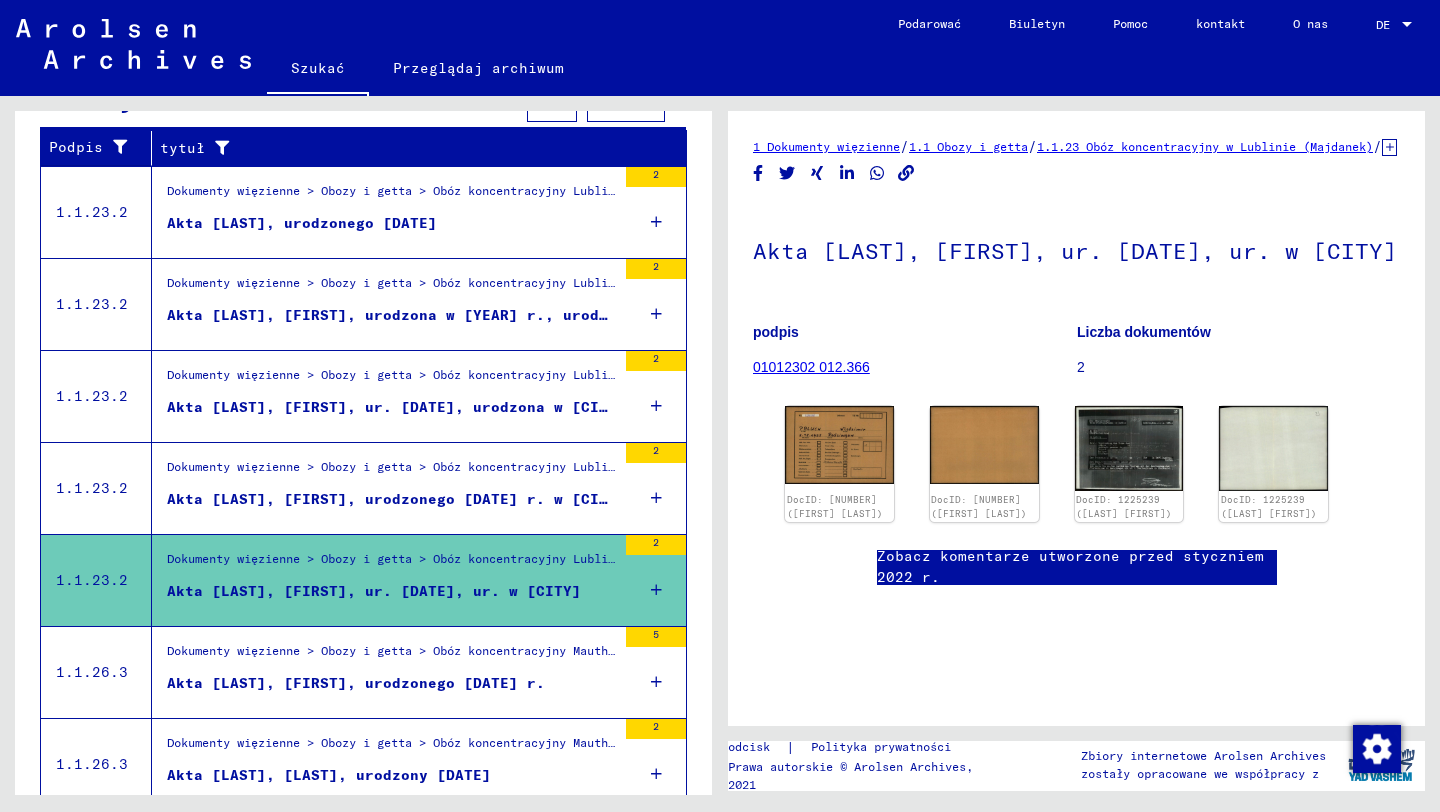 click on "Dokumenty więzienne > Obozy i getta > Obóz koncentracyjny Mauthausen > Indywidualne dokumenty mężczyzn z Mauthausen > Indywidualne dokumenty więźniów - KL Mauthausen > Akta z nazwiskami z [COMPANY]" at bounding box center (856, 650) 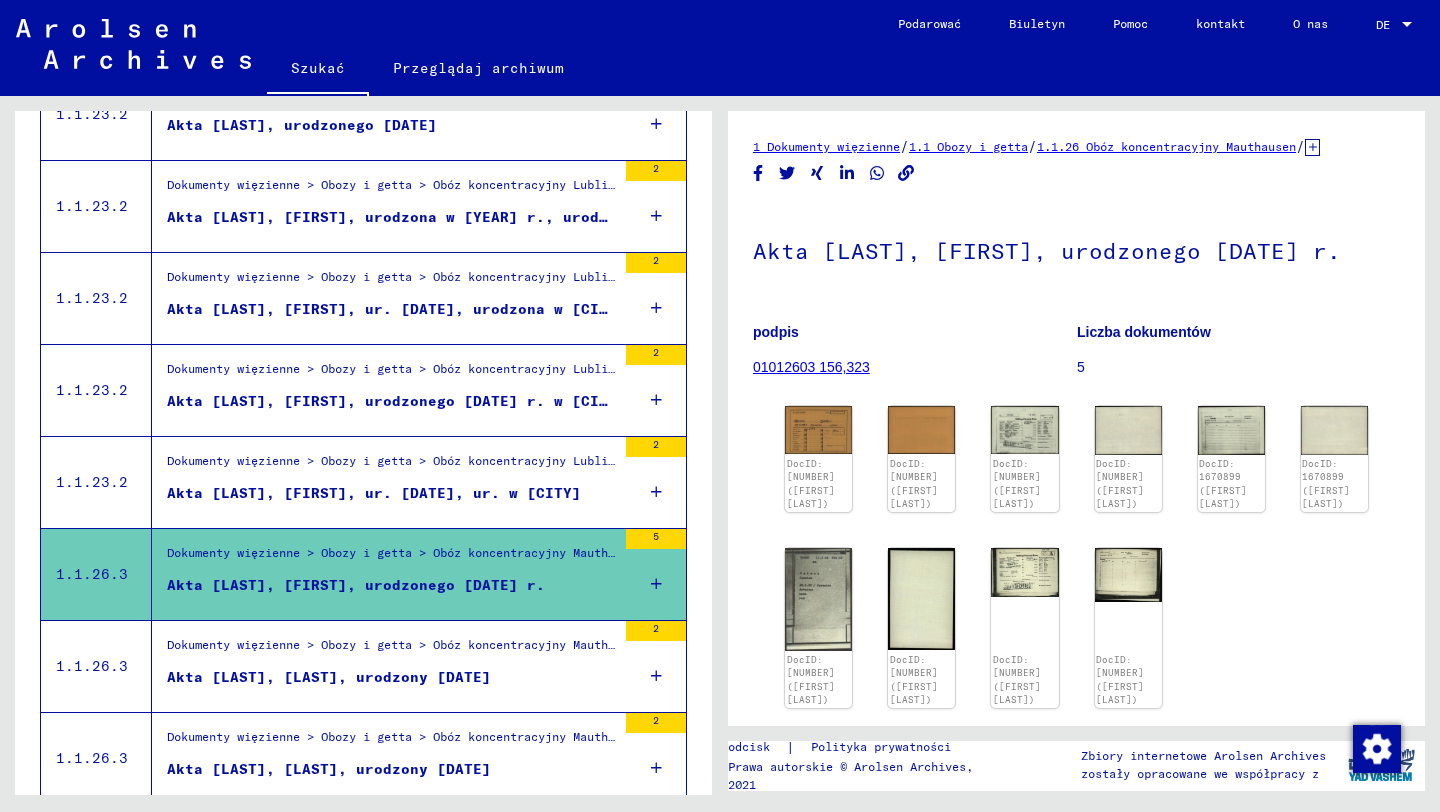 scroll, scrollTop: 462, scrollLeft: 0, axis: vertical 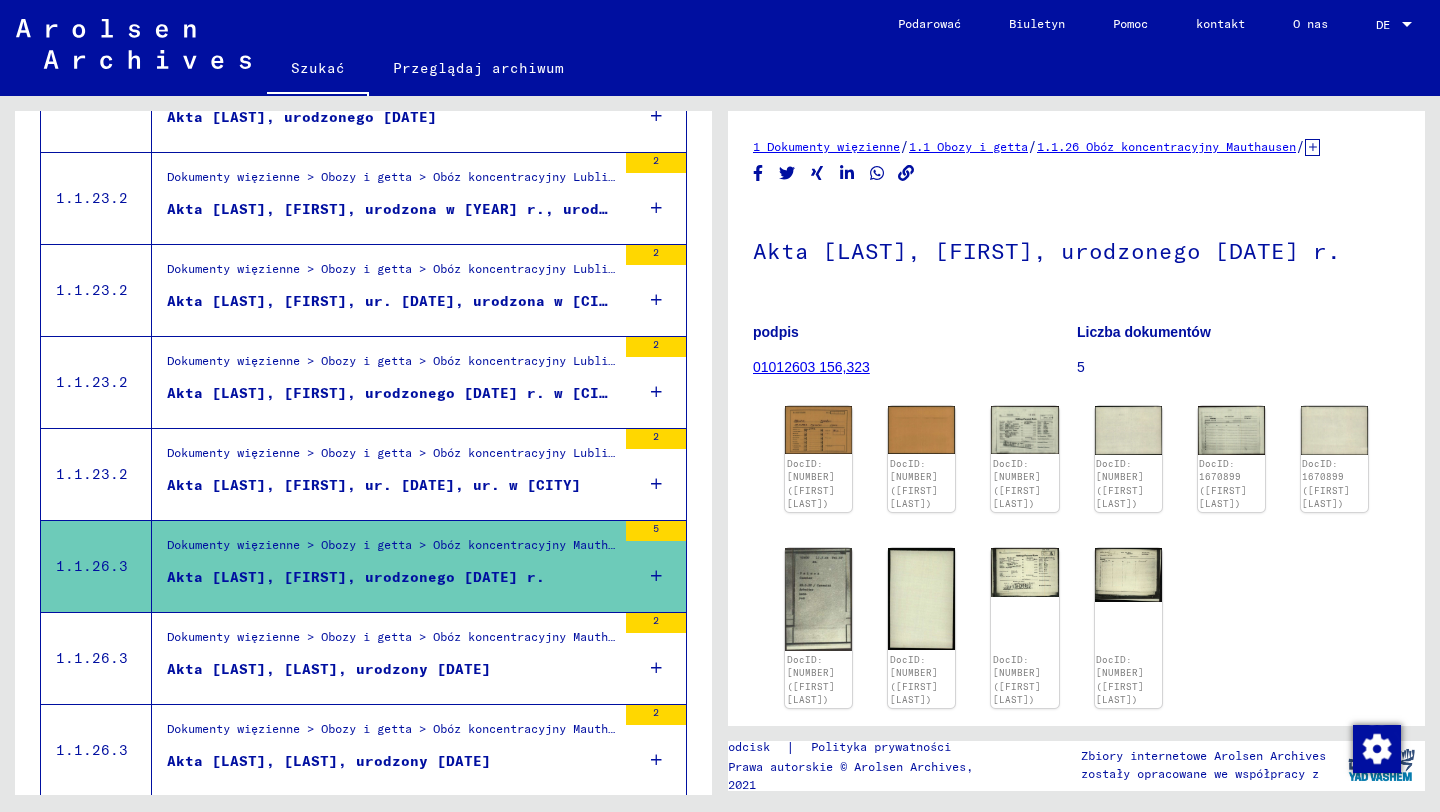 click on "Dokumenty więzienne > Obozy i getta > Obóz koncentracyjny Mauthausen > Indywidualne dokumenty mężczyzn z Mauthausen > Indywidualne dokumenty więźniów - KL Mauthausen > Akta z nazwiskami z [COMPANY]" at bounding box center [391, 642] 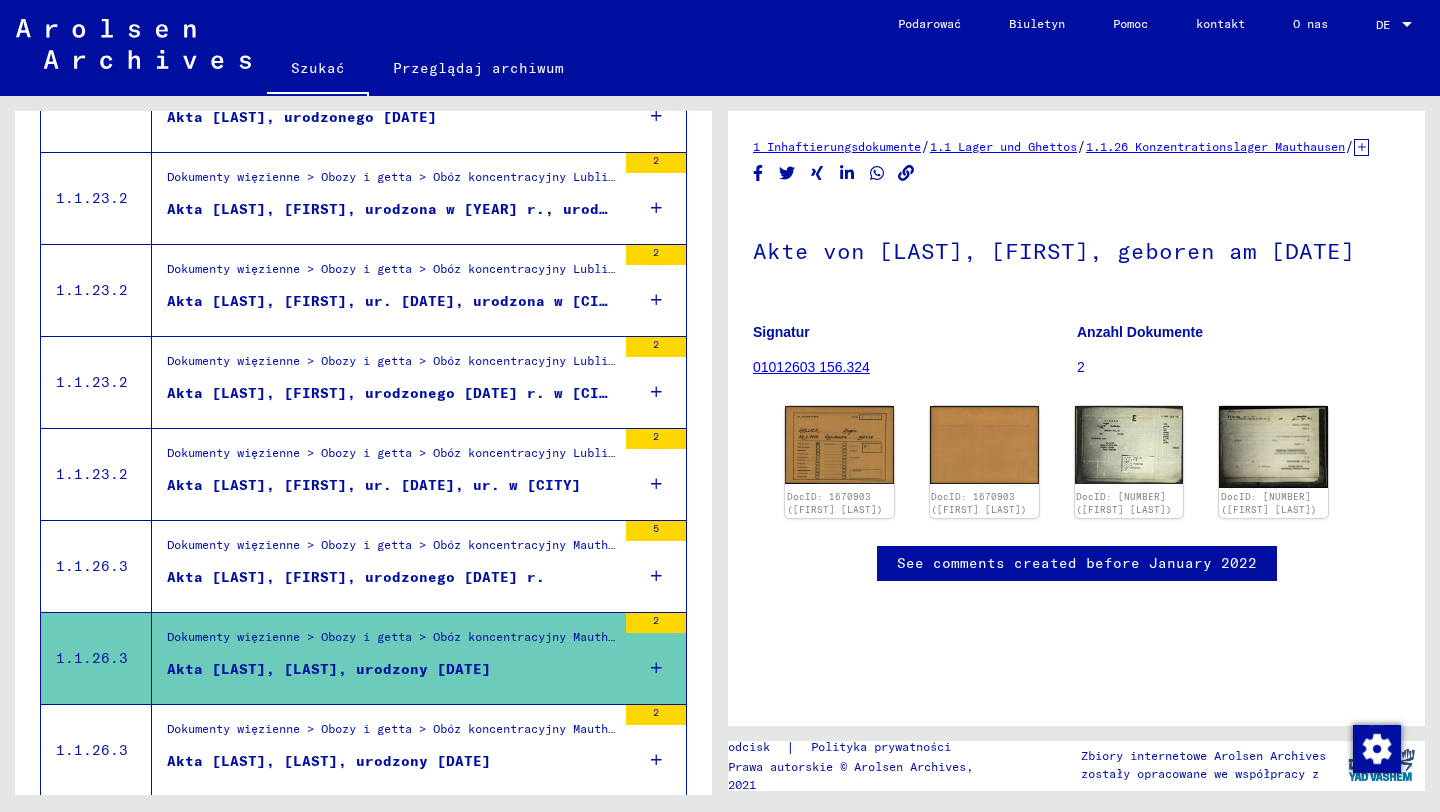 scroll, scrollTop: 0, scrollLeft: 0, axis: both 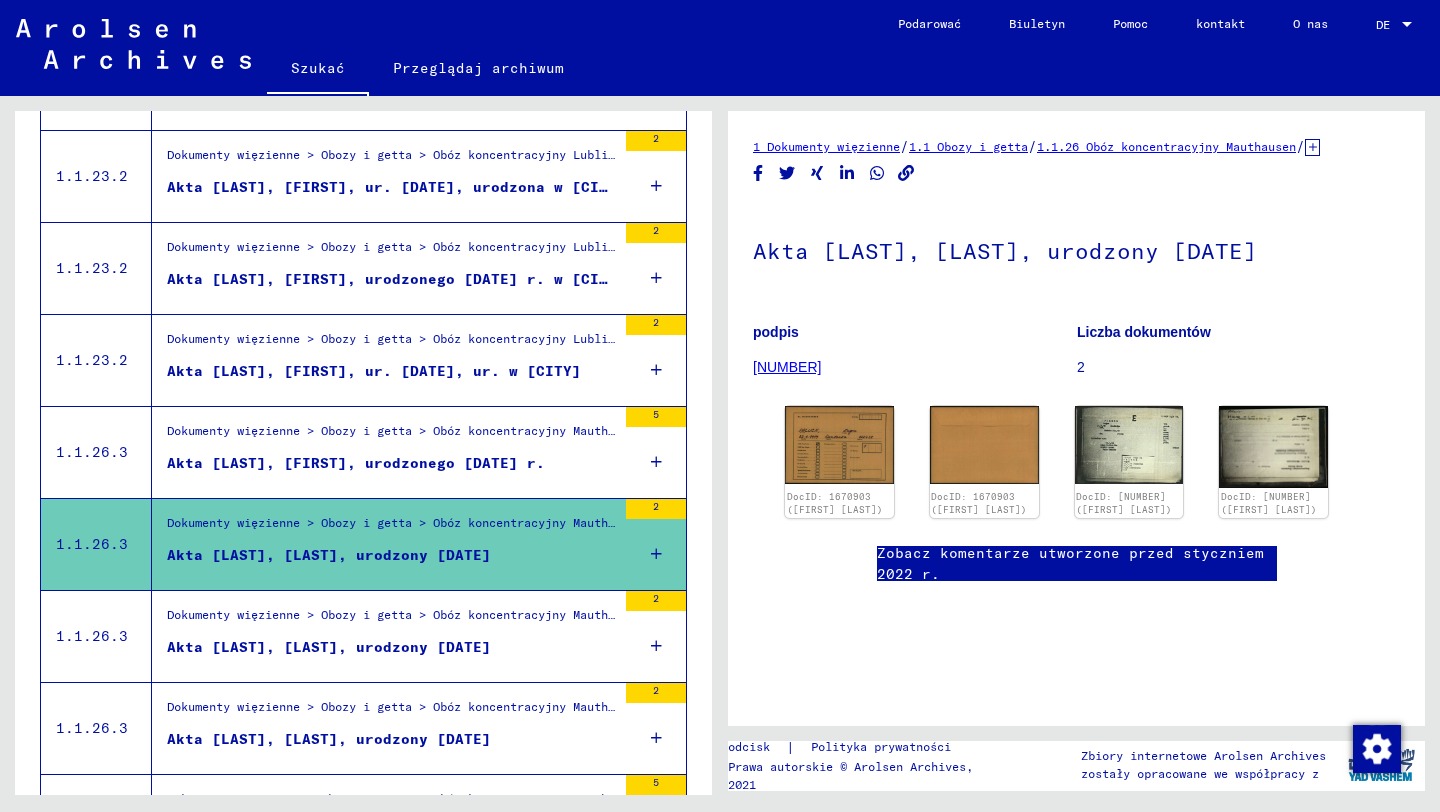 click on "Akta [LAST], [LAST], urodzony [DATE]" at bounding box center (329, 647) 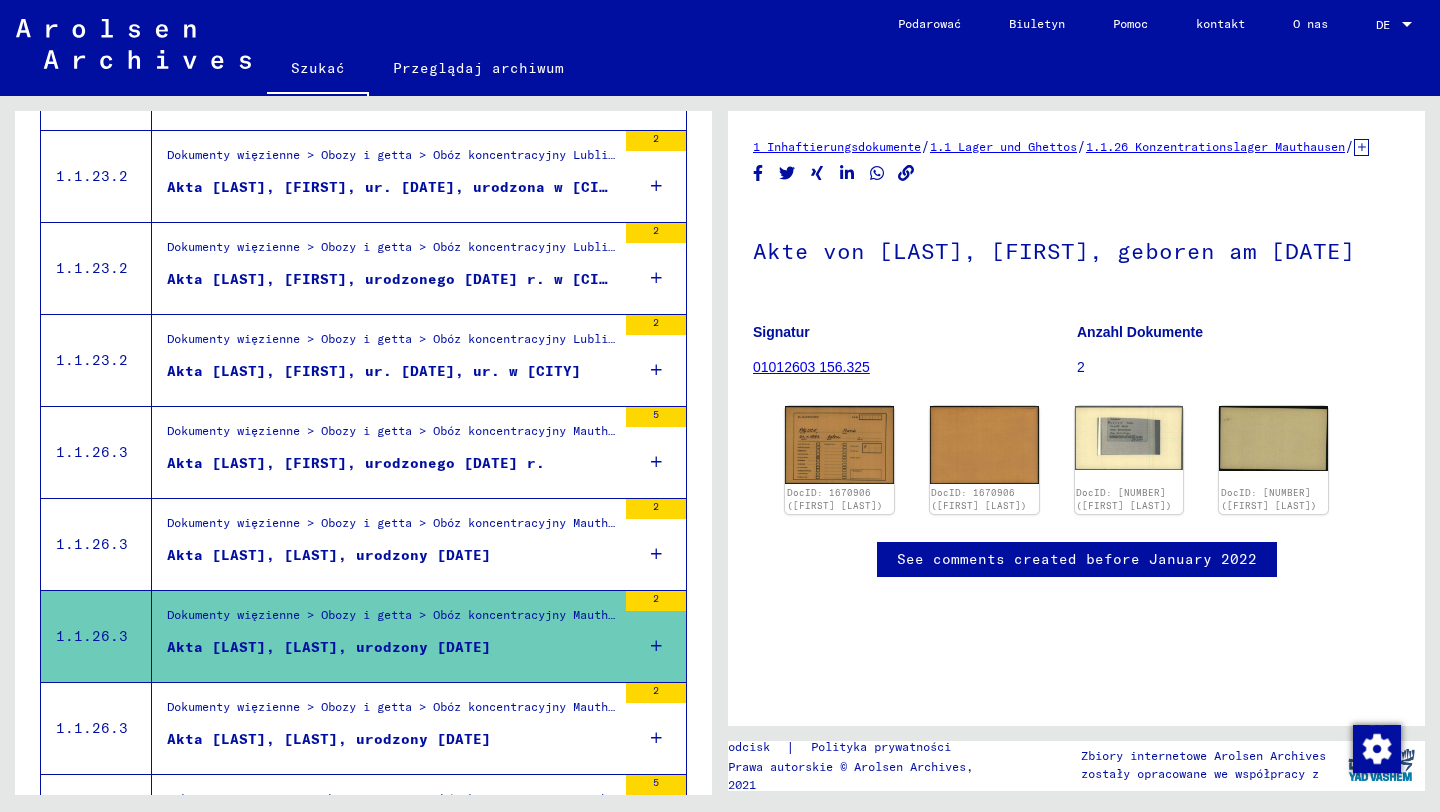 scroll, scrollTop: 0, scrollLeft: 0, axis: both 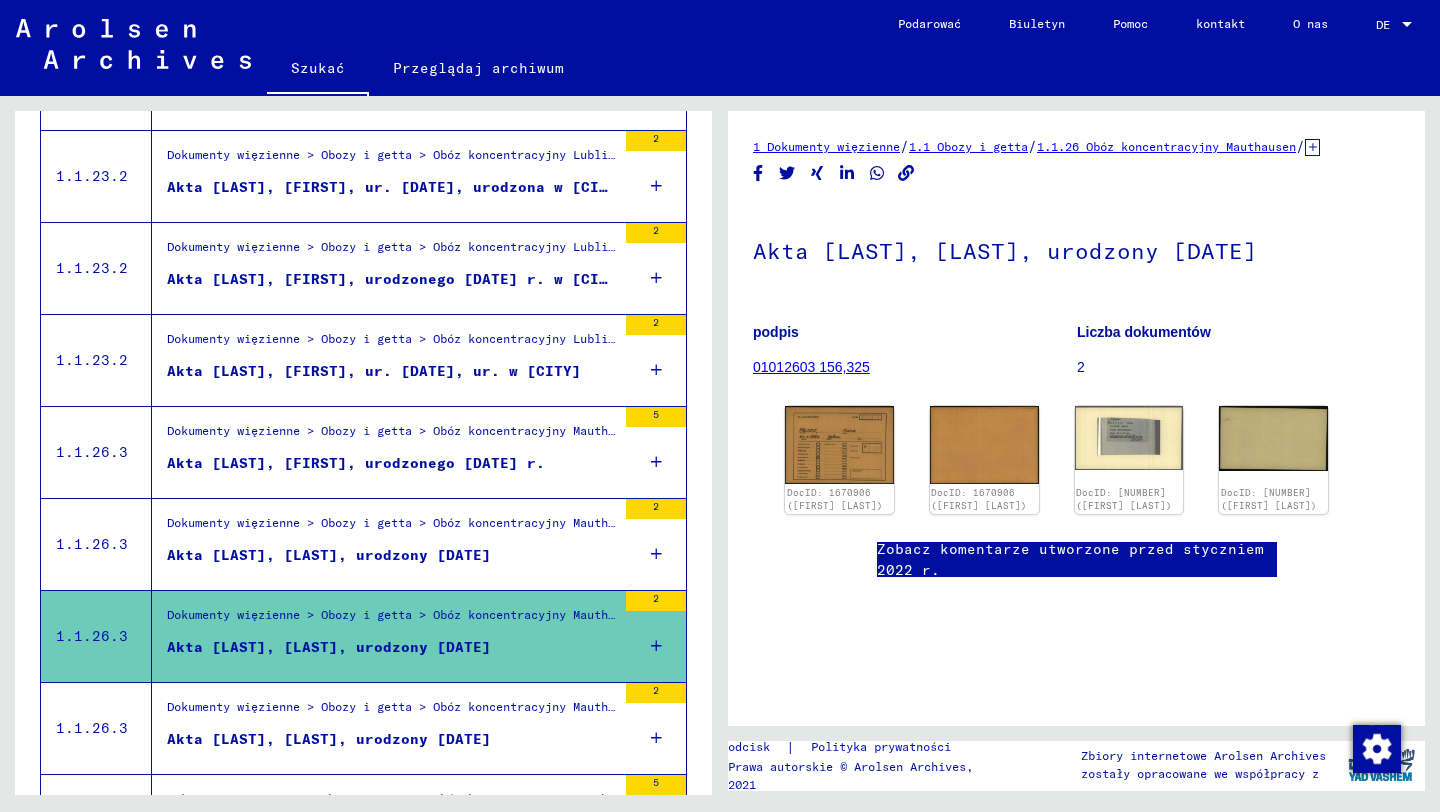 click on "Dokumenty więzienne > Obozy i getta > Obóz koncentracyjny Mauthausen > Indywidualne dokumenty mężczyzn z Mauthausen > Indywidualne dokumenty więźniów - KL Mauthausen > Akta z nazwiskami z [COMPANY]" at bounding box center [391, 712] 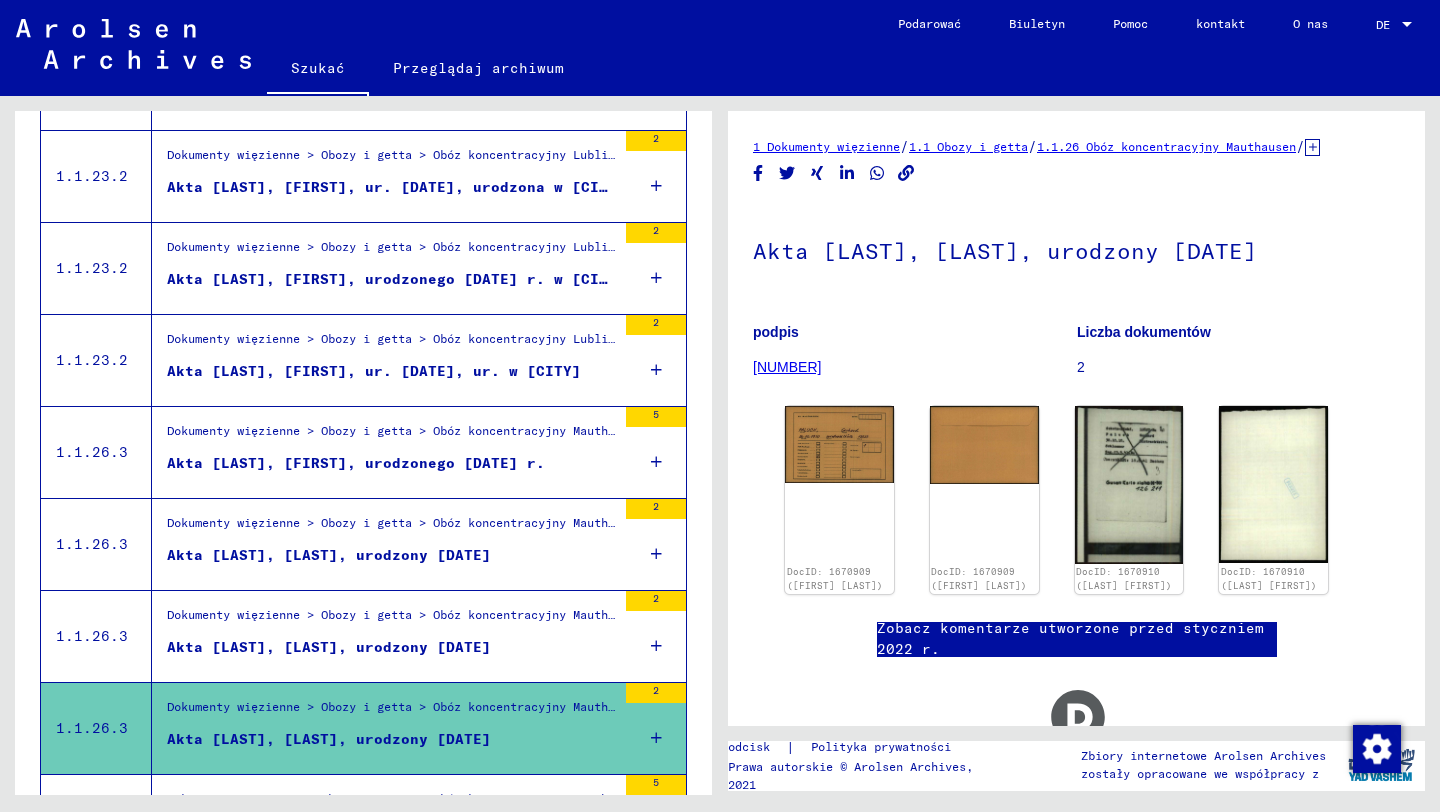 scroll, scrollTop: 888, scrollLeft: 0, axis: vertical 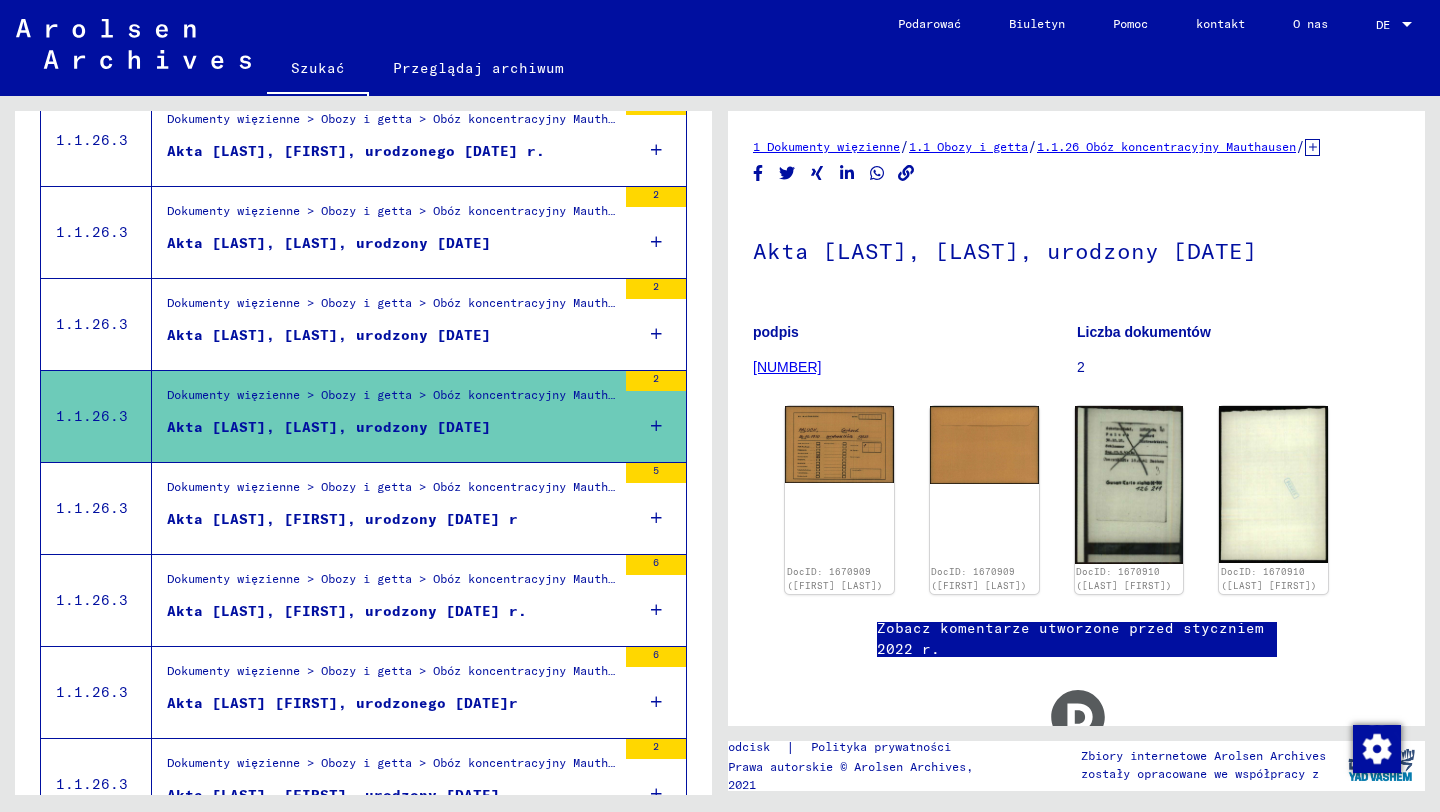 click on "Akta [LAST], [FIRST], urodzony [DATE] r" at bounding box center [342, 519] 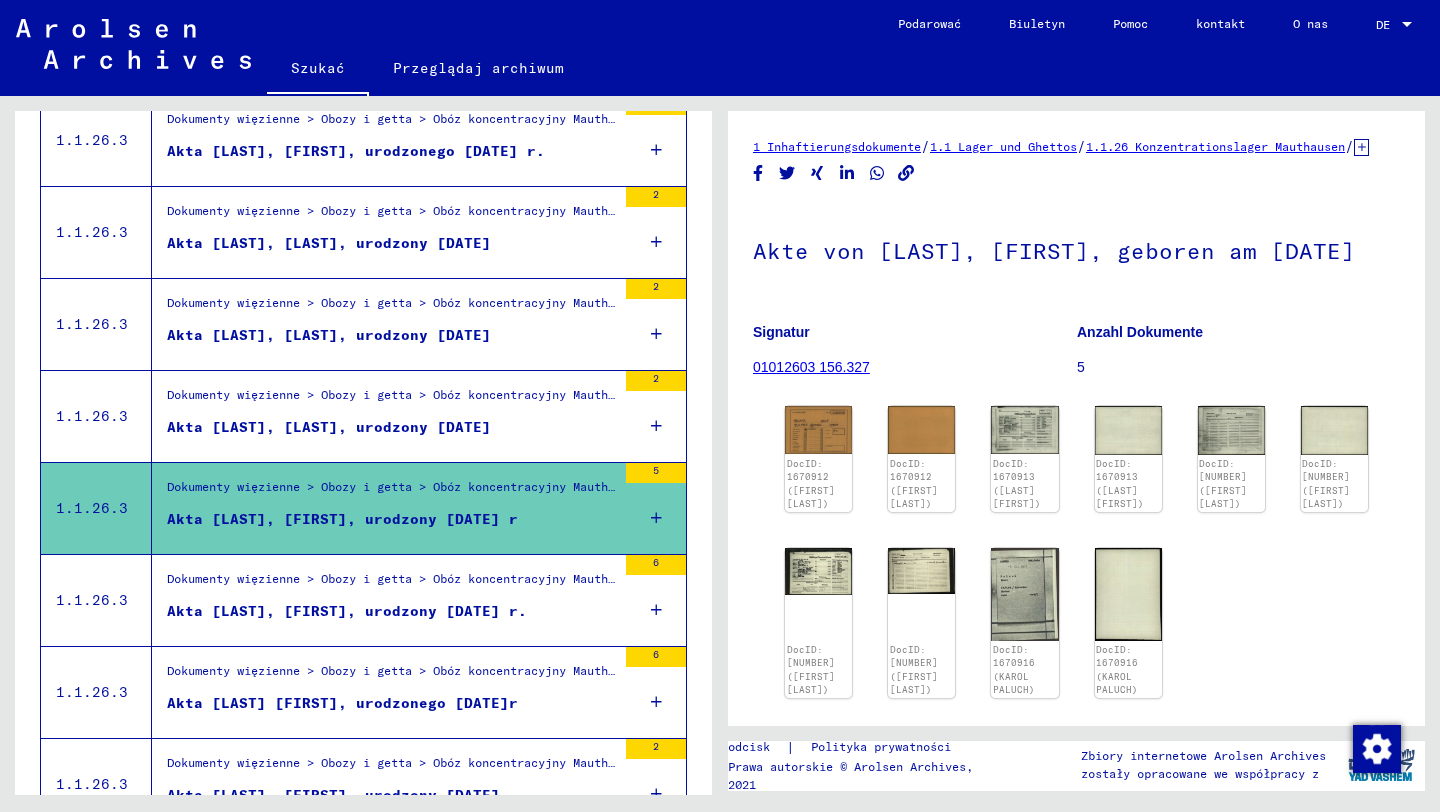 click on "Dokumenty więzienne > Obozy i getta > Obóz koncentracyjny Mauthausen > Indywidualne dokumenty mężczyzn z Mauthausen > Indywidualne dokumenty więźniów - KL Mauthausen > Akta z nazwiskami z [COMPANY]" at bounding box center (856, 578) 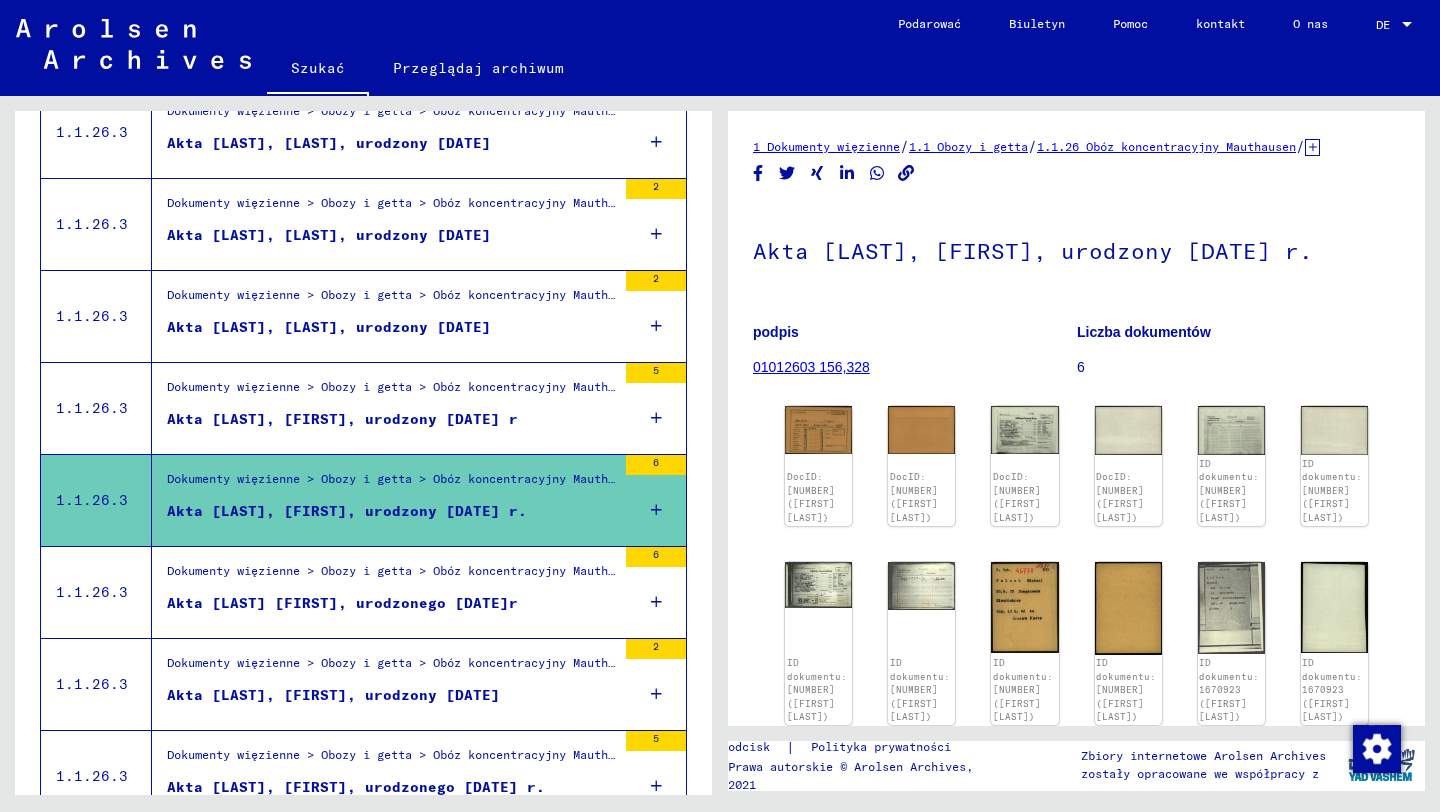 scroll, scrollTop: 1014, scrollLeft: 0, axis: vertical 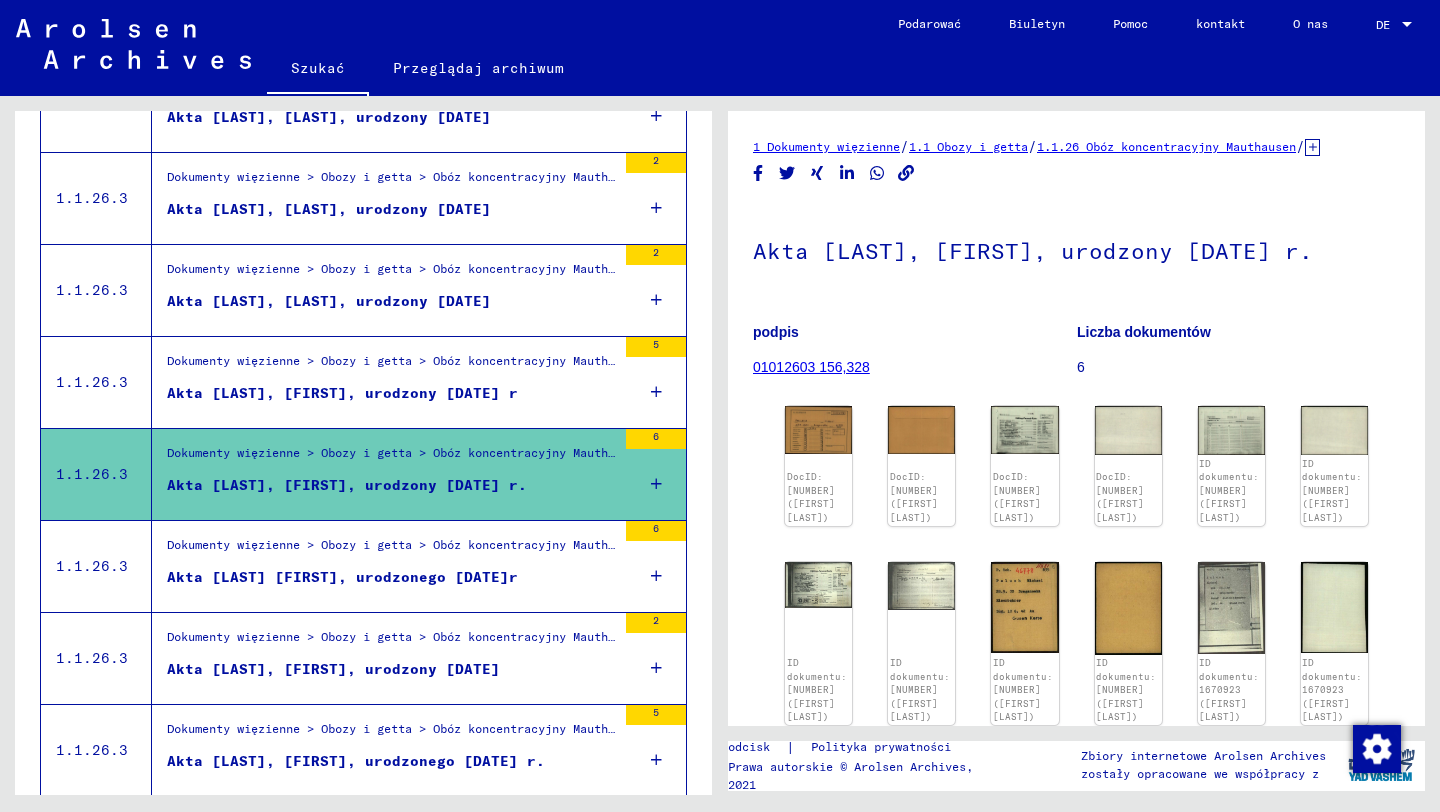 click on "Akta [LAST] [FIRST], urodzonego [DATE]r" at bounding box center [342, 577] 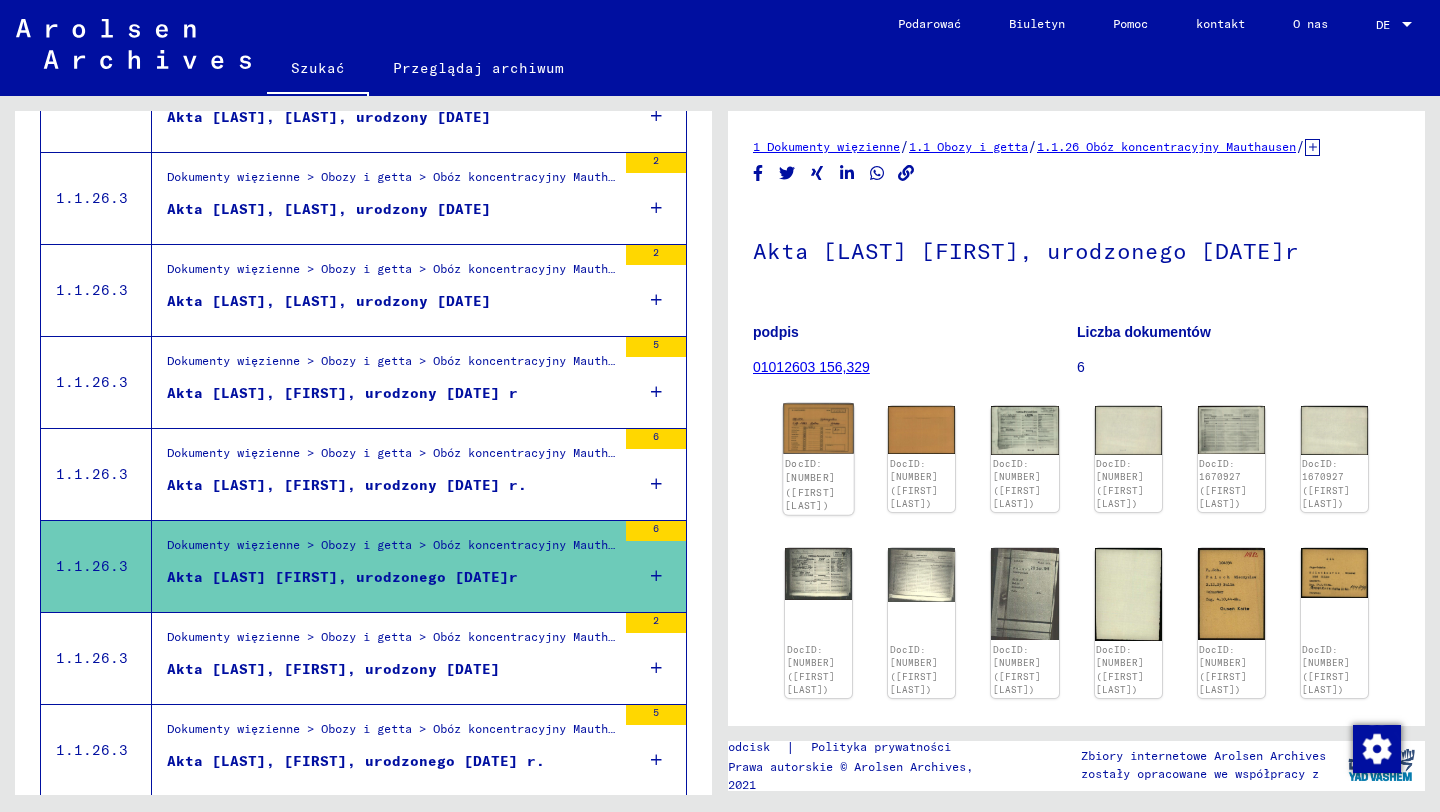click 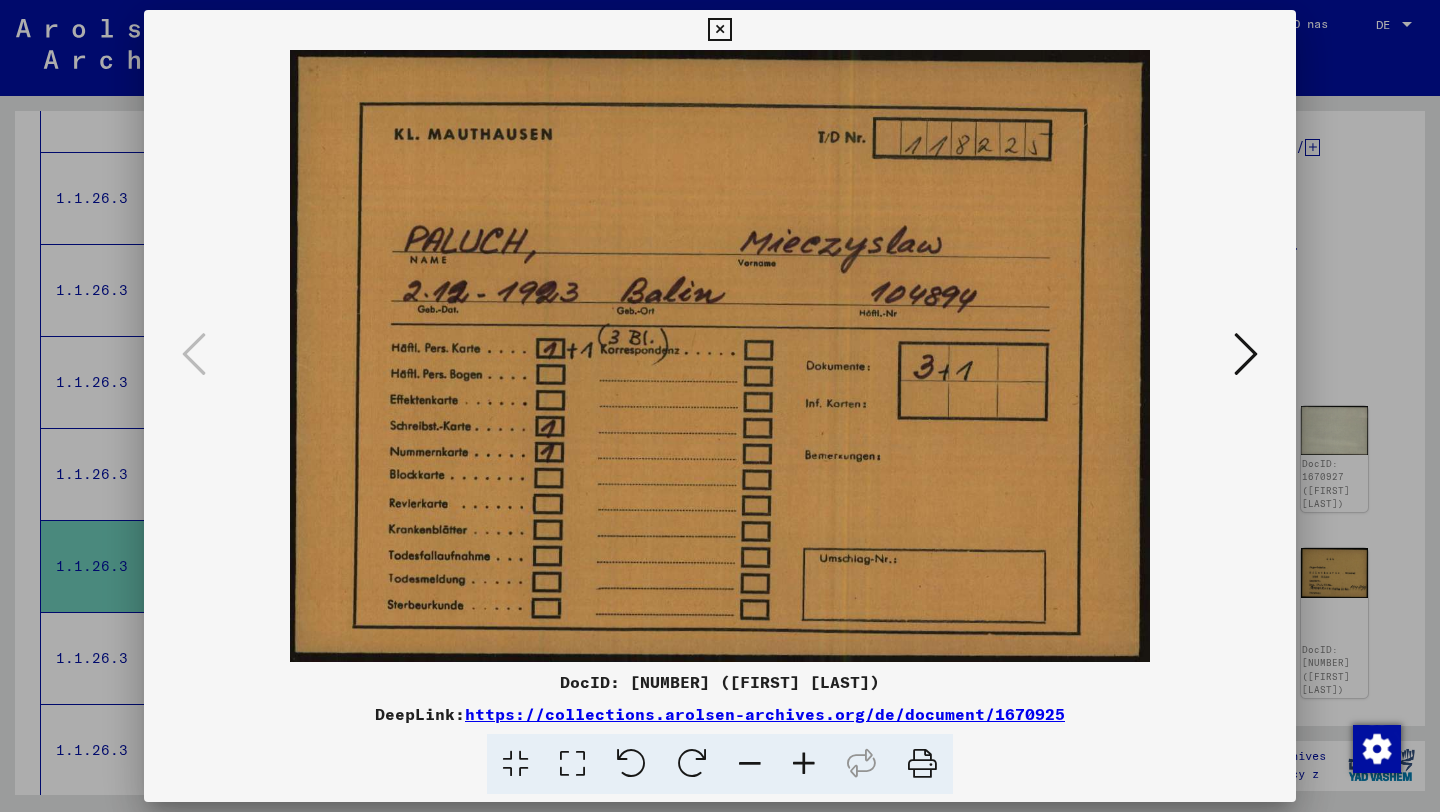click at bounding box center (720, 356) 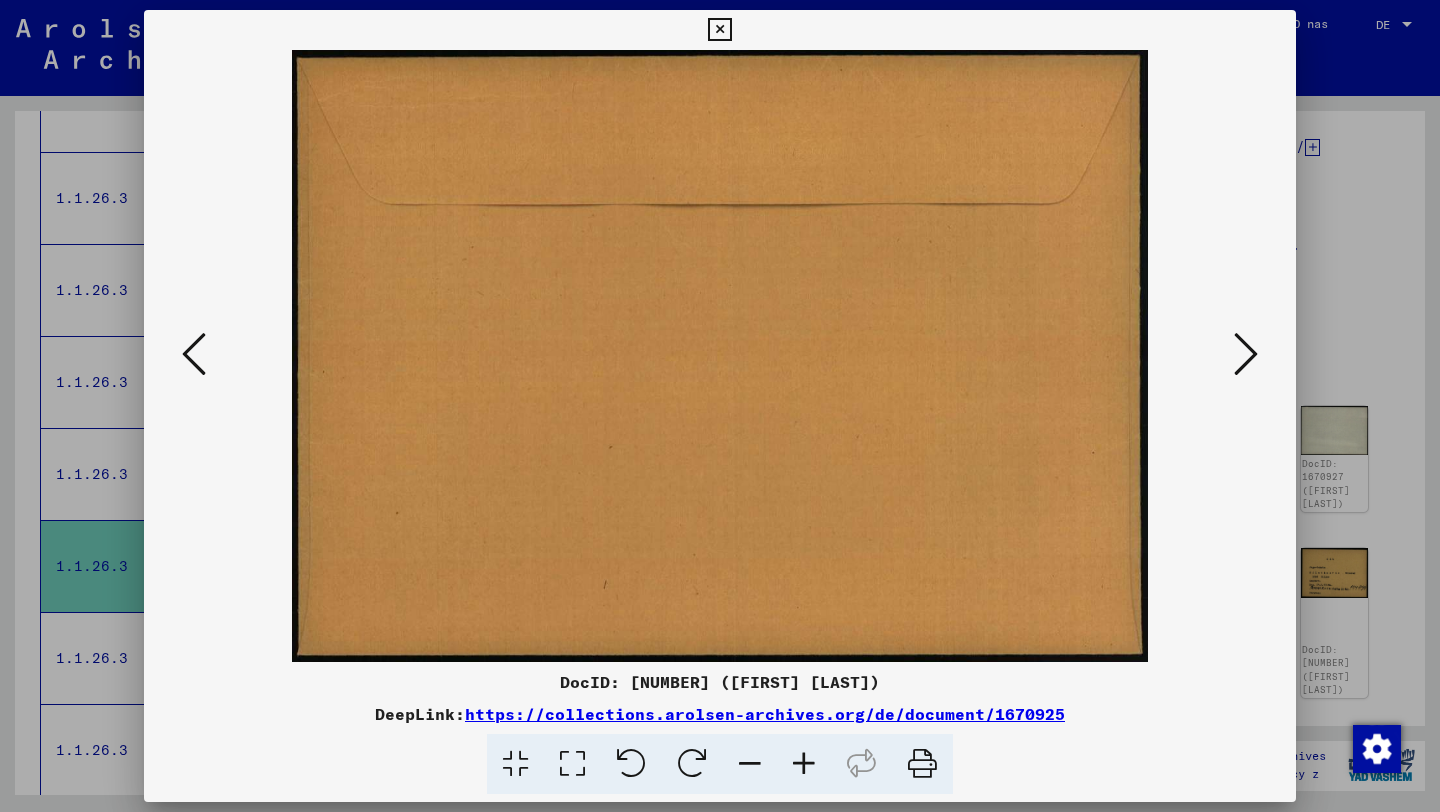 click at bounding box center (1246, 354) 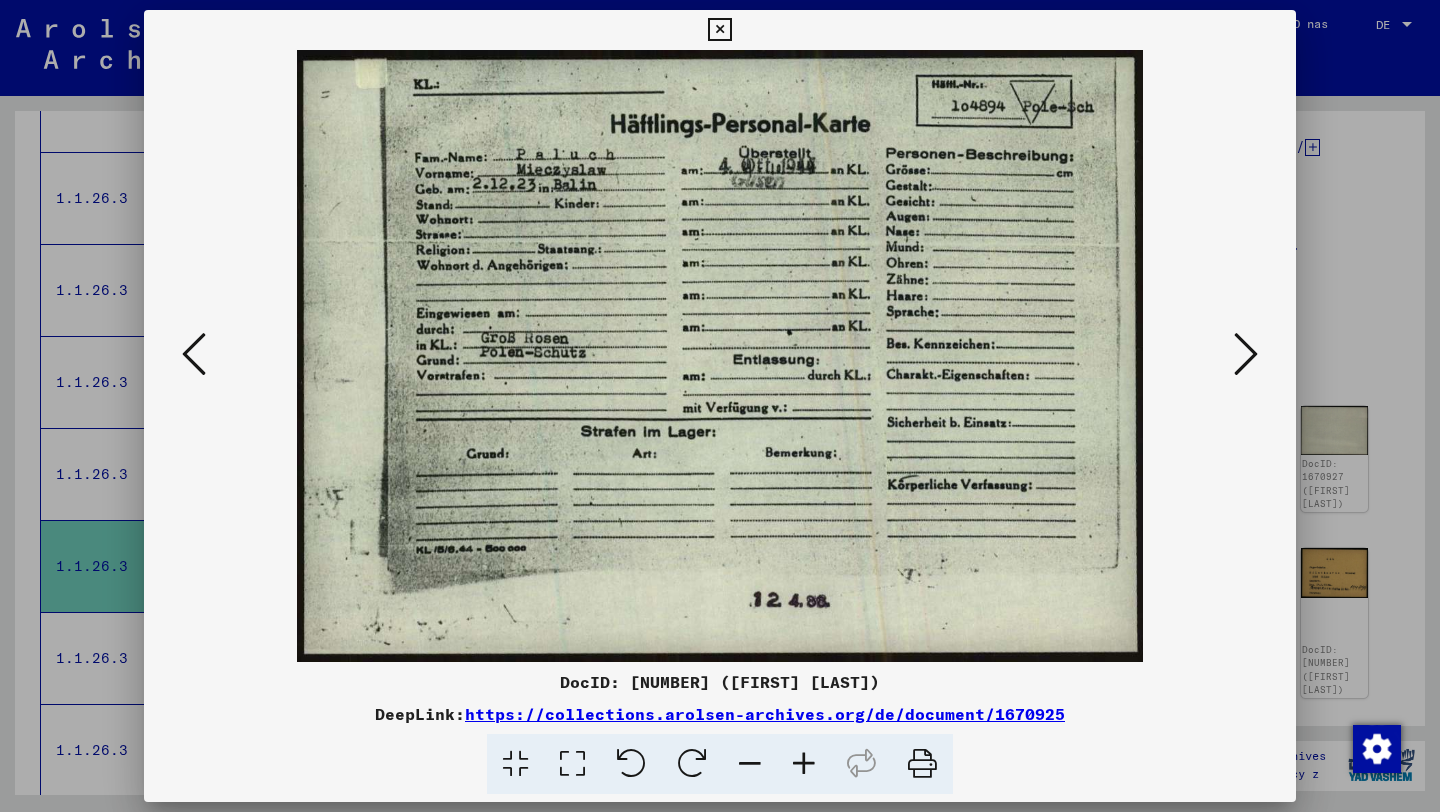 click at bounding box center (1246, 354) 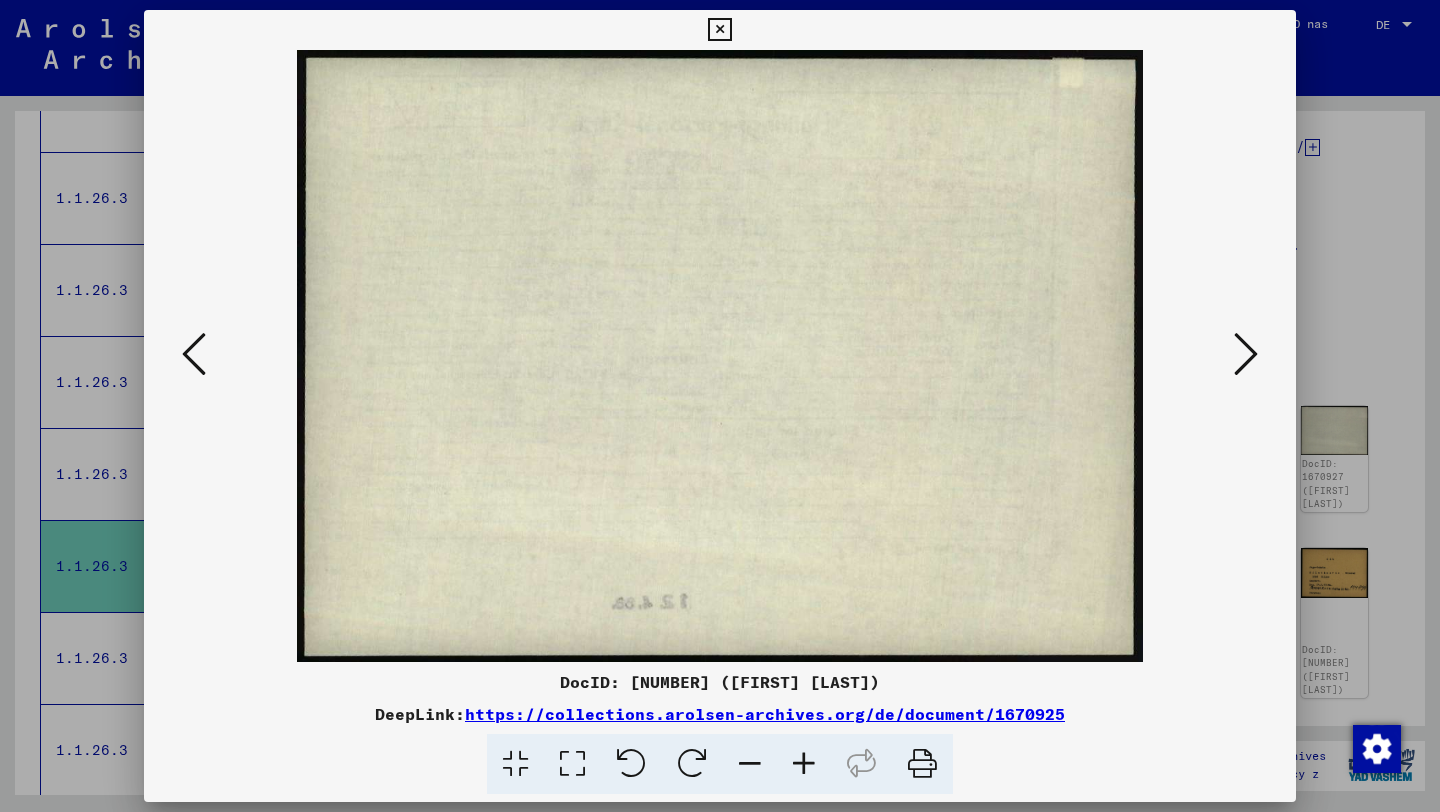 click at bounding box center (720, 406) 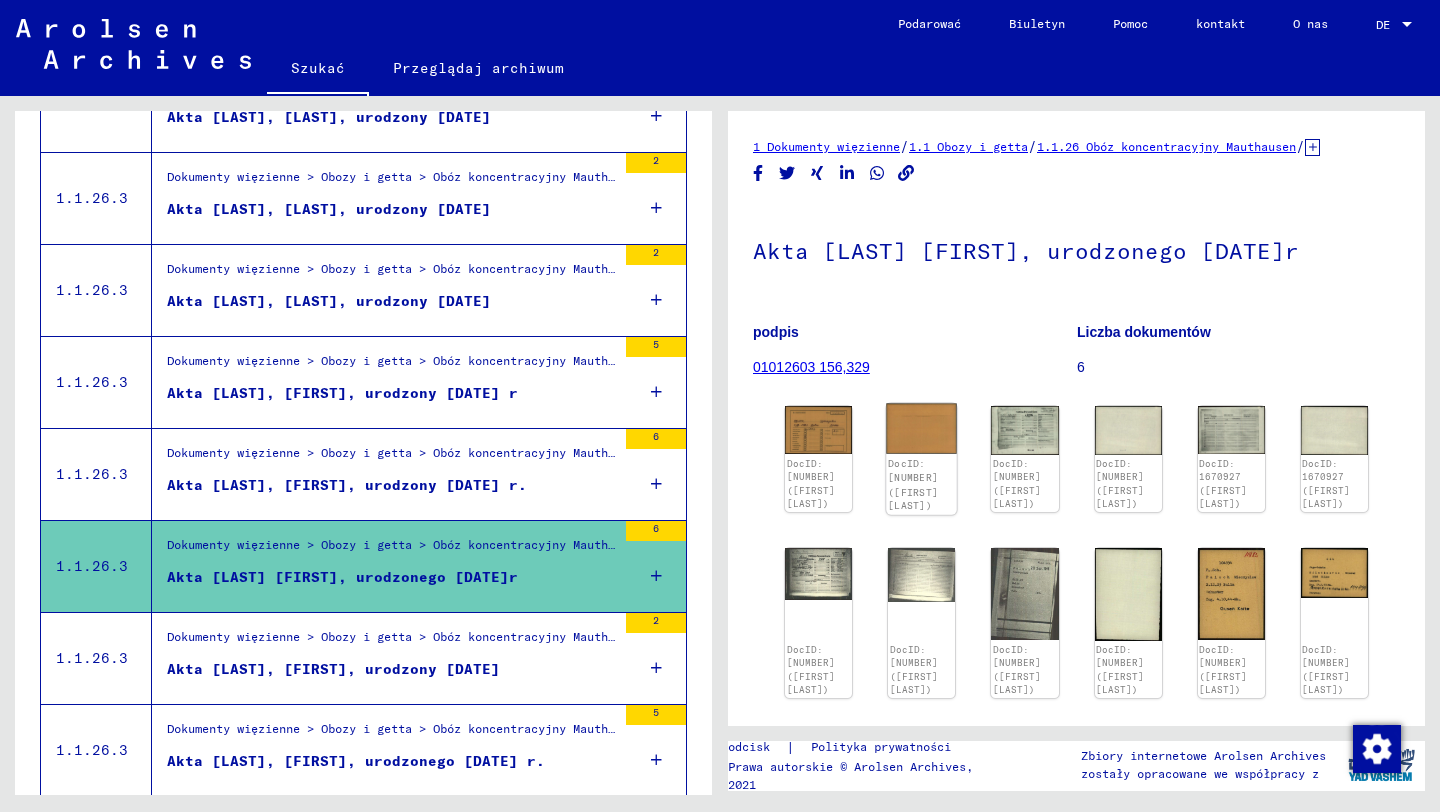 click 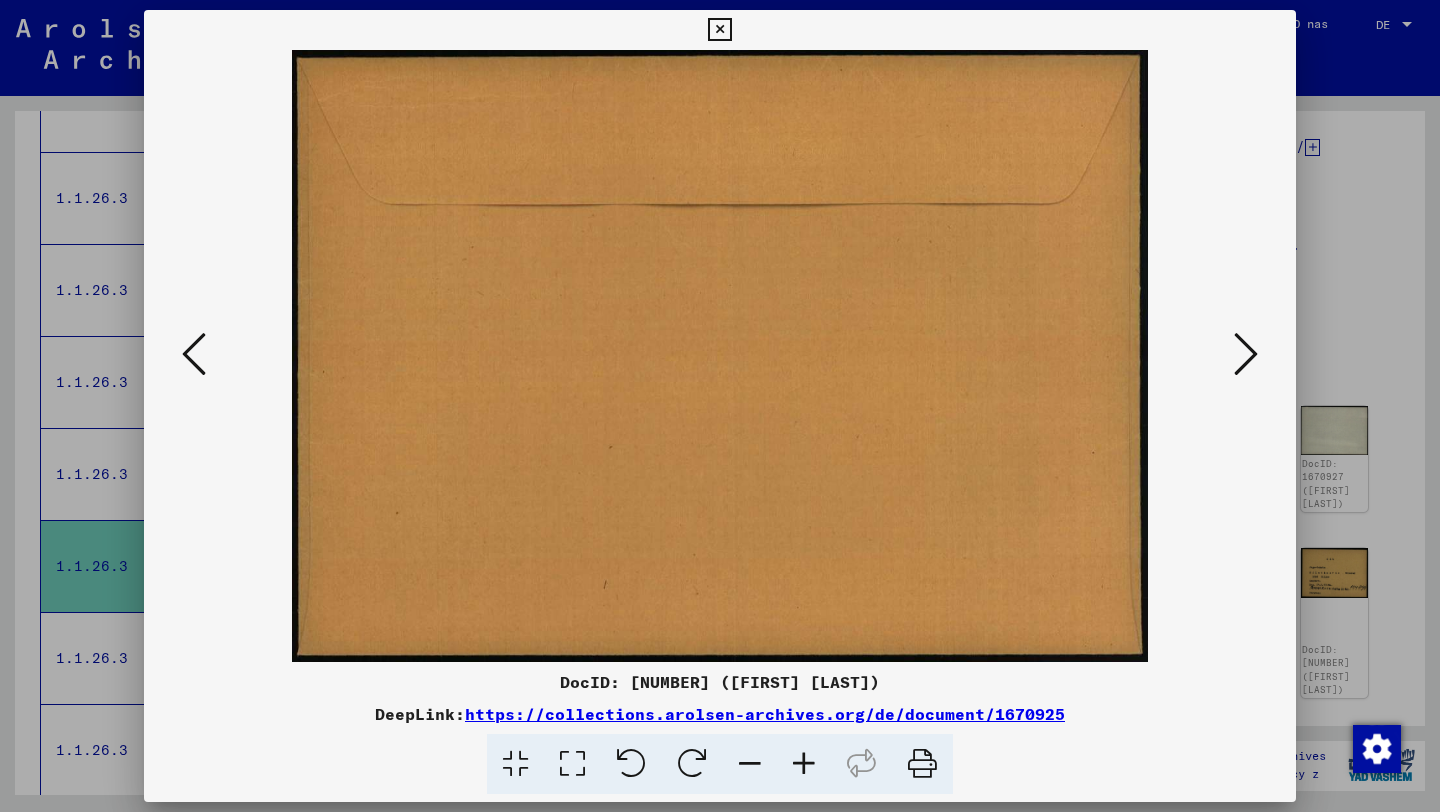 click at bounding box center (1246, 355) 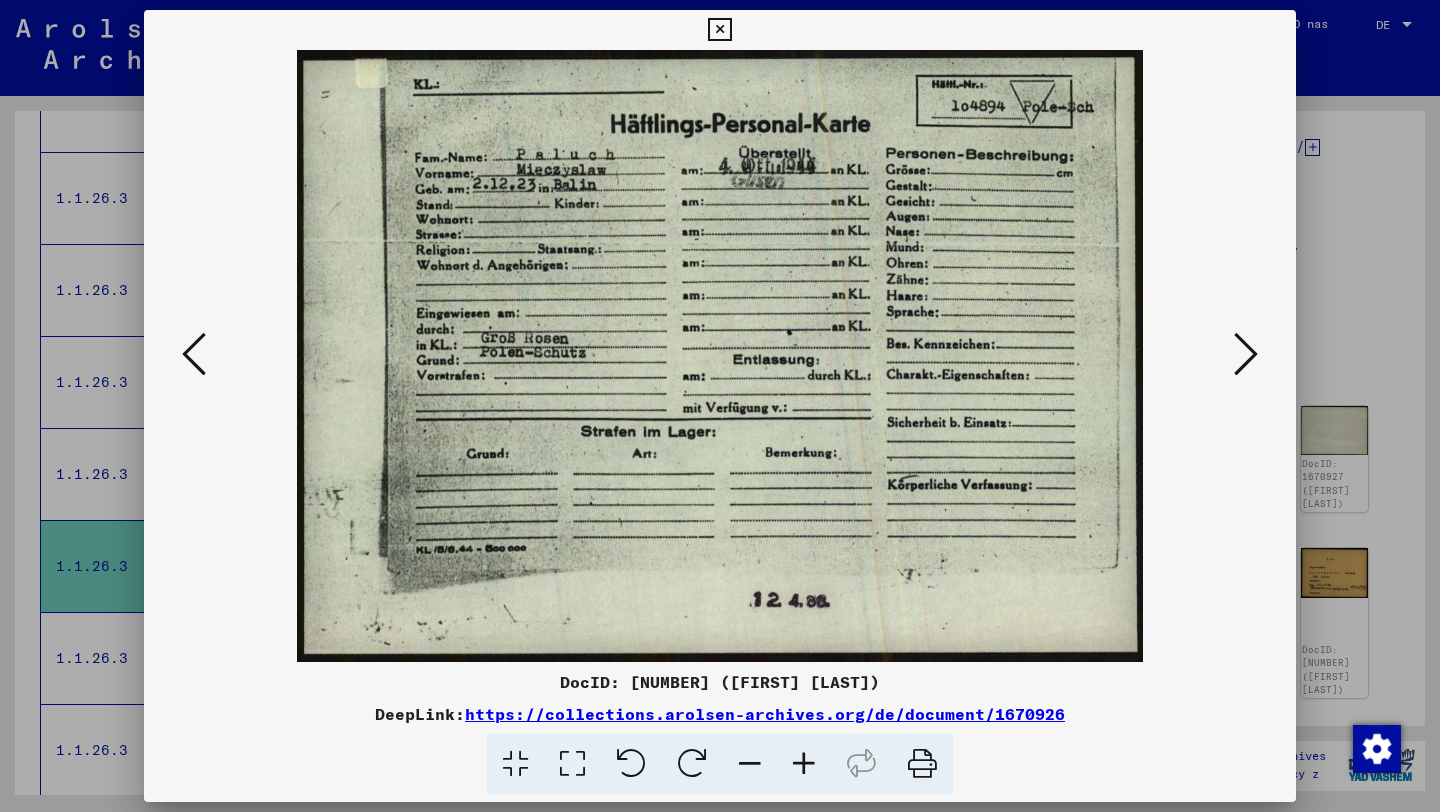 click at bounding box center (1246, 354) 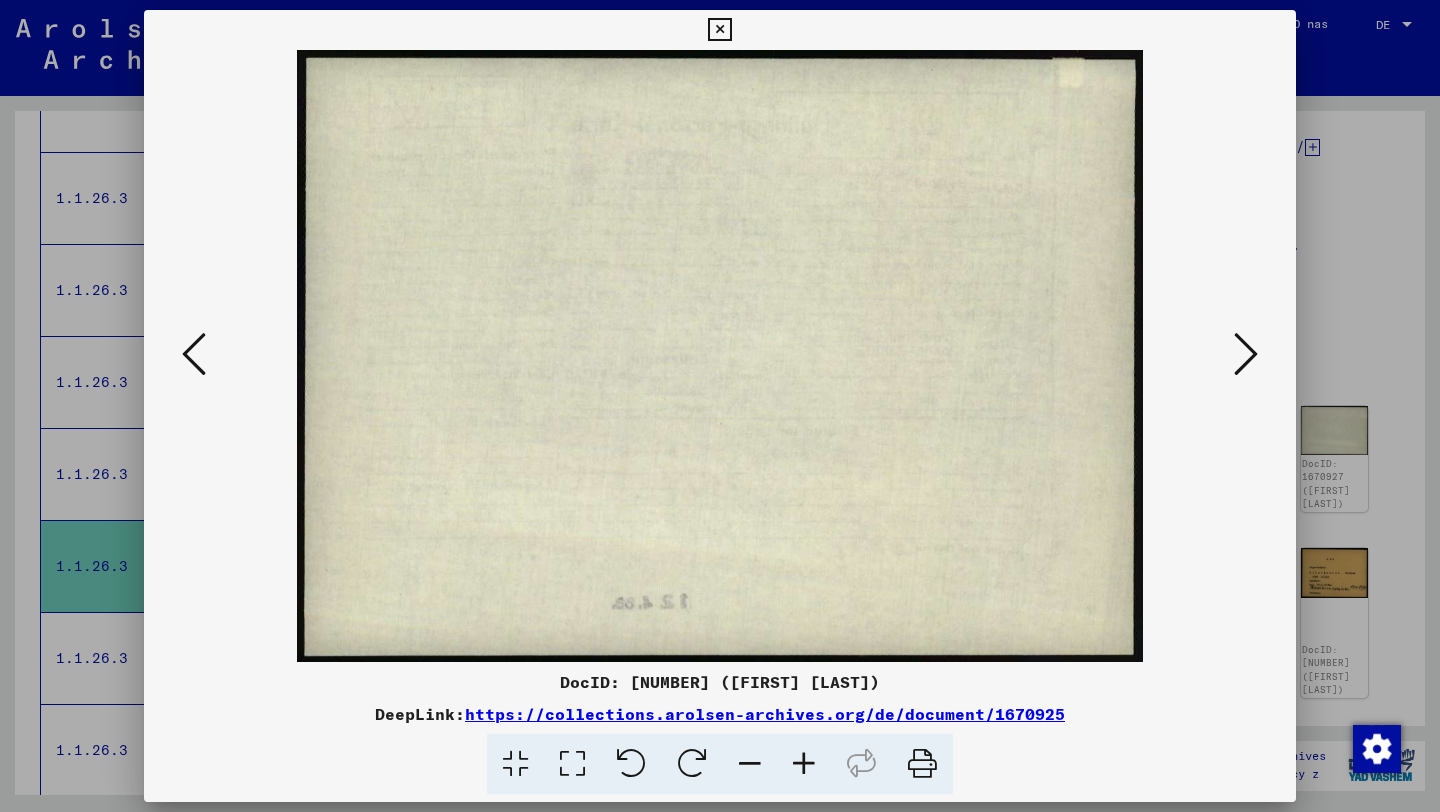 click at bounding box center [1246, 354] 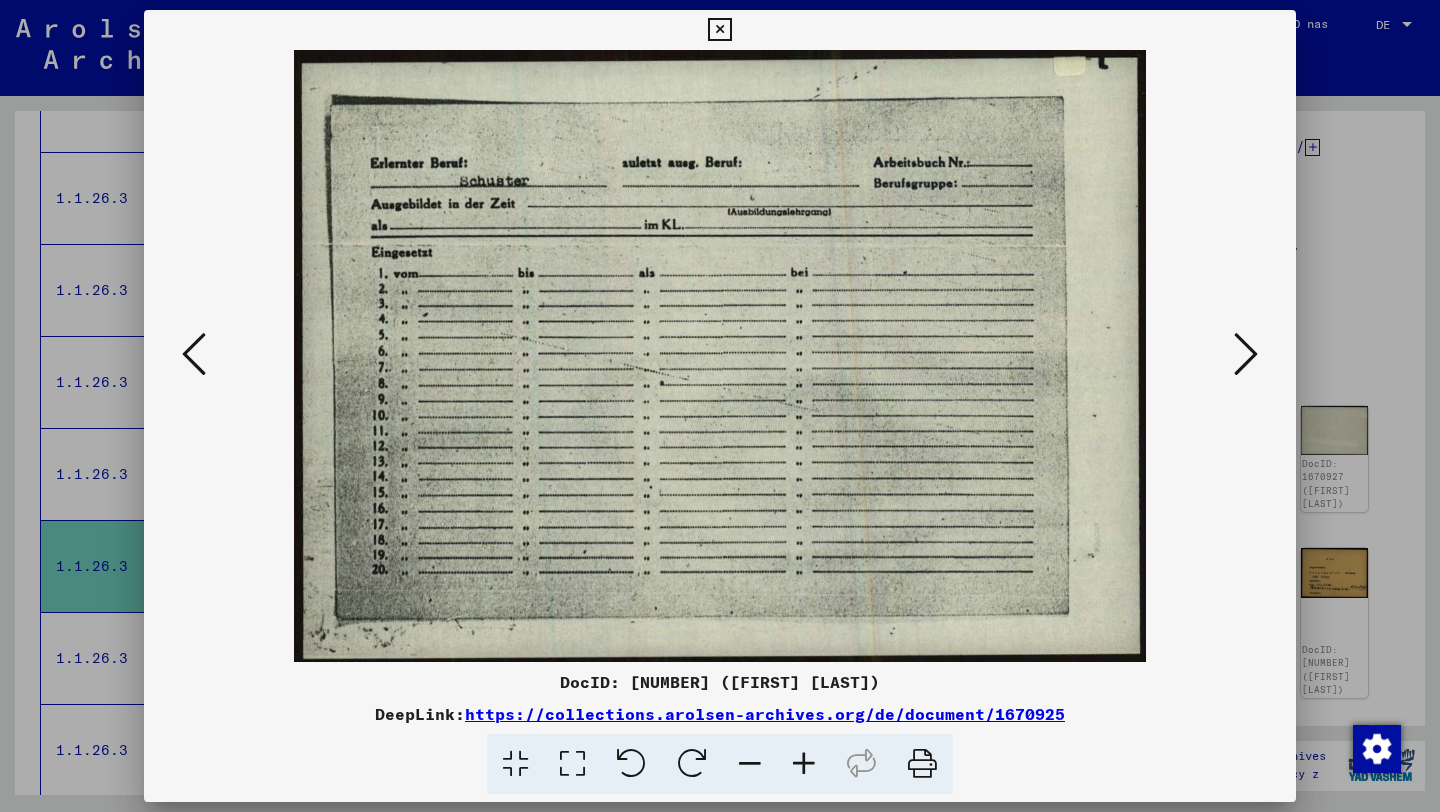click at bounding box center (1246, 354) 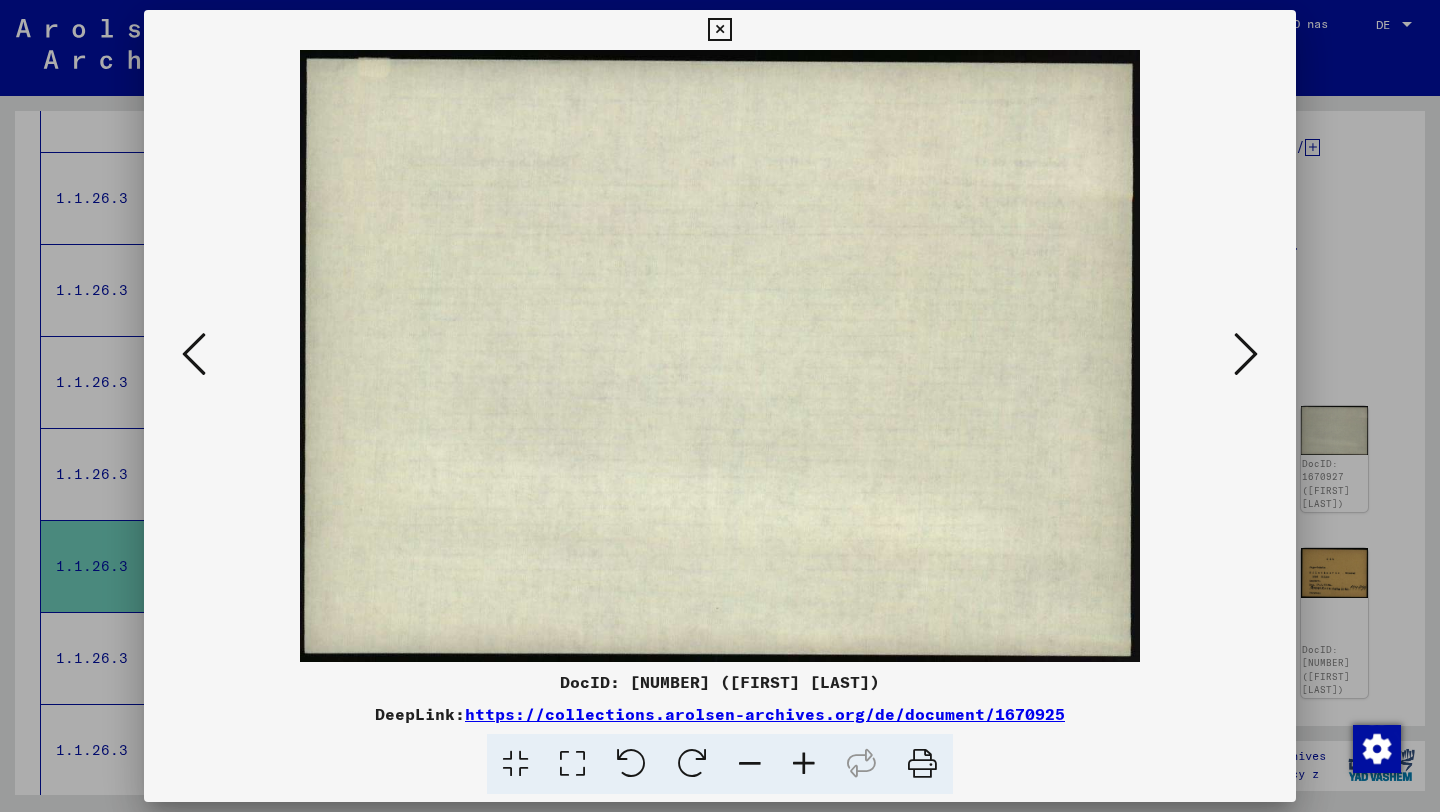 click at bounding box center (1246, 354) 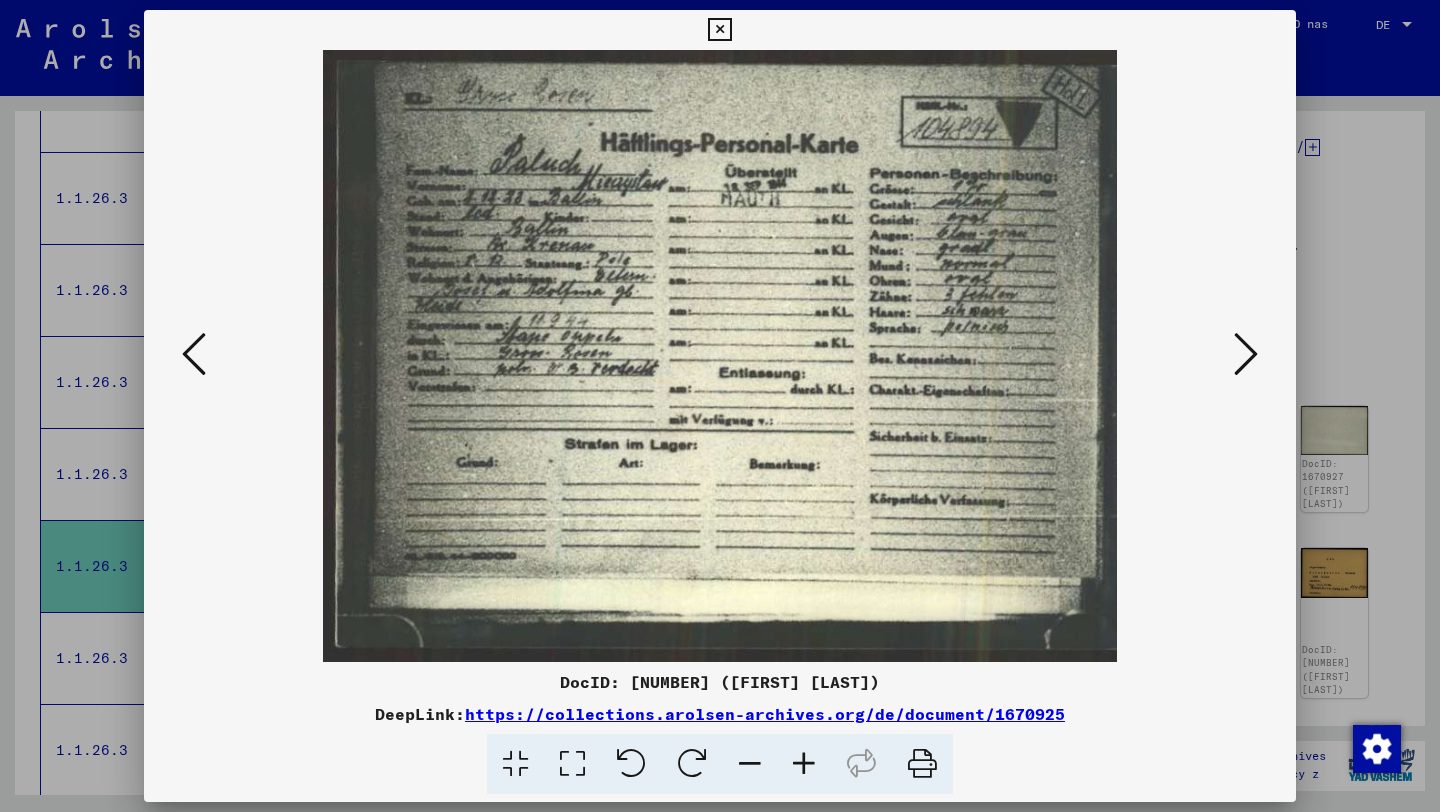 click at bounding box center [1246, 354] 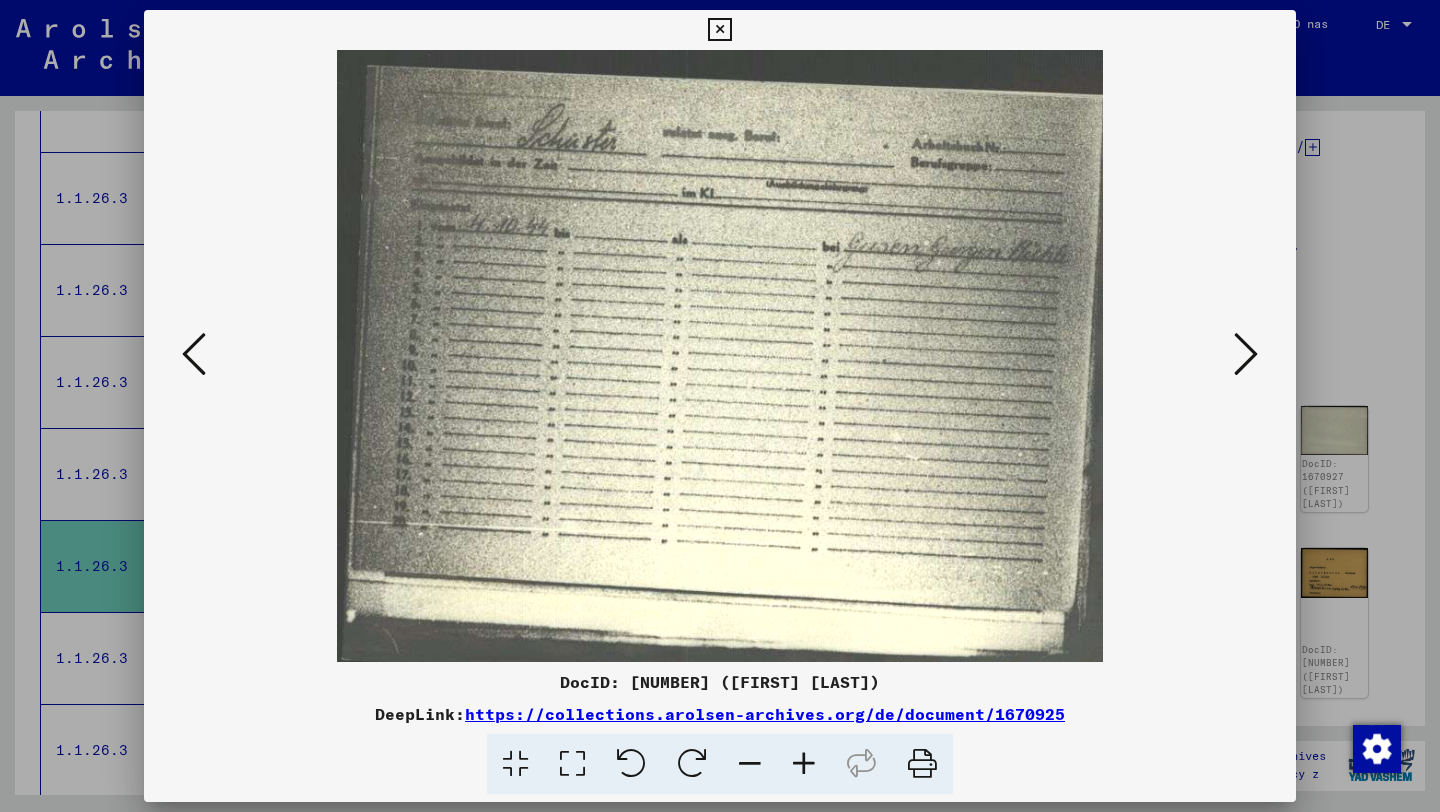 click at bounding box center [1246, 354] 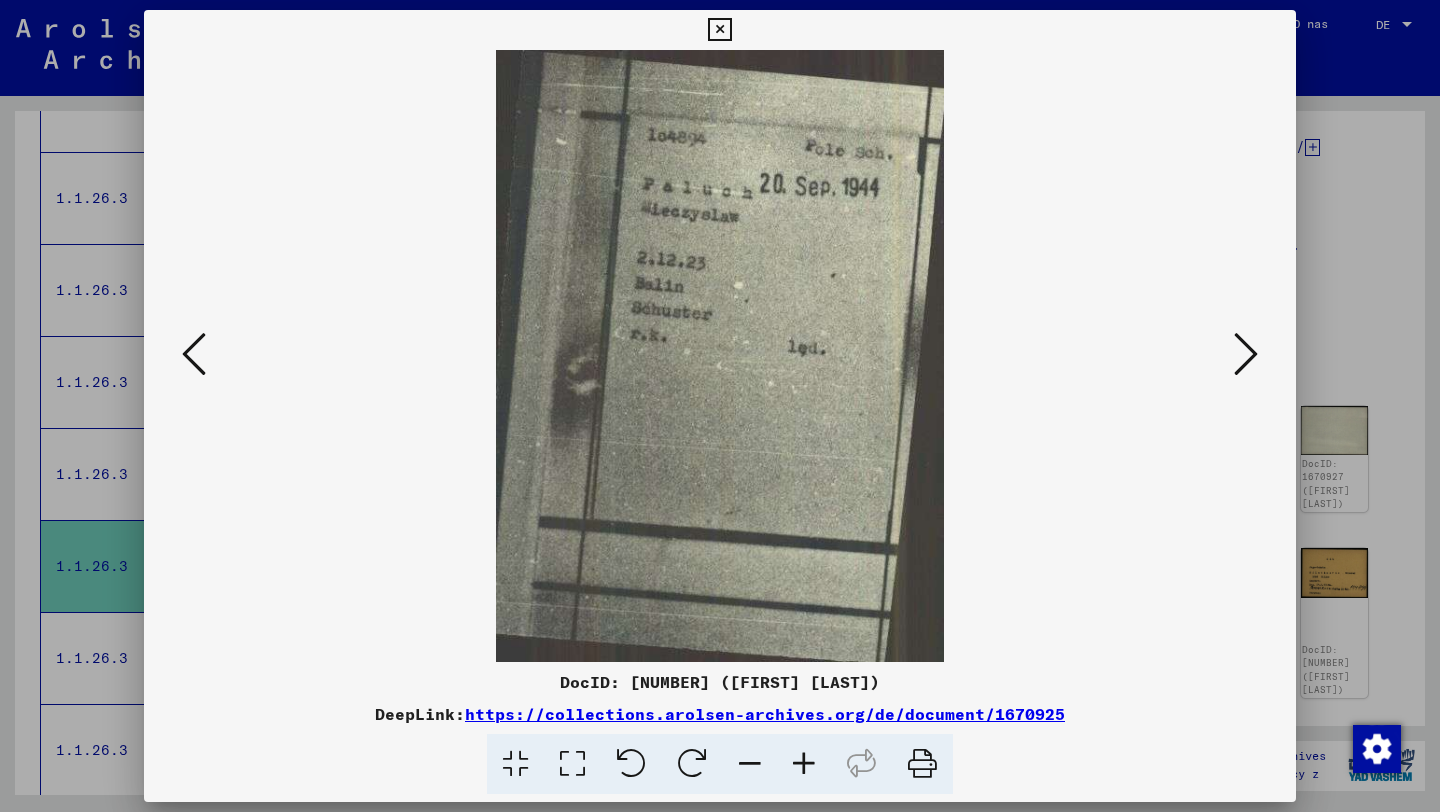click at bounding box center [1246, 354] 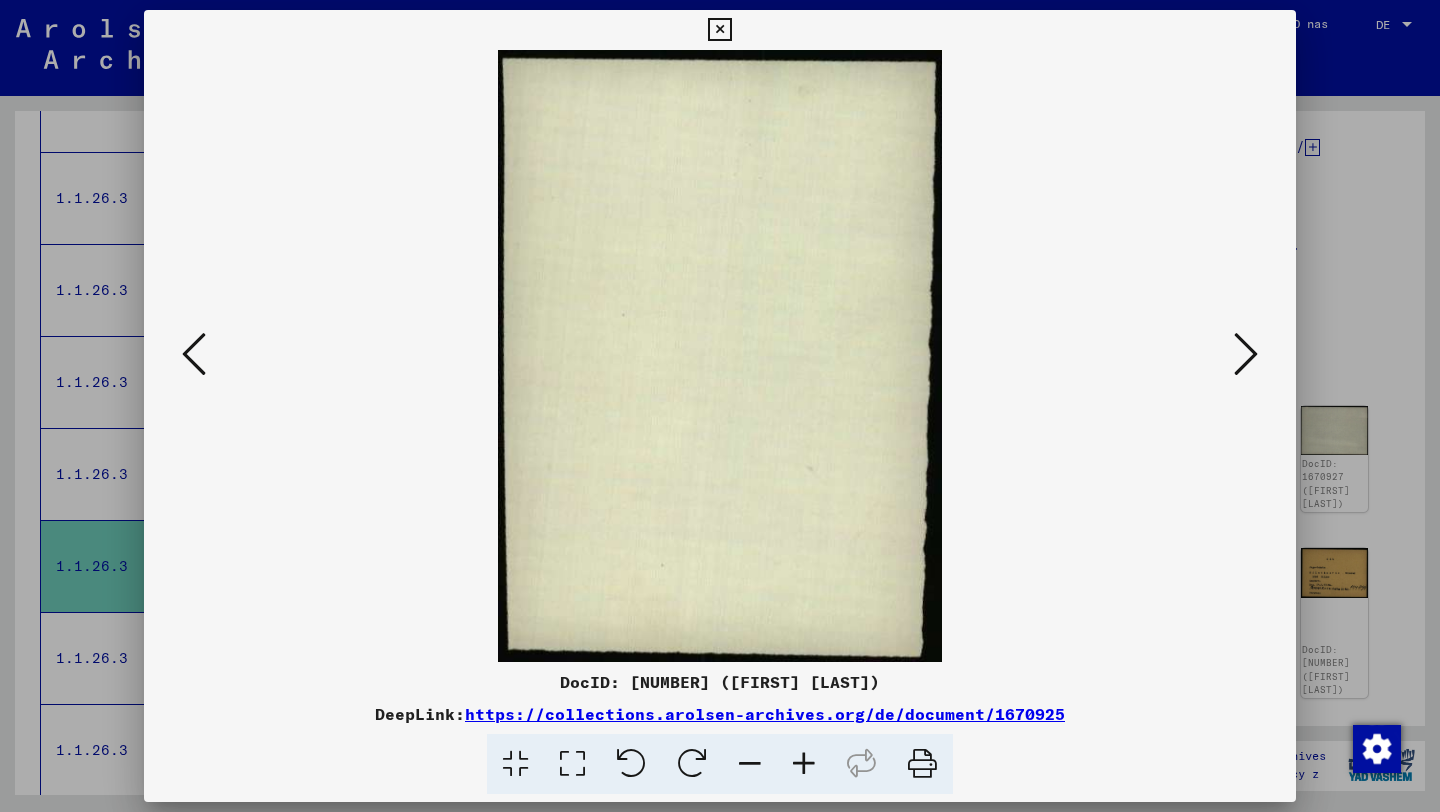 click at bounding box center [1246, 354] 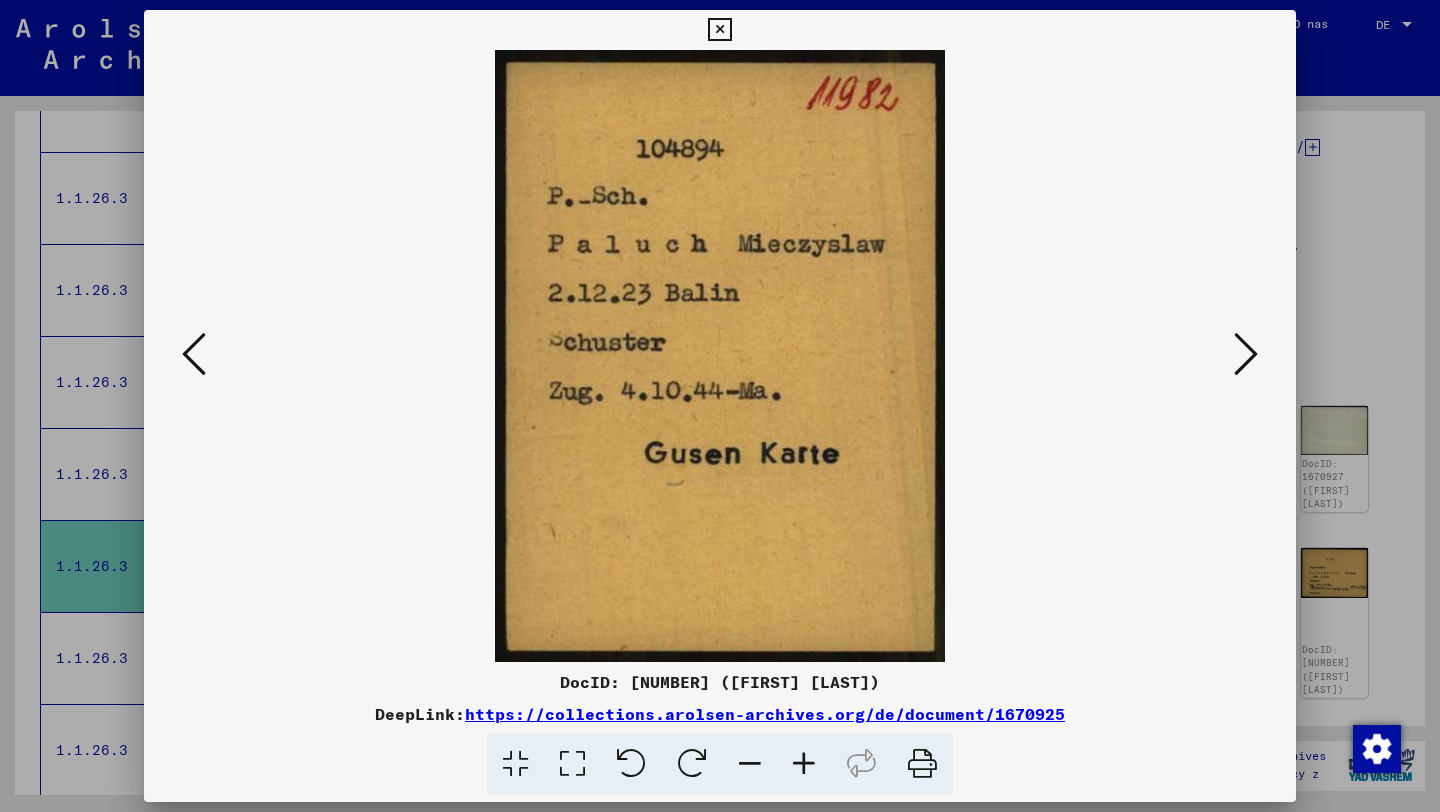click at bounding box center (1246, 354) 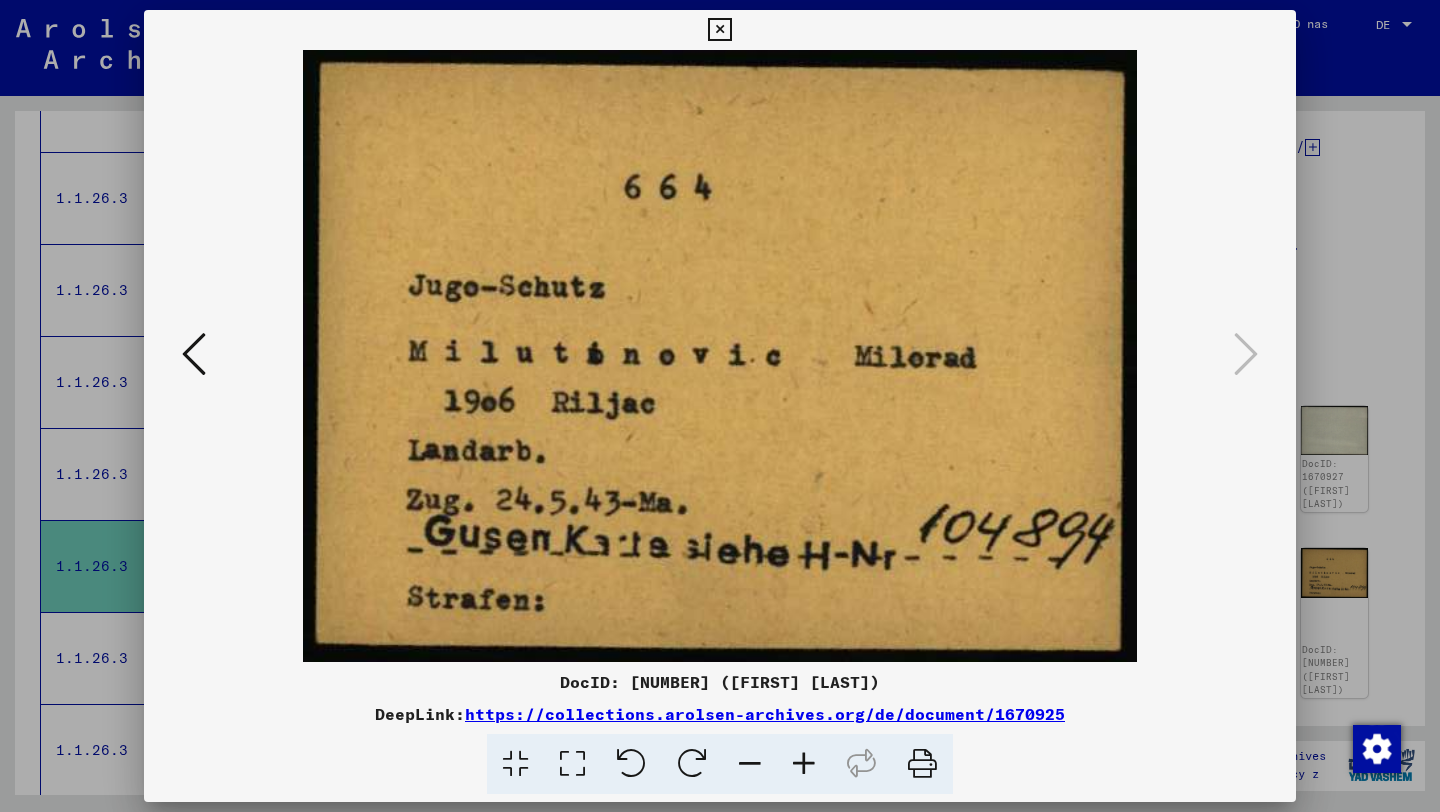 click at bounding box center [720, 406] 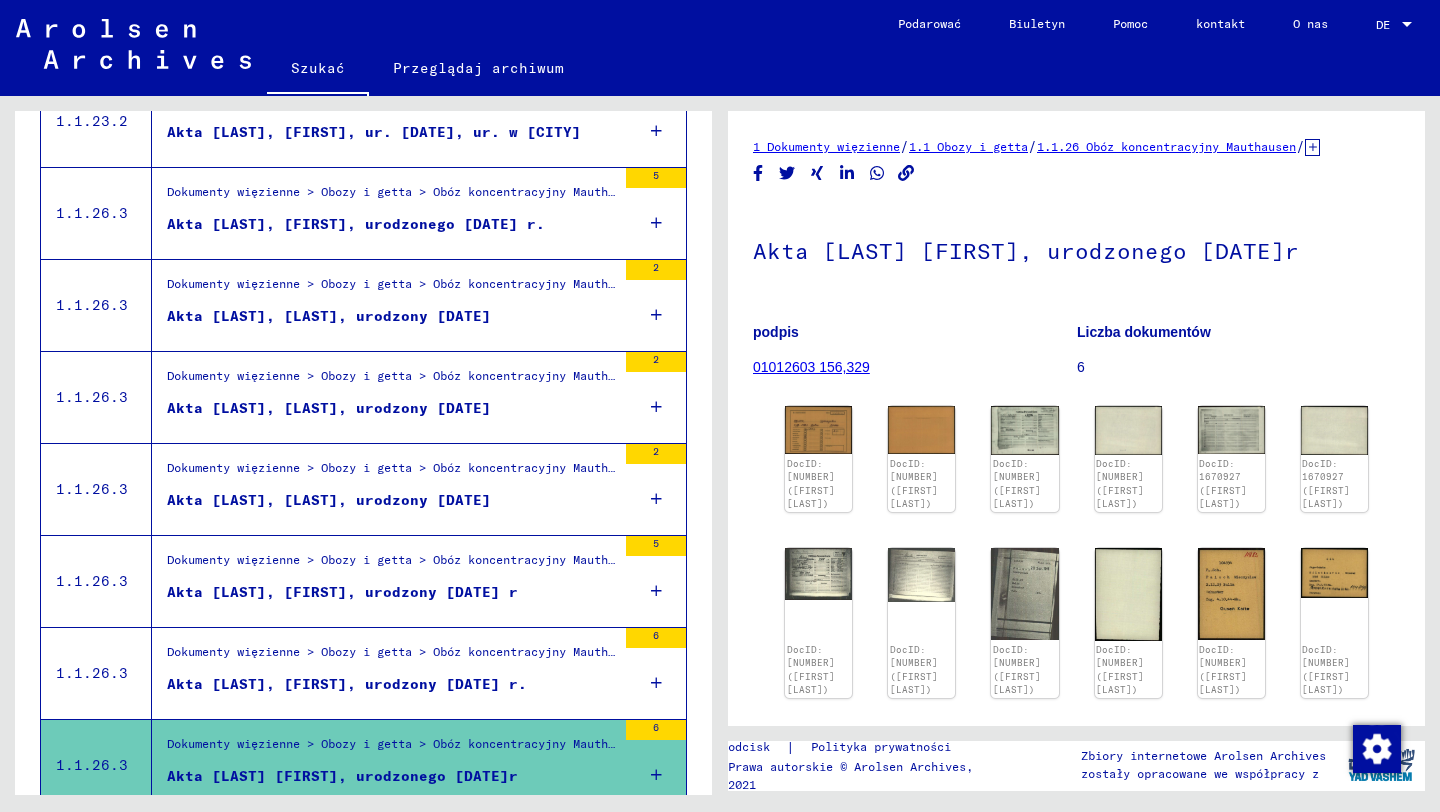 scroll, scrollTop: 0, scrollLeft: 0, axis: both 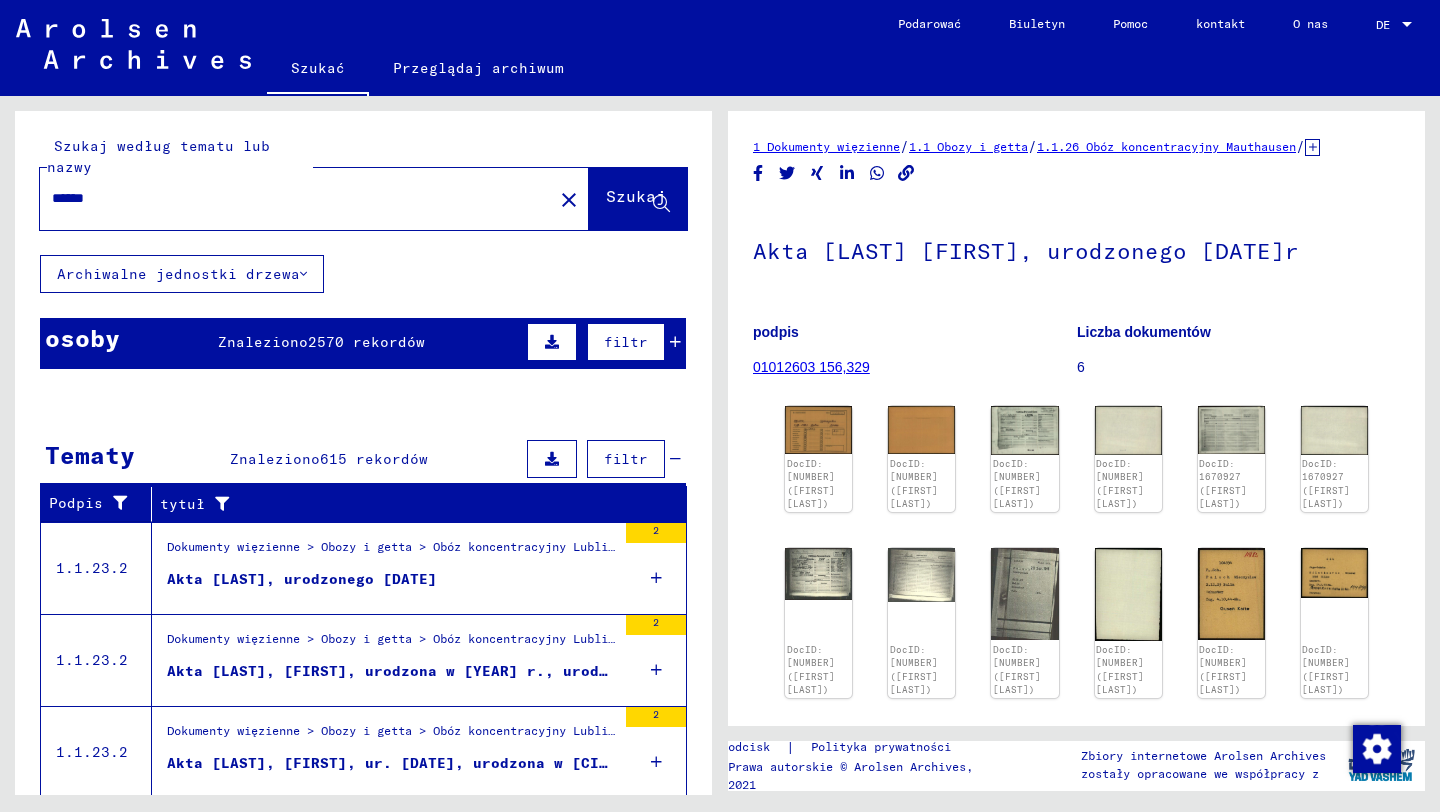 click on "****** close" 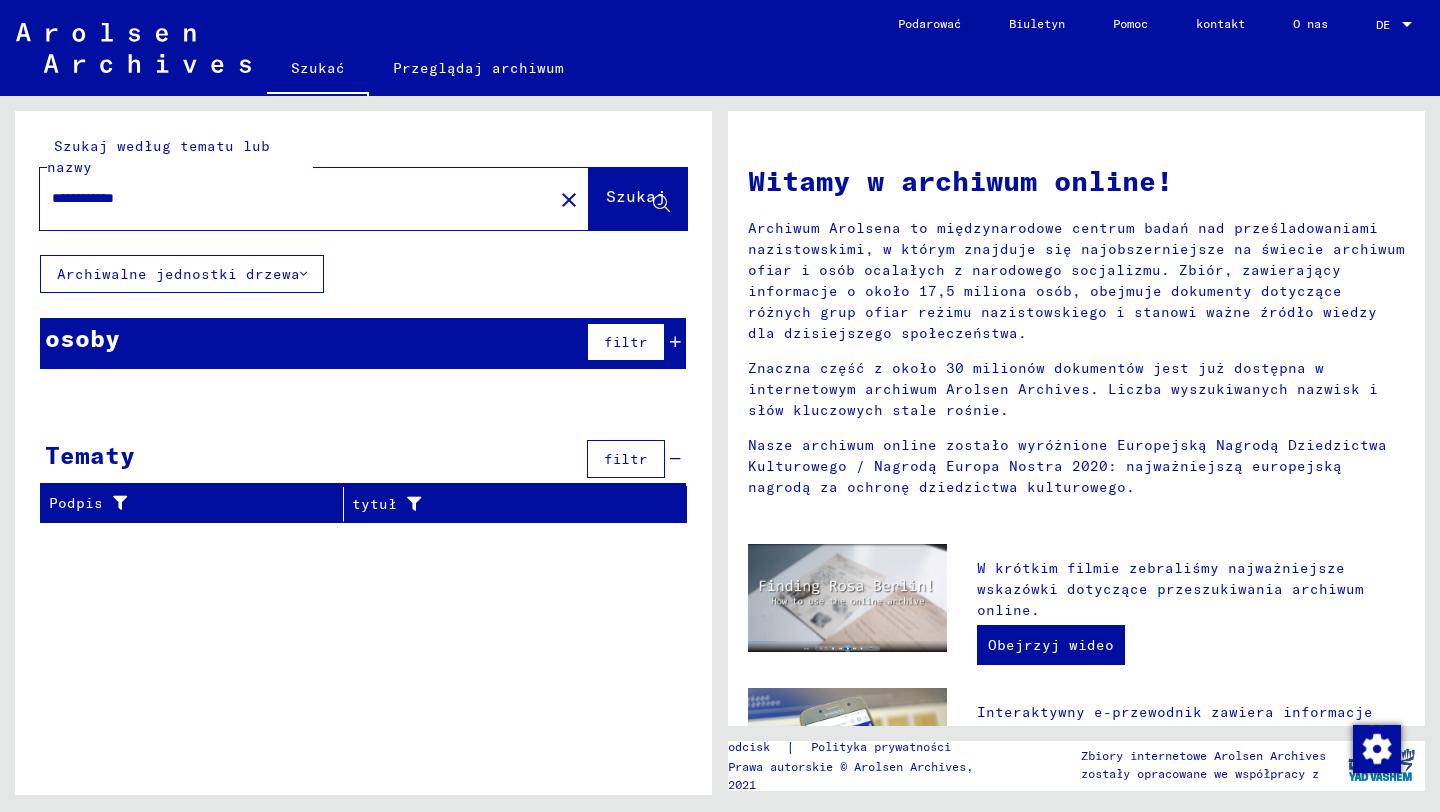click on "**********" at bounding box center (290, 198) 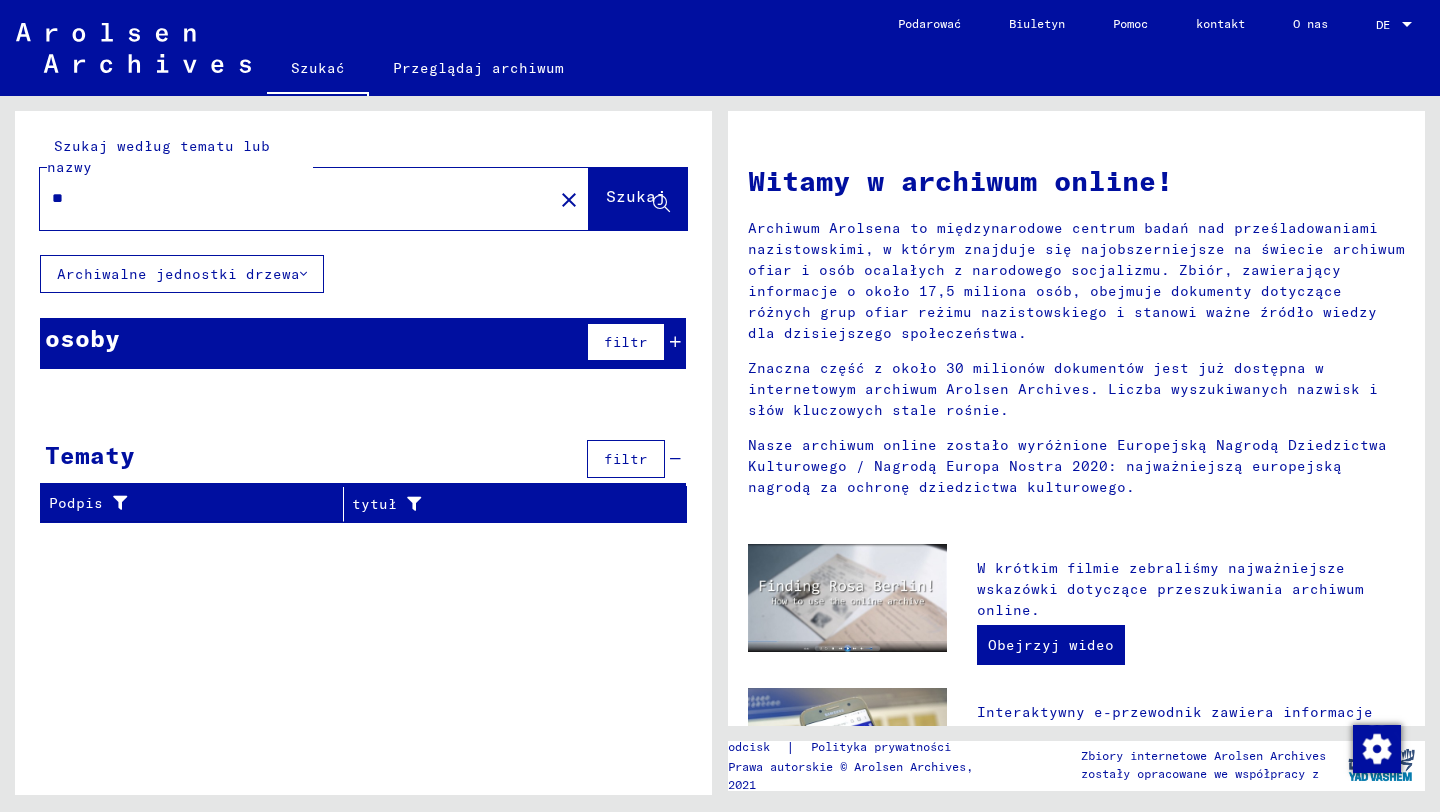 type on "*" 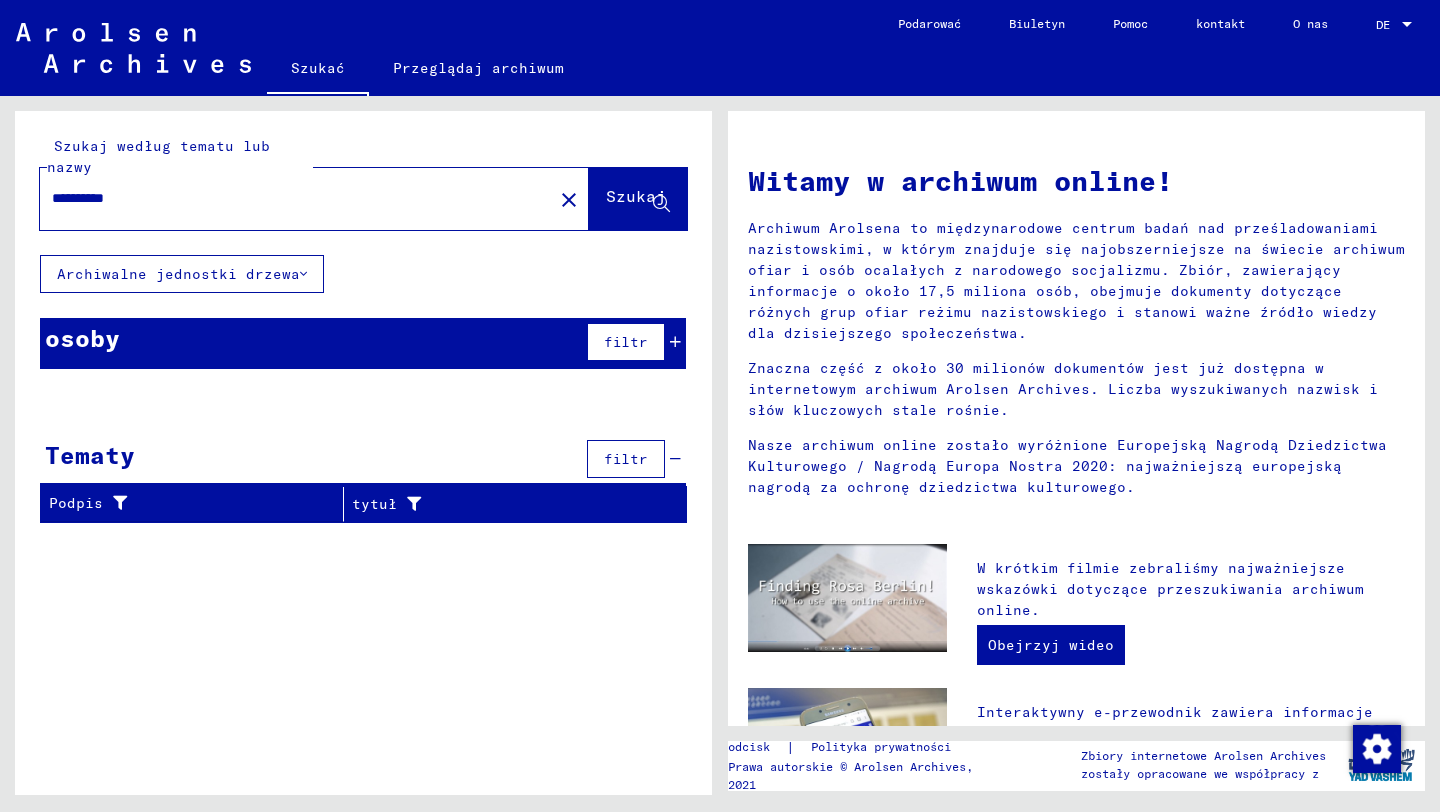 type on "**********" 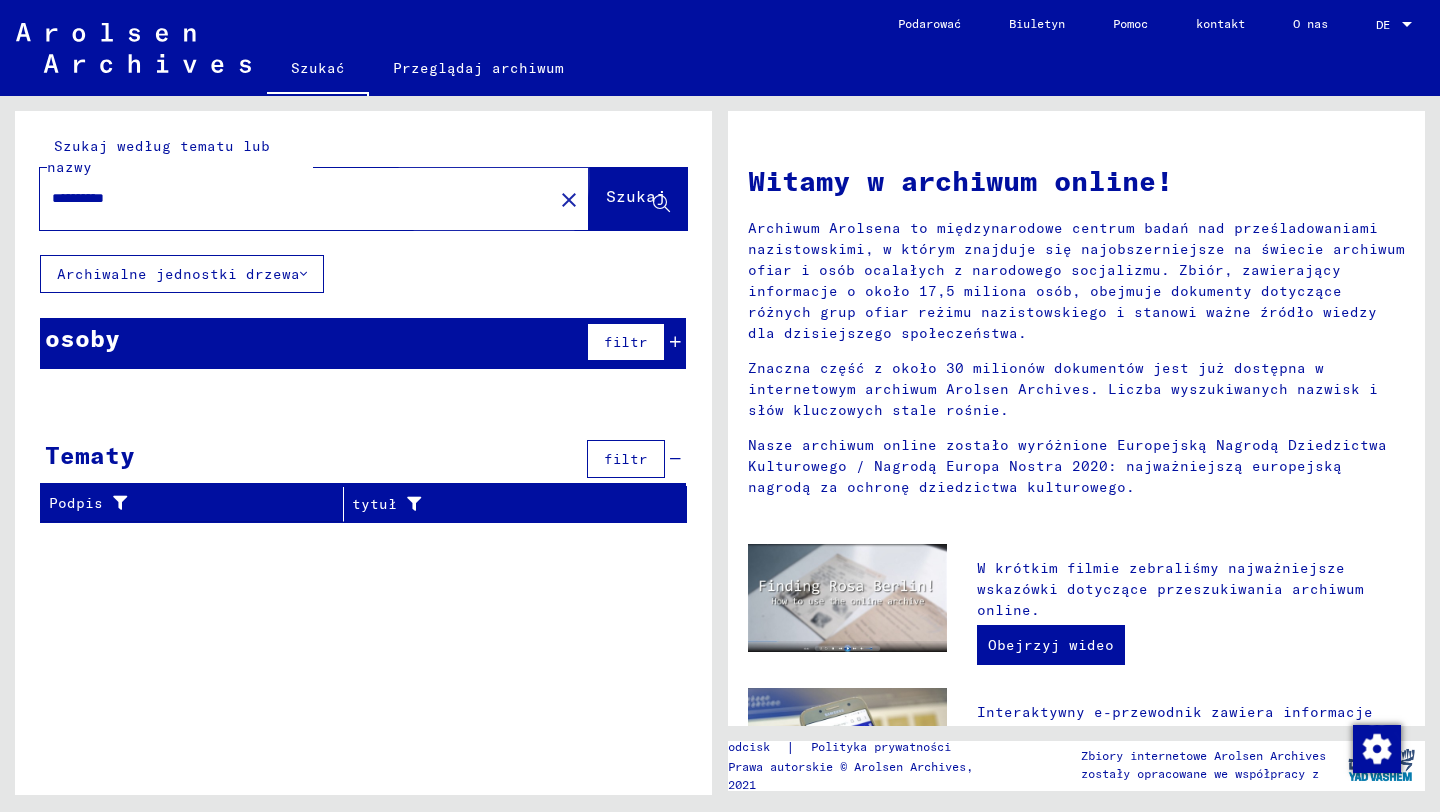 click on "Szukaj" 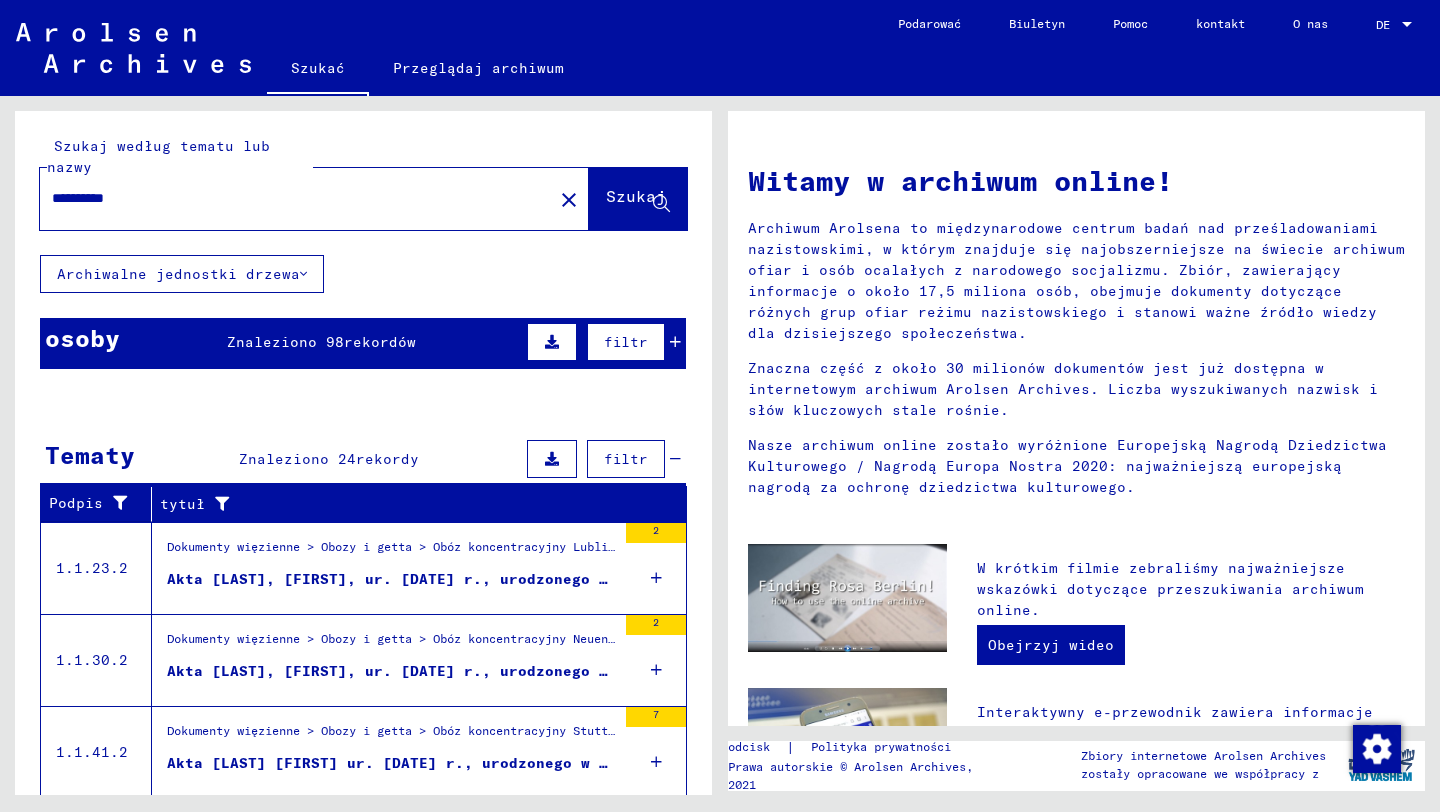 click on "SOLNA" 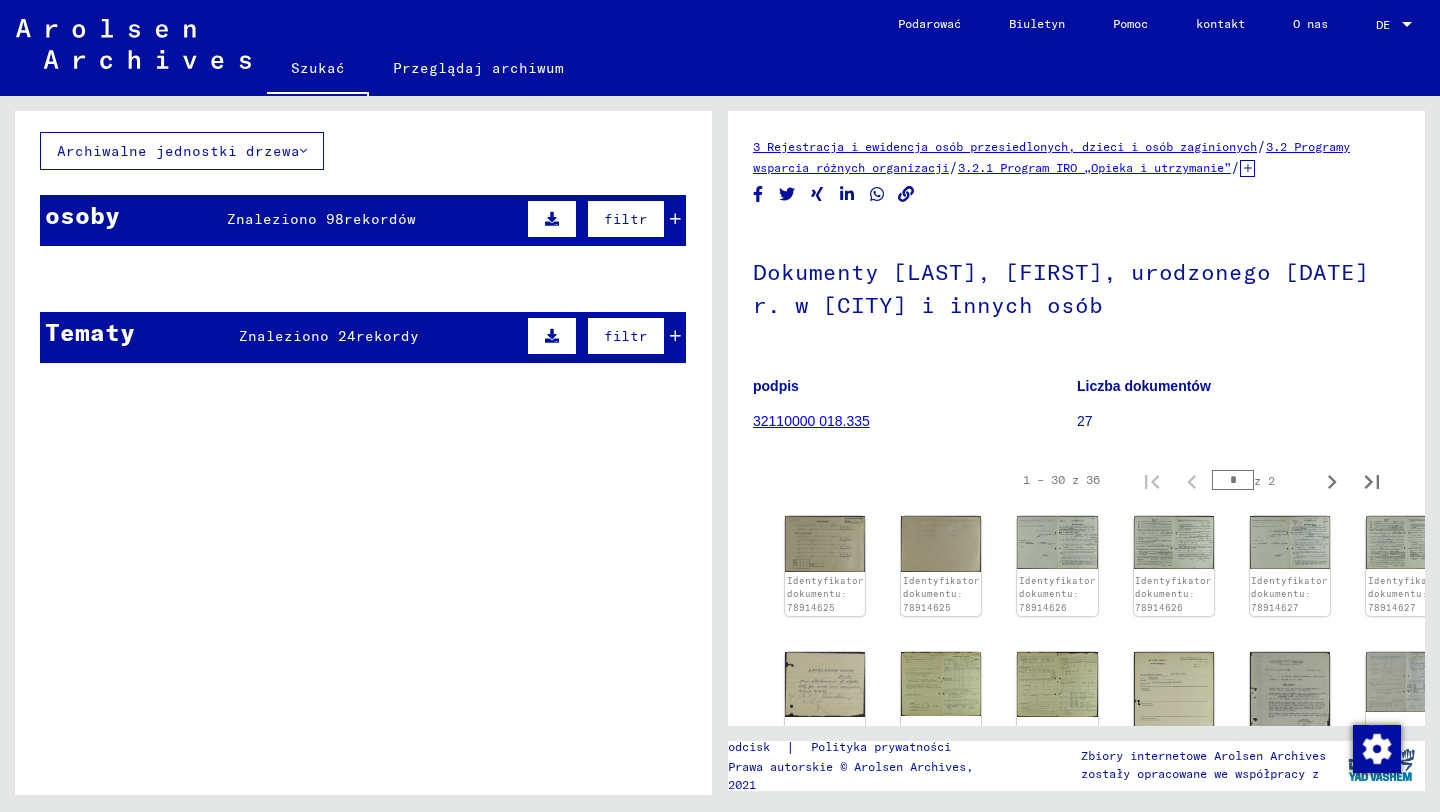 scroll, scrollTop: 0, scrollLeft: 0, axis: both 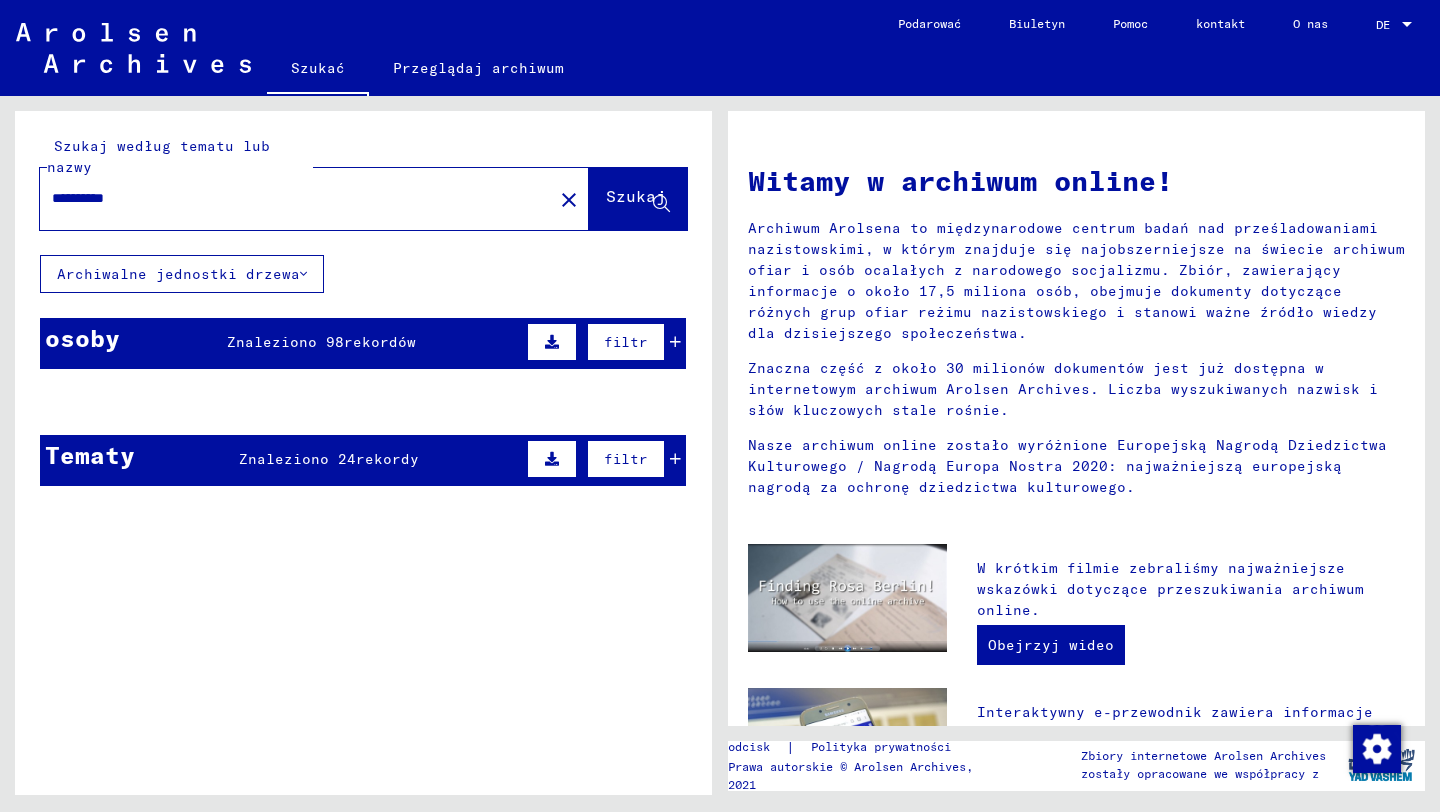click on "close" 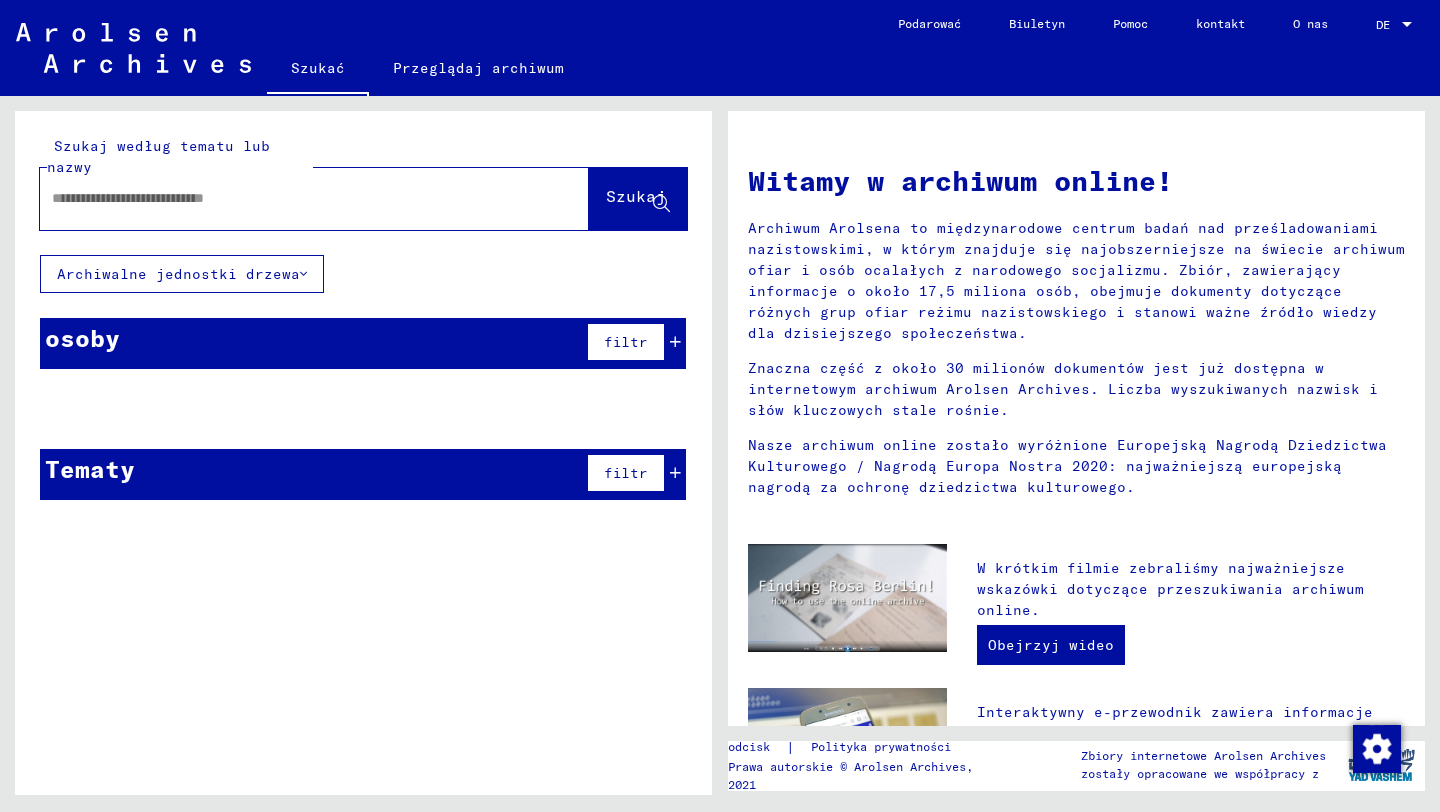 click at bounding box center (290, 198) 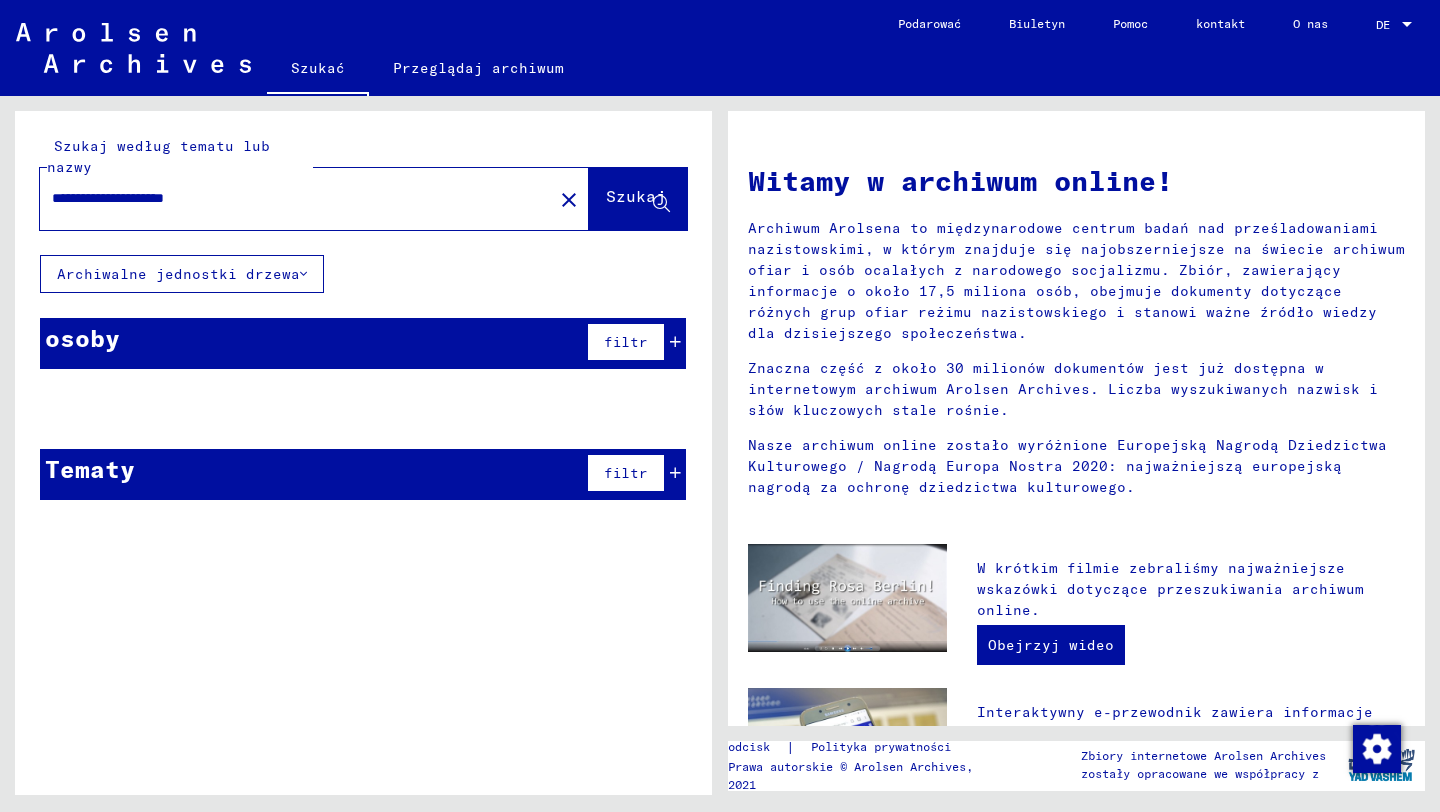 type on "**********" 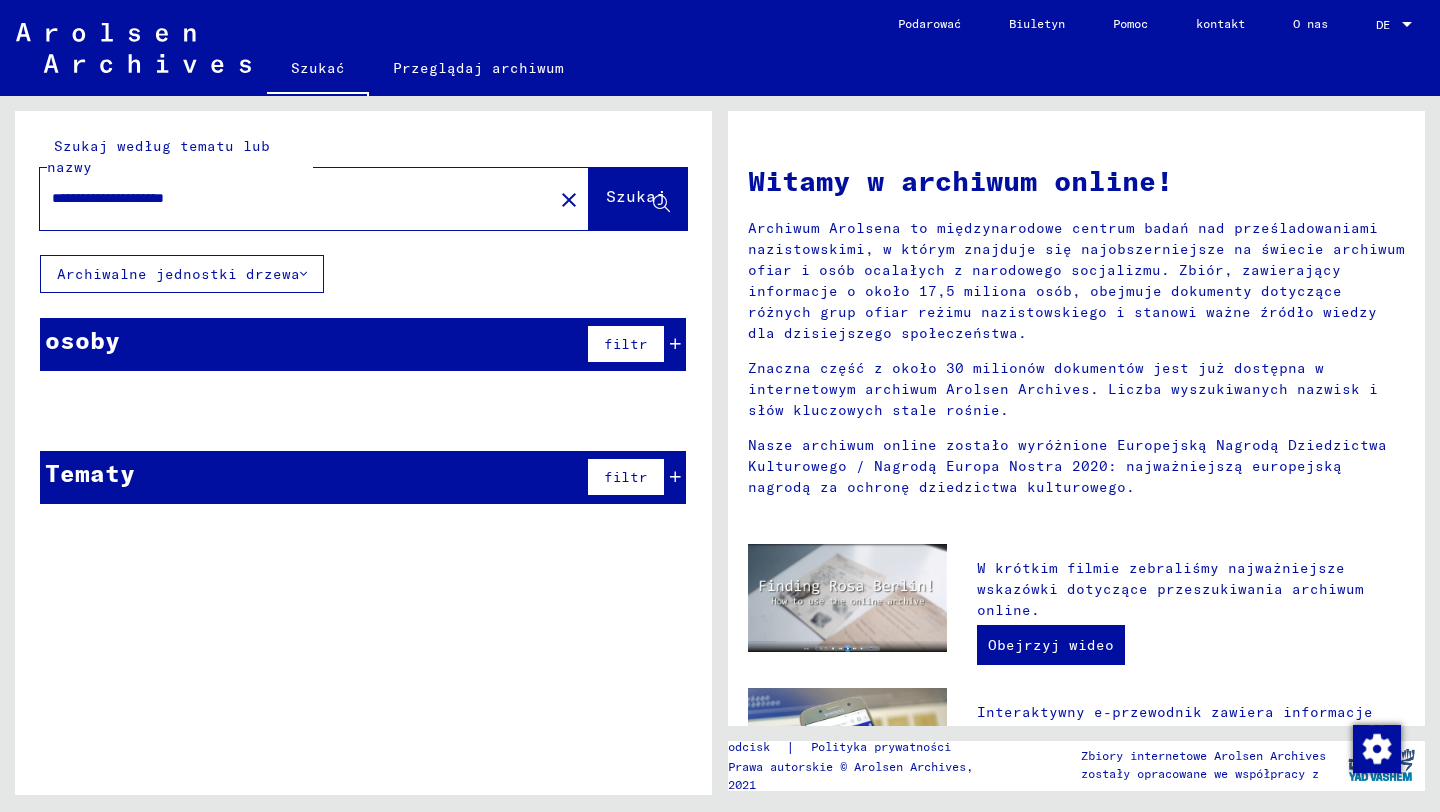 click on "Szukaj" 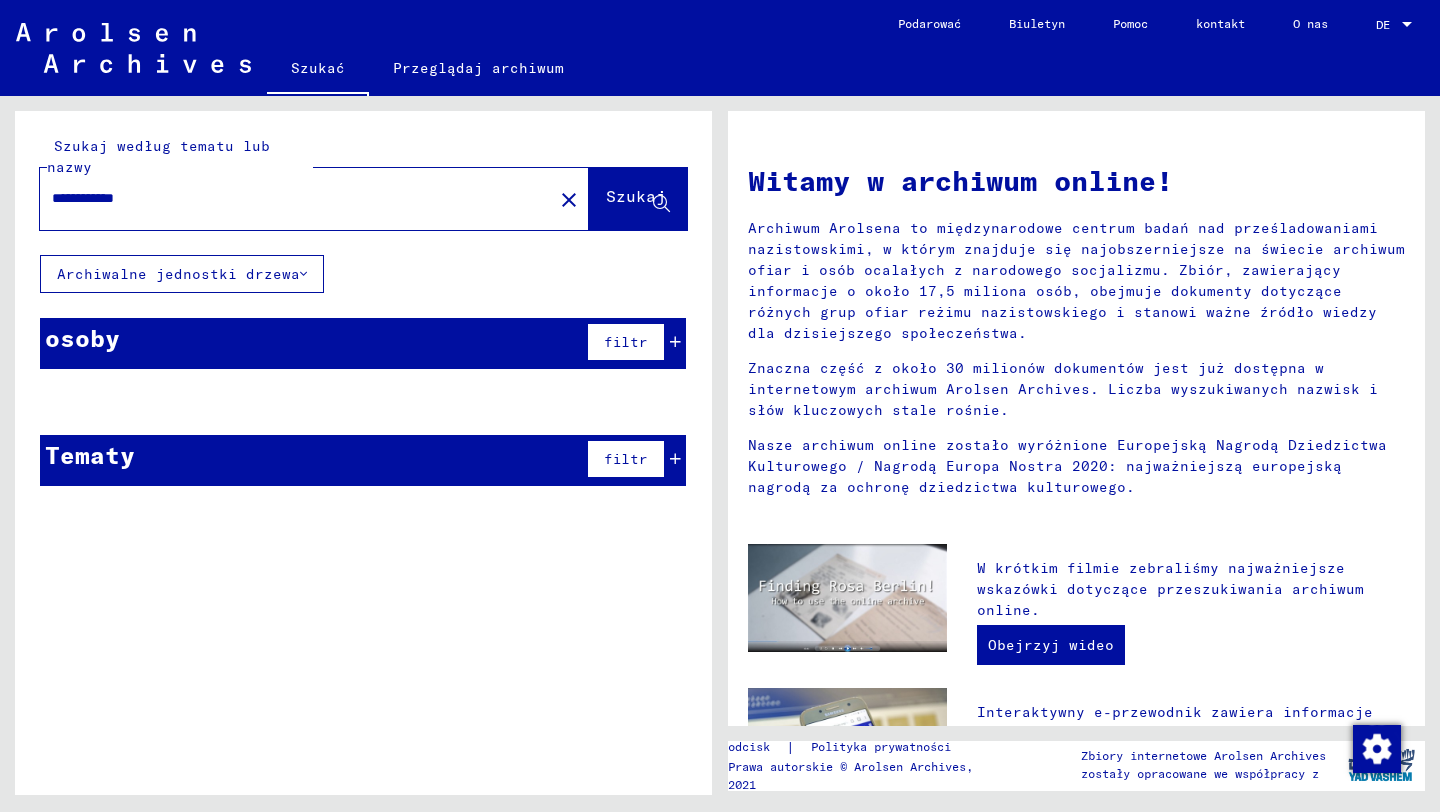 type on "******" 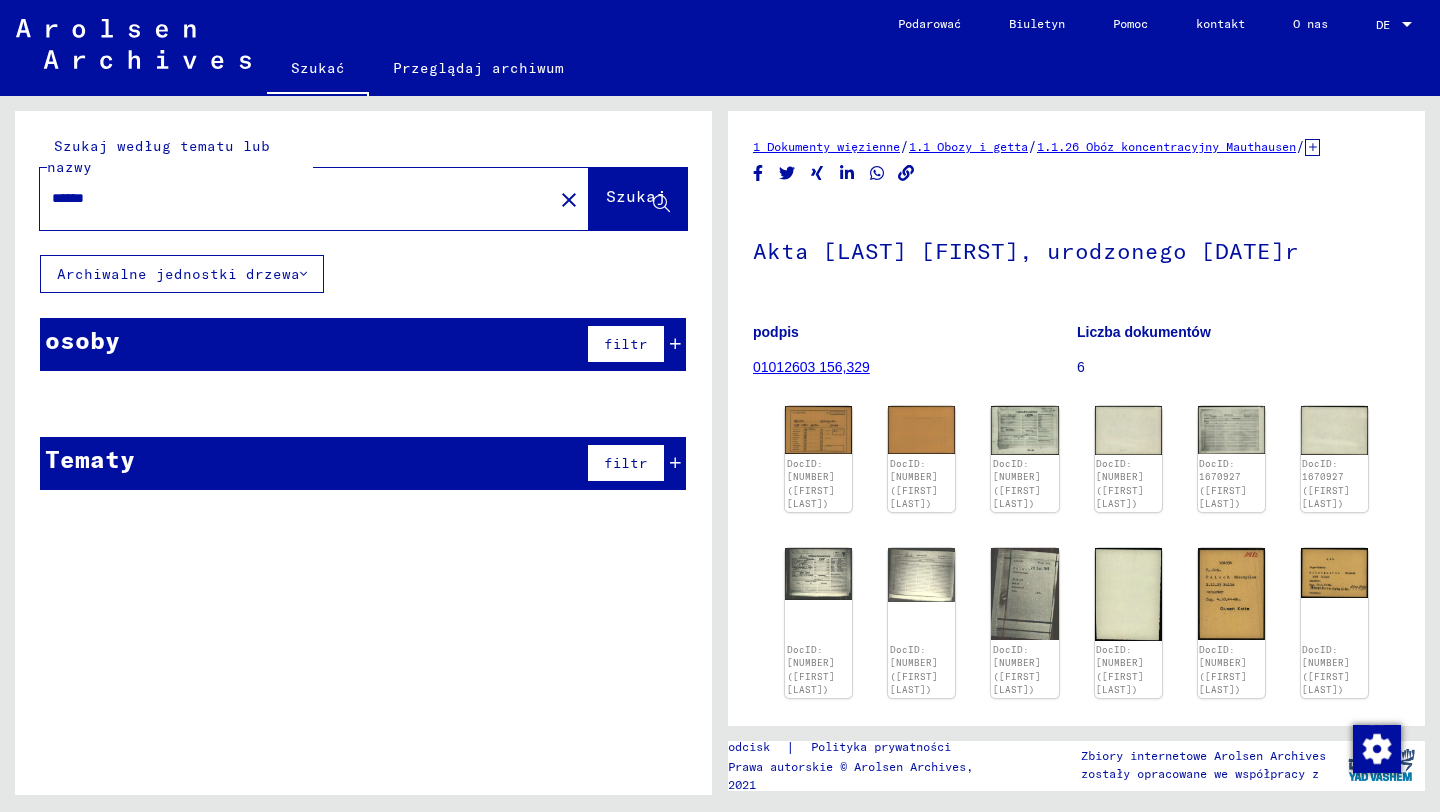click on "Szukaj według tematu lub nazwy ****** close Szukaj" 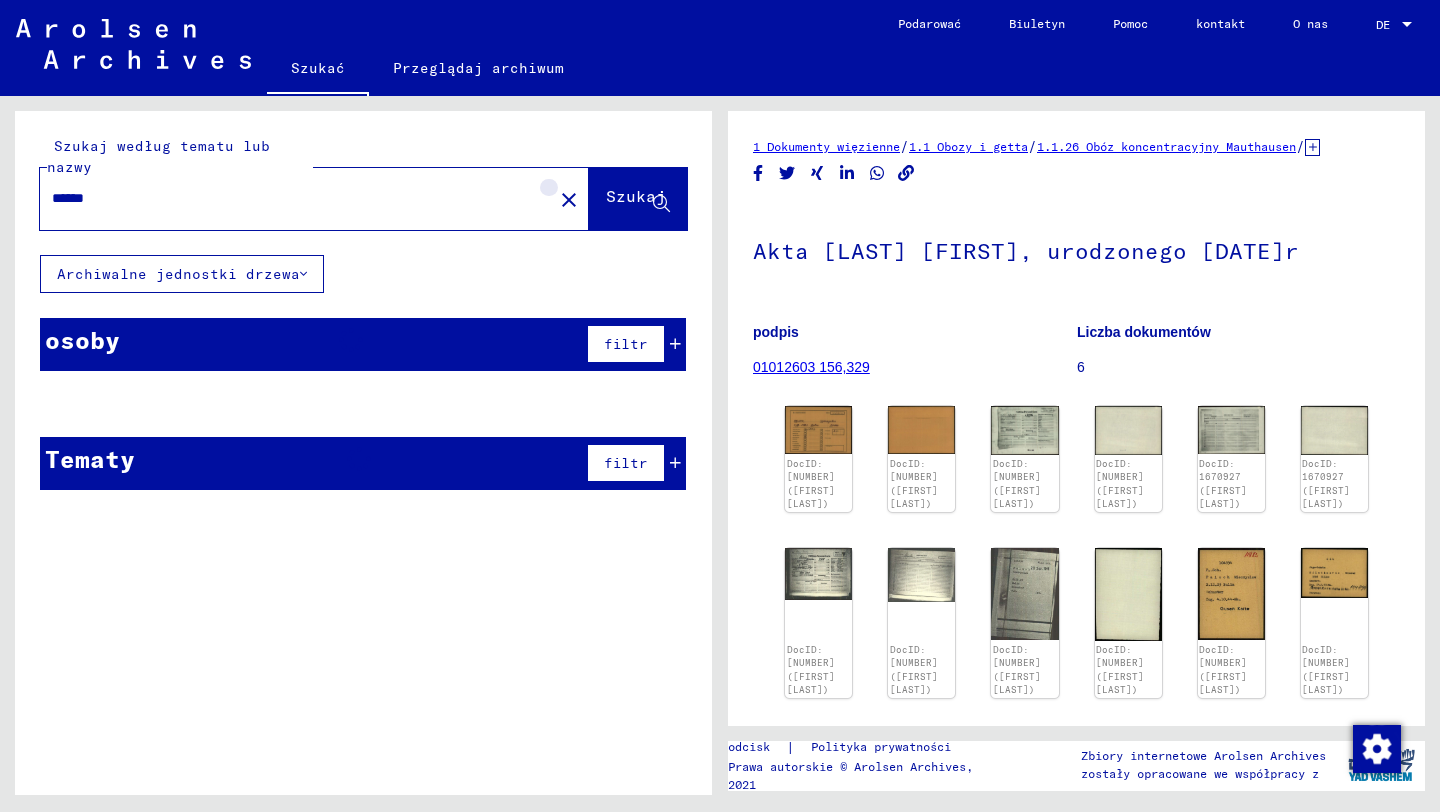 click on "close" 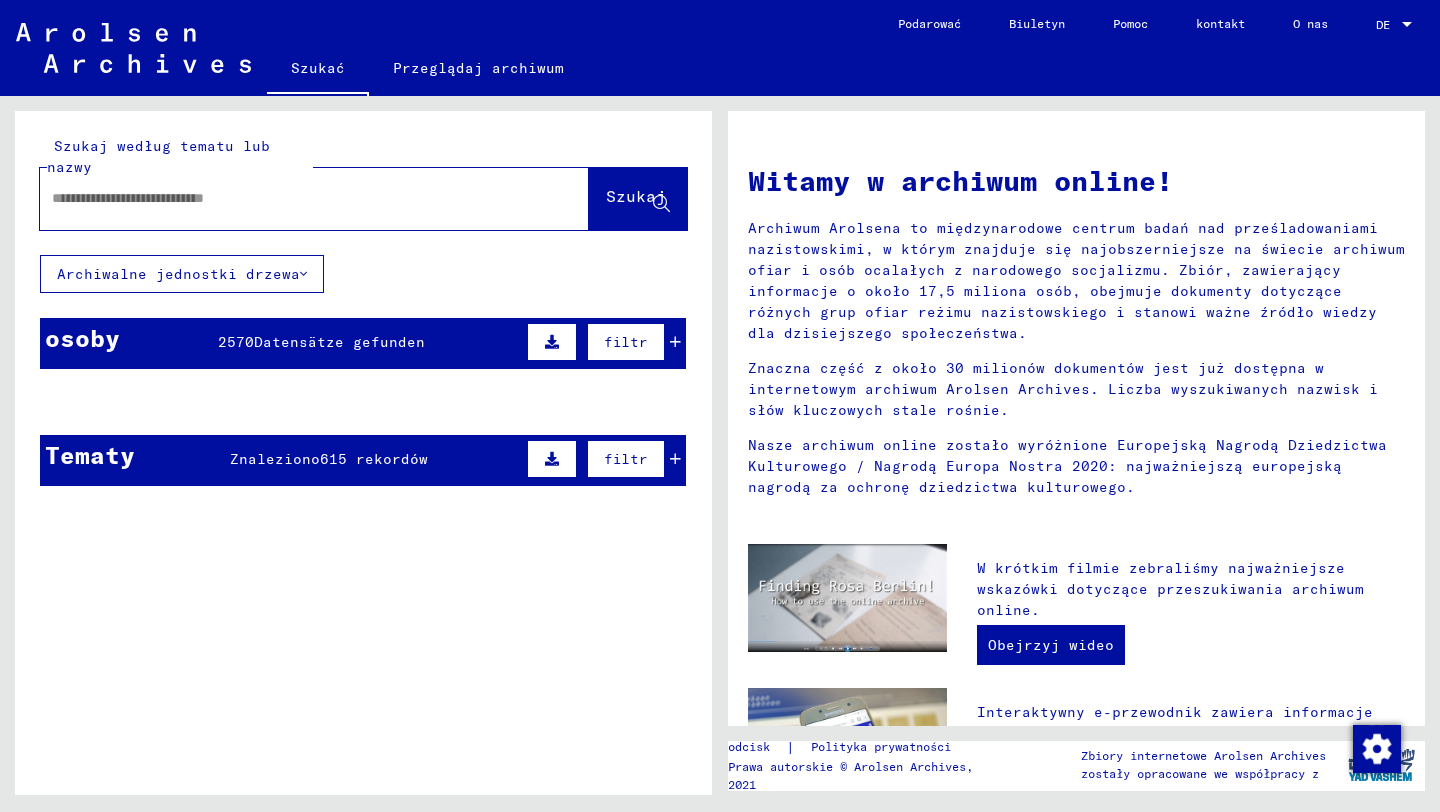 click on "osoby 2570  Datensätze gefunden filtr" at bounding box center [363, 343] 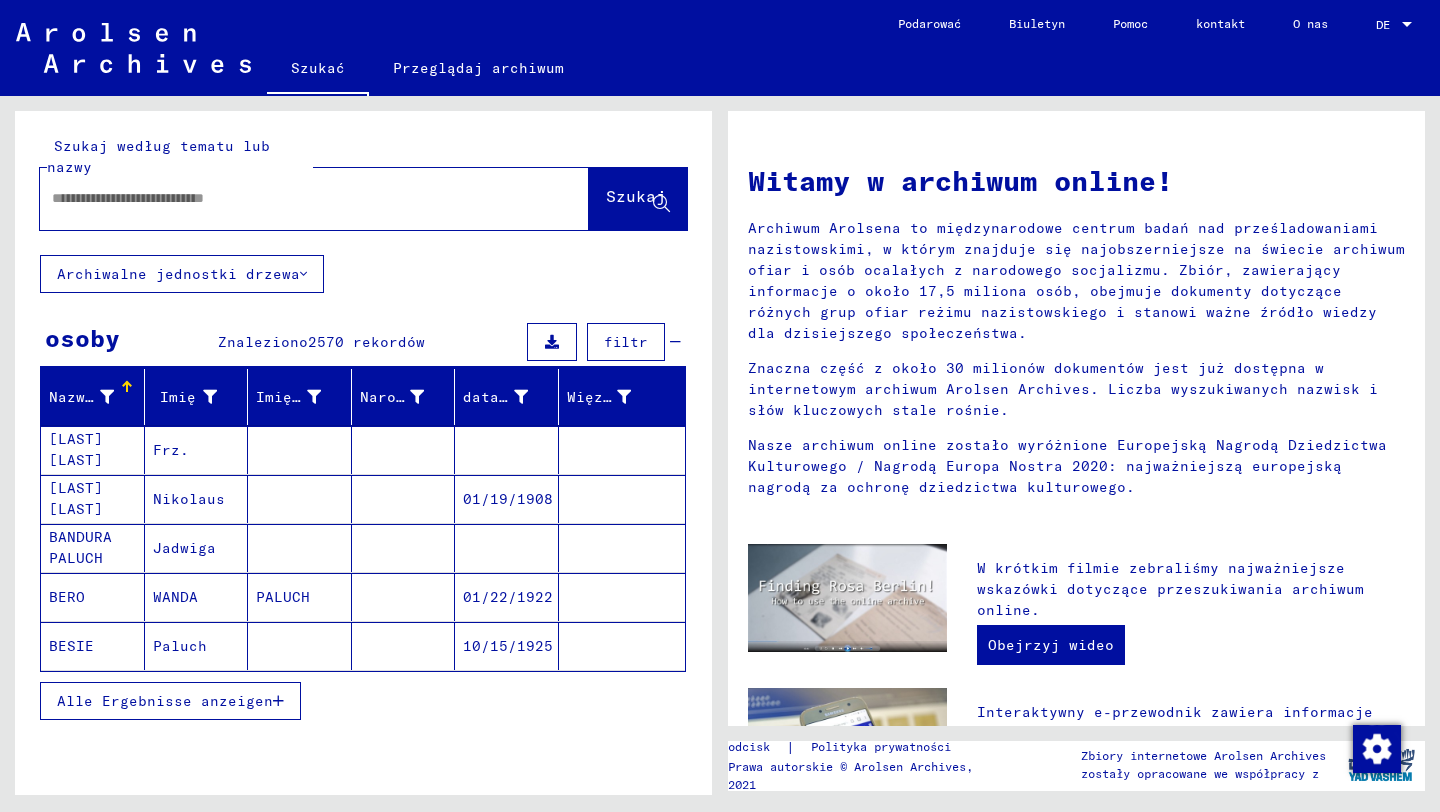 click on "osoby Znaleziono  2570 rekordów filtr" at bounding box center [363, 343] 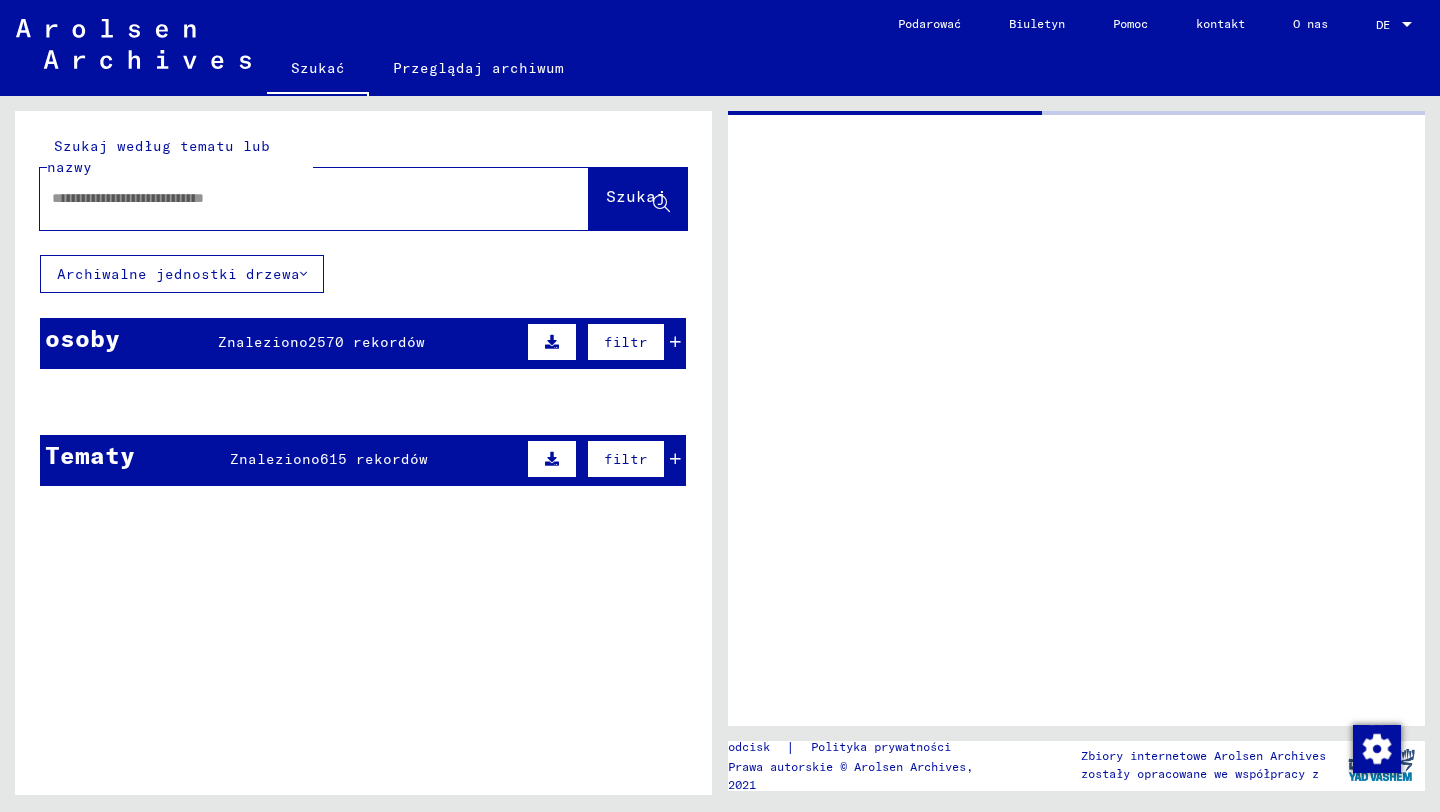 click at bounding box center (296, 198) 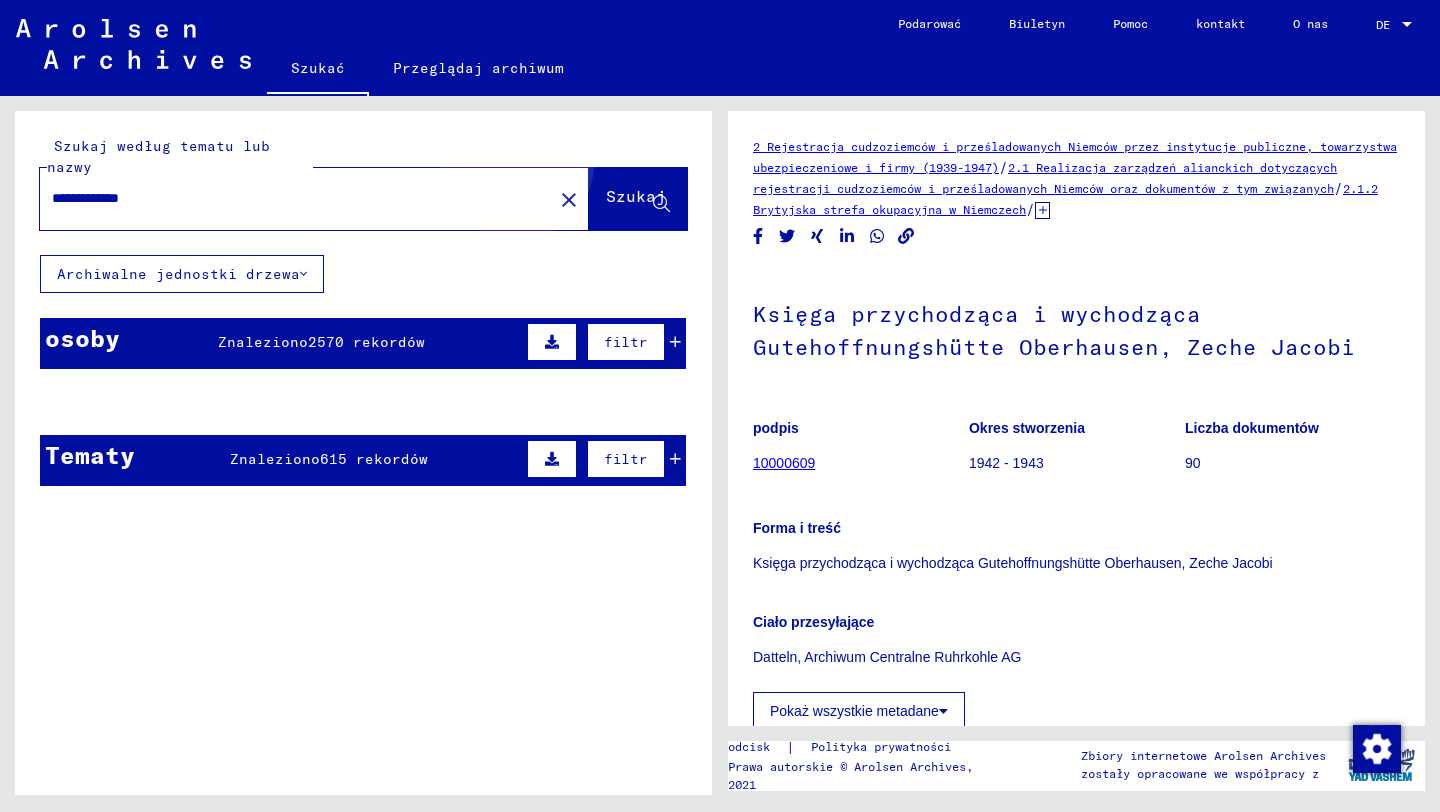 click on "Szukaj" 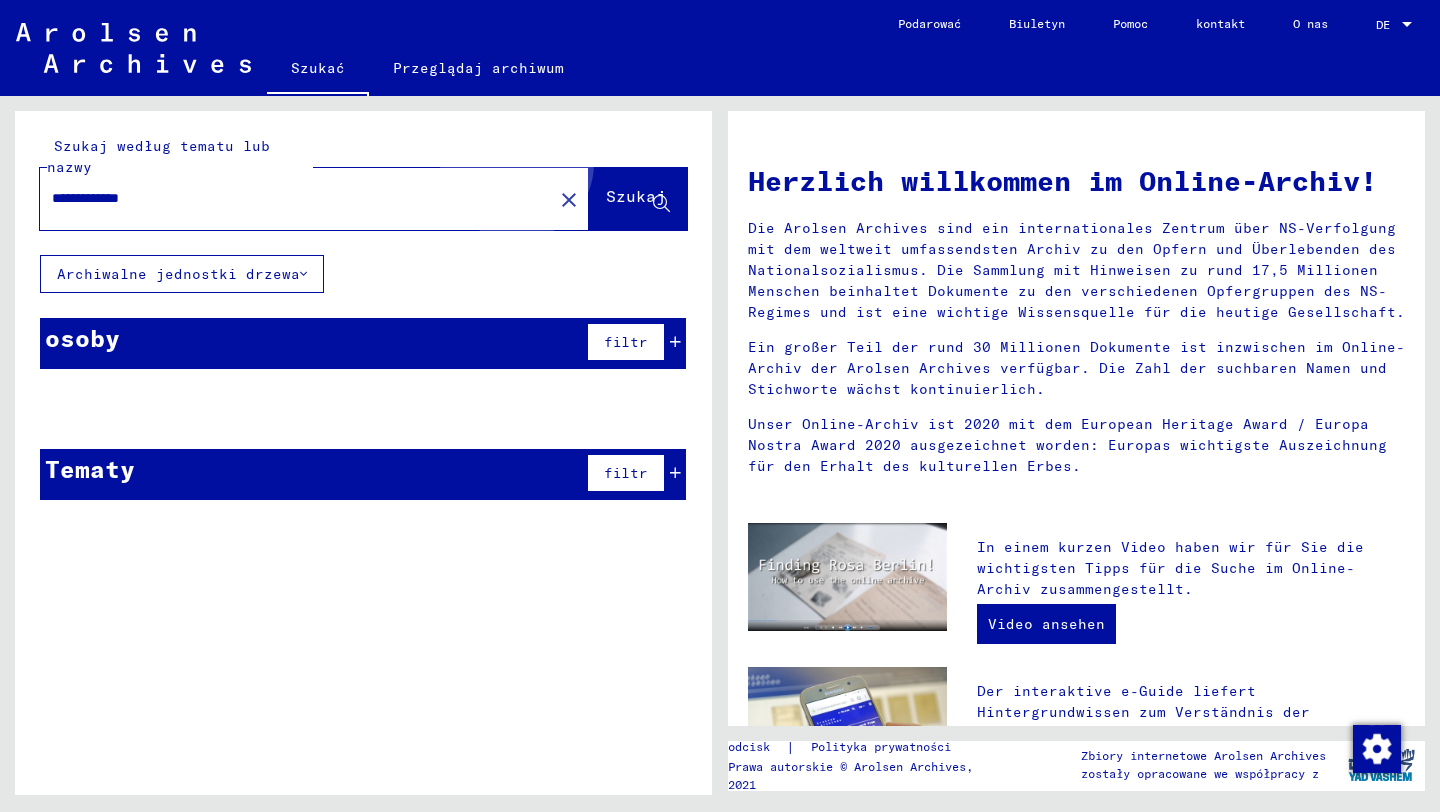 click on "Szukaj" 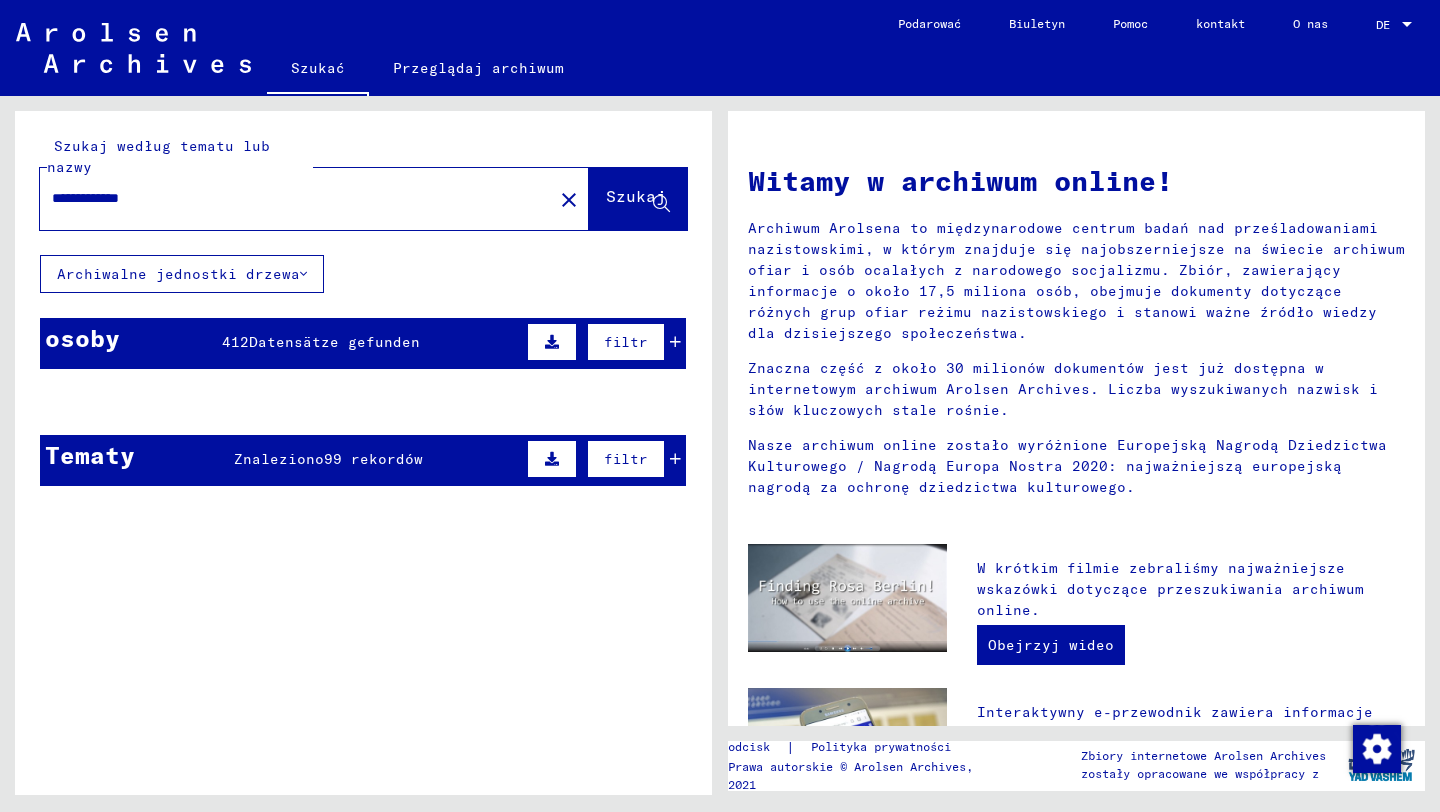 click on "Datensätze gefunden" at bounding box center [334, 342] 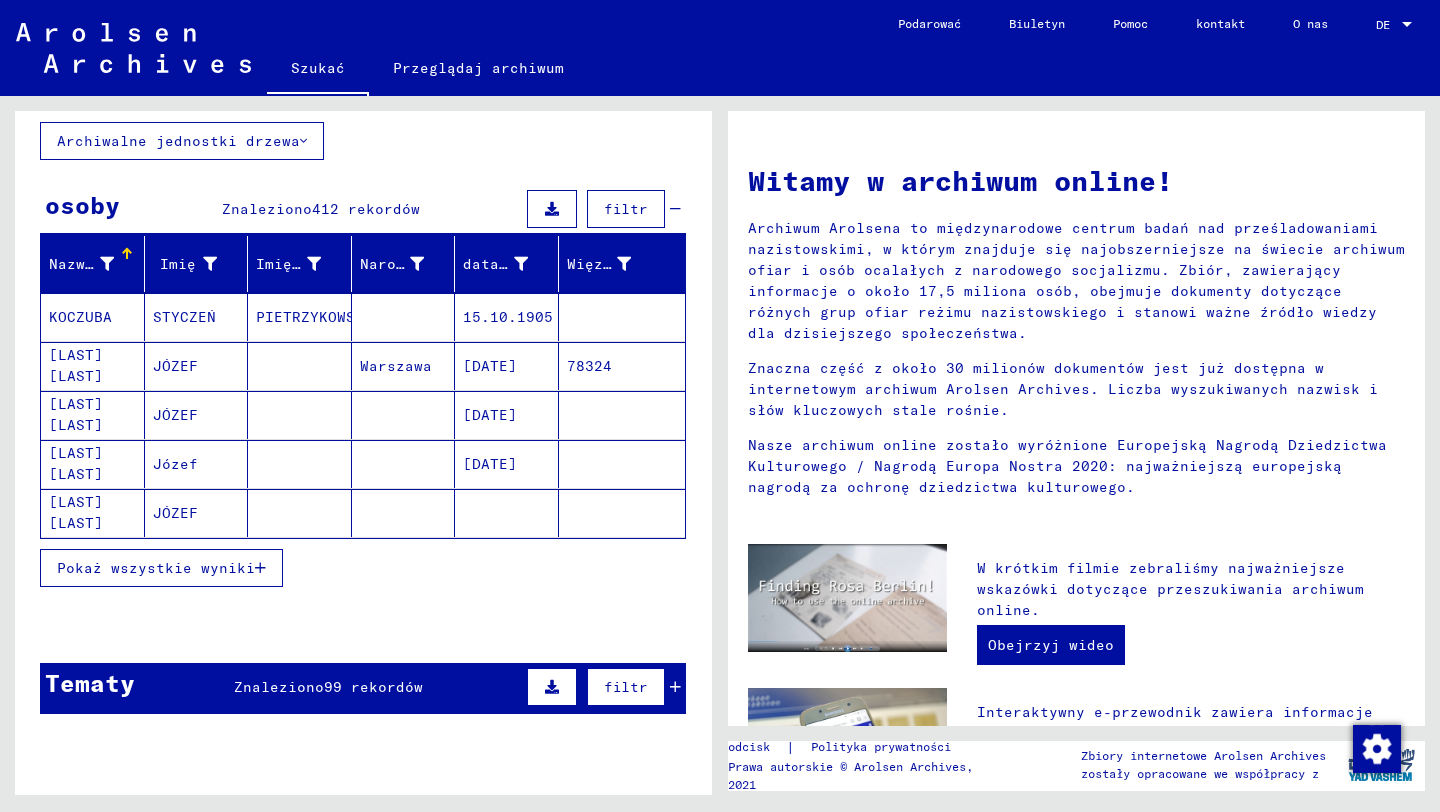 scroll, scrollTop: 143, scrollLeft: 0, axis: vertical 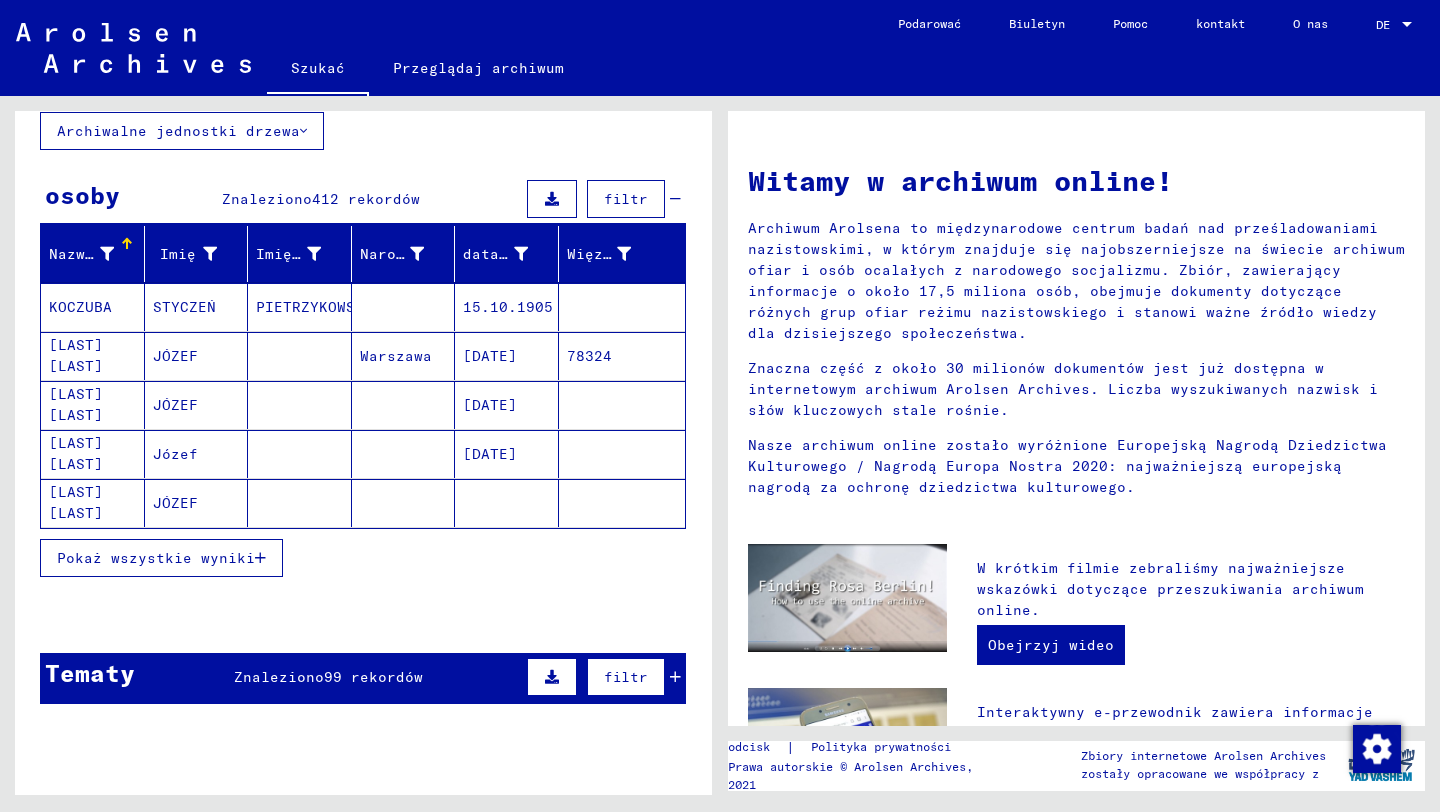click on "Pokaż wszystkie wyniki" at bounding box center (156, 558) 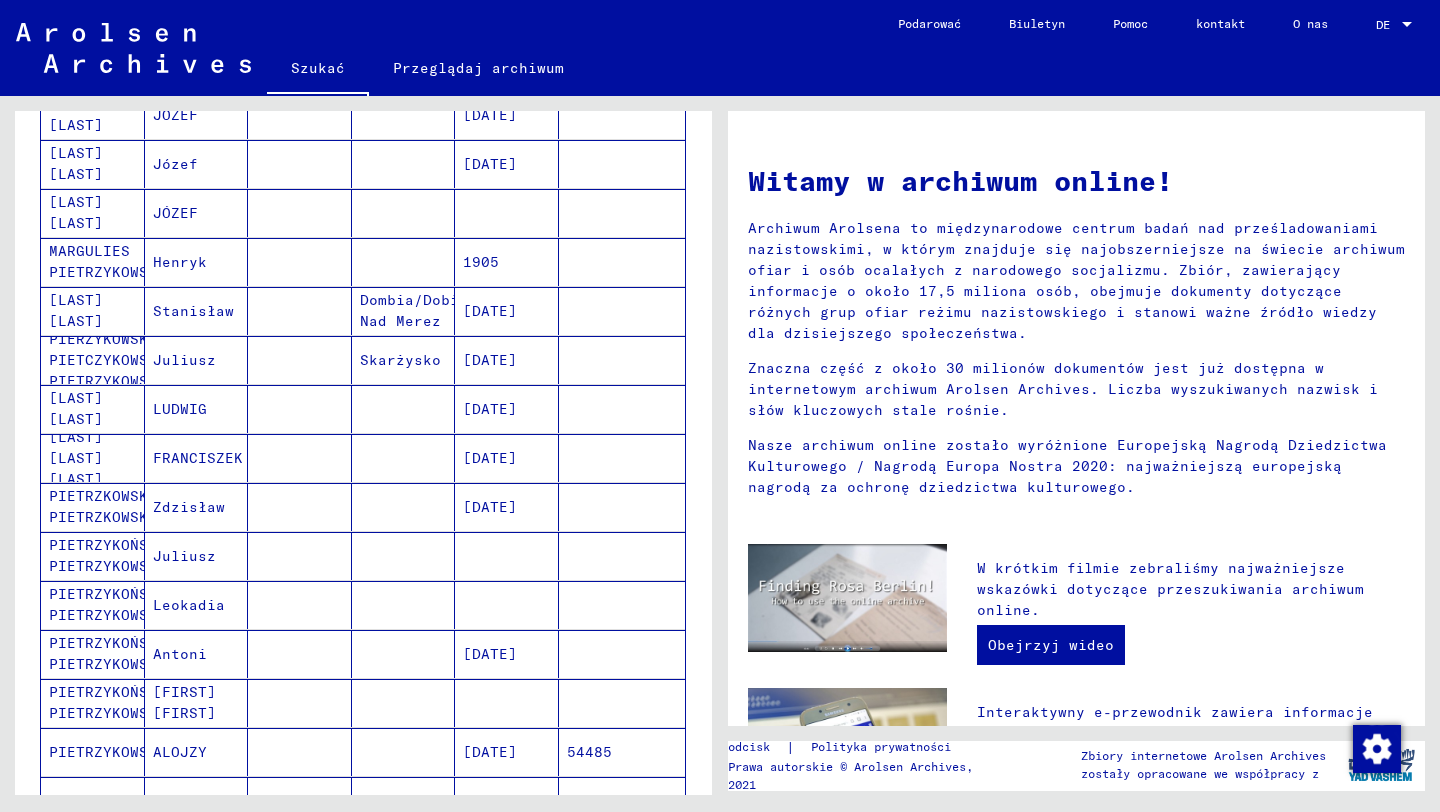 scroll, scrollTop: 0, scrollLeft: 0, axis: both 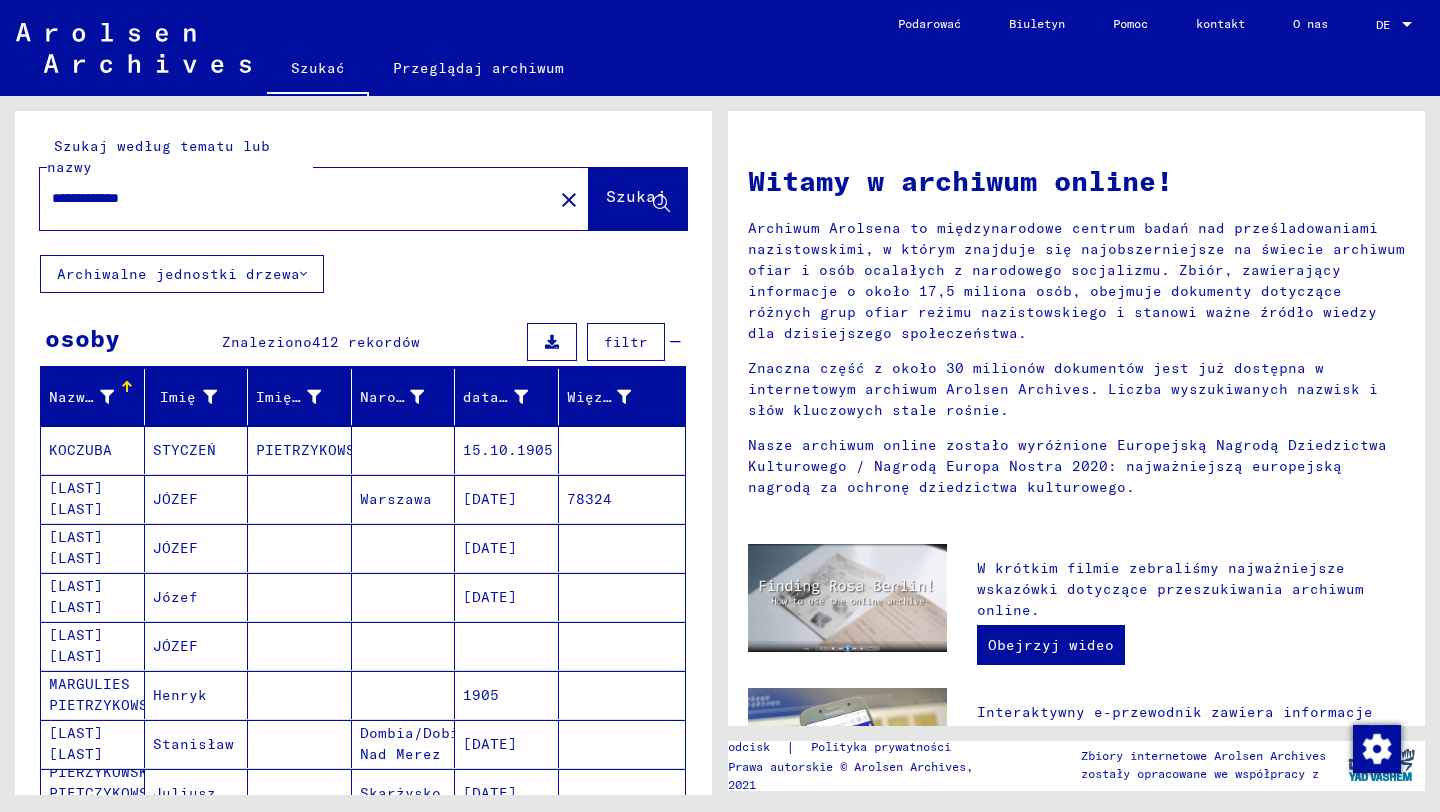click on "**********" at bounding box center [290, 198] 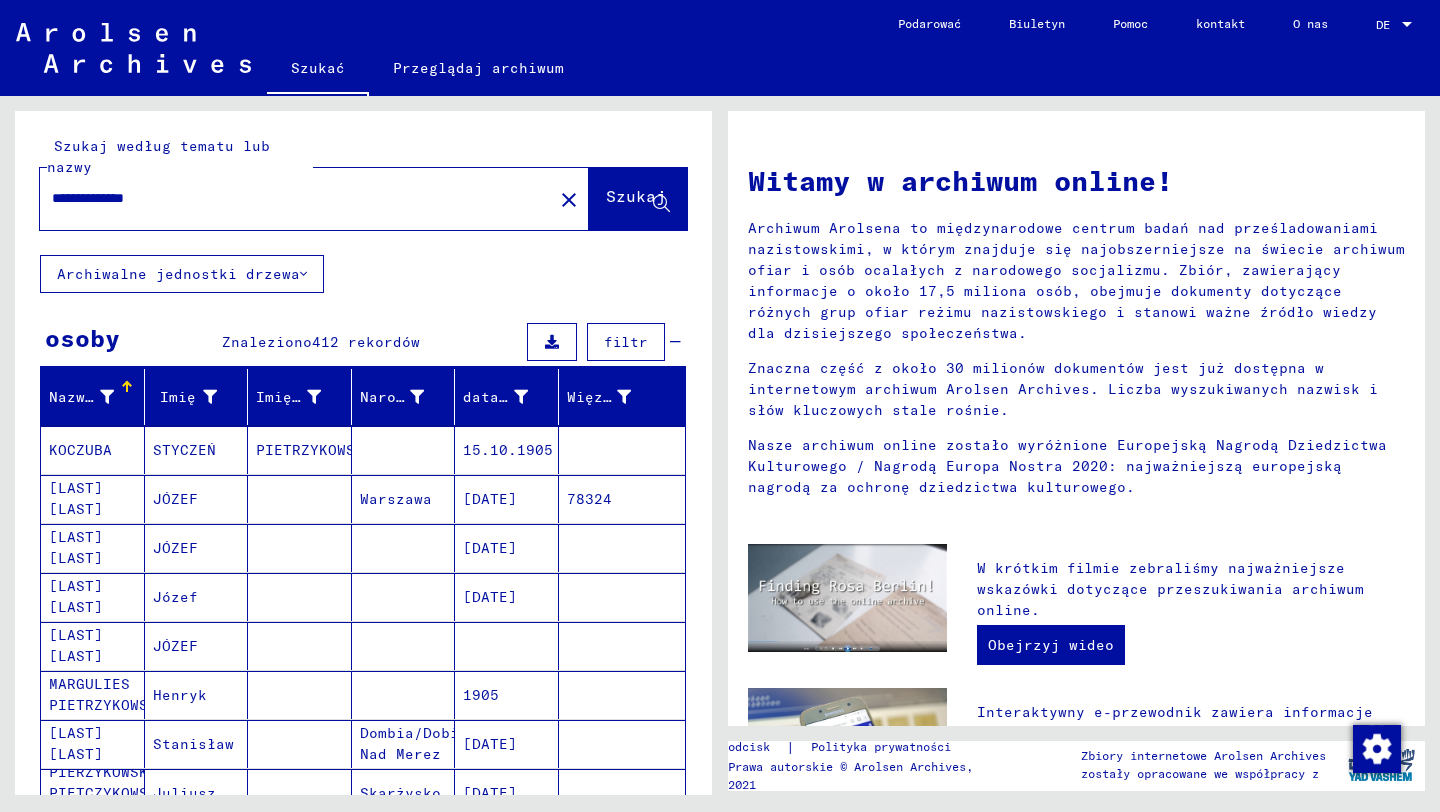 type on "**********" 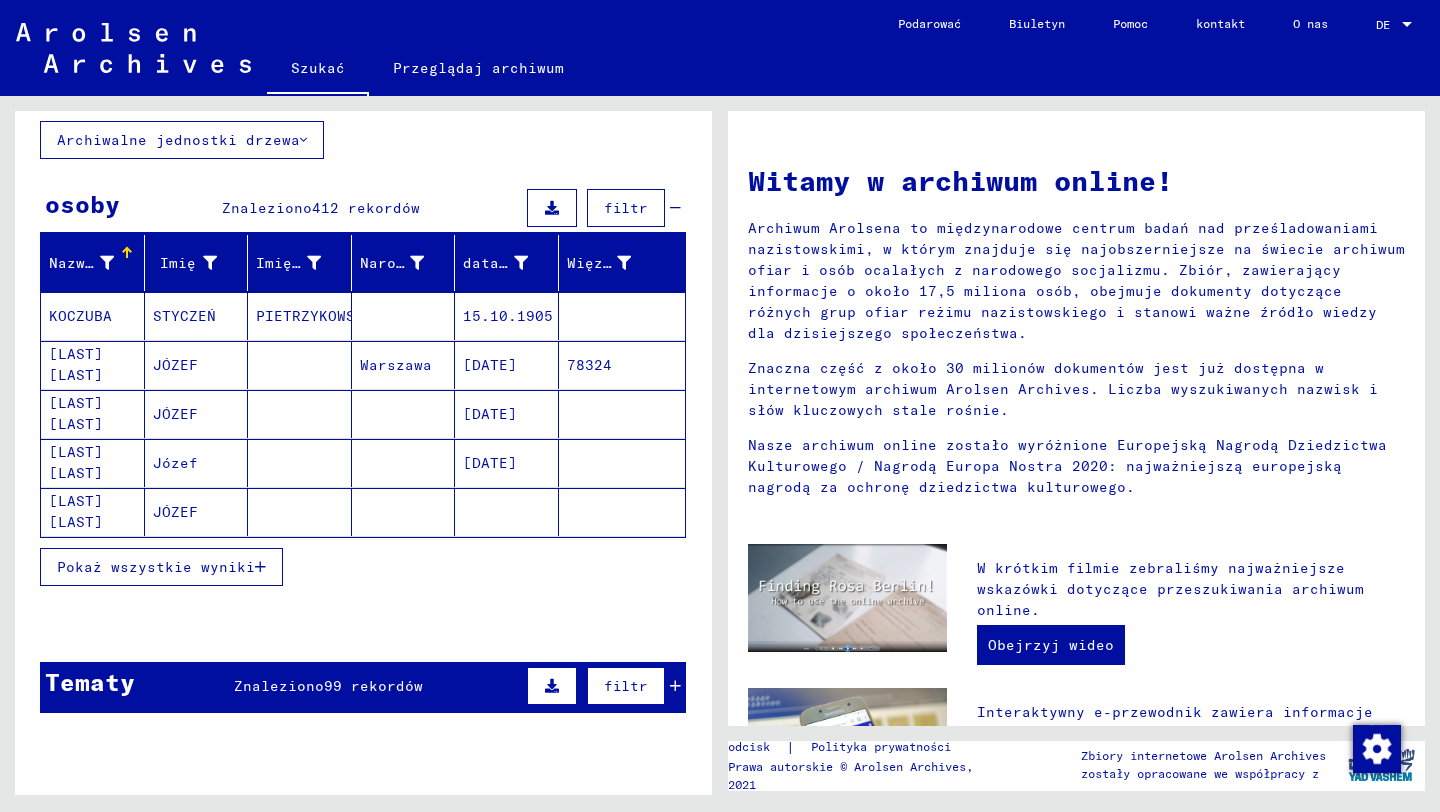 scroll, scrollTop: 0, scrollLeft: 0, axis: both 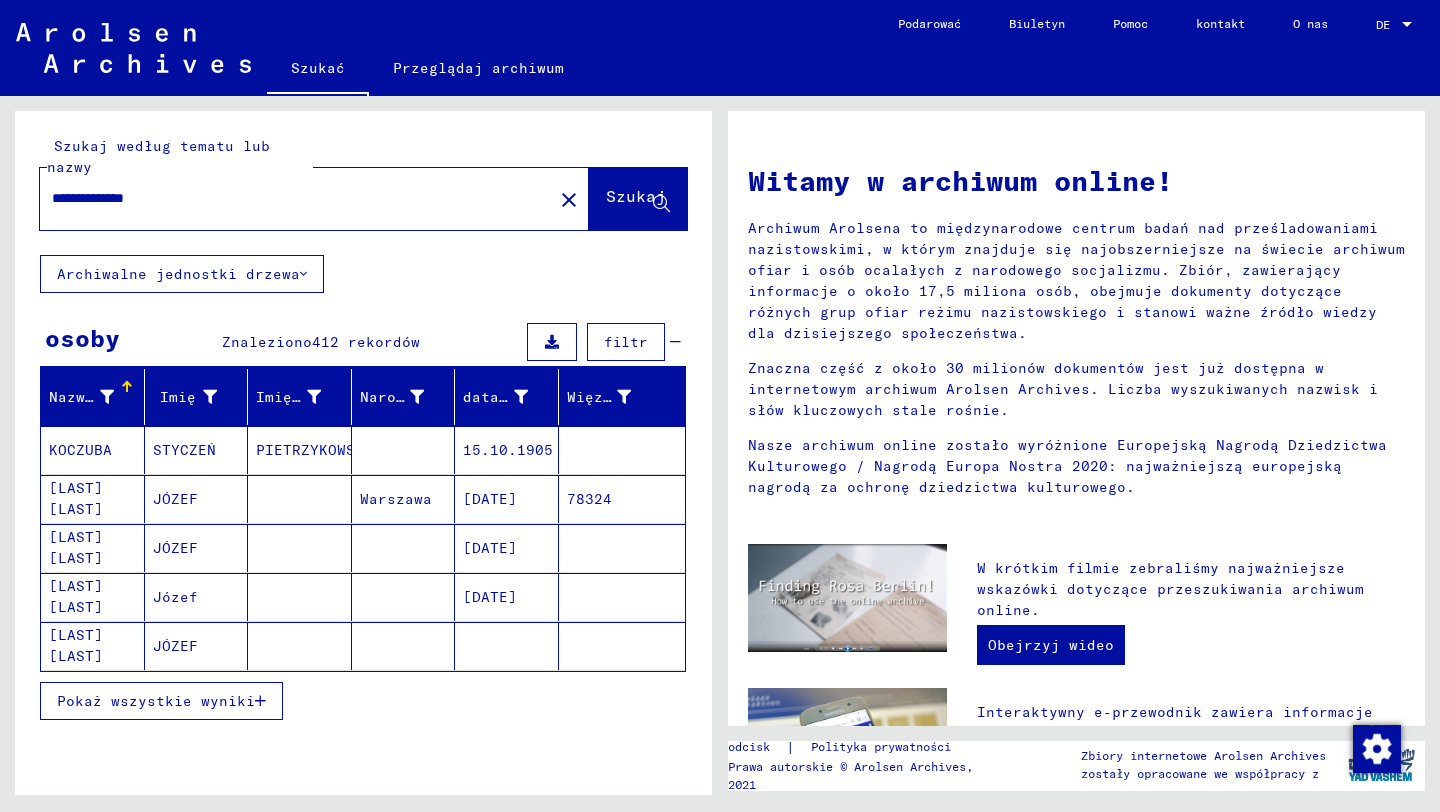 drag, startPoint x: 326, startPoint y: 190, endPoint x: 47, endPoint y: 175, distance: 279.40292 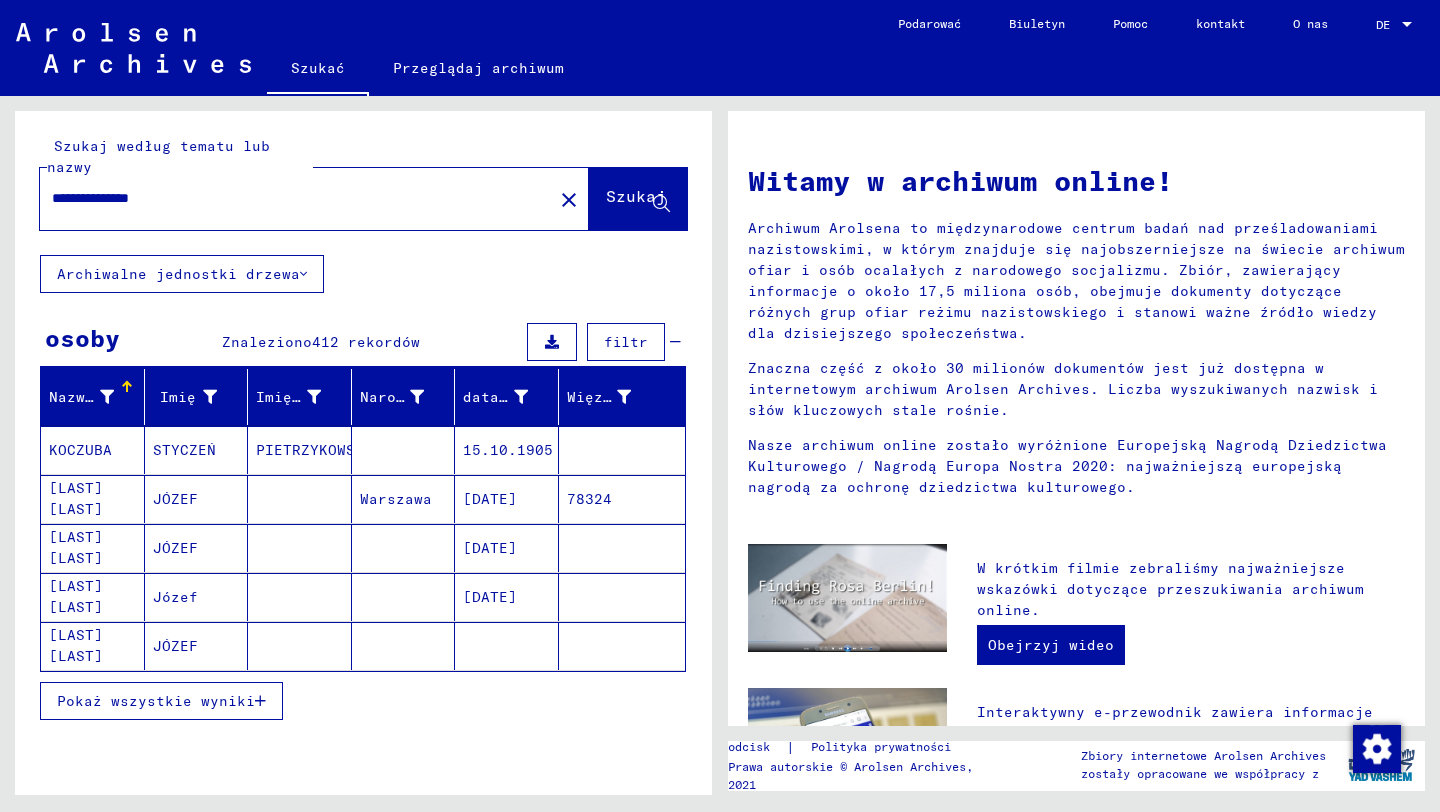 type on "**********" 